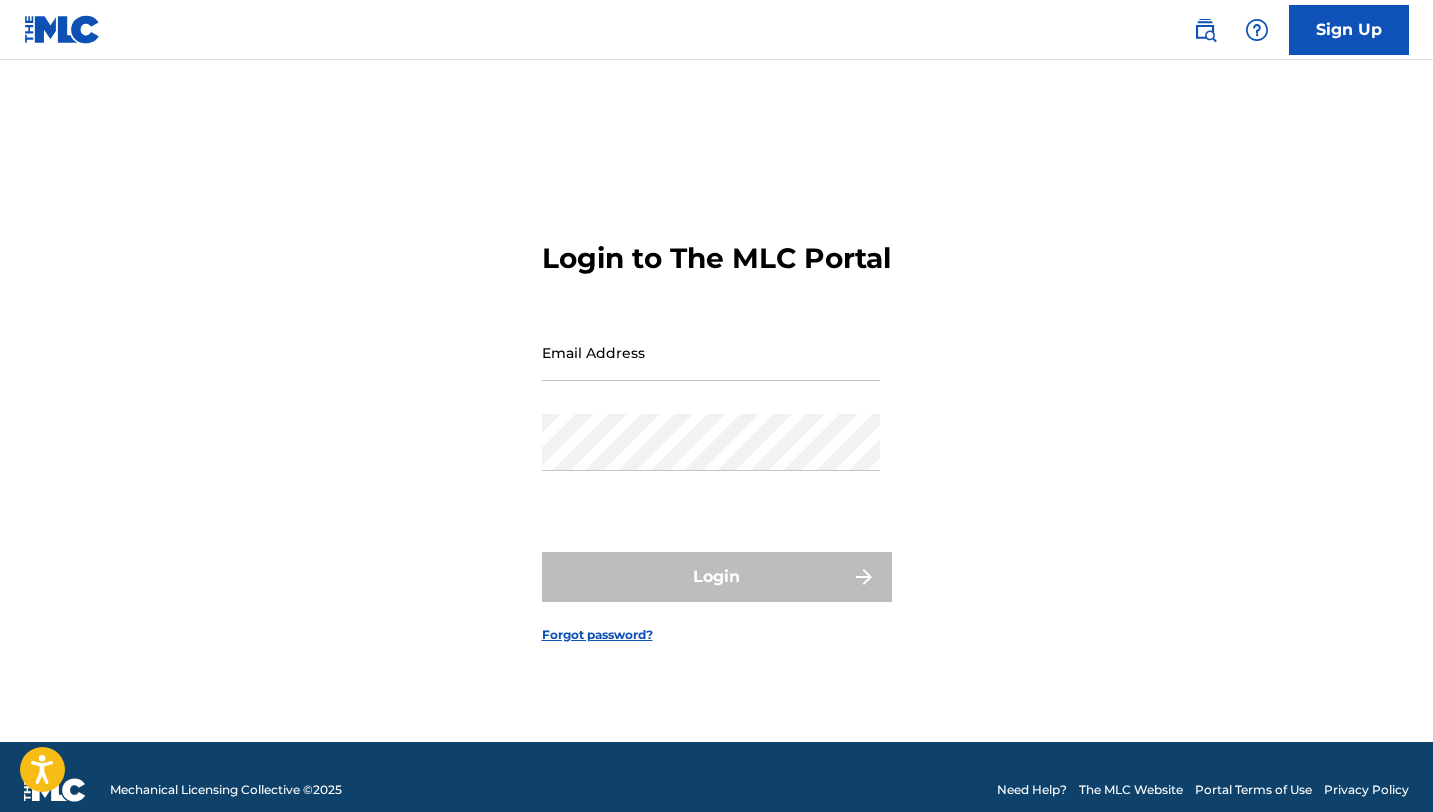 scroll, scrollTop: 0, scrollLeft: 0, axis: both 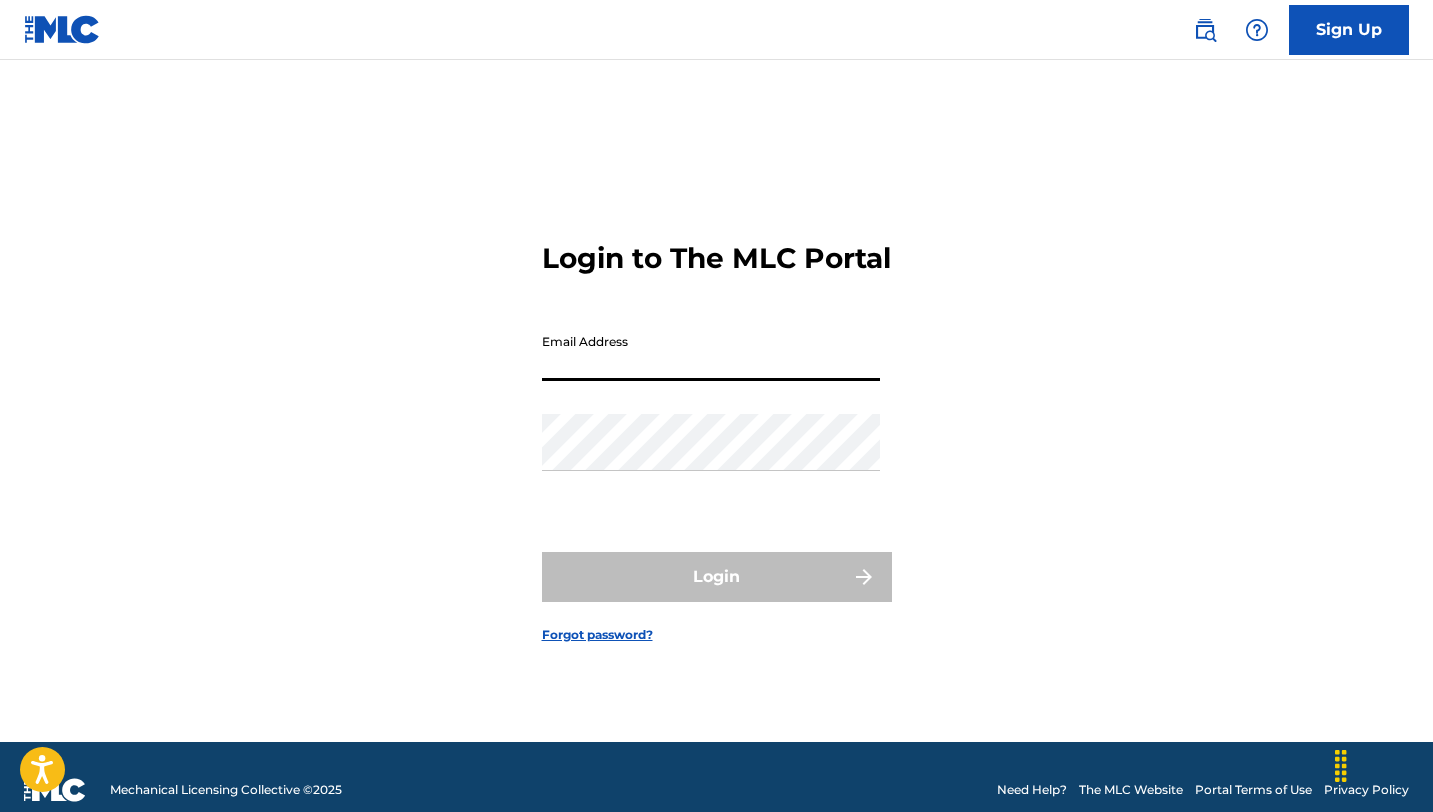 type on "[EMAIL]" 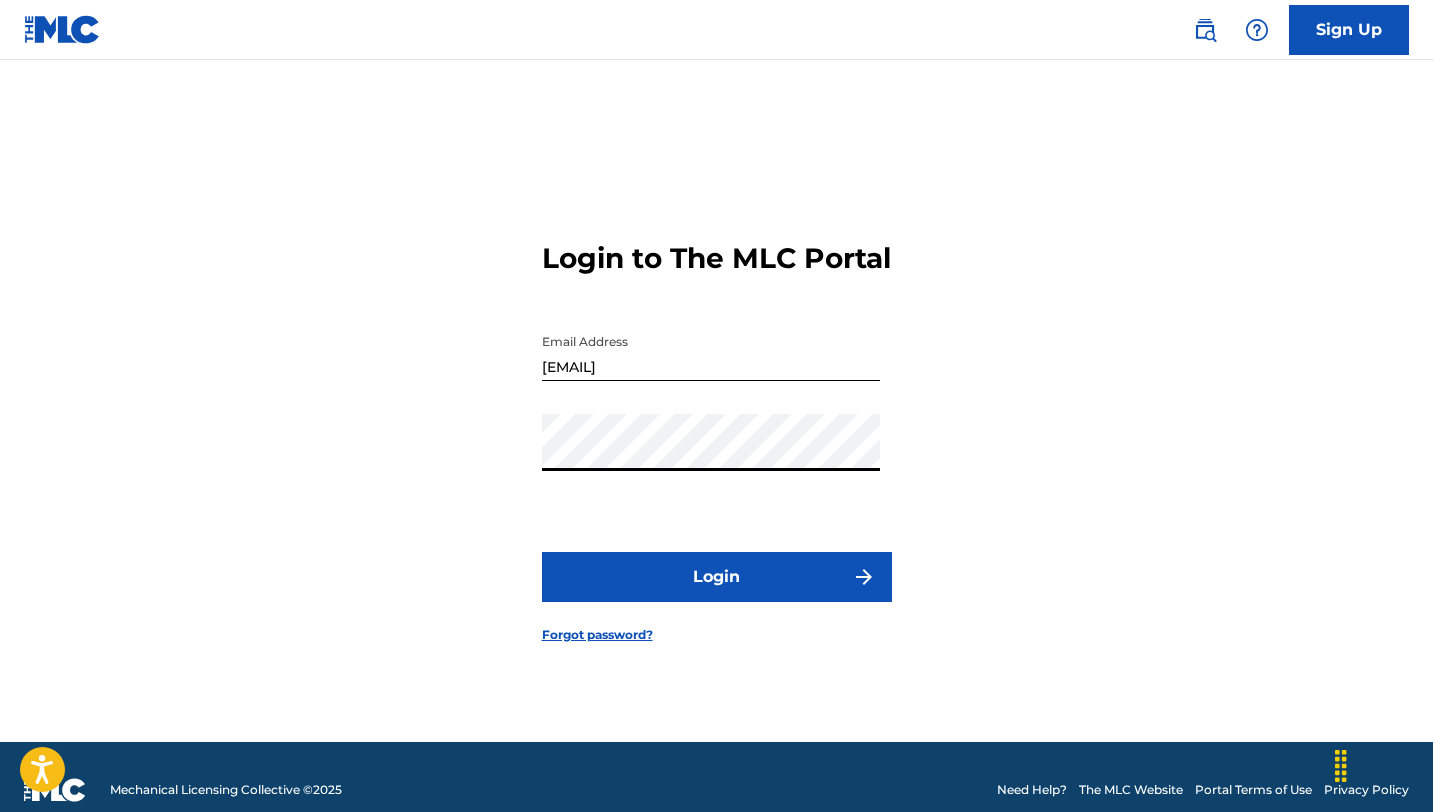 click on "Login" at bounding box center (717, 577) 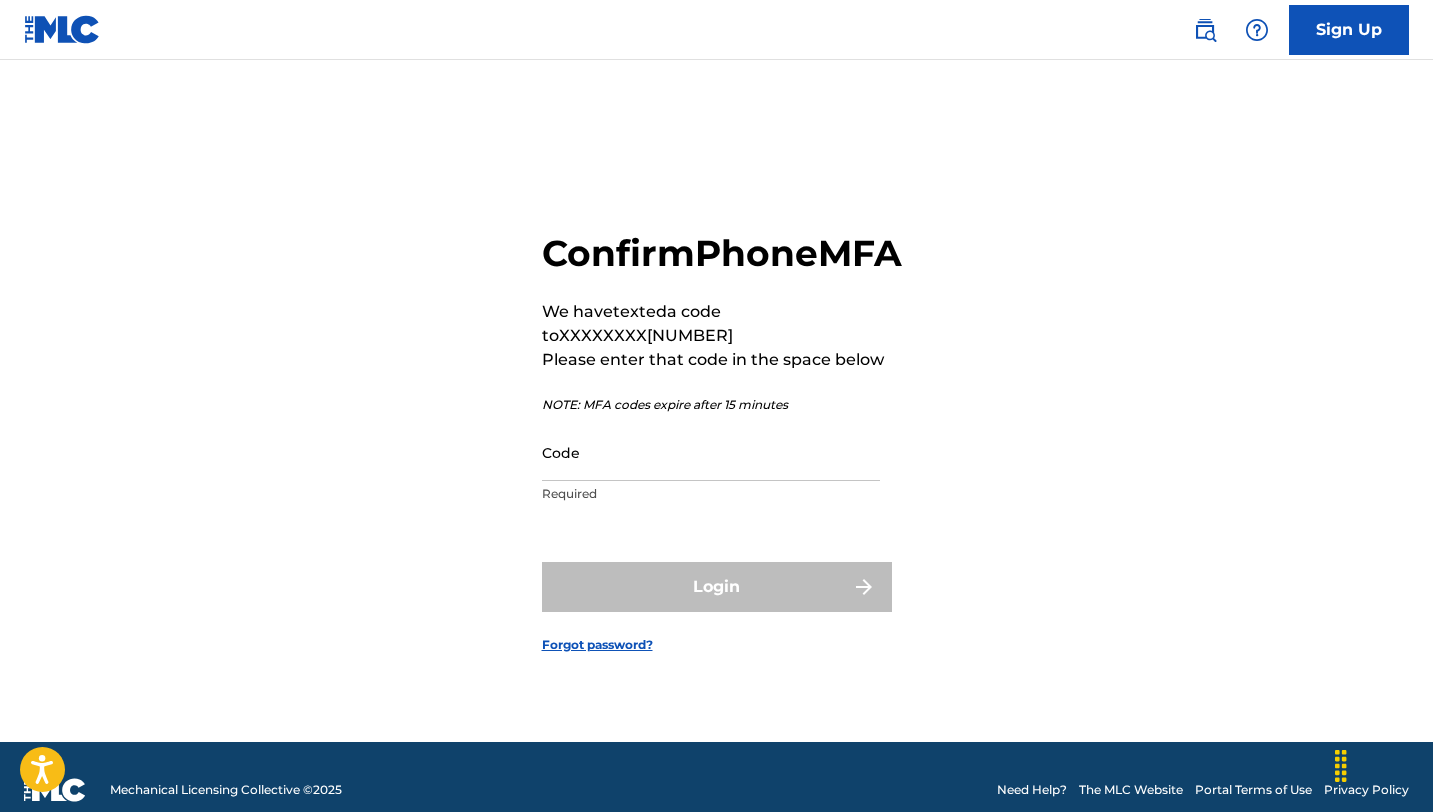 click on "Code" at bounding box center [711, 452] 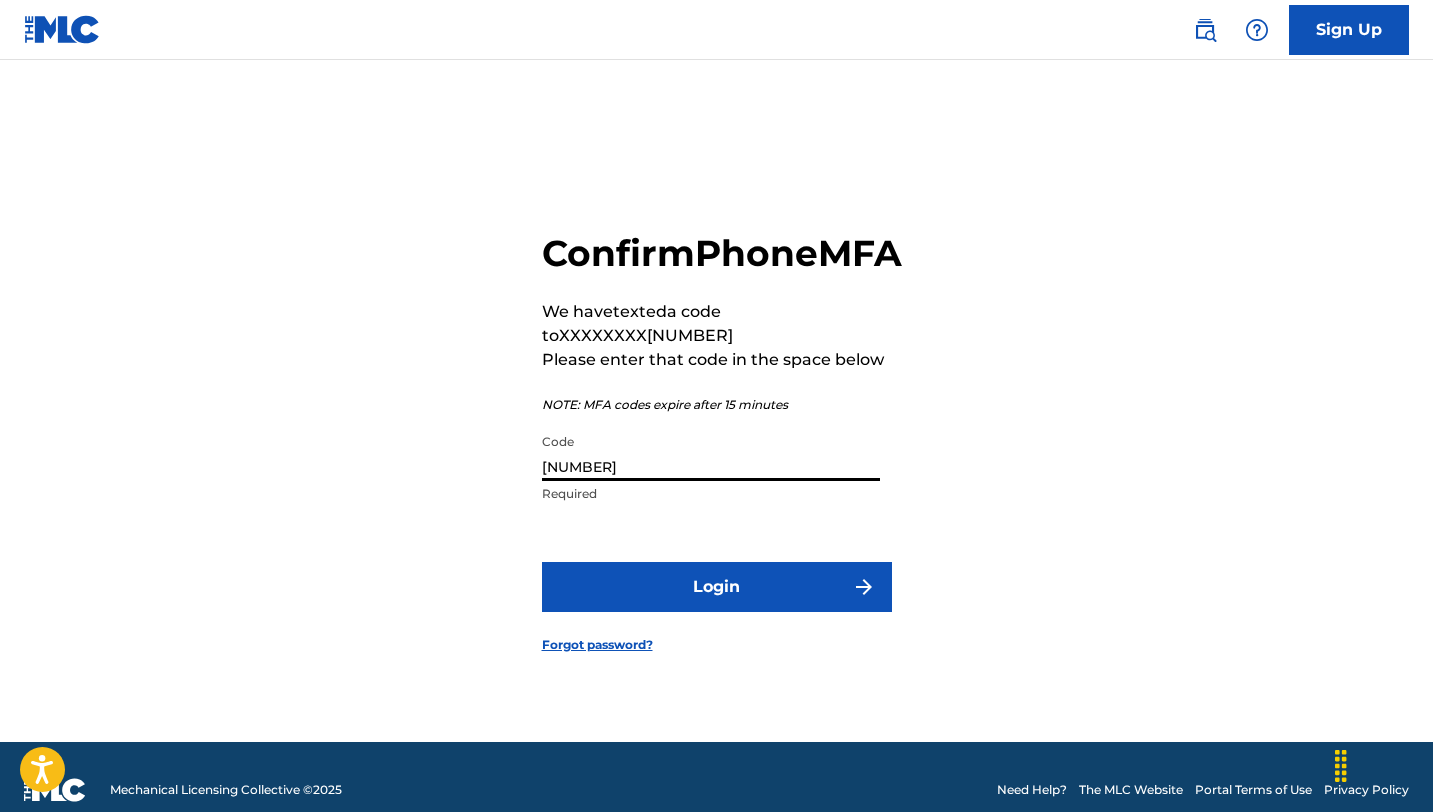 type on "[NUMBER]" 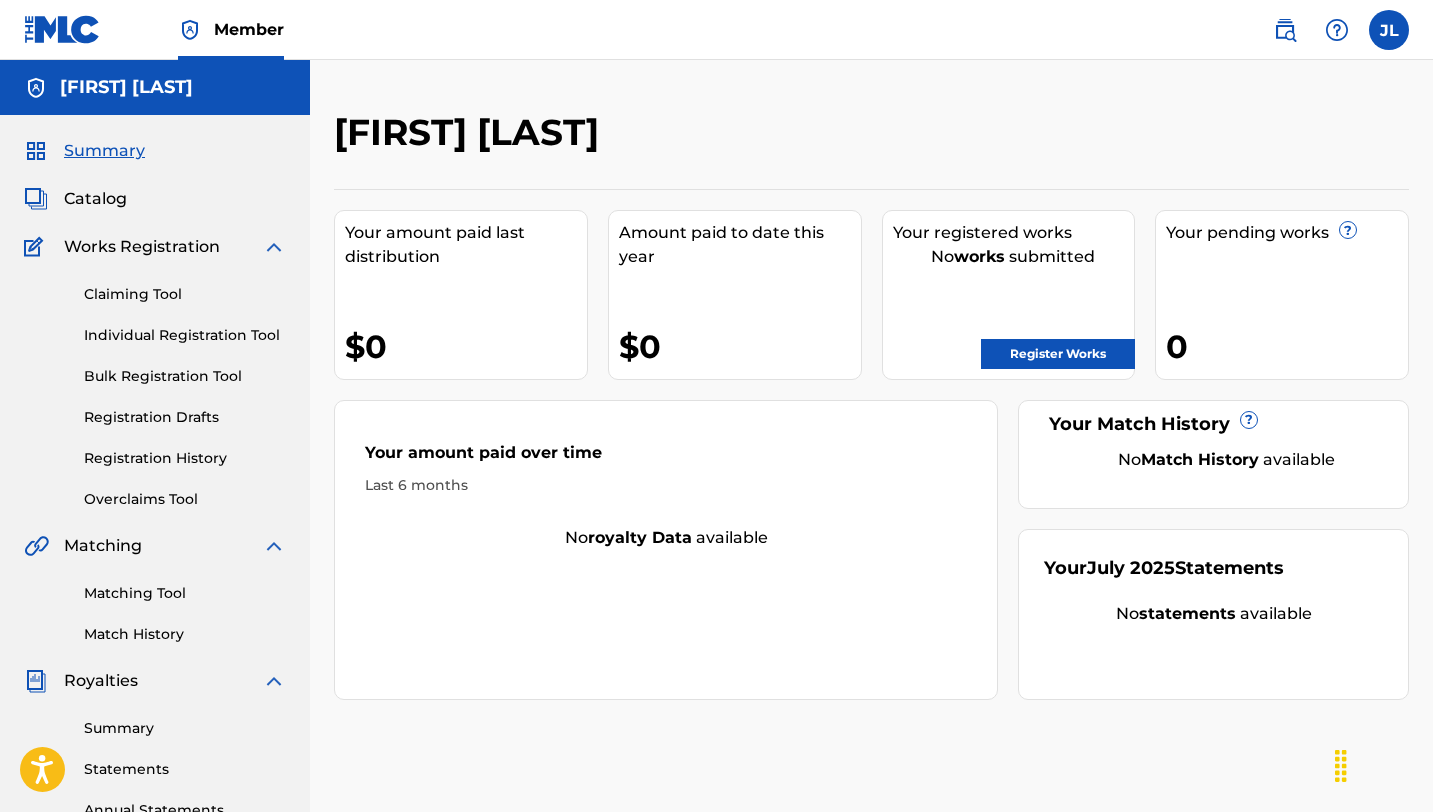 scroll, scrollTop: 0, scrollLeft: 0, axis: both 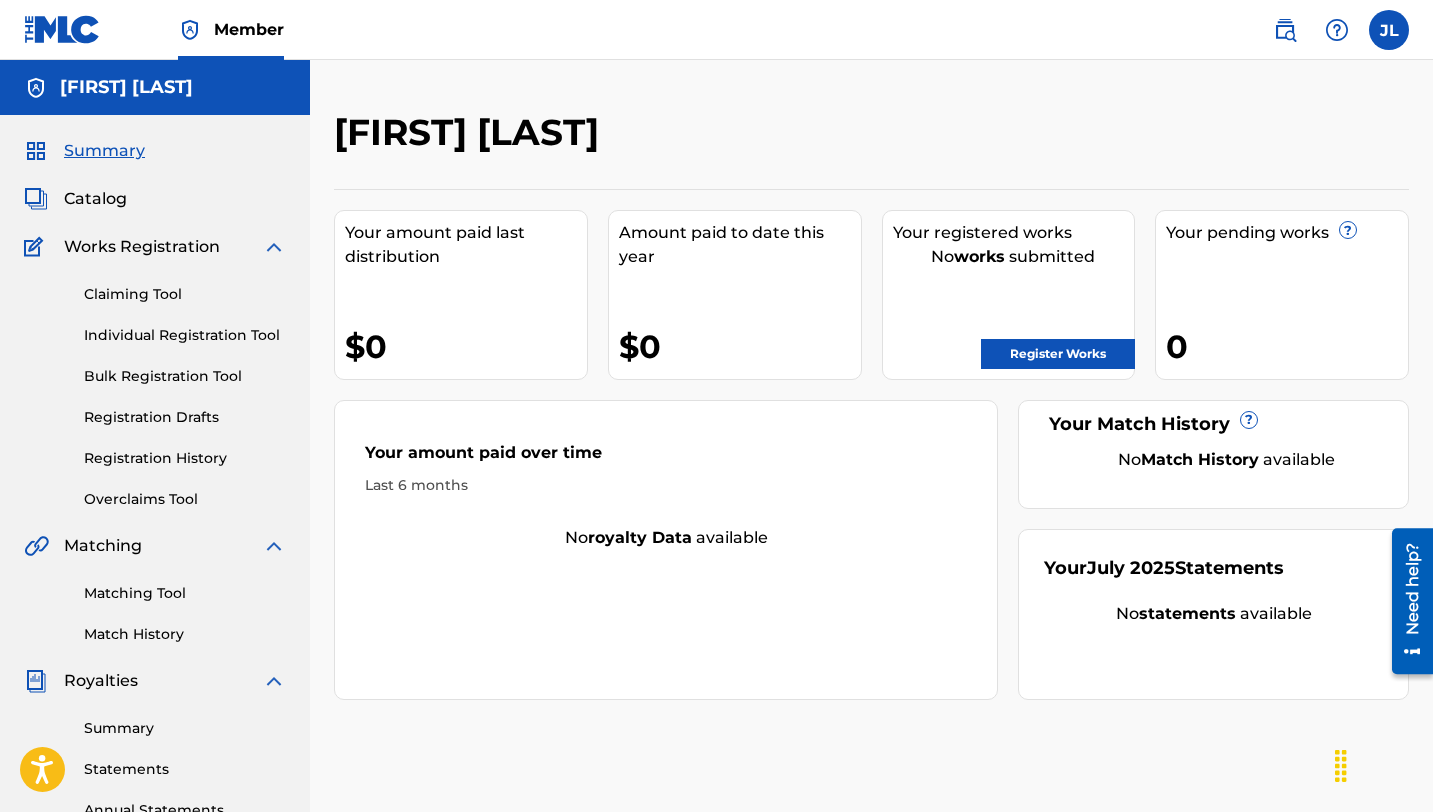 click on "Register Works" at bounding box center [1058, 354] 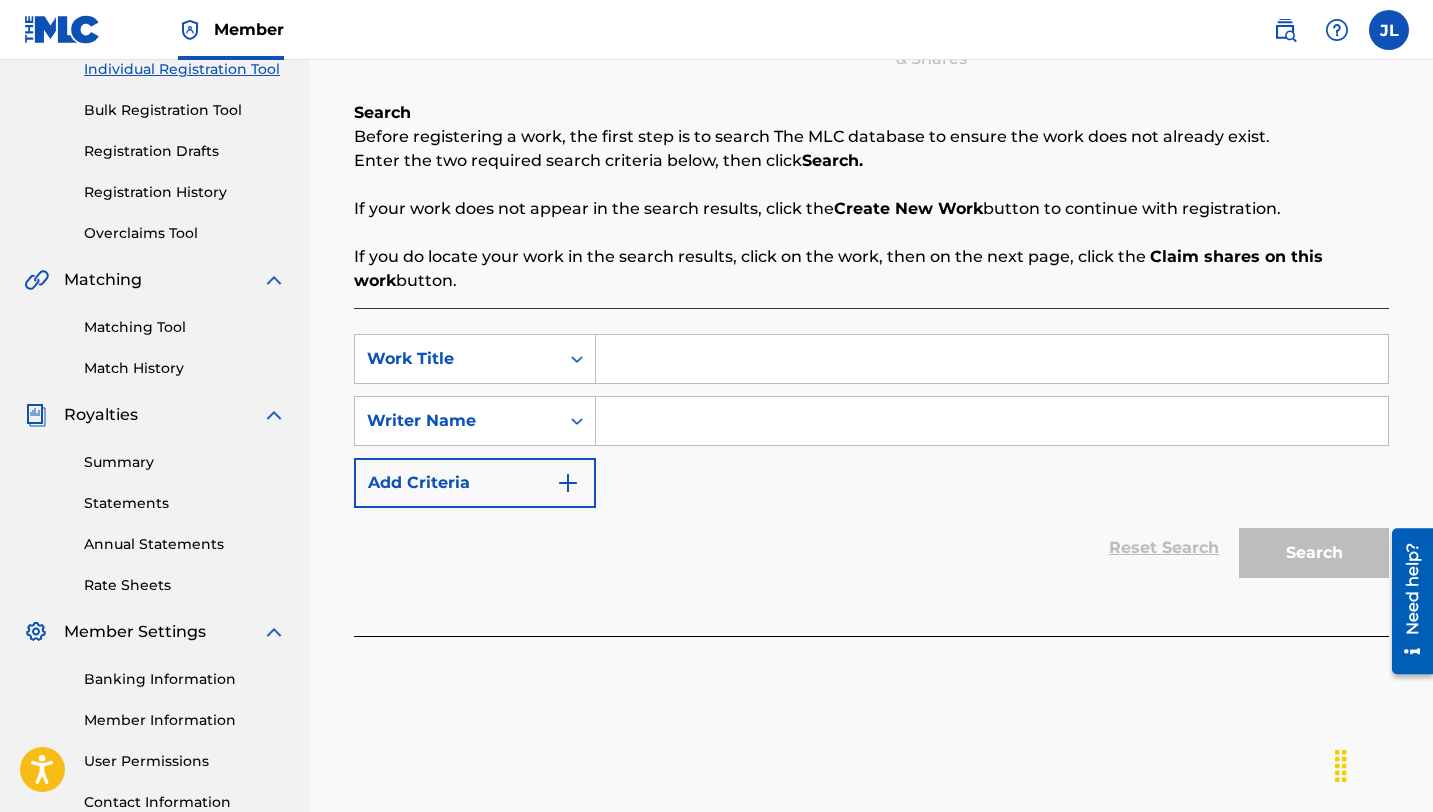 scroll, scrollTop: 246, scrollLeft: 0, axis: vertical 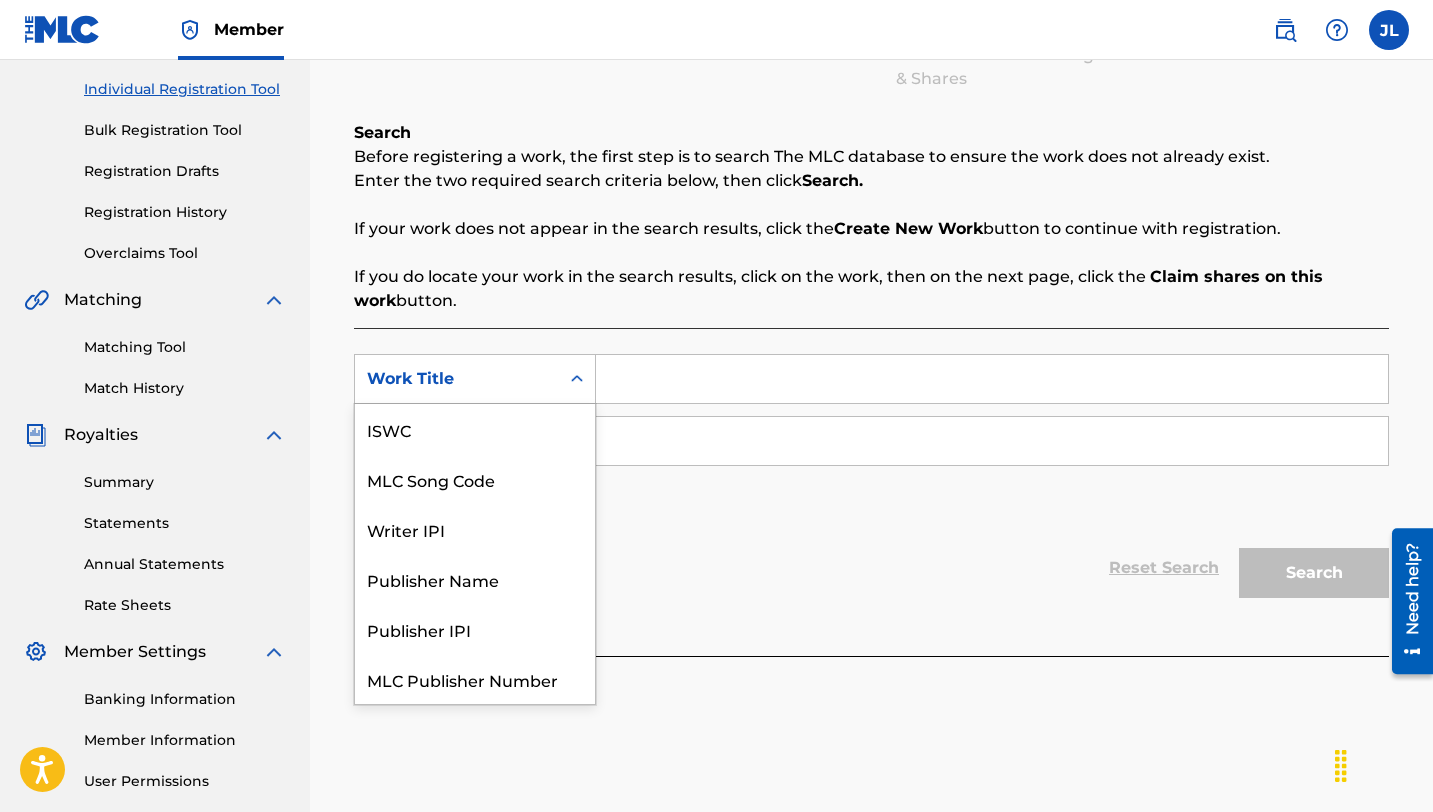 click at bounding box center (577, 379) 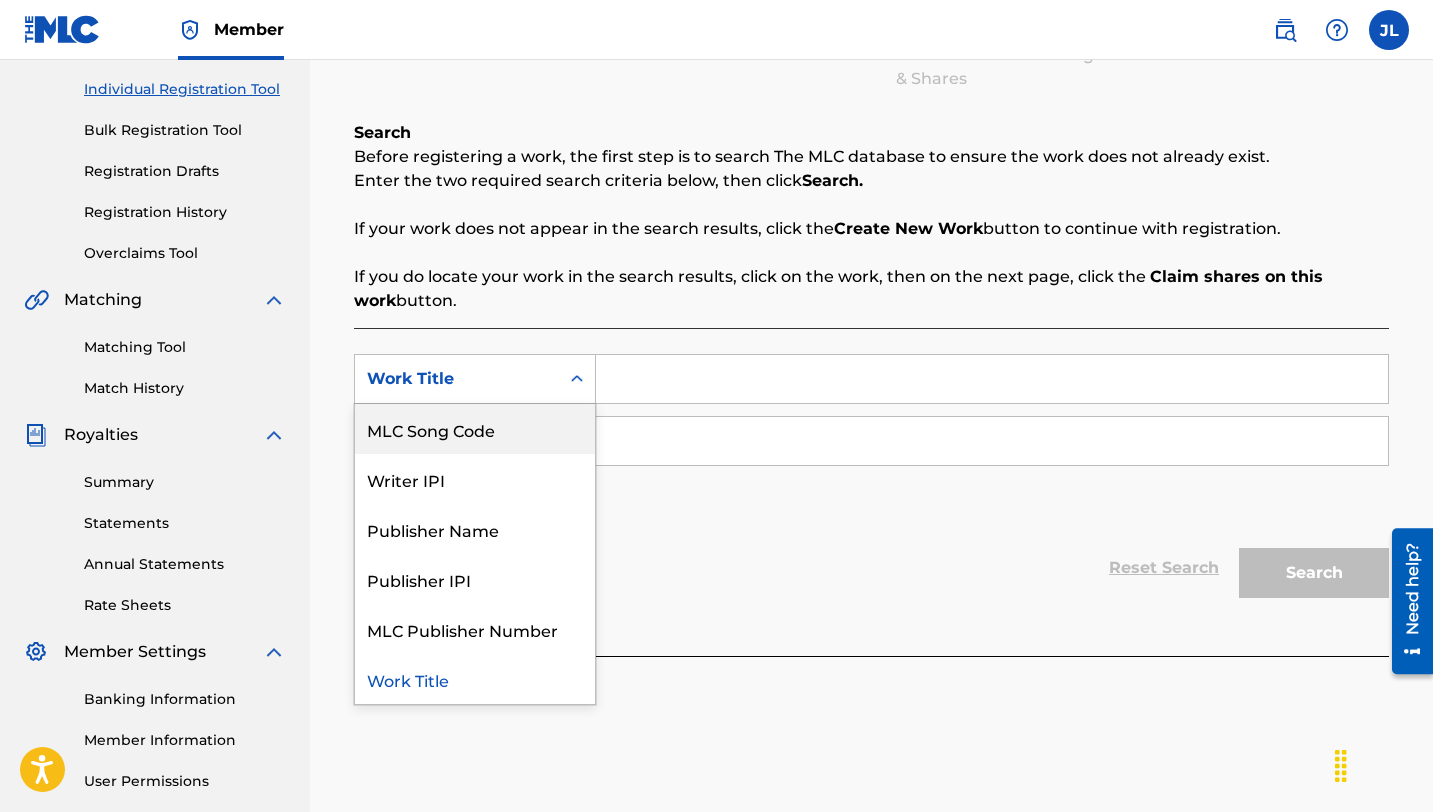 click at bounding box center (1285, 30) 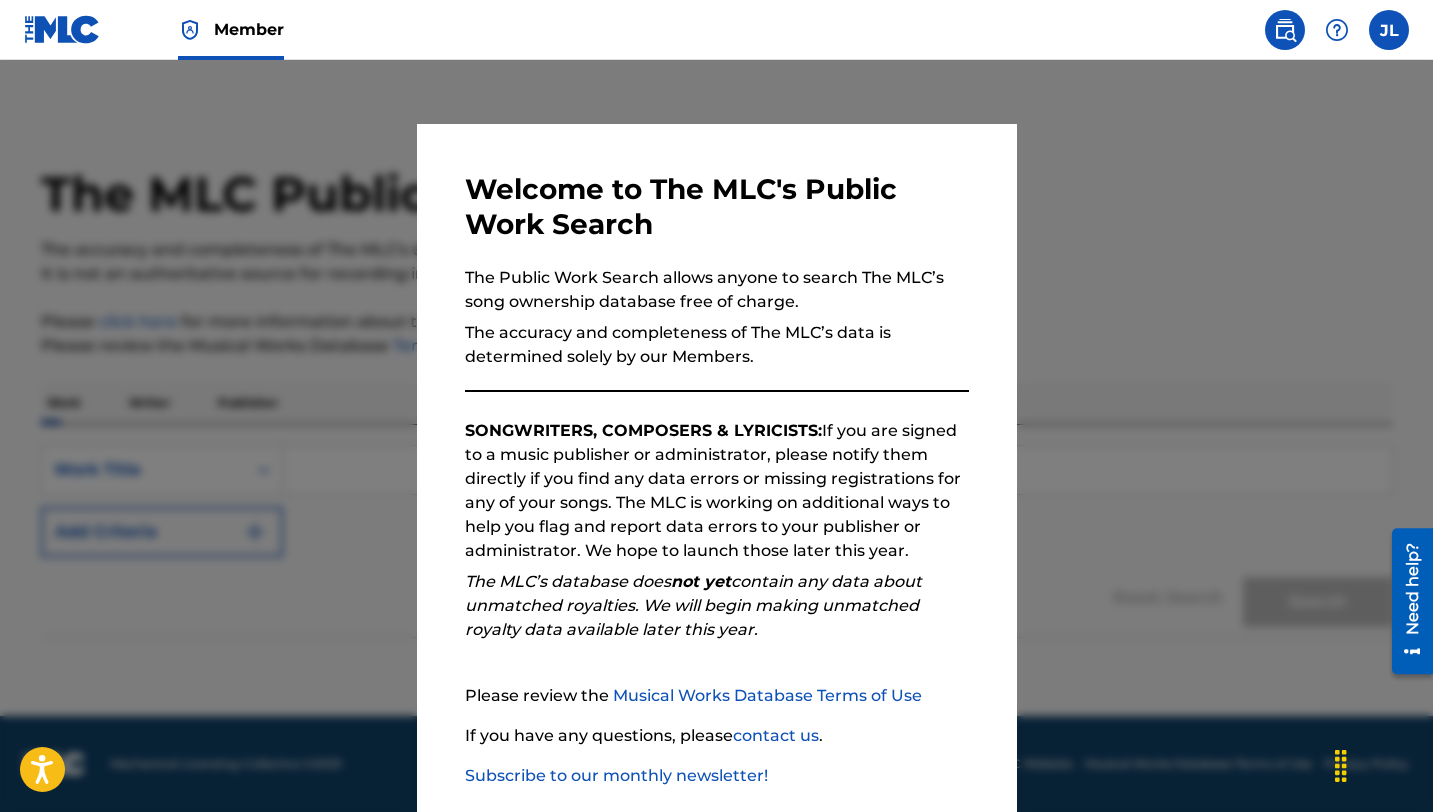 scroll, scrollTop: 0, scrollLeft: 0, axis: both 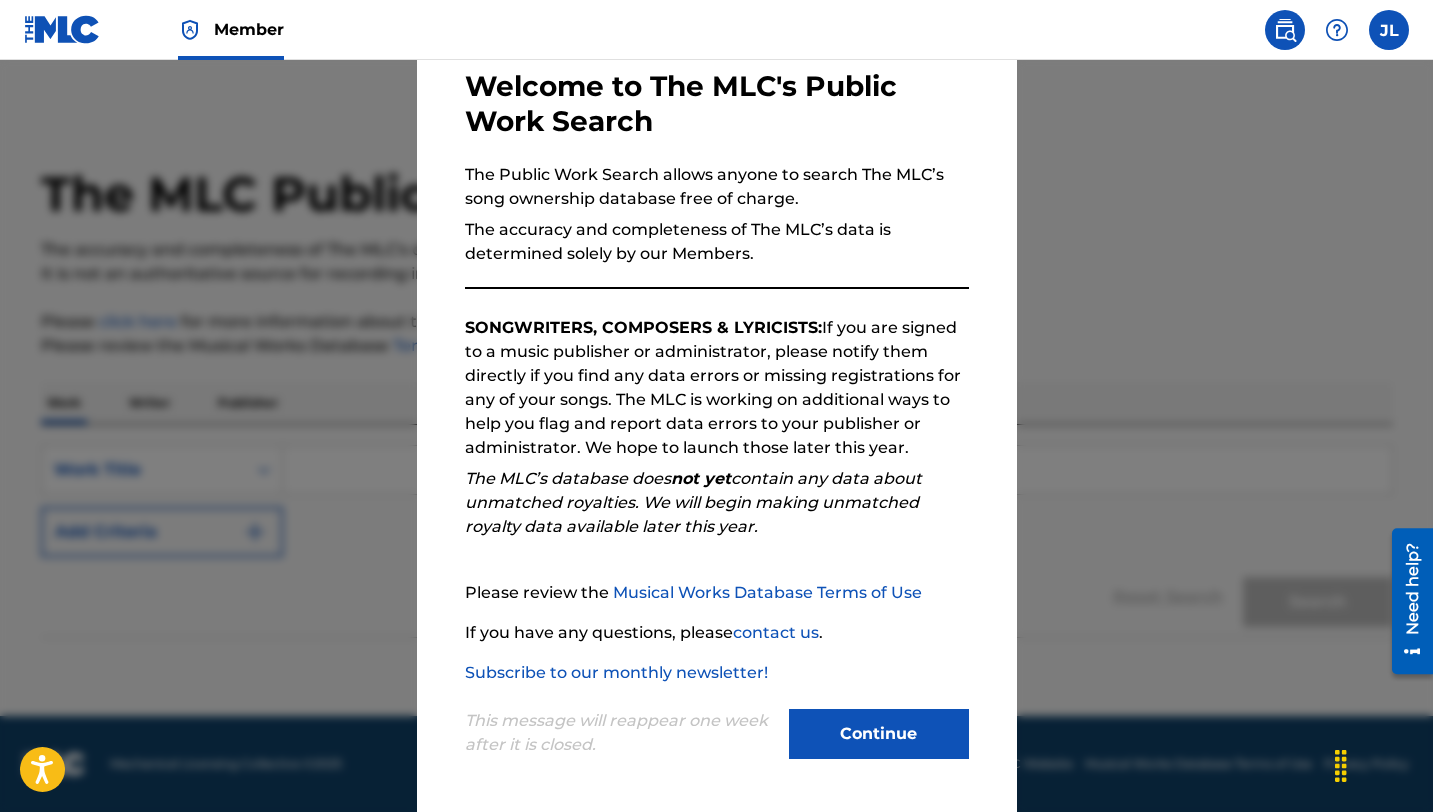 click on "Continue" at bounding box center (879, 734) 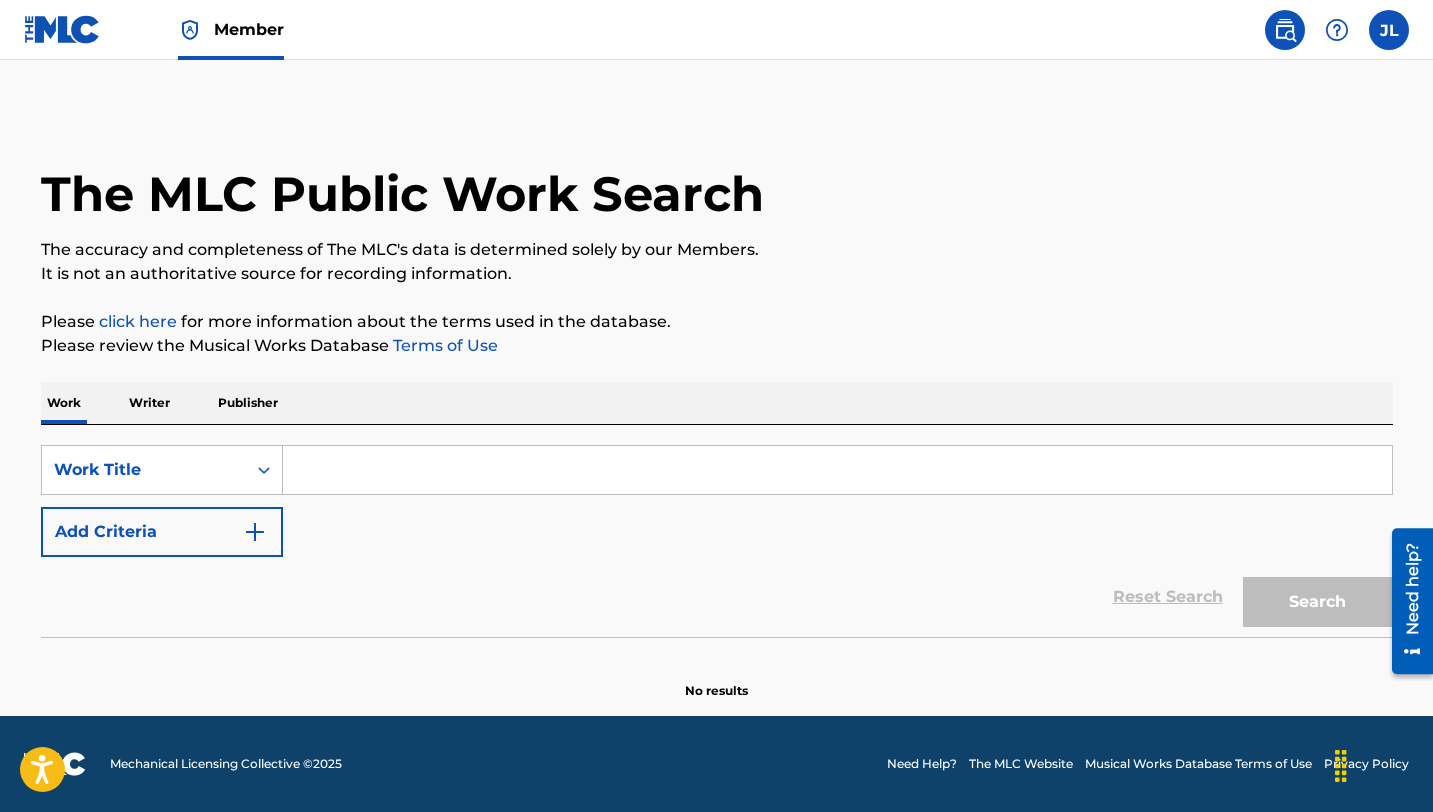 click at bounding box center (837, 470) 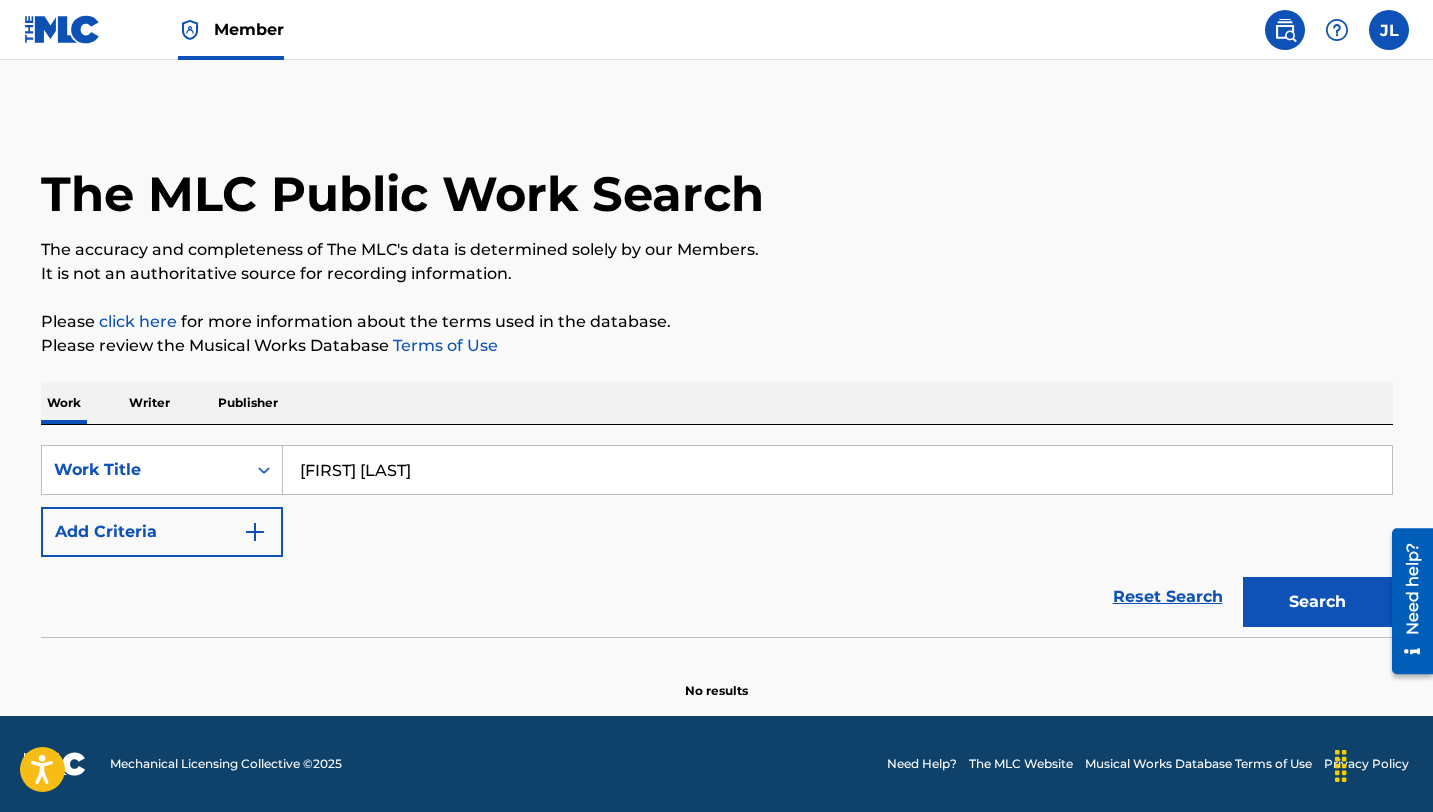 type on "[FIRST] [LAST]" 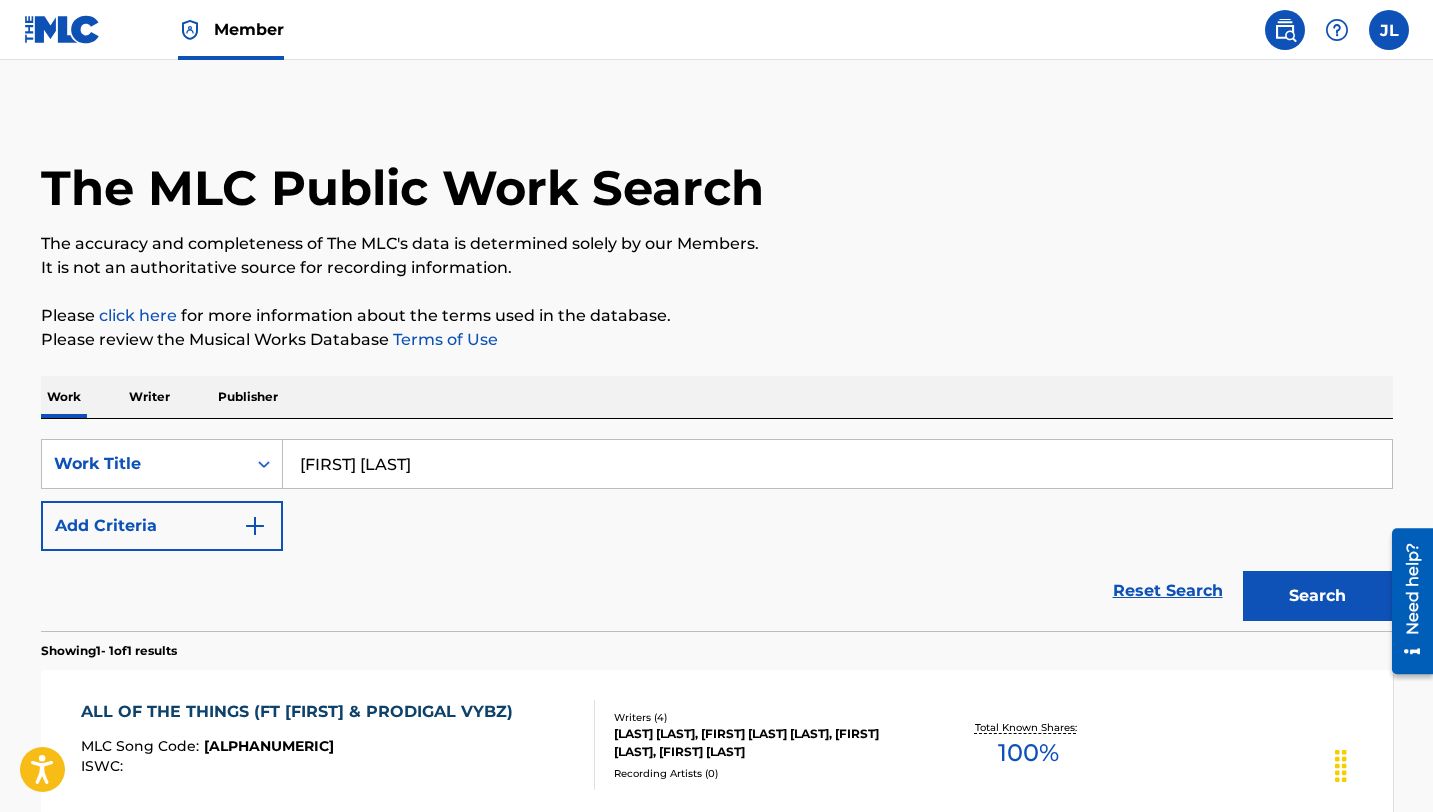 scroll, scrollTop: 9, scrollLeft: 0, axis: vertical 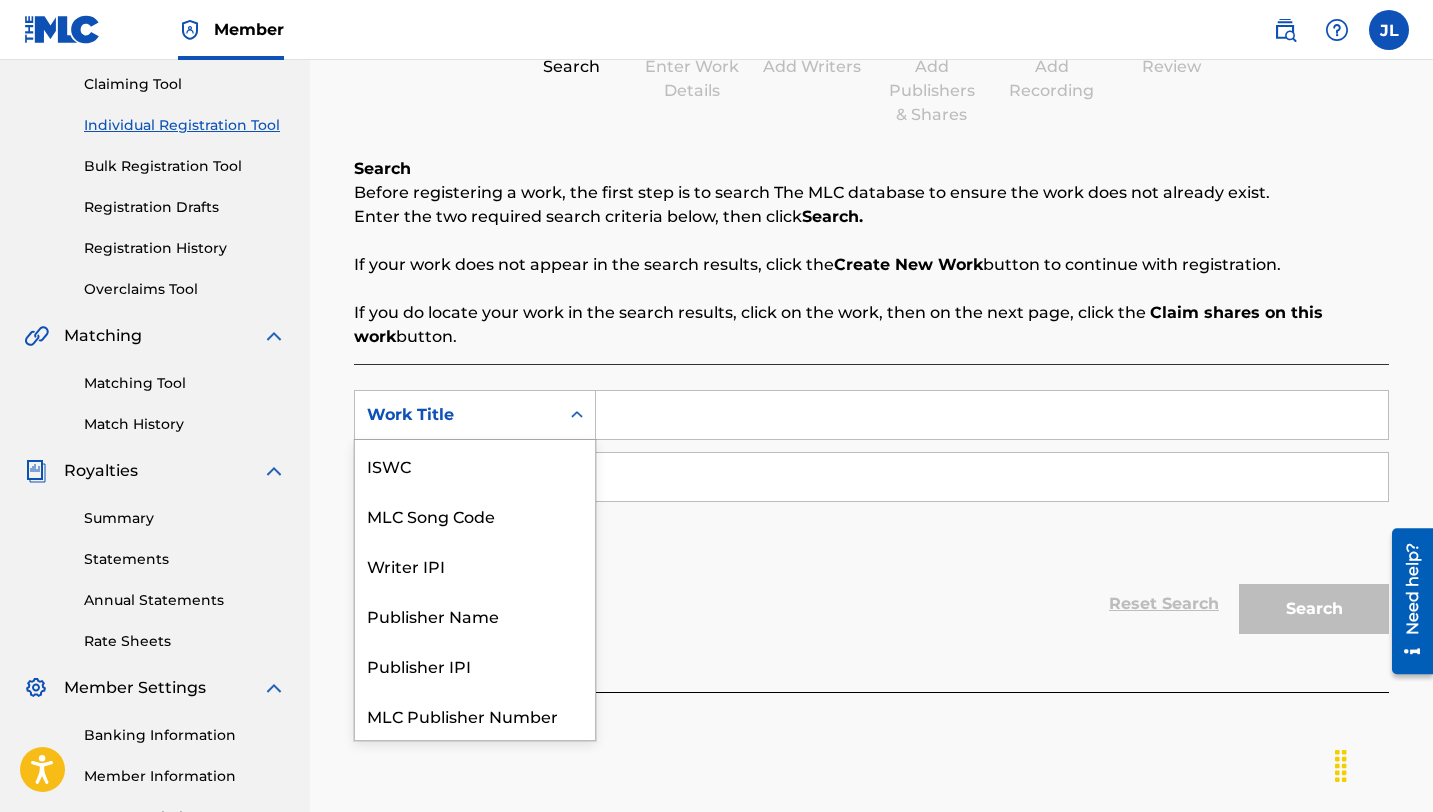 click on "Work Title" at bounding box center (457, 415) 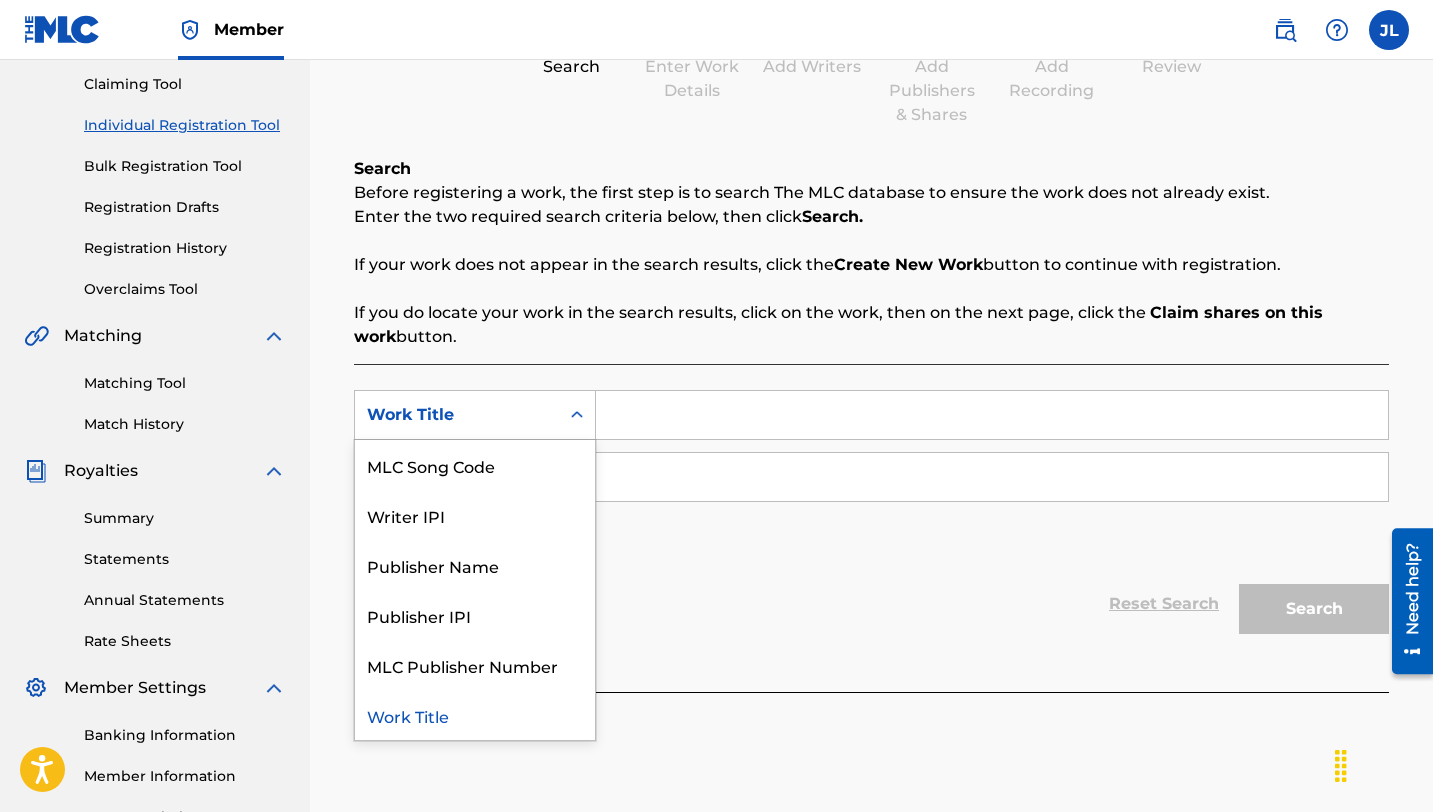 click on "Work Title" at bounding box center (457, 415) 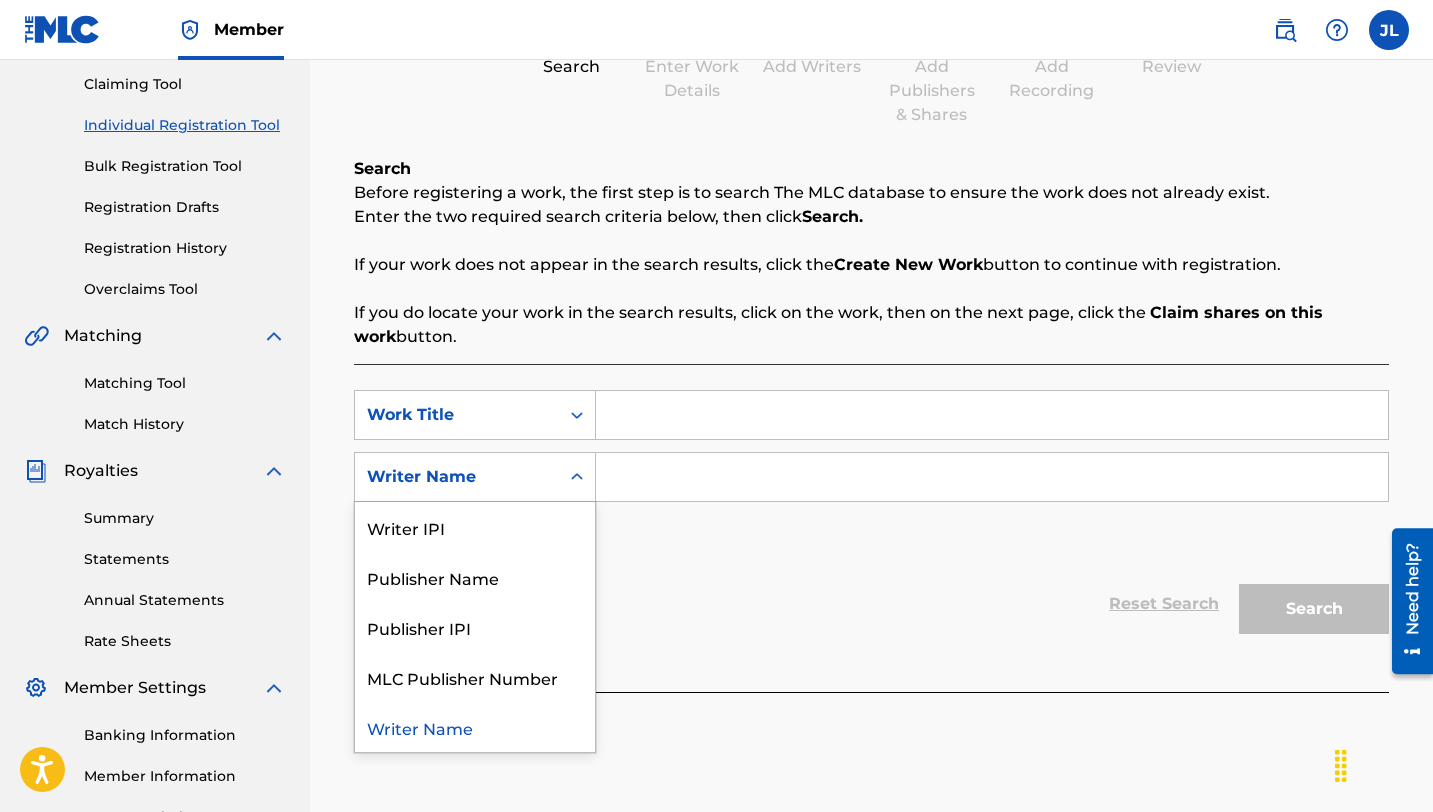 click at bounding box center [577, 477] 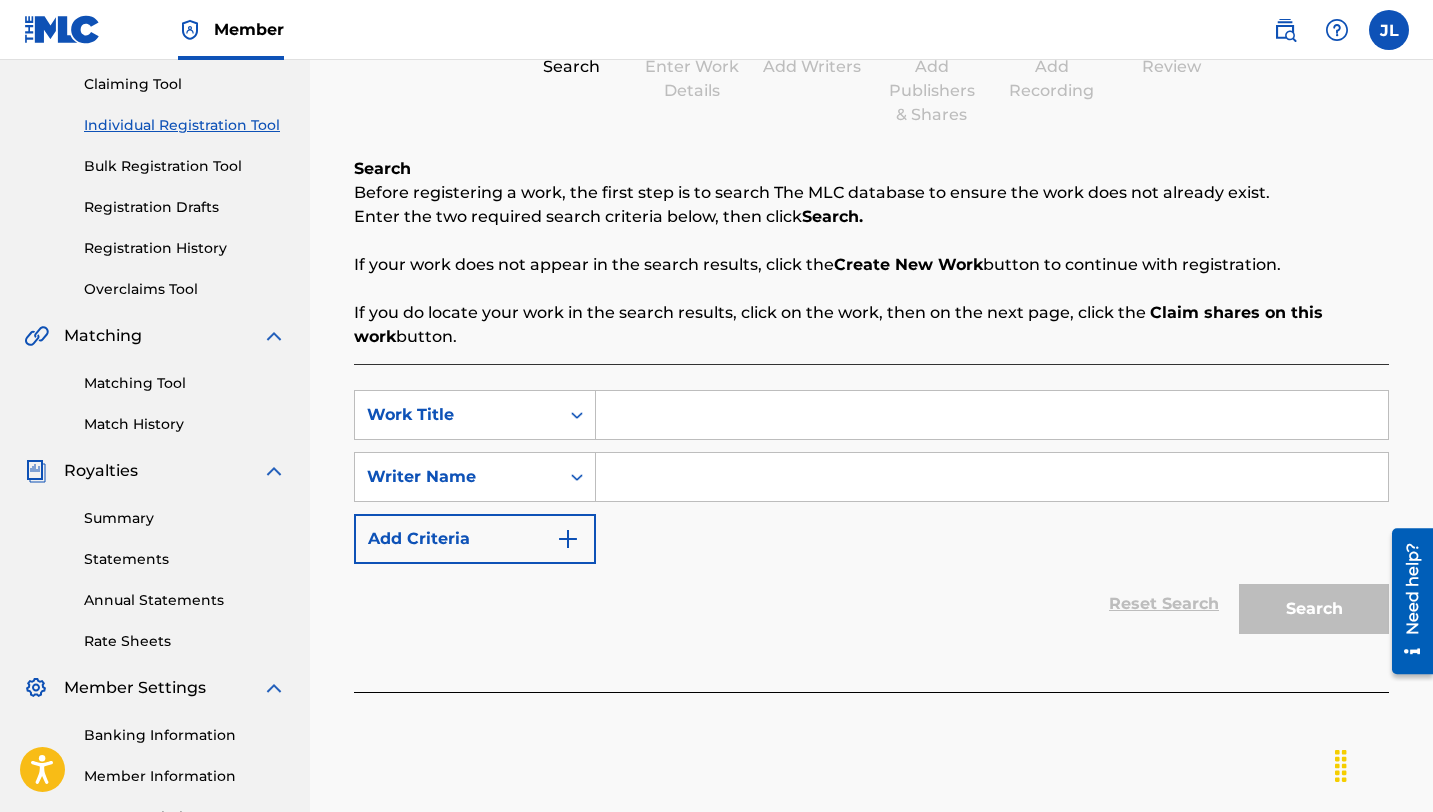 click at bounding box center (992, 415) 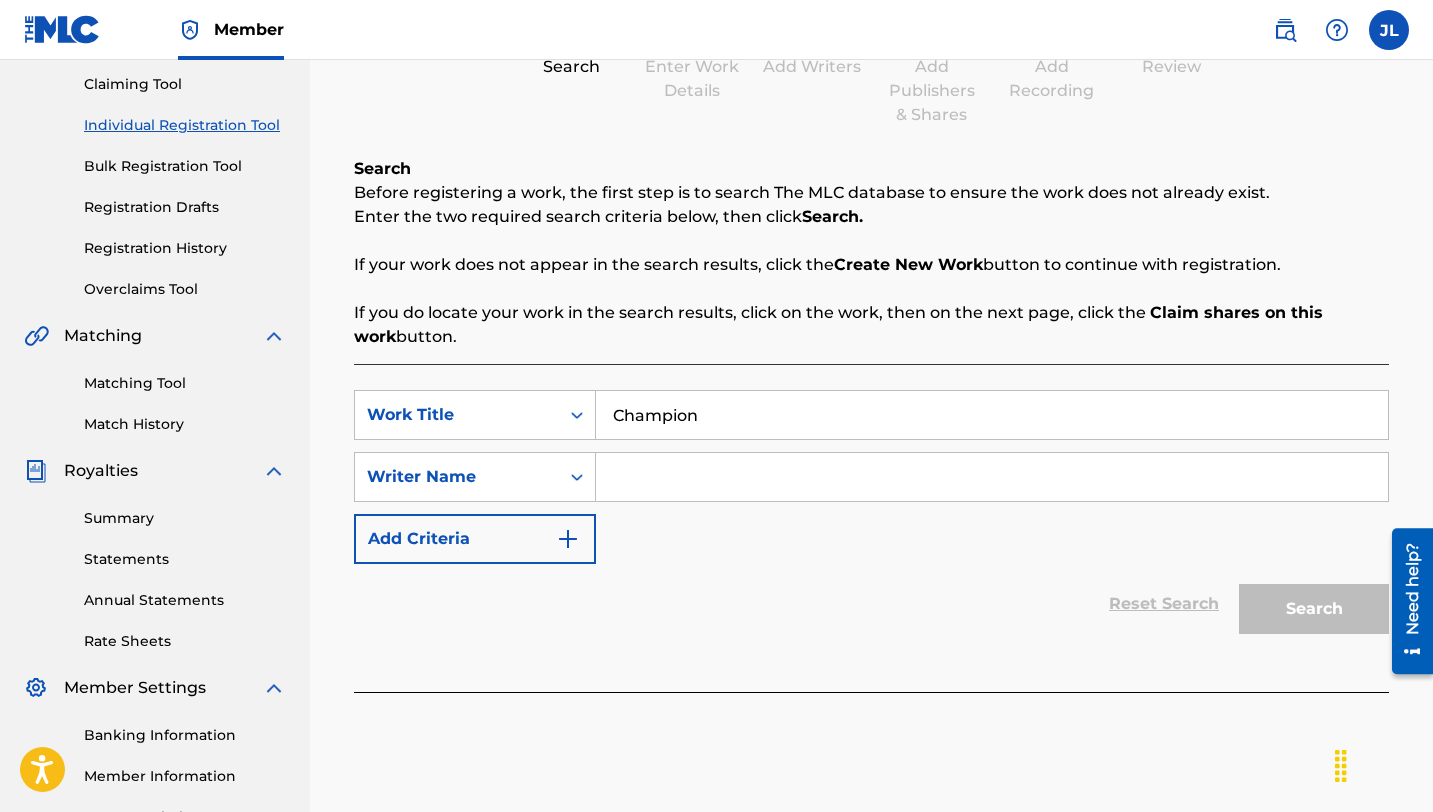type on "Champion" 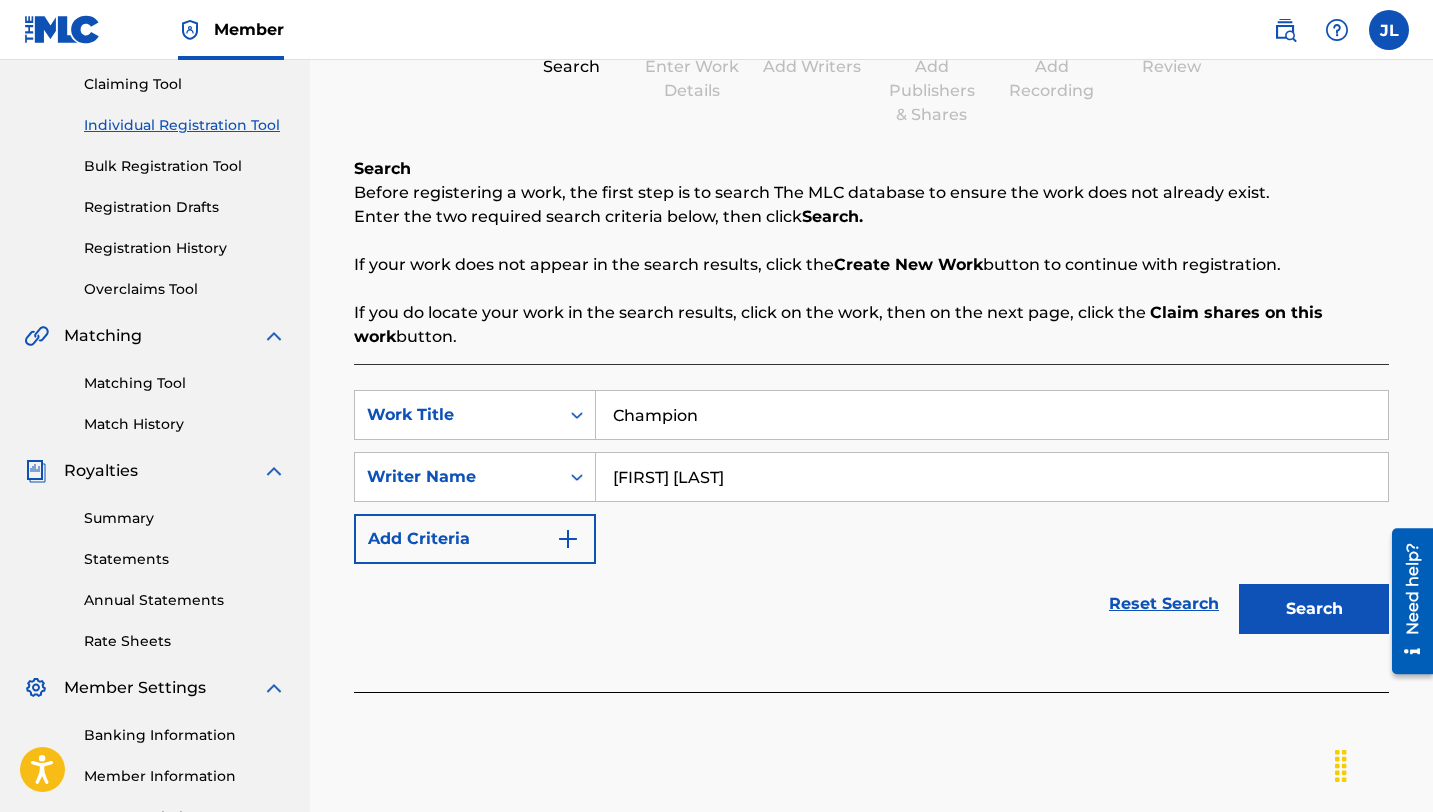 type on "[FIRST] [LAST]" 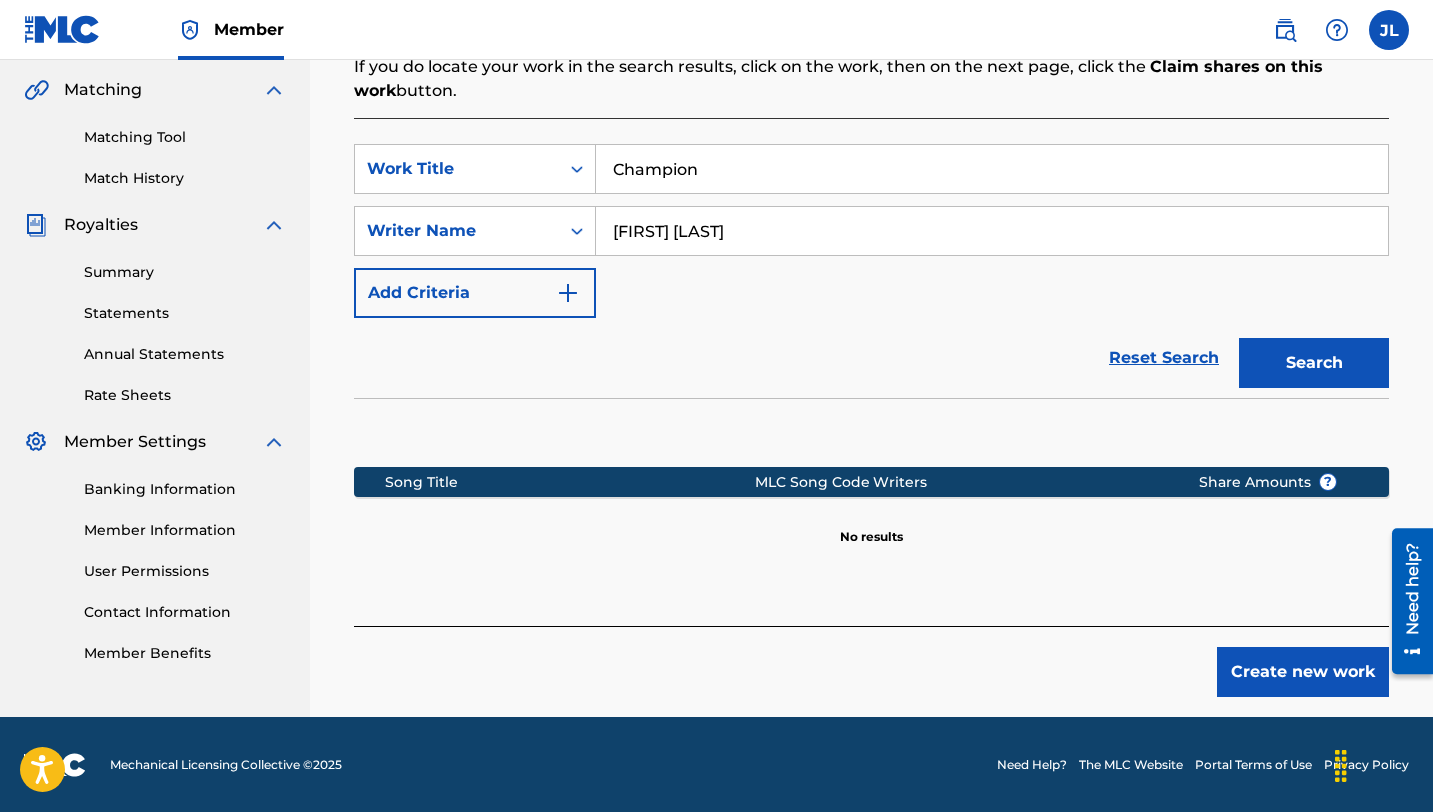 scroll, scrollTop: 457, scrollLeft: 0, axis: vertical 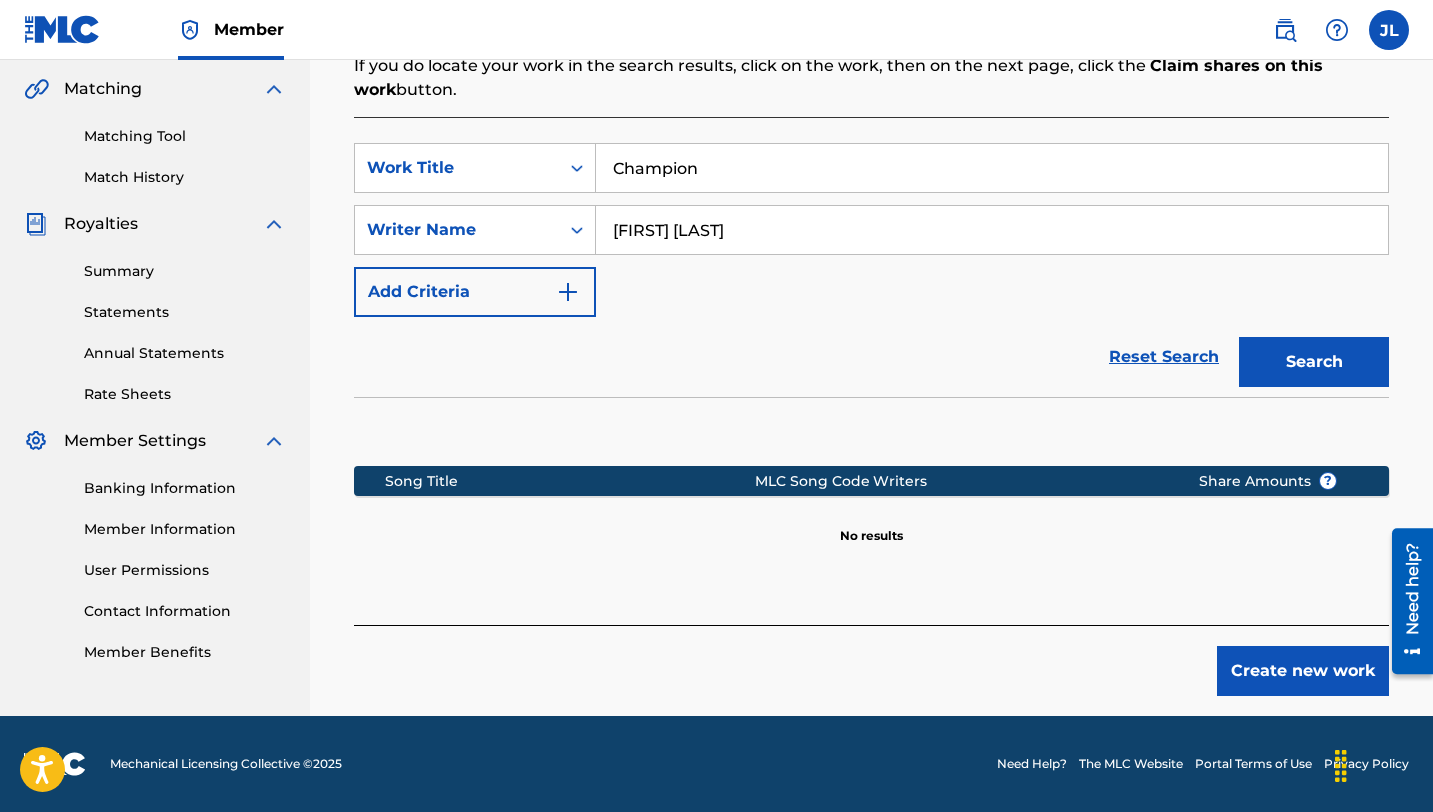 click on "Create new work" at bounding box center (1303, 671) 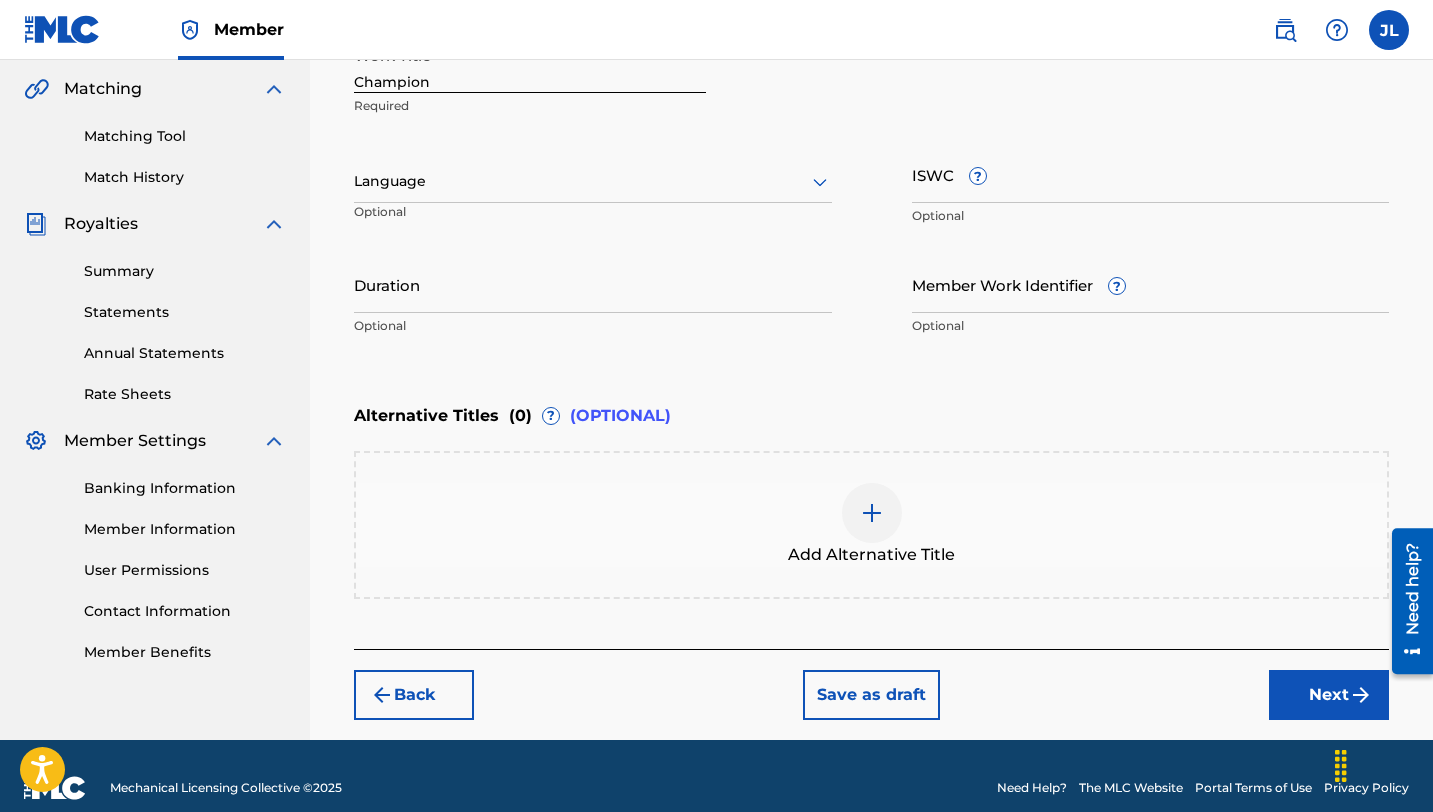 scroll, scrollTop: 453, scrollLeft: 0, axis: vertical 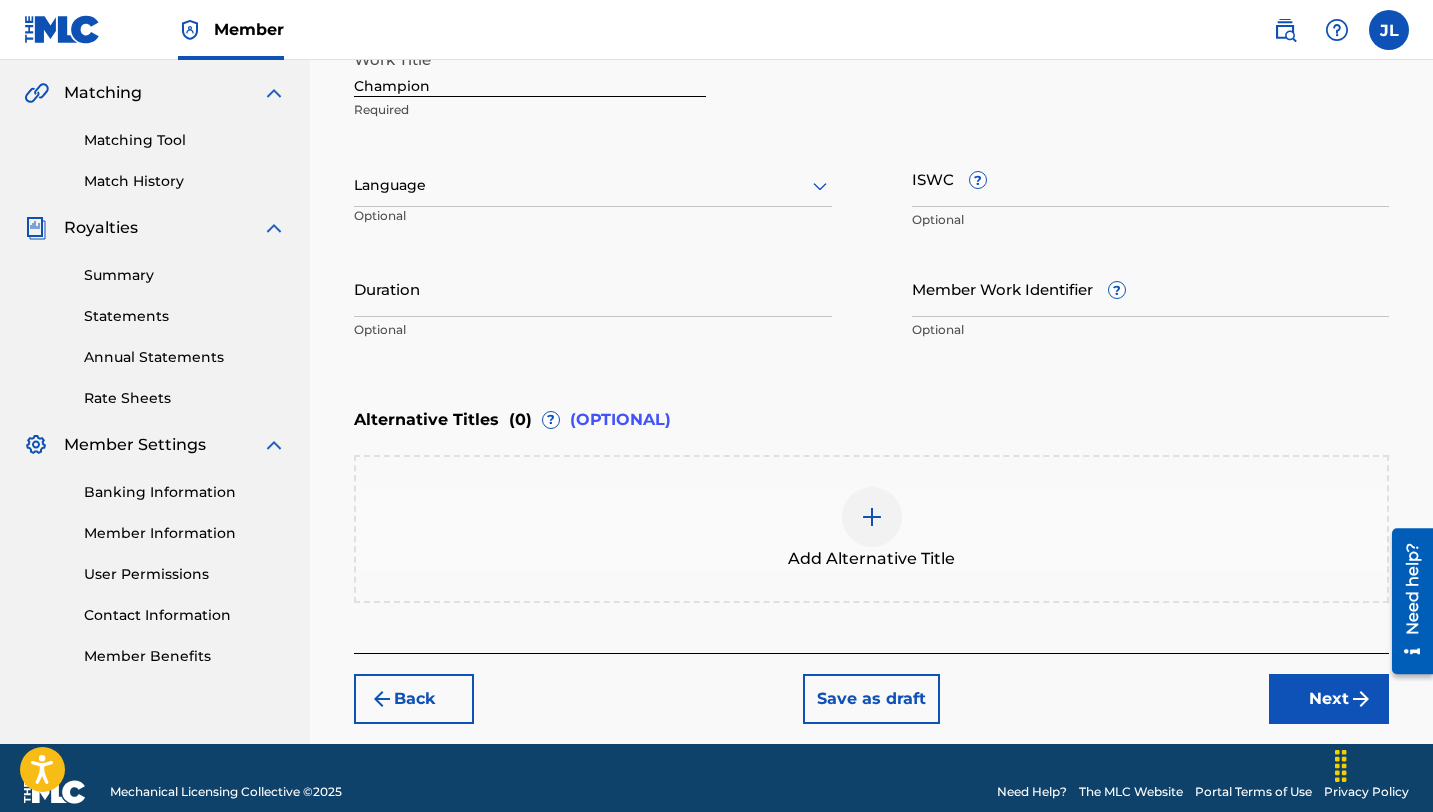 click on "Duration" at bounding box center (593, 288) 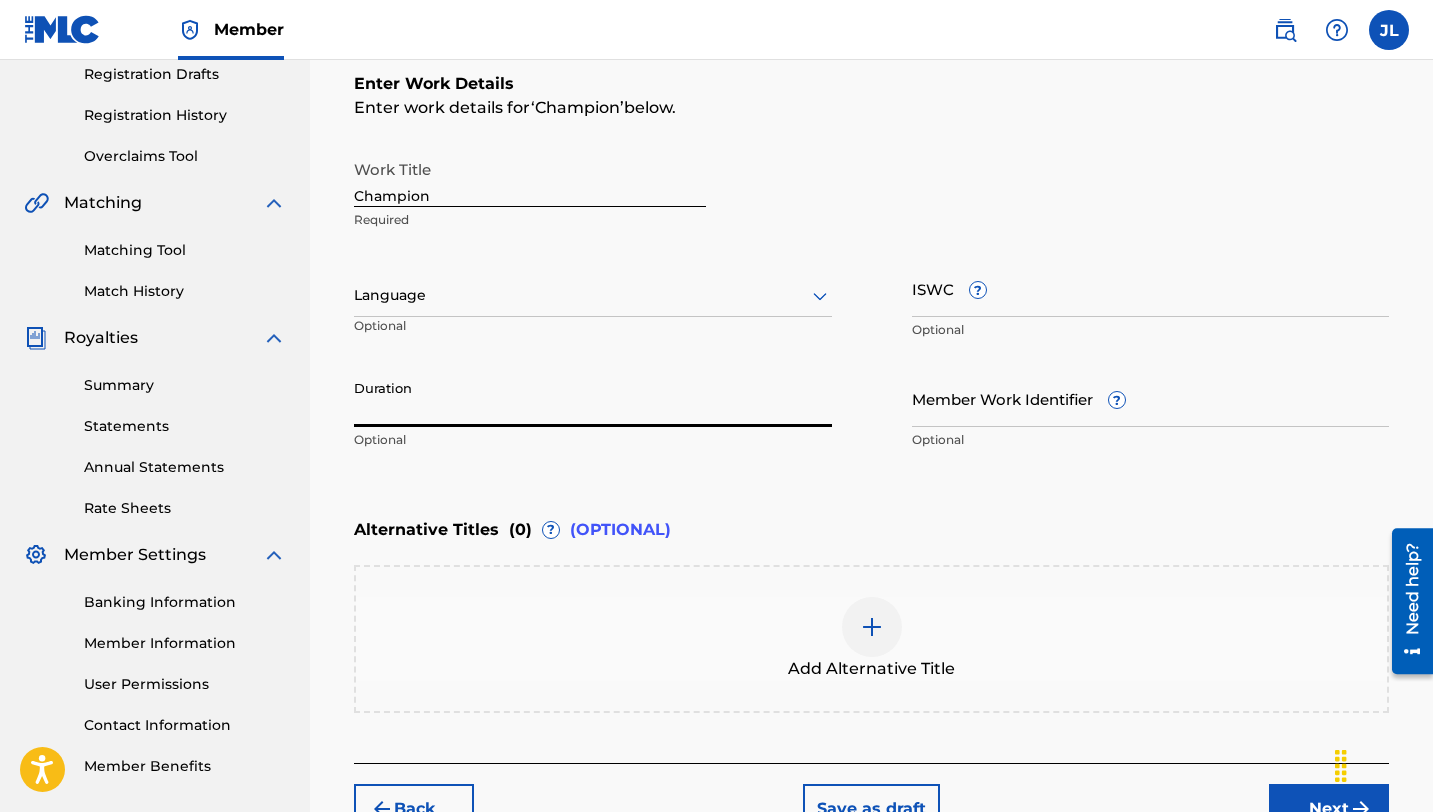 scroll, scrollTop: 320, scrollLeft: 0, axis: vertical 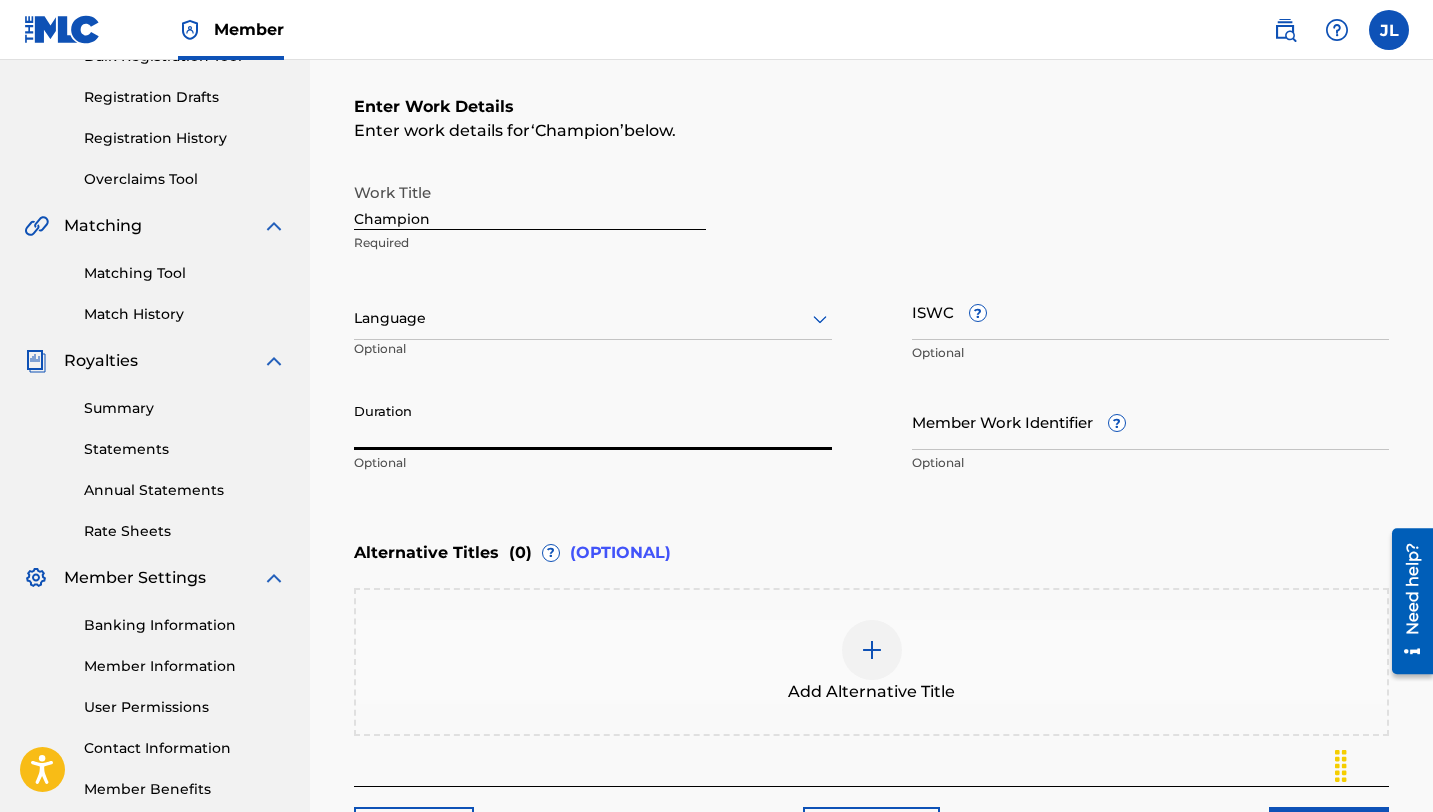 type on "3" 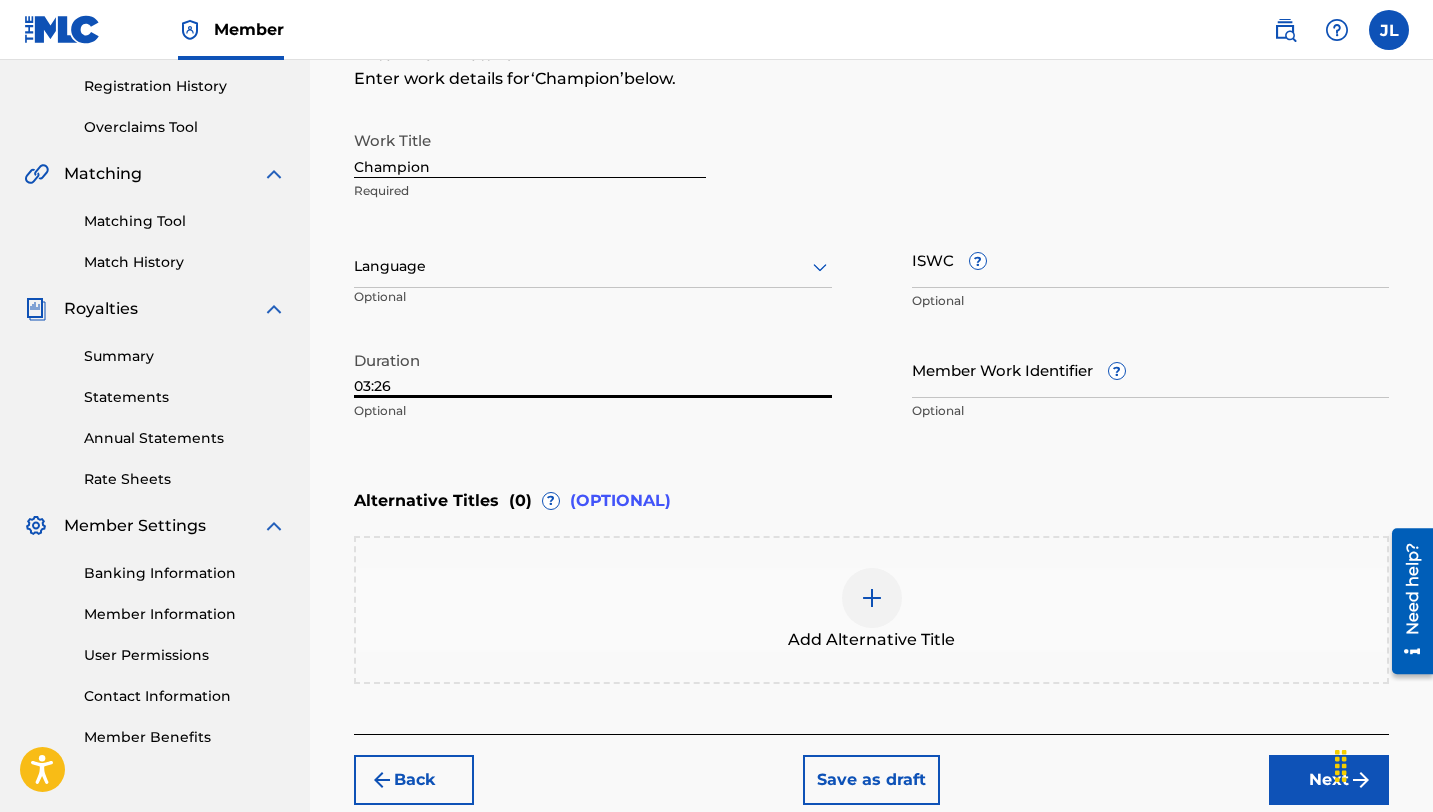 scroll, scrollTop: 481, scrollLeft: 0, axis: vertical 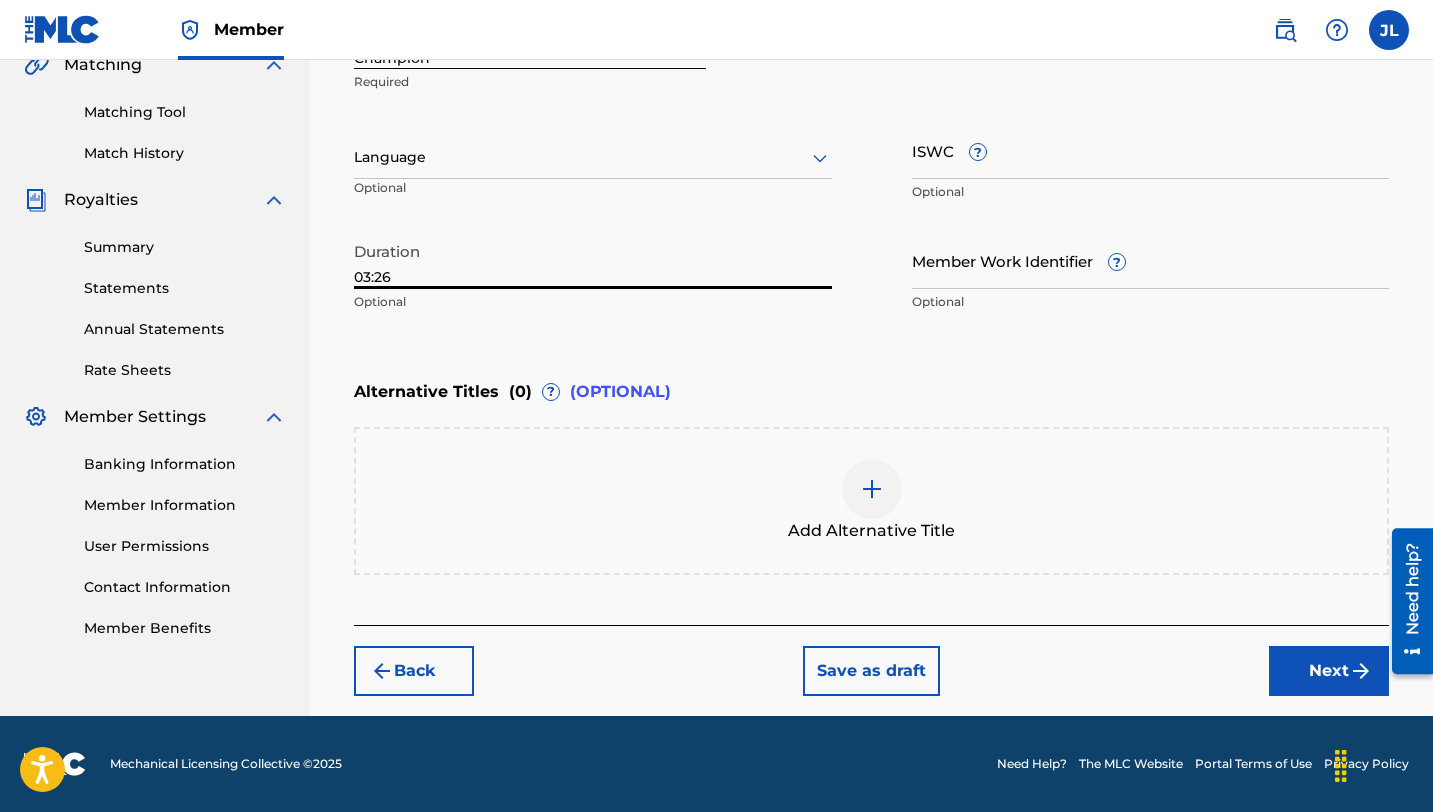 type on "03:26" 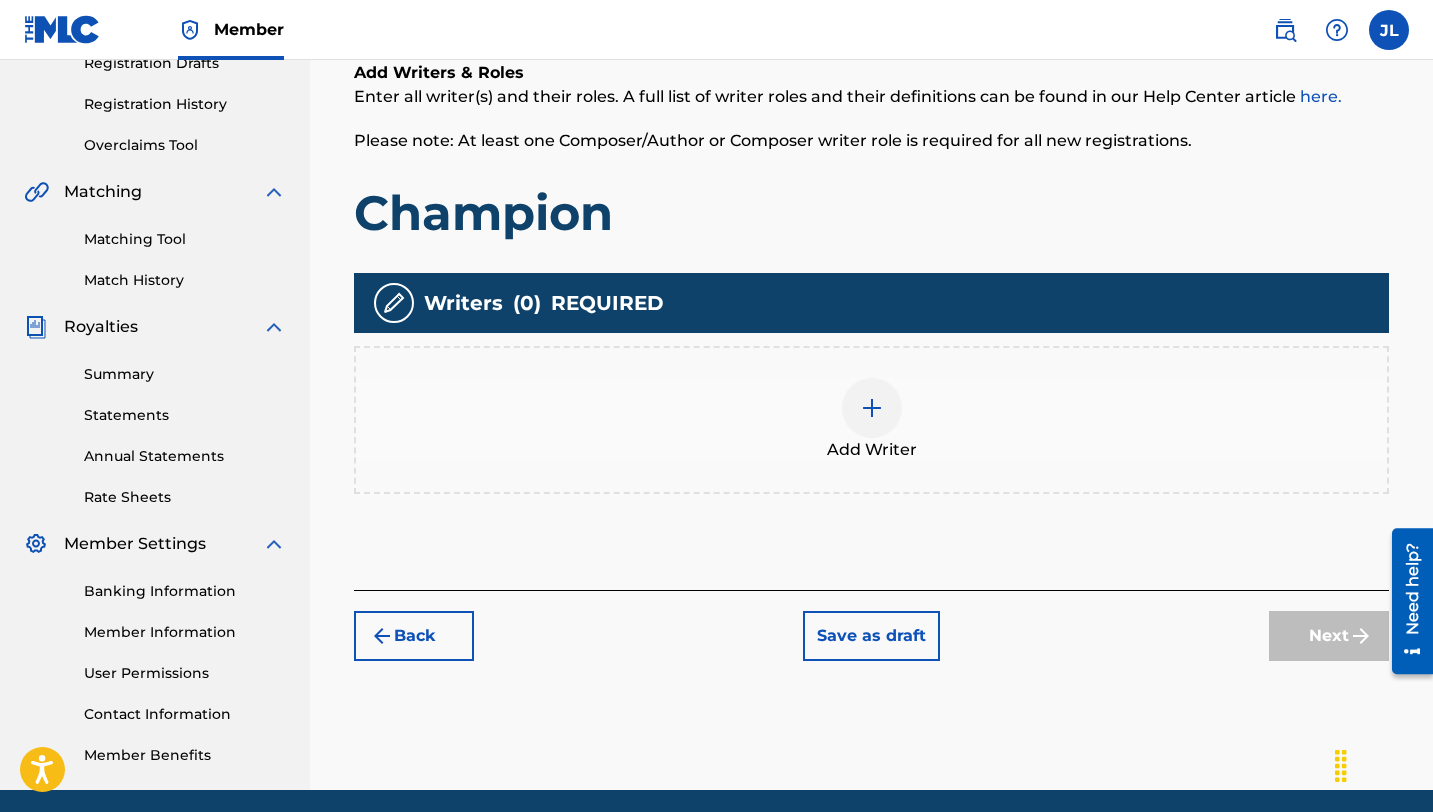 scroll, scrollTop: 355, scrollLeft: 0, axis: vertical 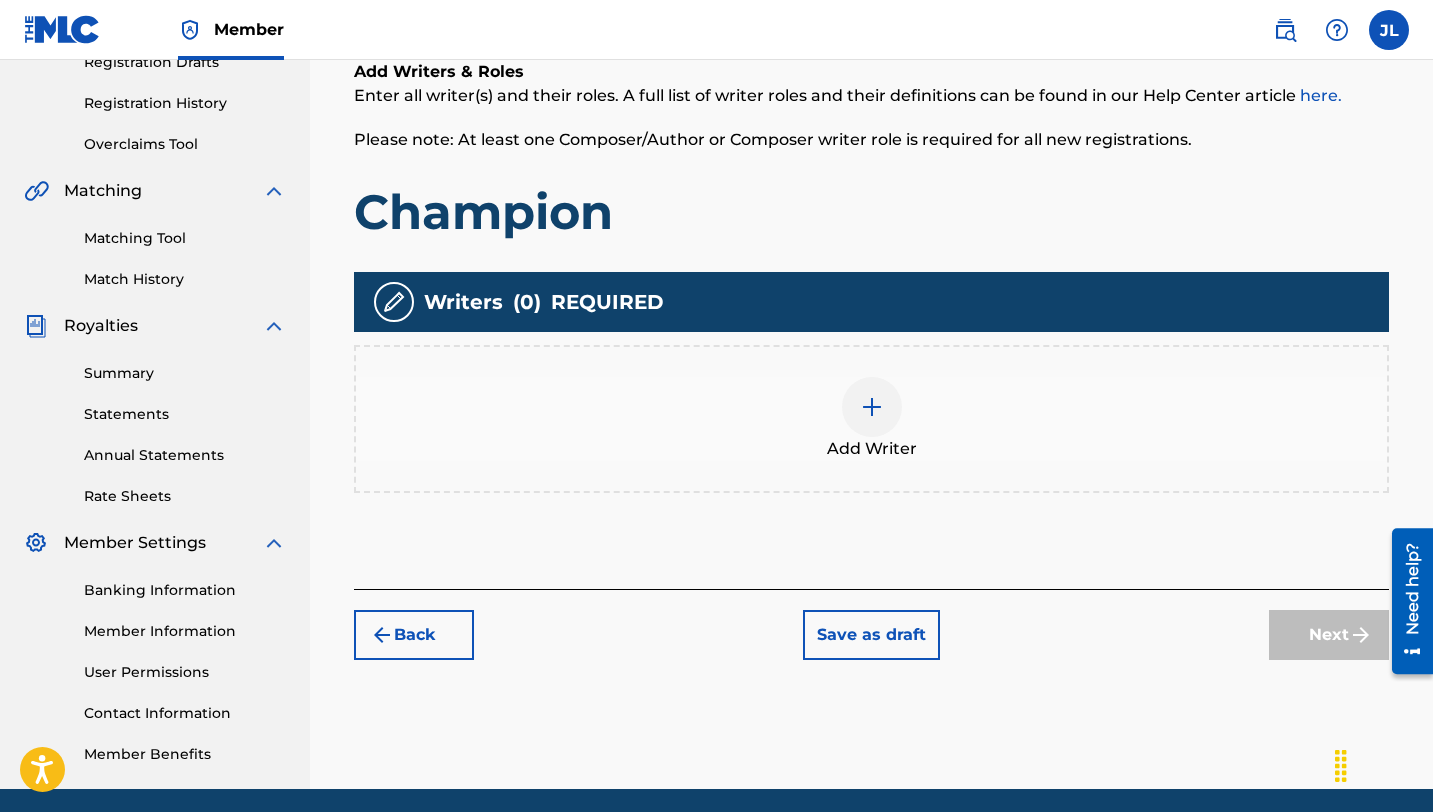 click at bounding box center (872, 407) 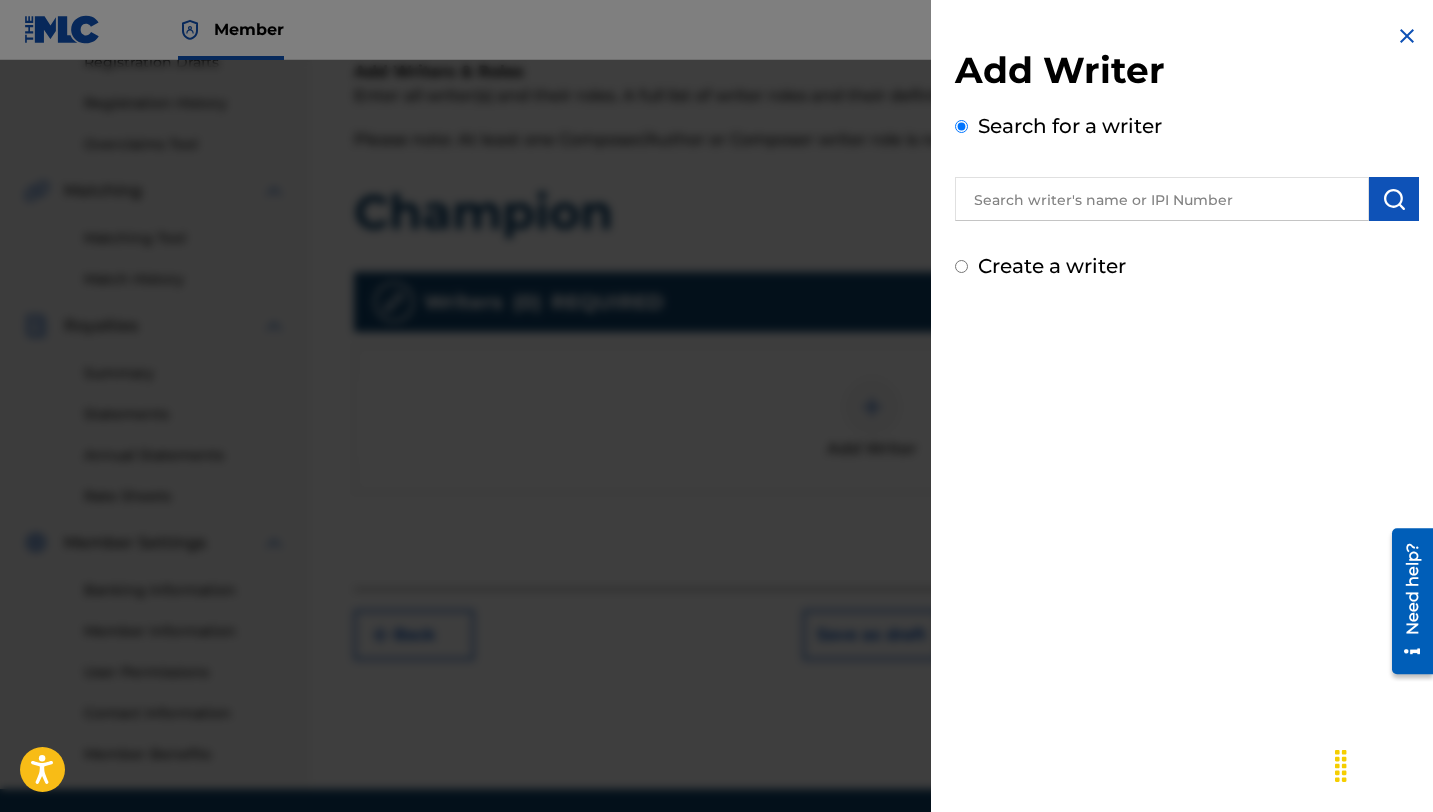 click on "Create a writer" at bounding box center (1052, 266) 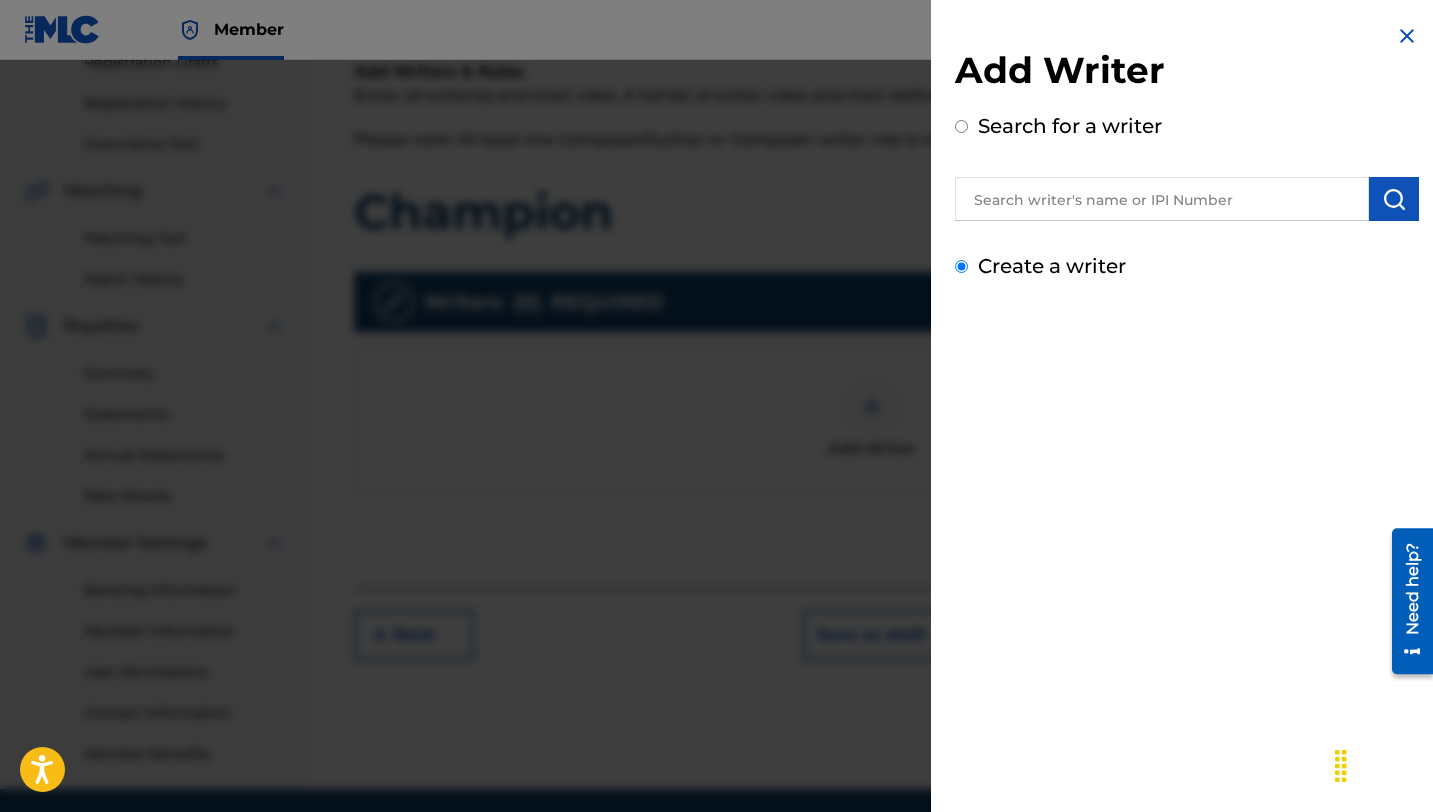 click on "Create a writer" at bounding box center (961, 266) 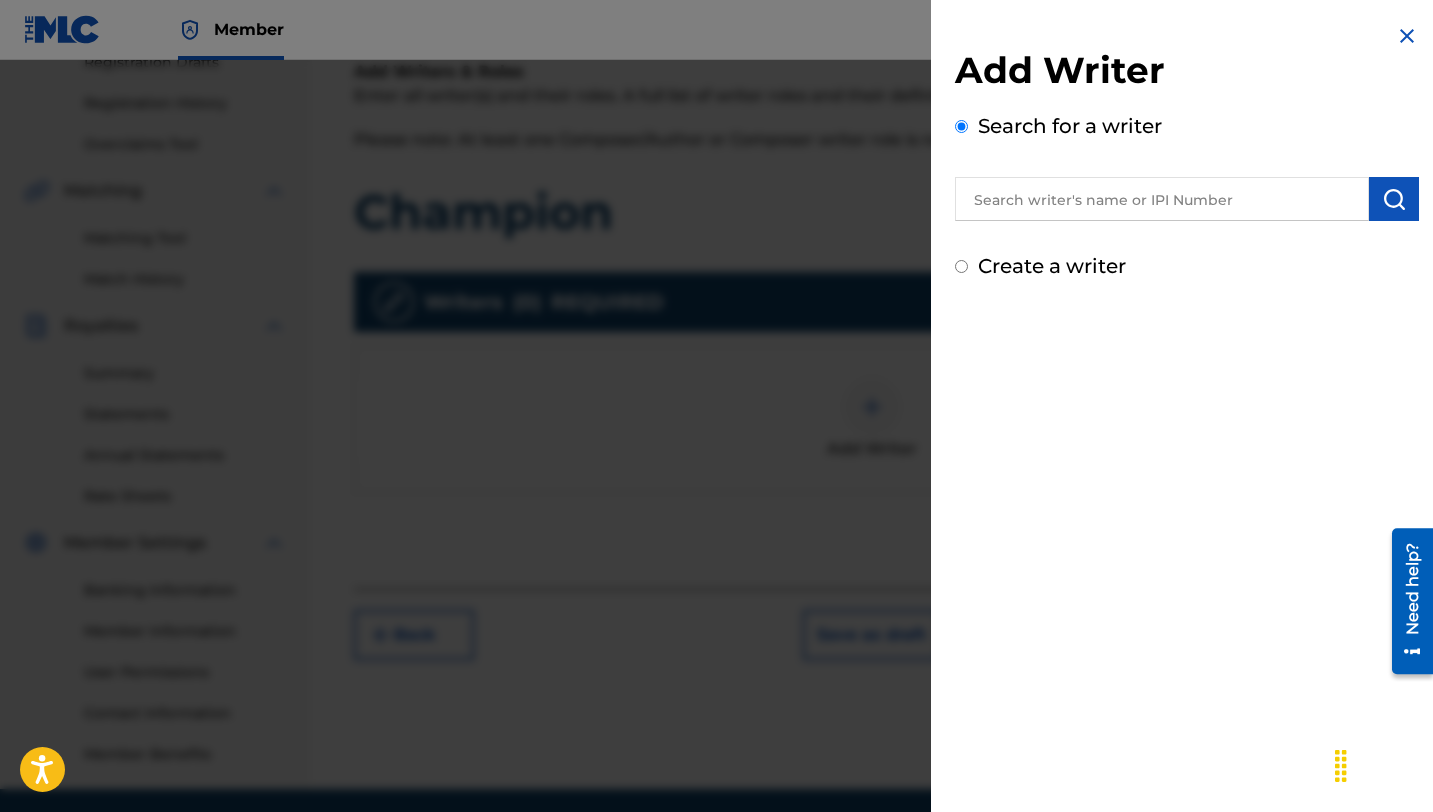 radio on "false" 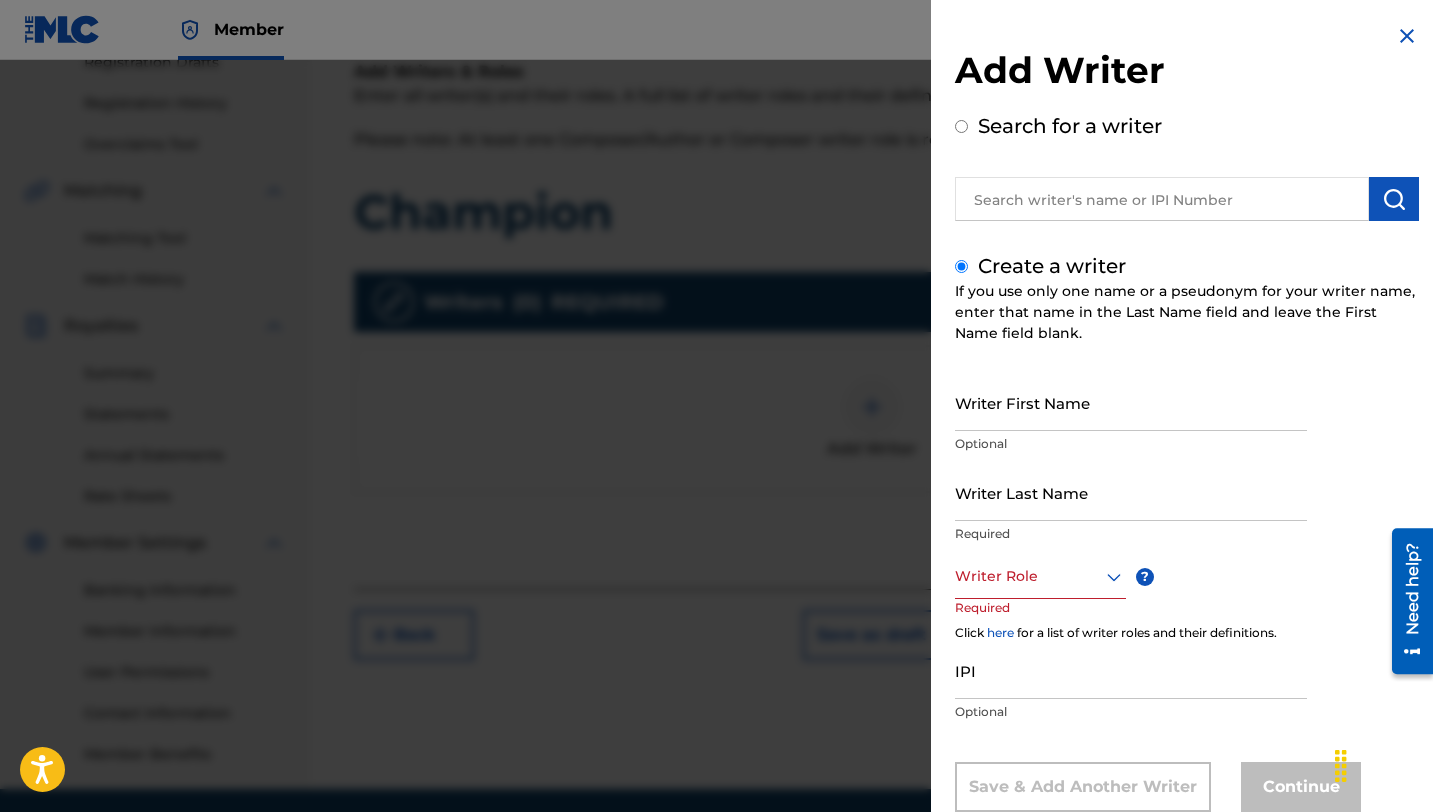 click on "Writer First Name" at bounding box center (1131, 402) 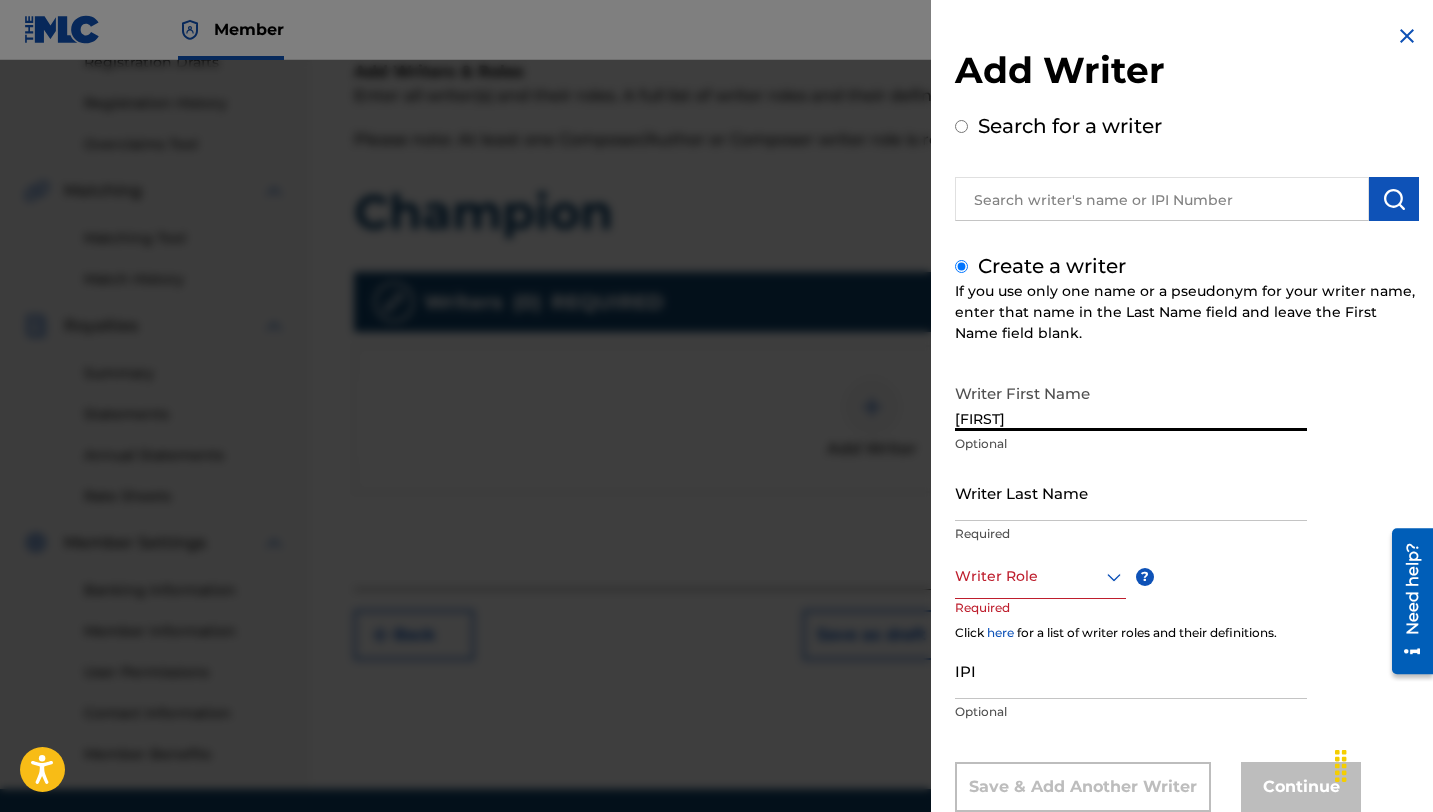 type on "[FIRST]" 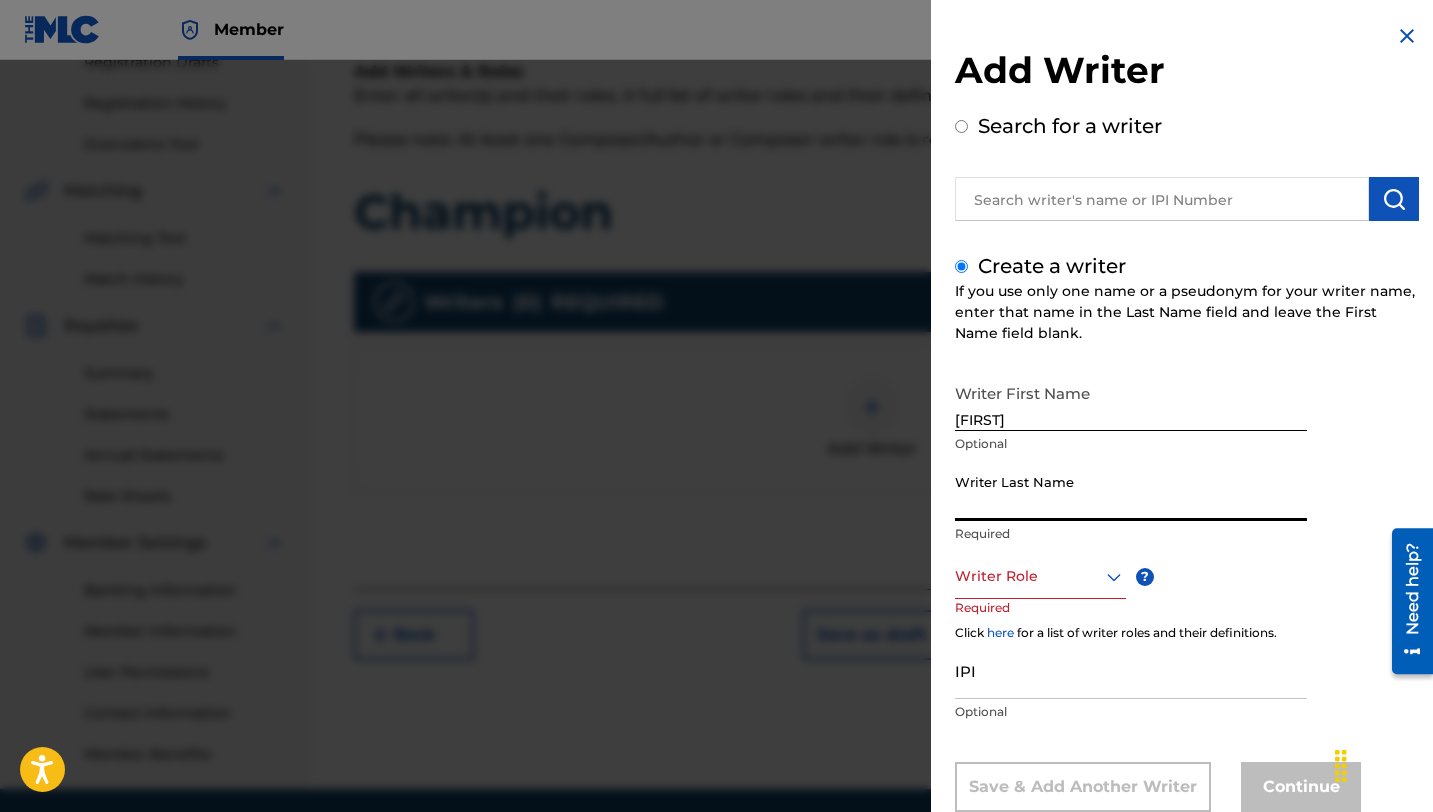 click on "Writer Last Name" at bounding box center (1131, 492) 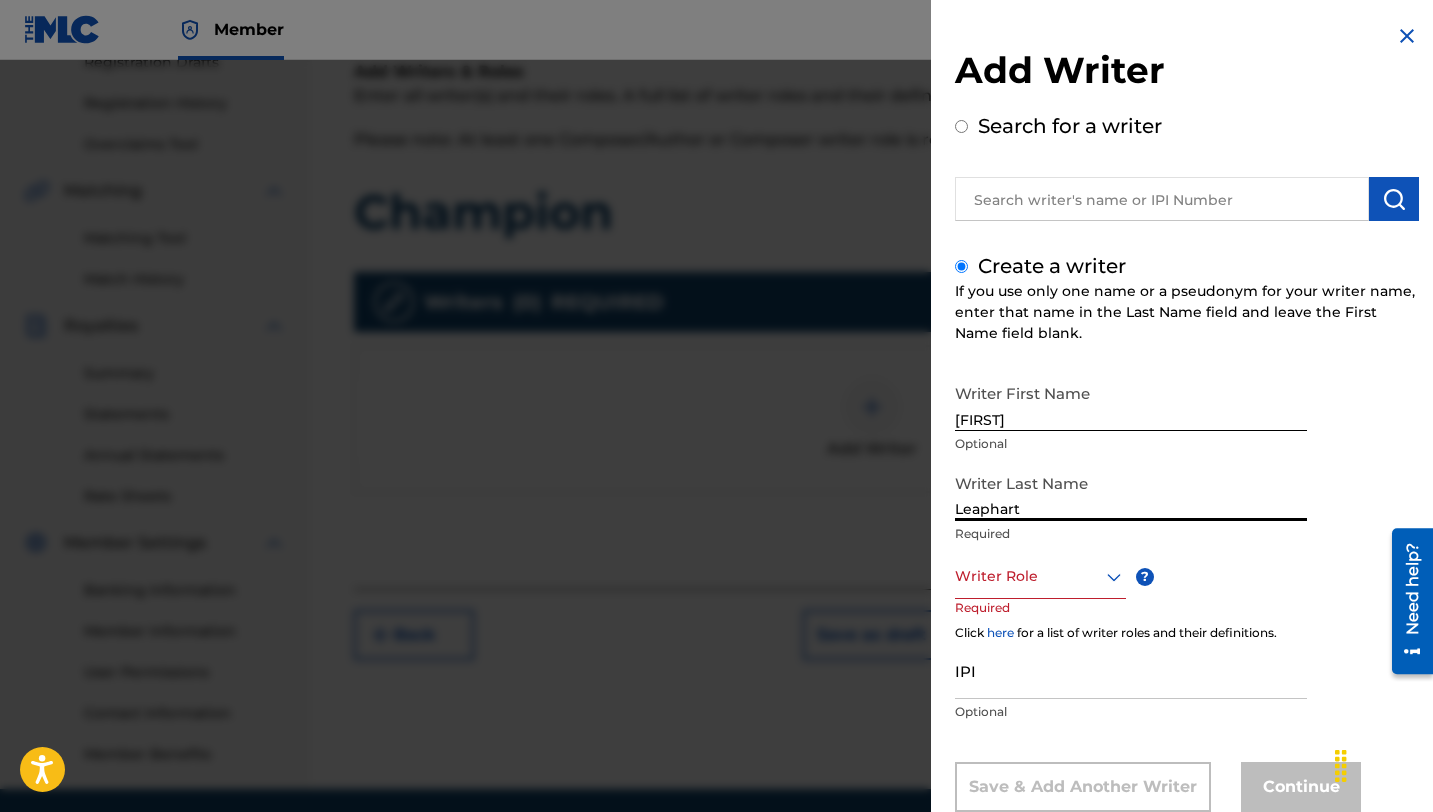 scroll, scrollTop: 54, scrollLeft: 0, axis: vertical 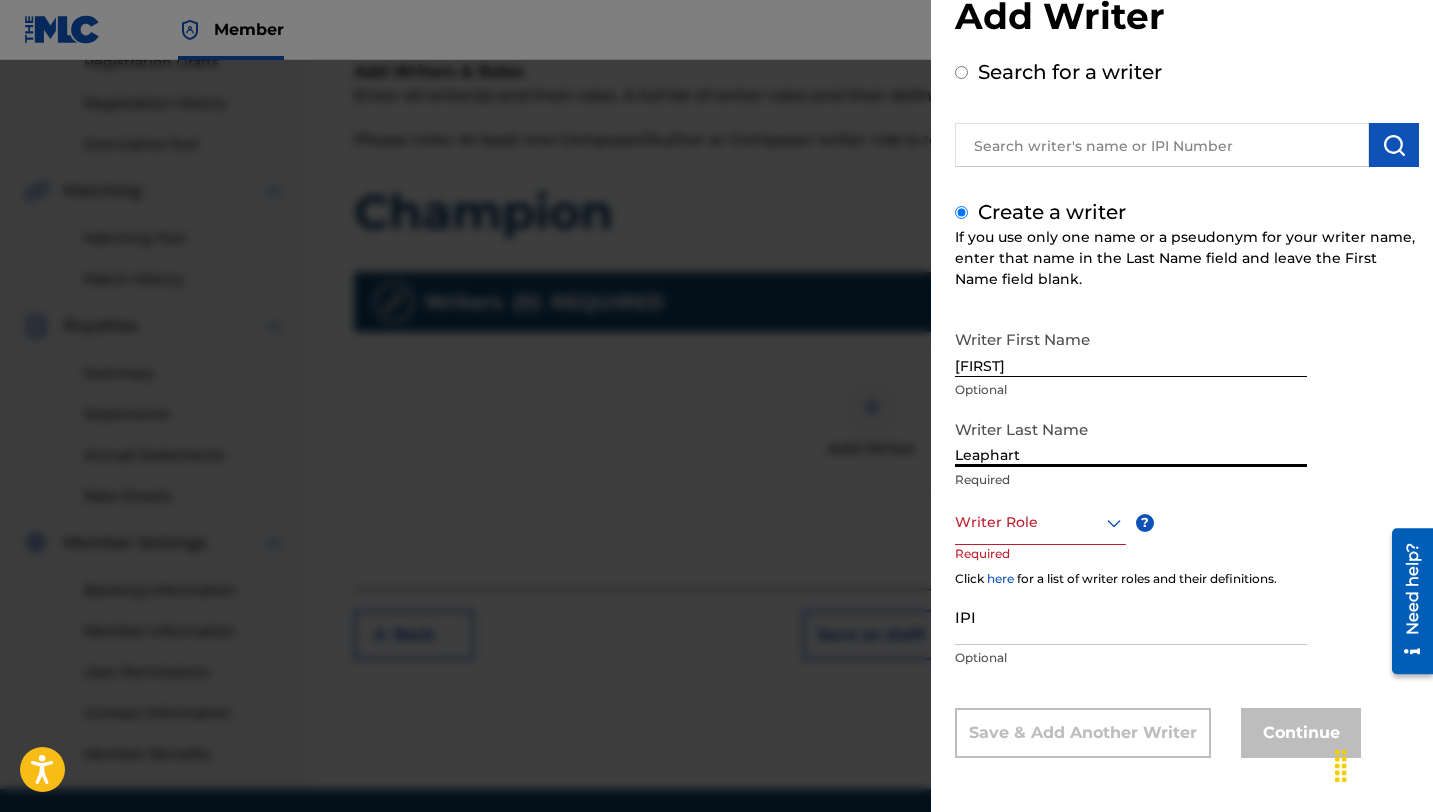 type on "Leaphart" 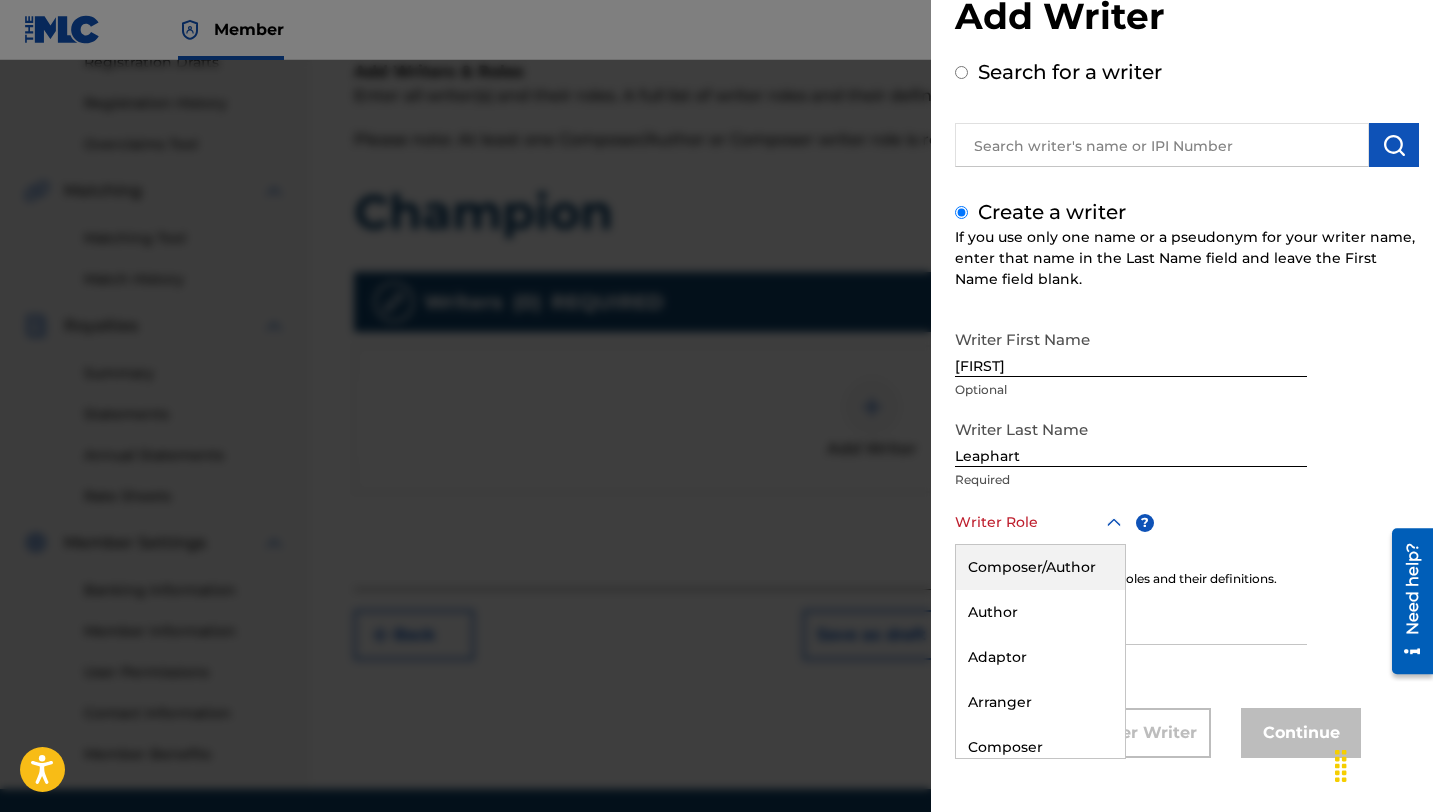 scroll, scrollTop: 54, scrollLeft: 0, axis: vertical 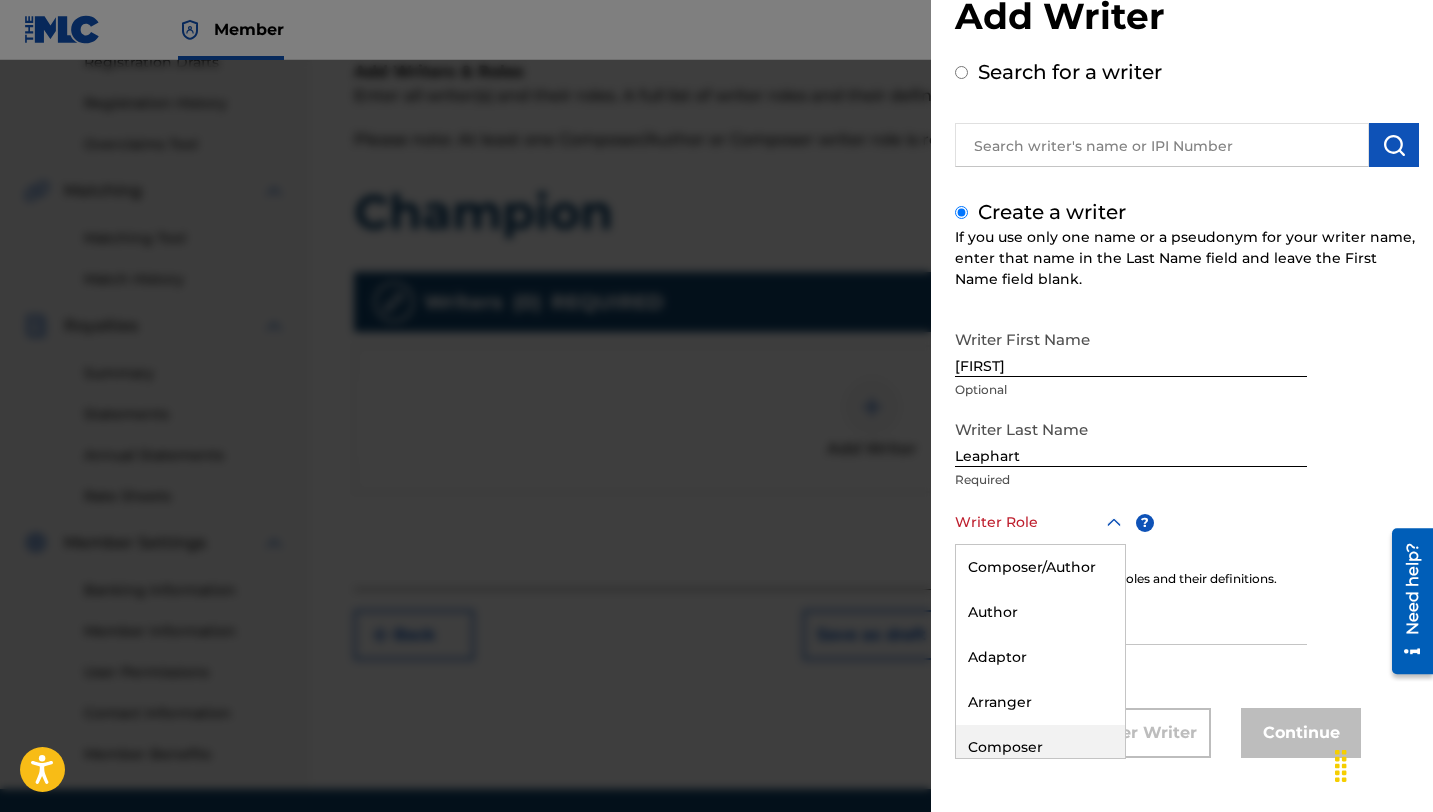 click on "Composer" at bounding box center [1040, 747] 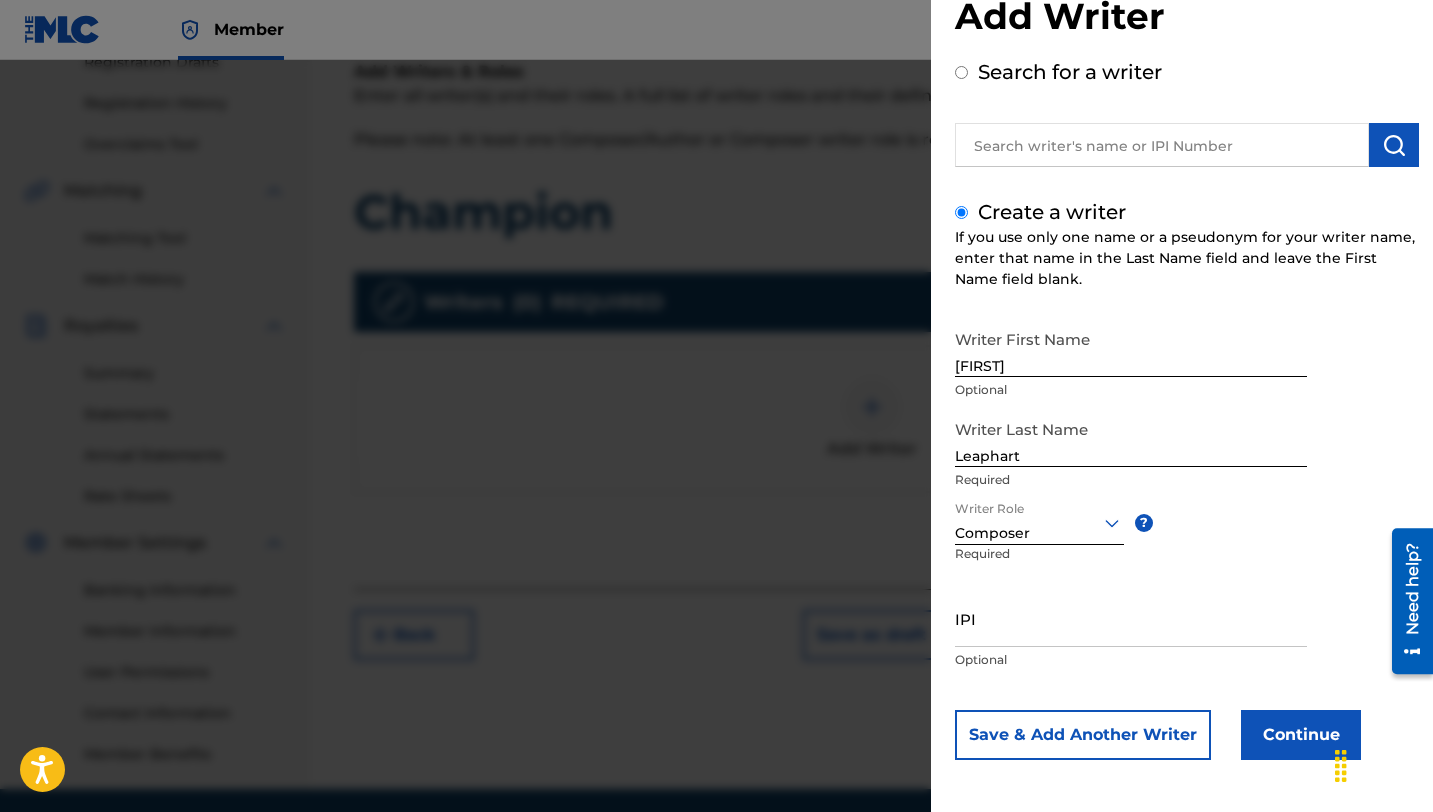 scroll, scrollTop: 56, scrollLeft: 0, axis: vertical 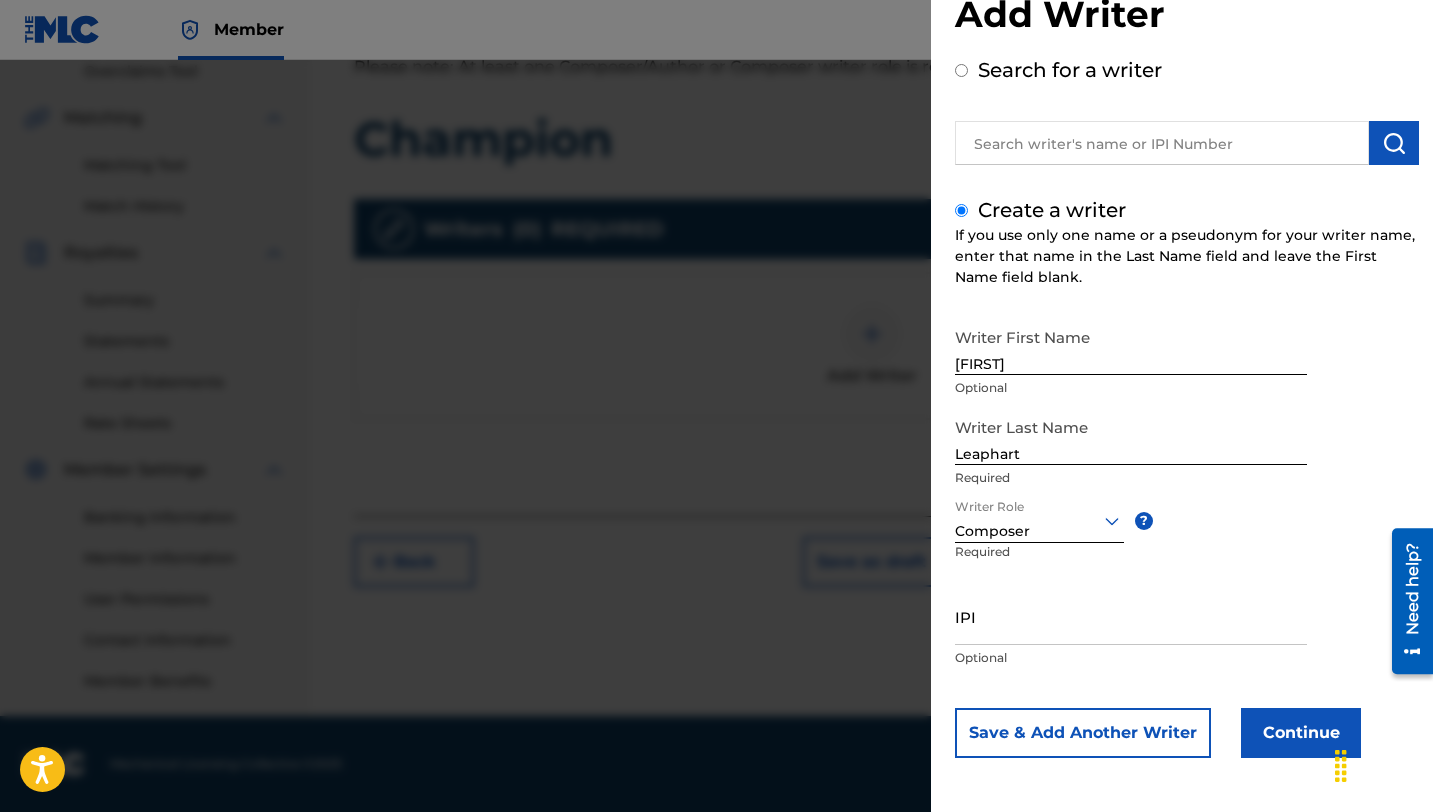 click on "Continue" at bounding box center [1301, 733] 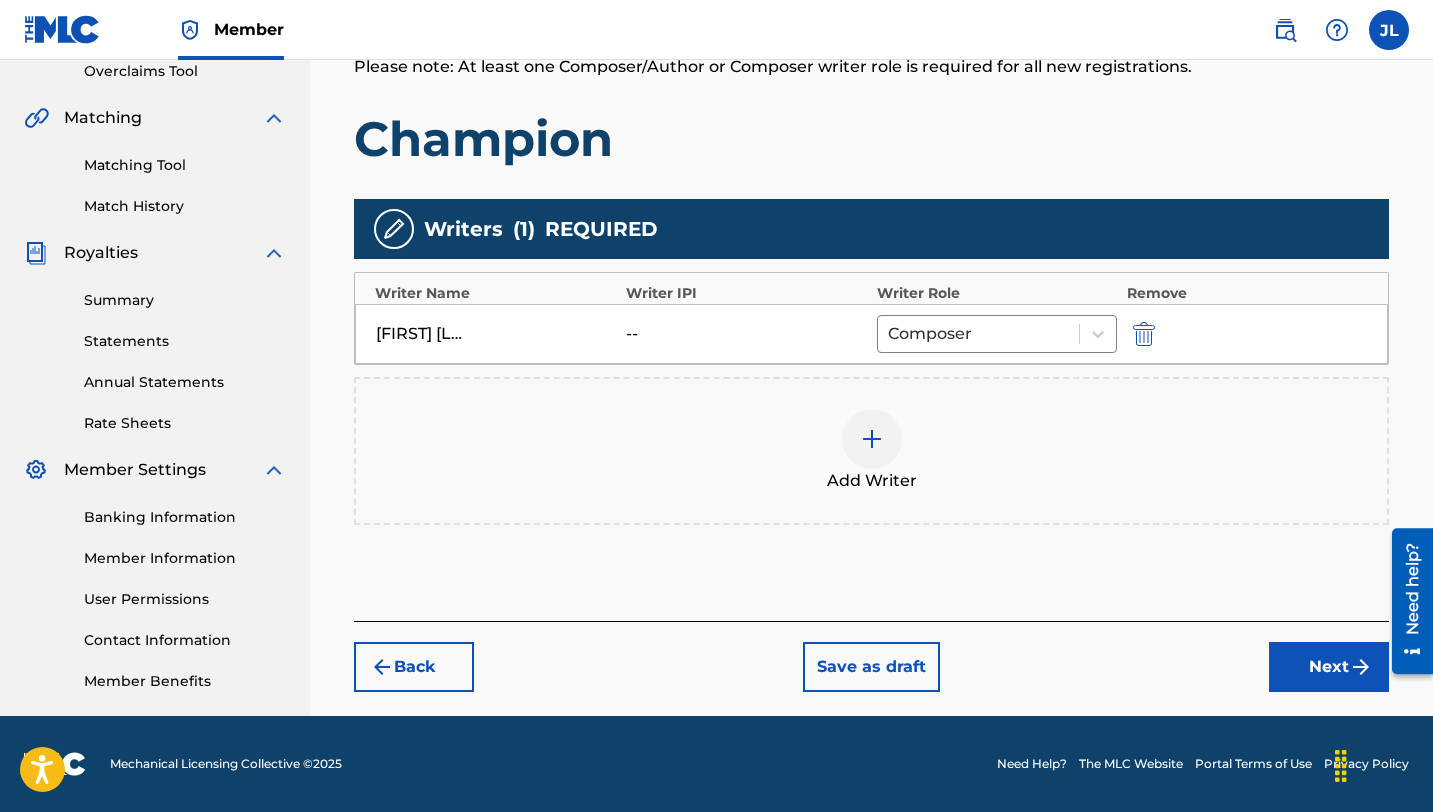click on "Add Writer" at bounding box center (871, 451) 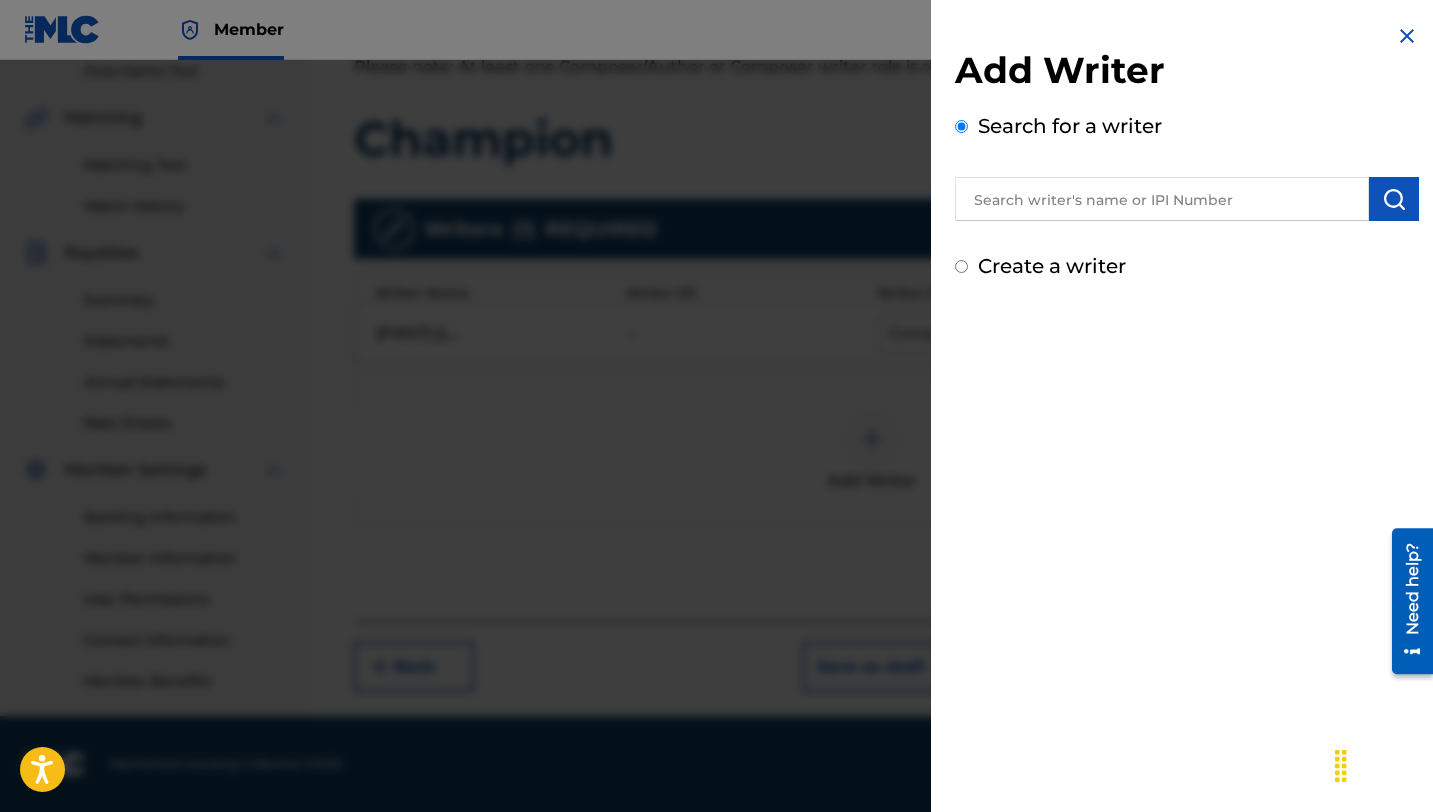 click at bounding box center [1162, 199] 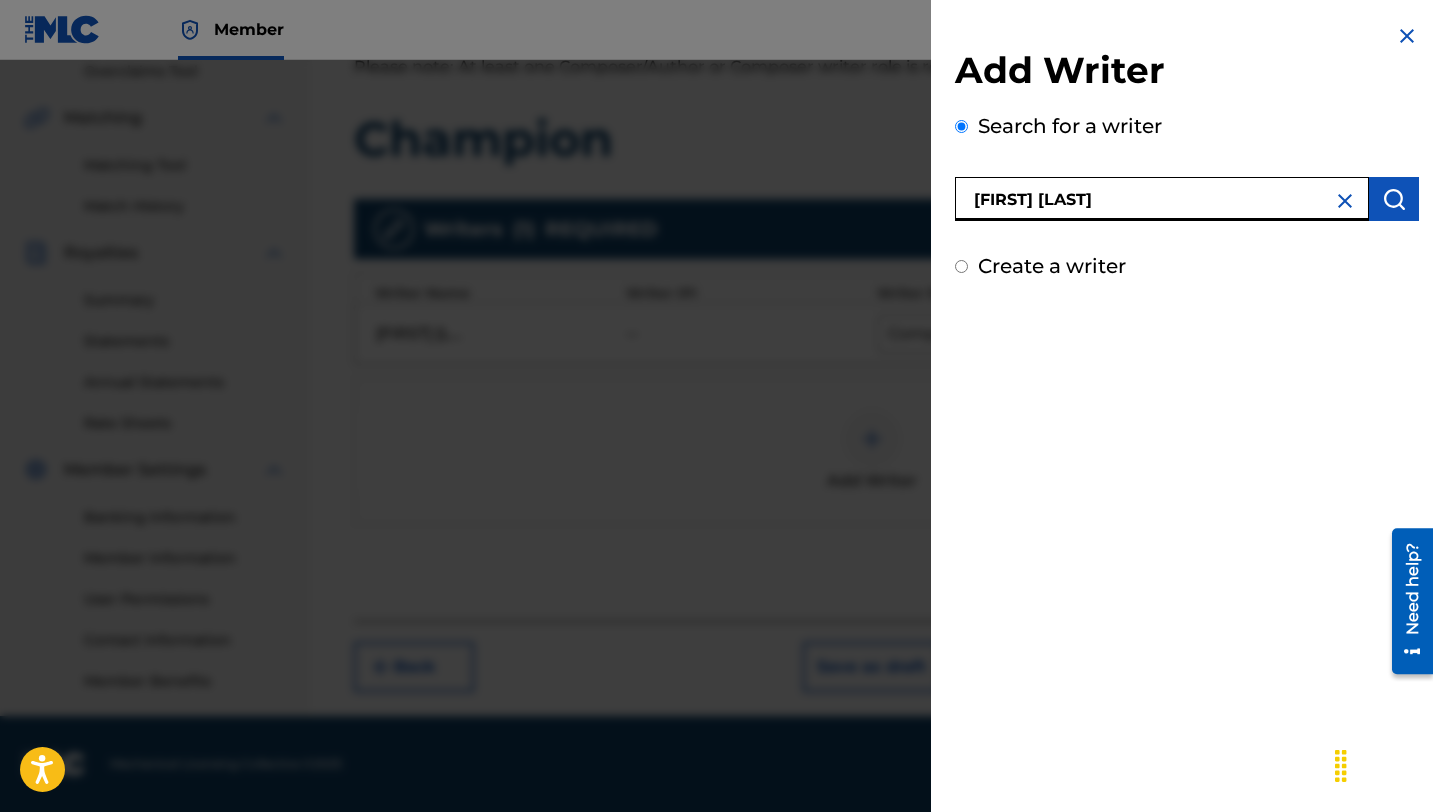 type on "[FIRST] [LAST]" 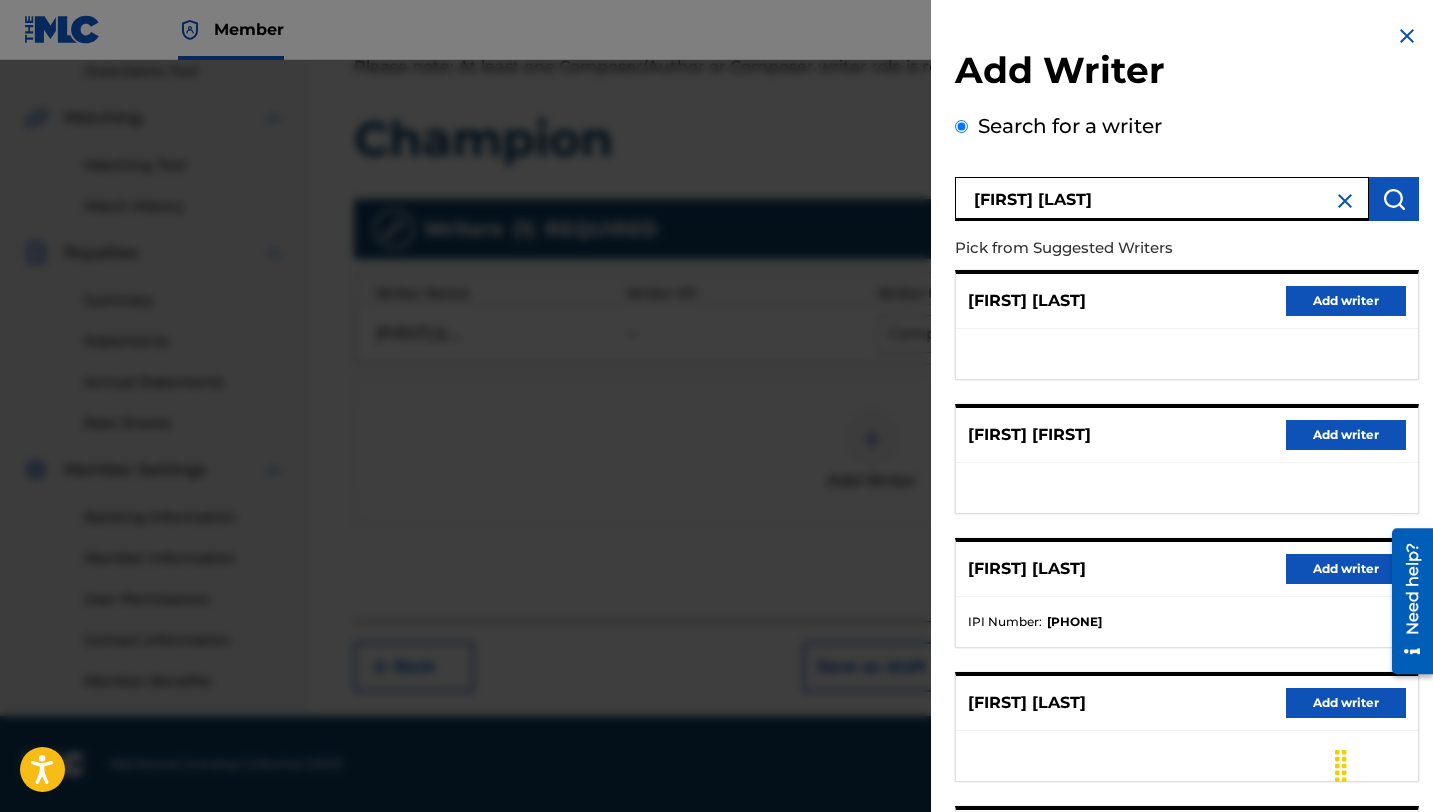 scroll, scrollTop: 230, scrollLeft: 0, axis: vertical 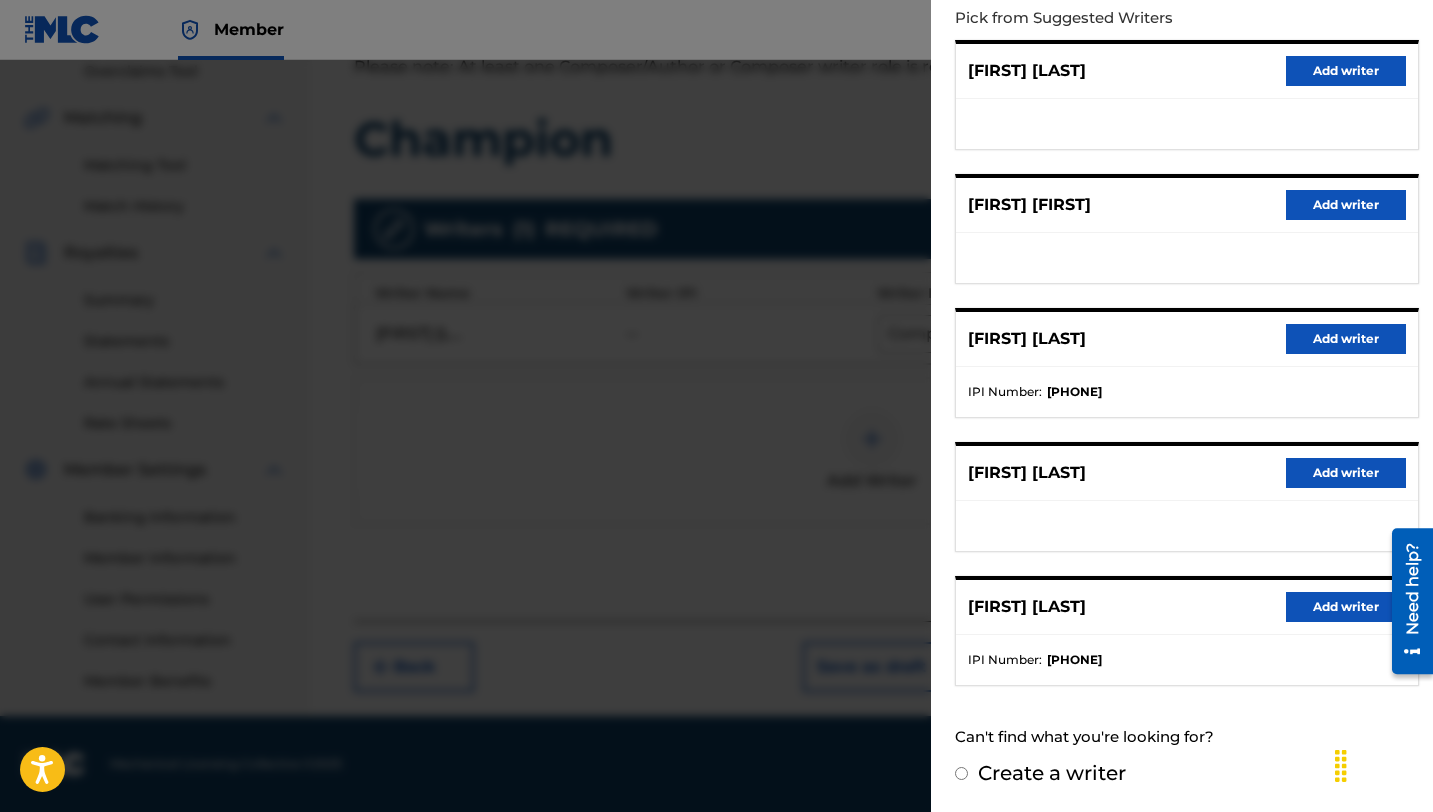 click on "Create a writer" at bounding box center (1052, 773) 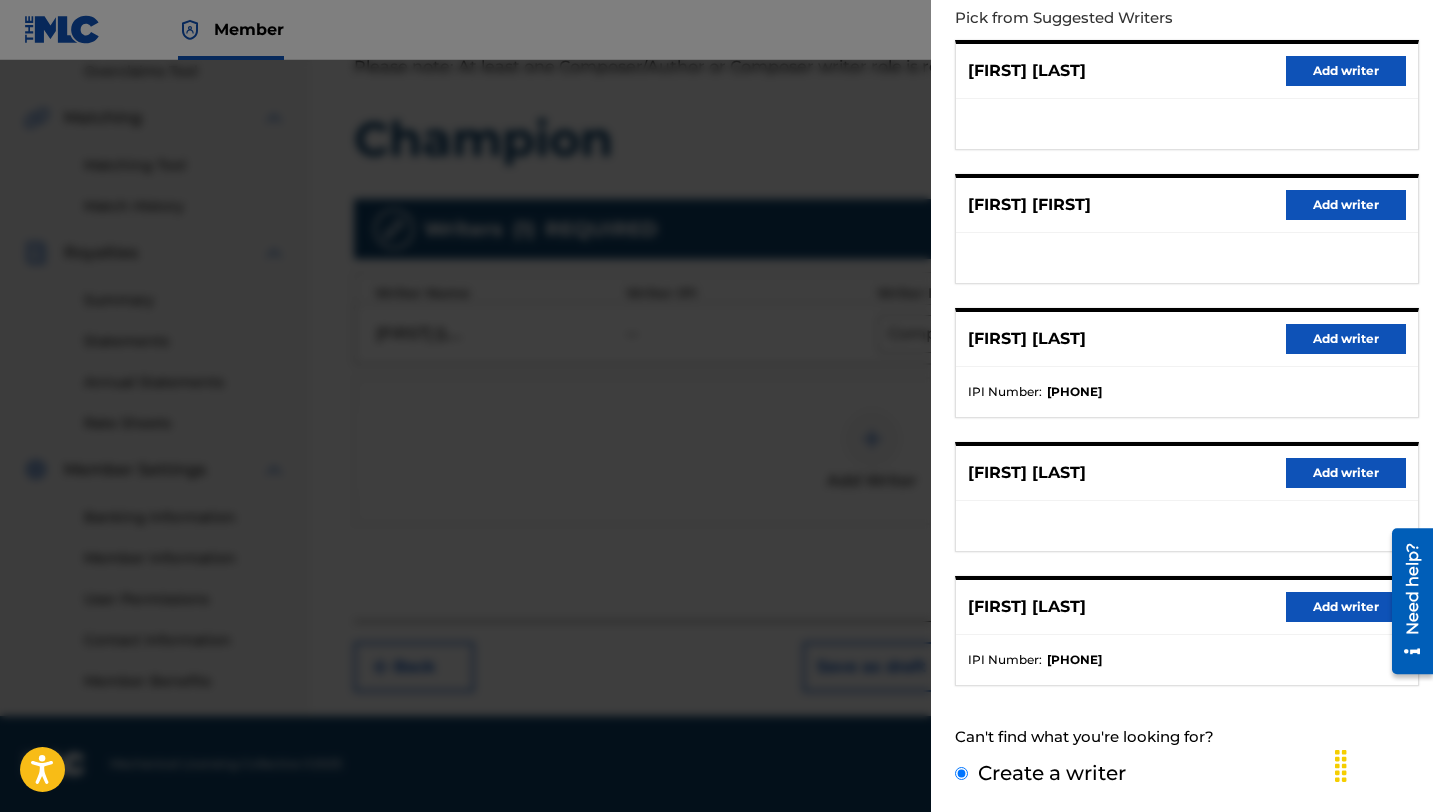 click on "Create a writer" at bounding box center [961, 773] 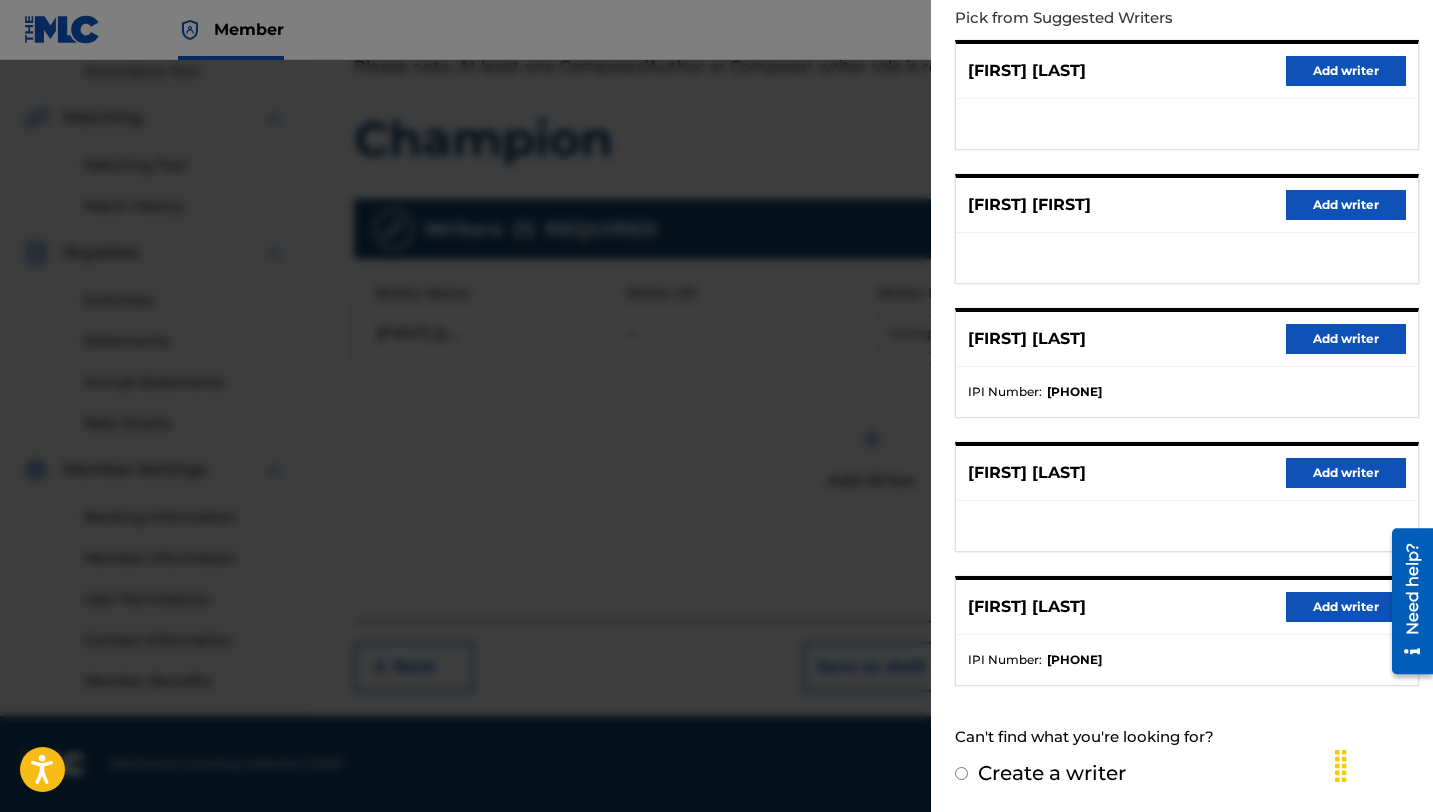 radio on "false" 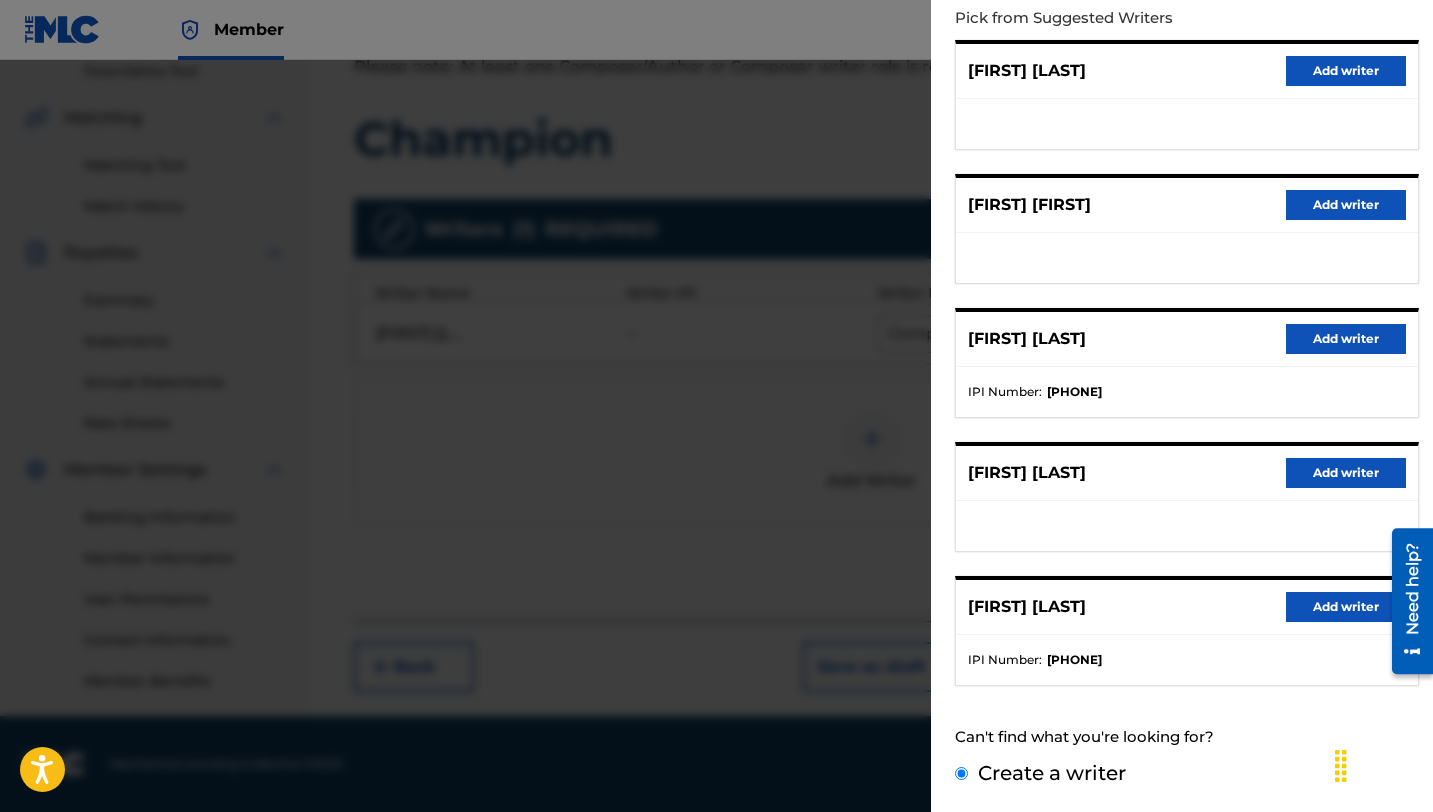 scroll, scrollTop: 0, scrollLeft: 0, axis: both 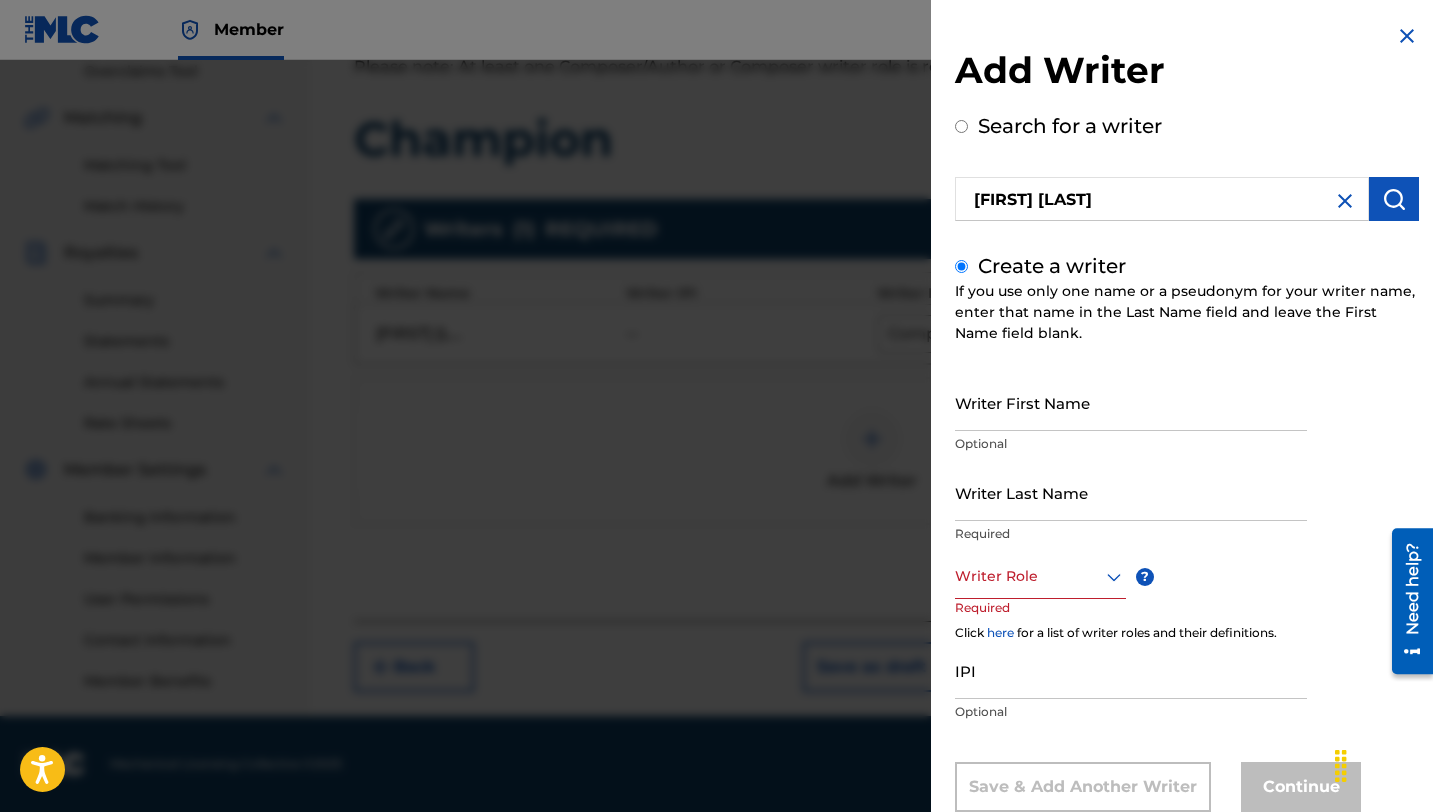 click on "Writer First Name" at bounding box center (1131, 402) 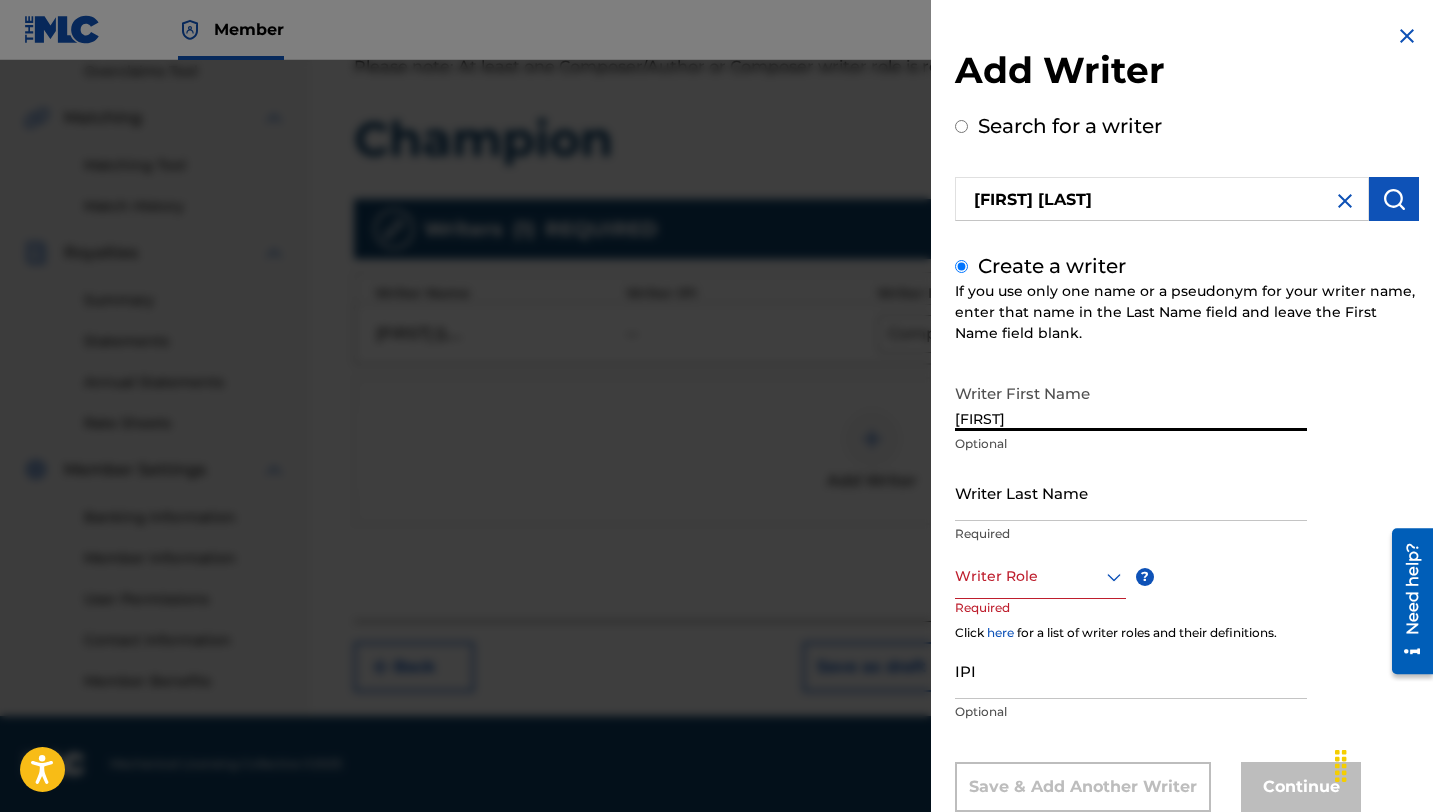 type on "[FIRST]" 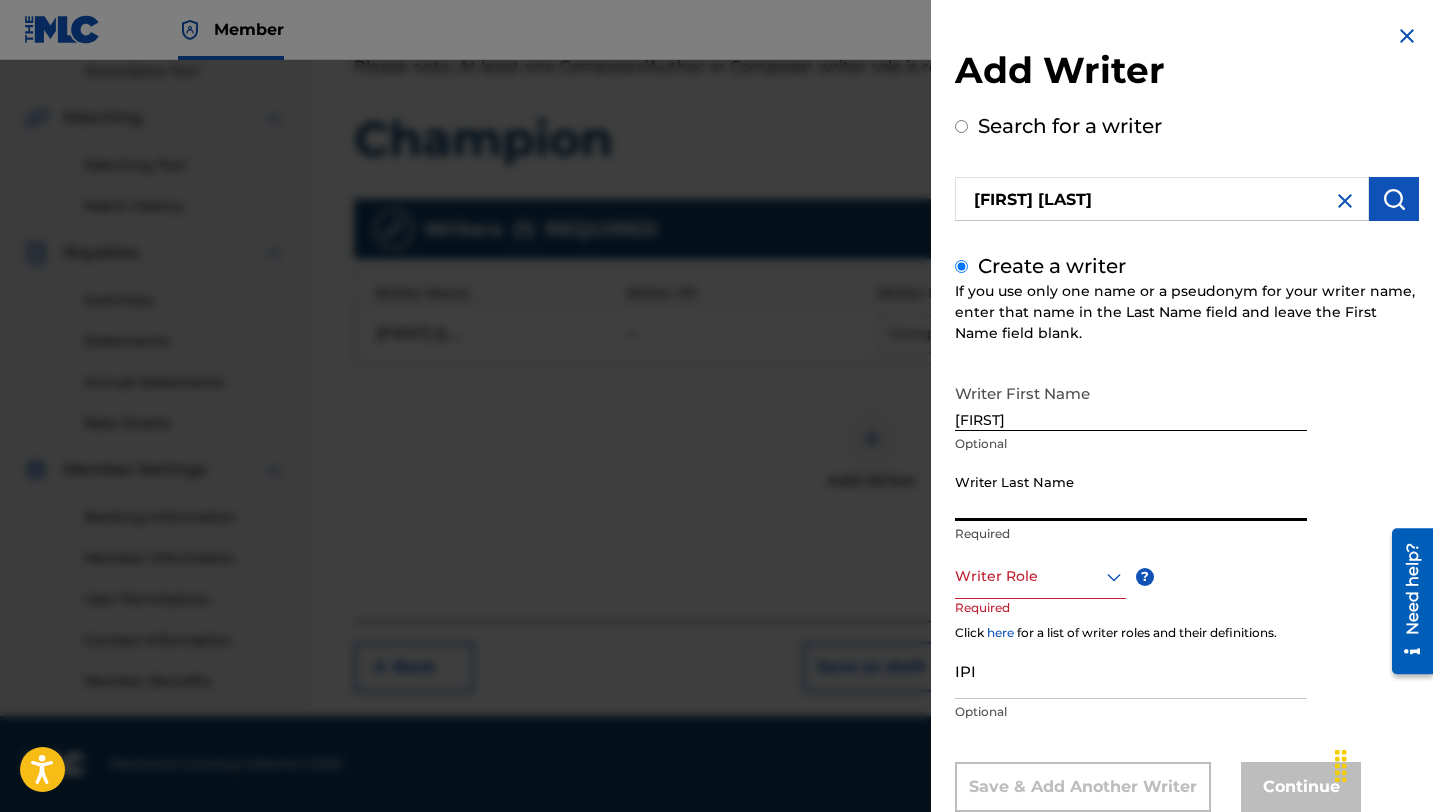 click on "Writer Last Name" at bounding box center [1131, 492] 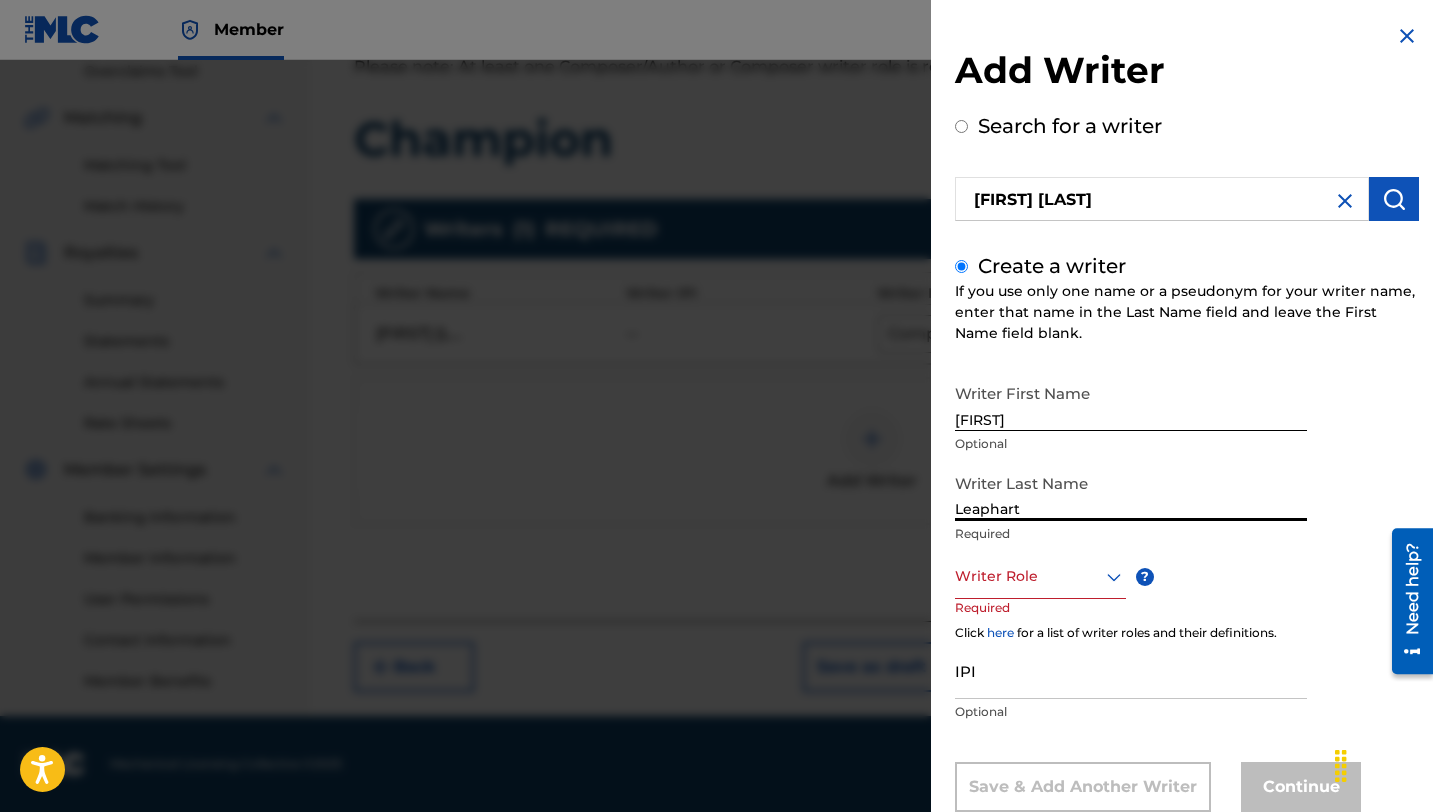 type on "Leaphart" 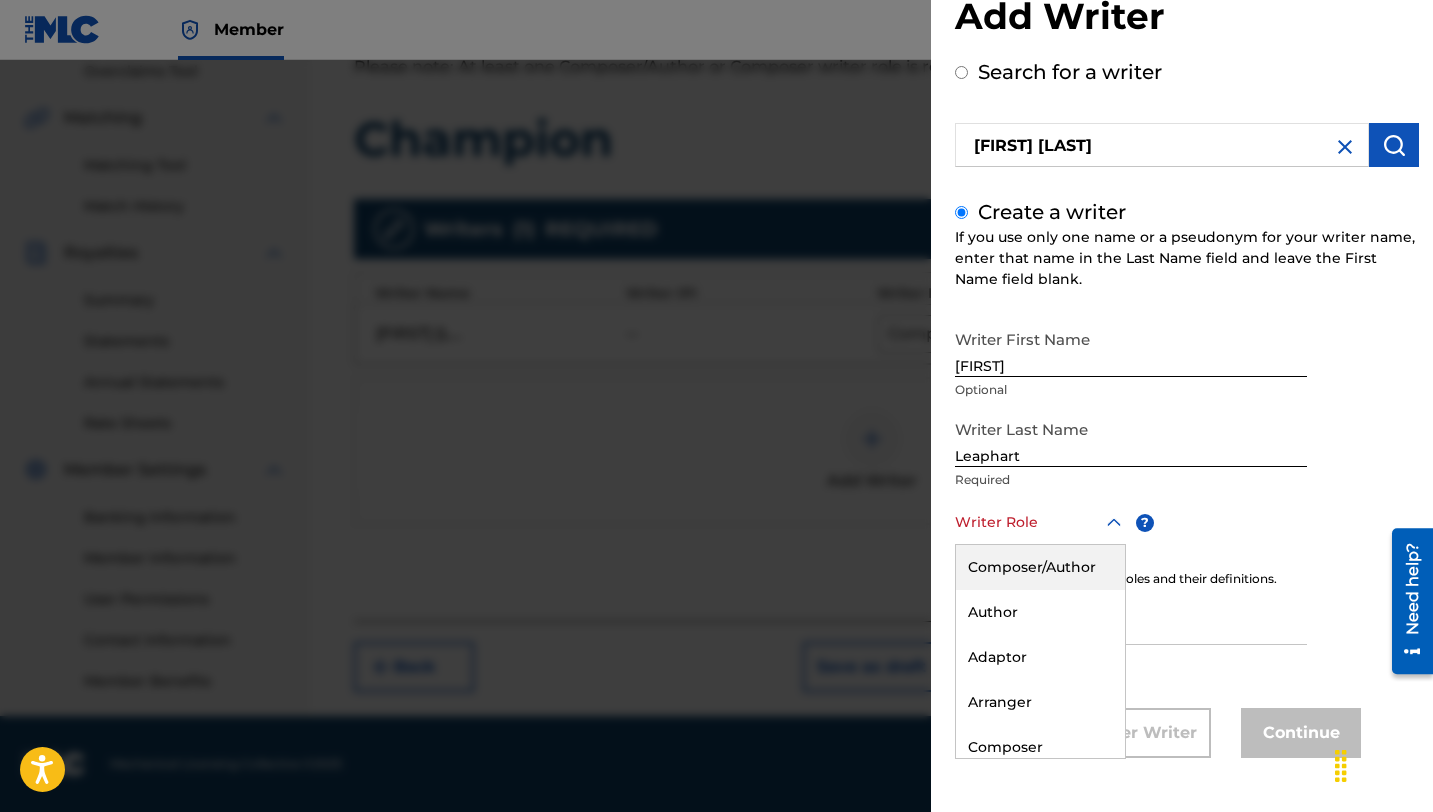 click on "Composer/Author" at bounding box center (1040, 567) 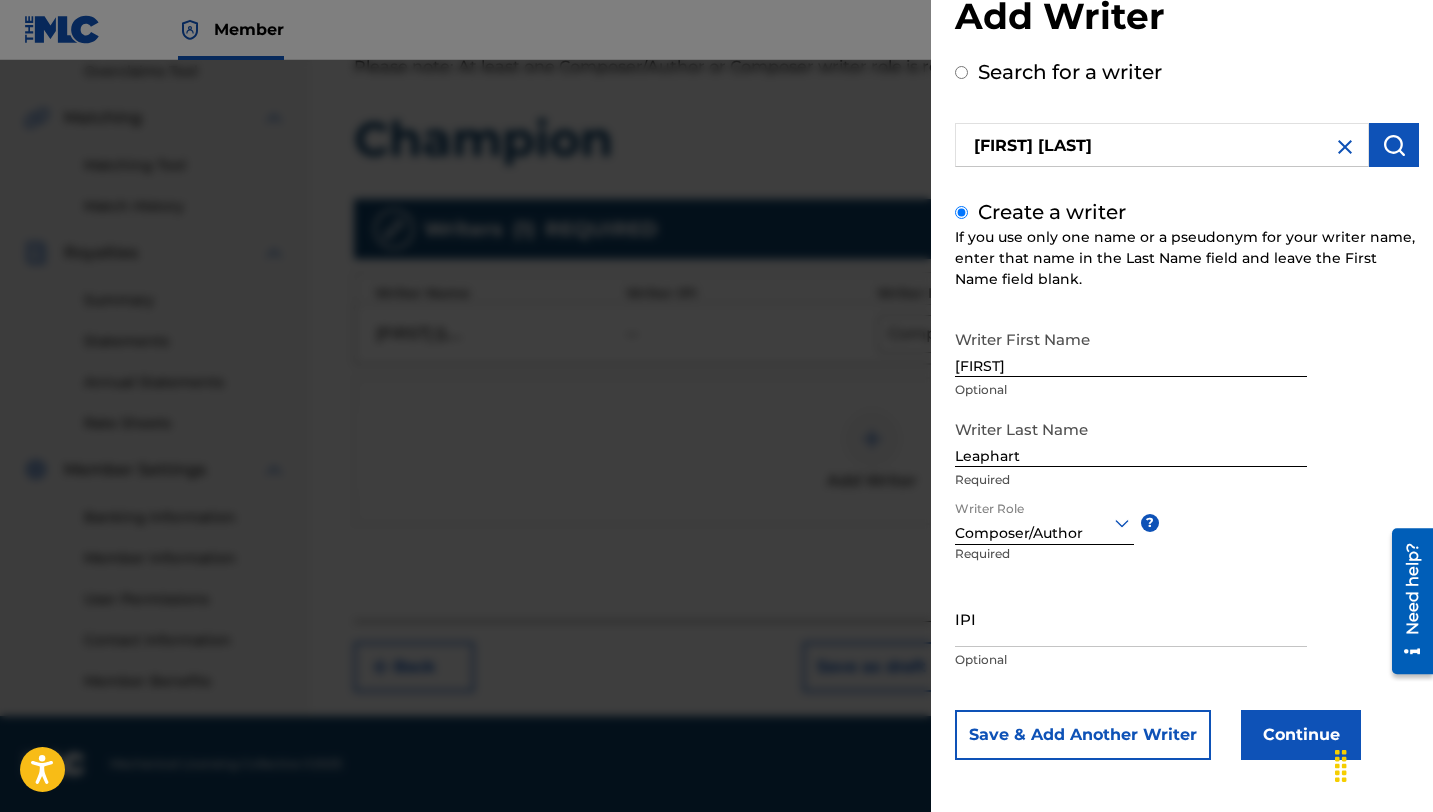 scroll, scrollTop: 56, scrollLeft: 0, axis: vertical 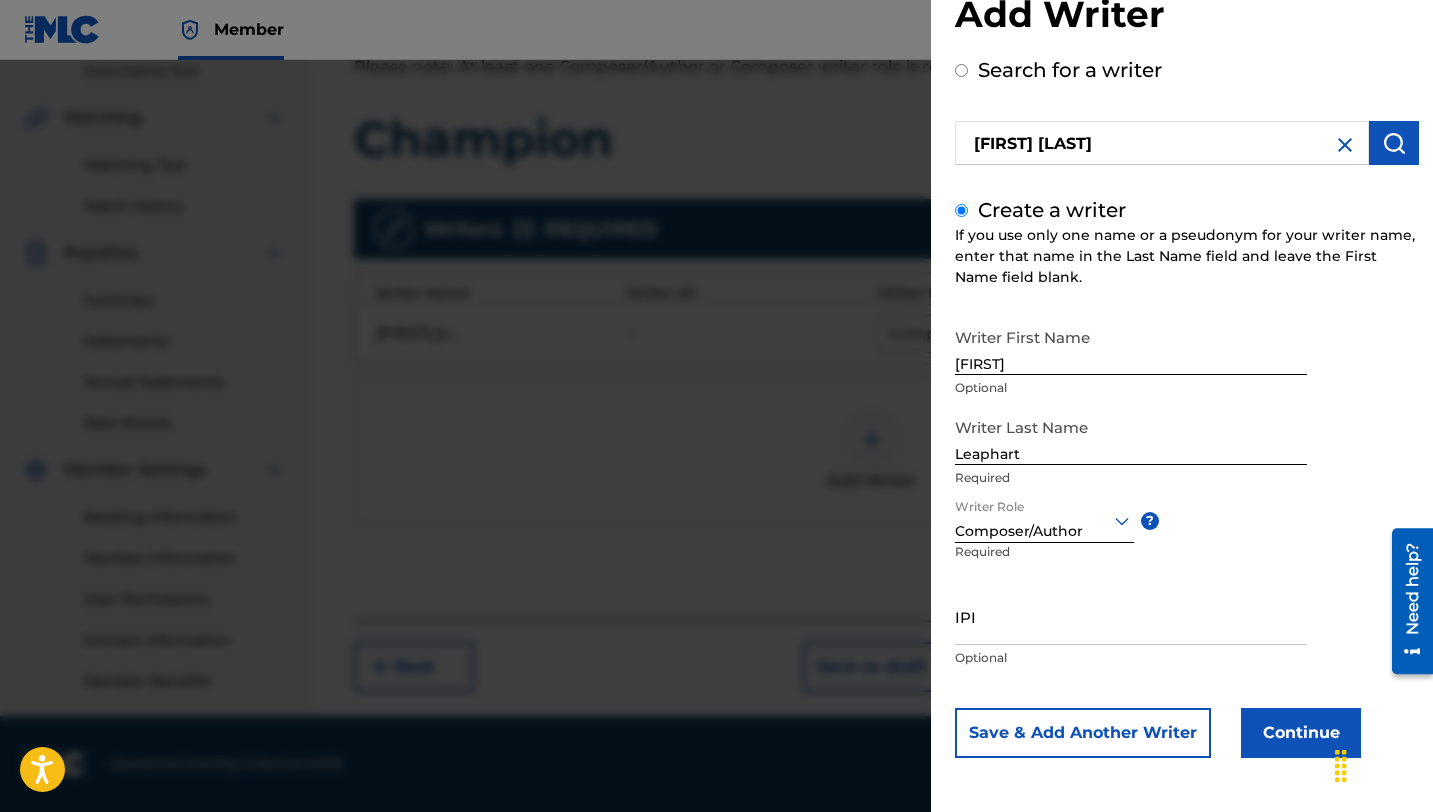 click on "Continue" at bounding box center [1301, 733] 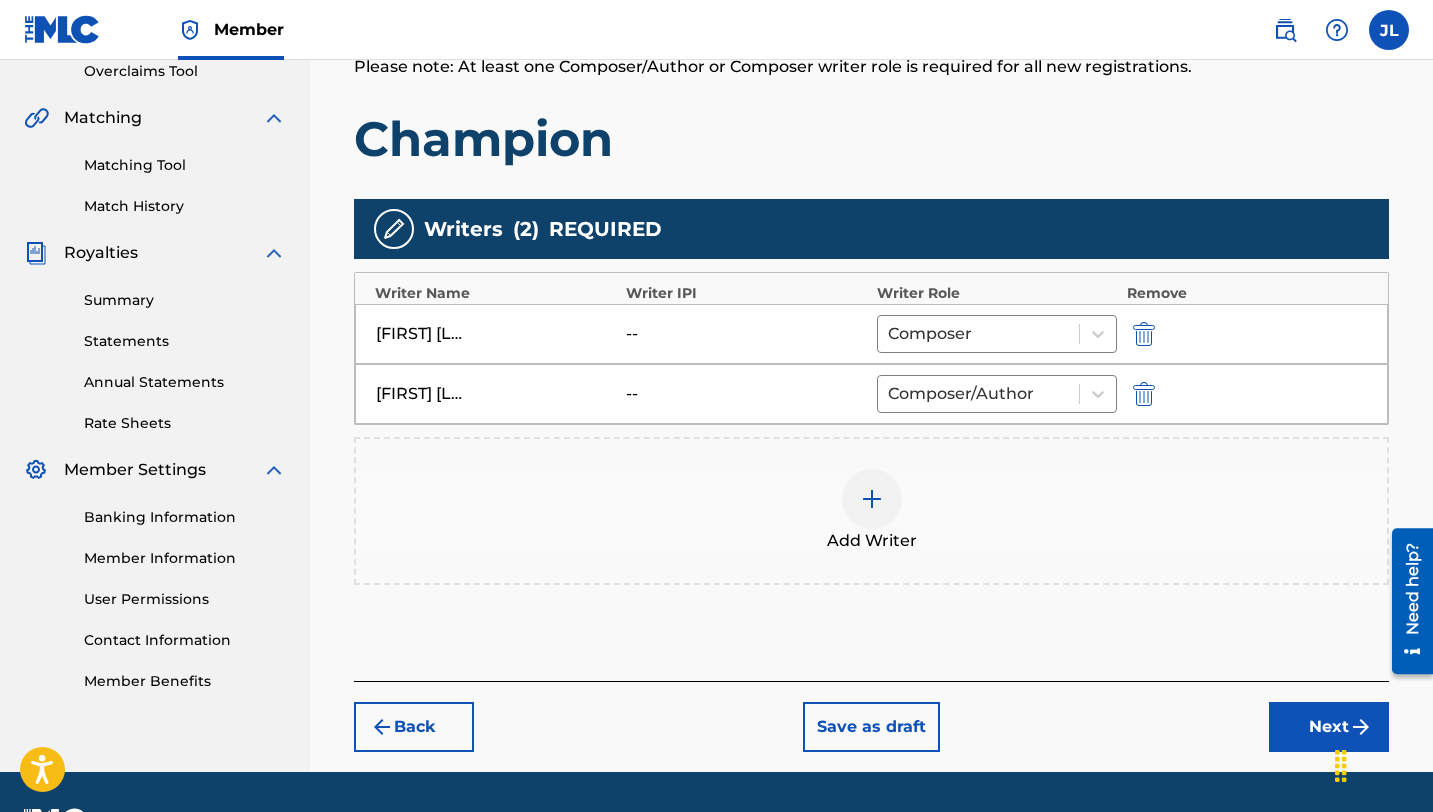 drag, startPoint x: 649, startPoint y: 394, endPoint x: 633, endPoint y: 335, distance: 61.13101 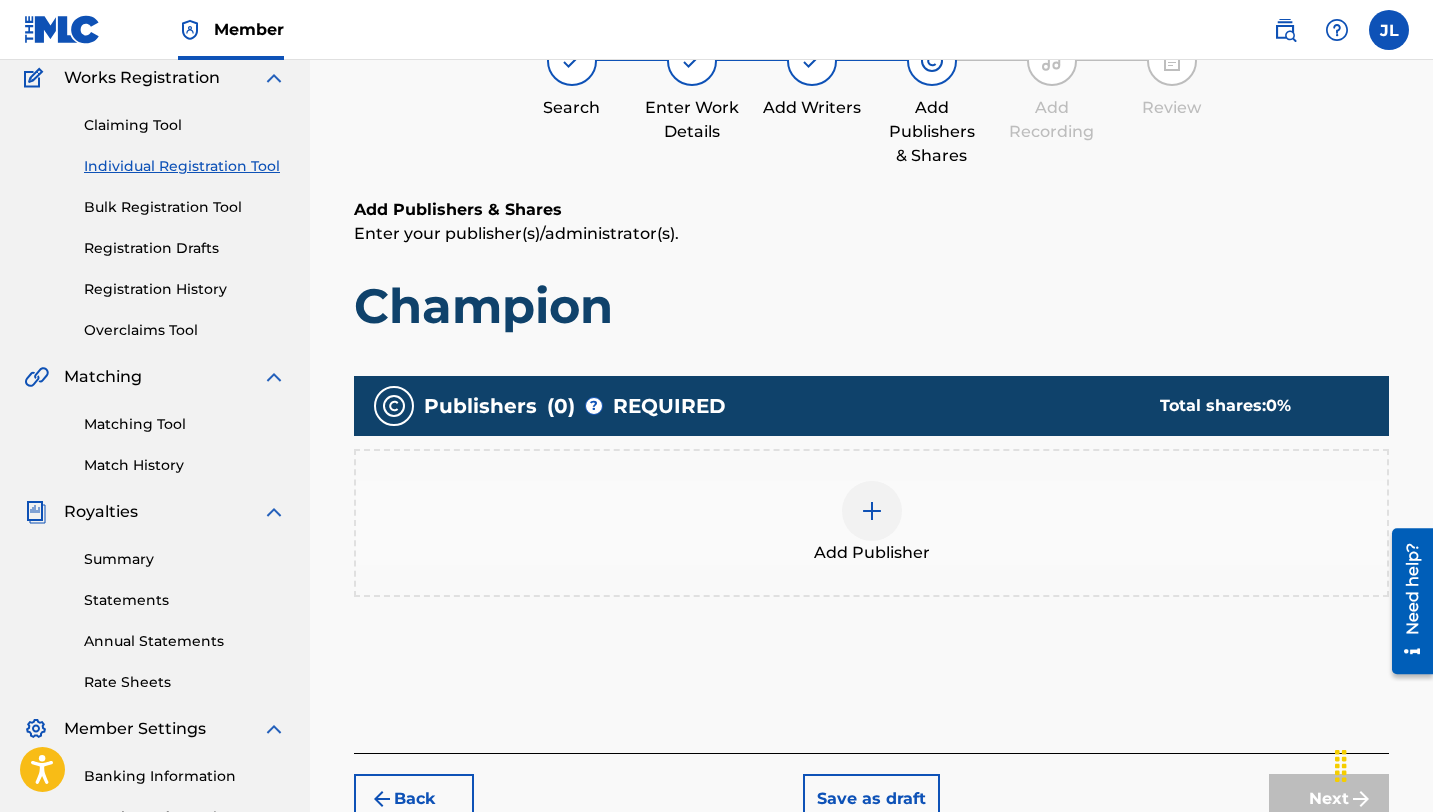 scroll, scrollTop: 171, scrollLeft: 0, axis: vertical 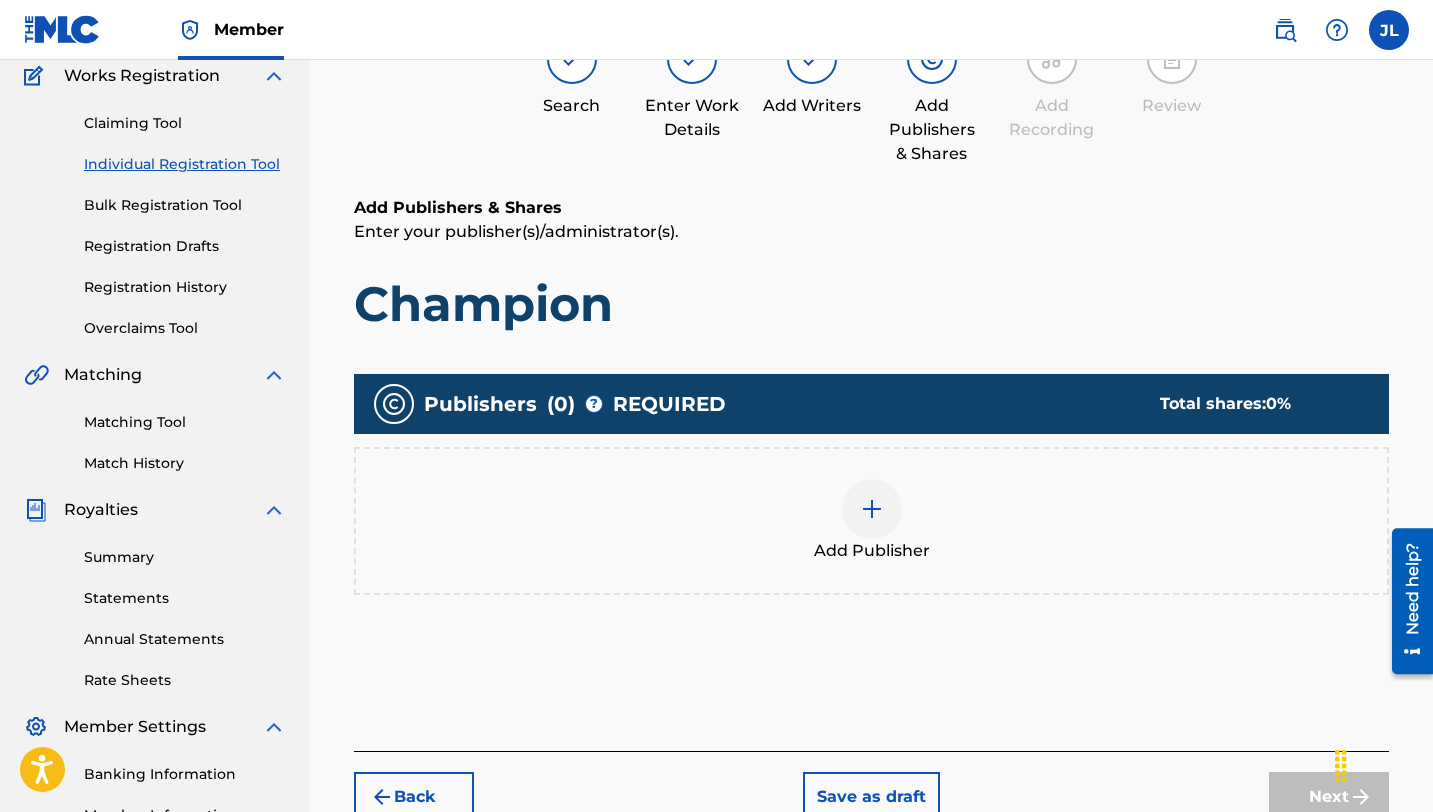 click at bounding box center (872, 509) 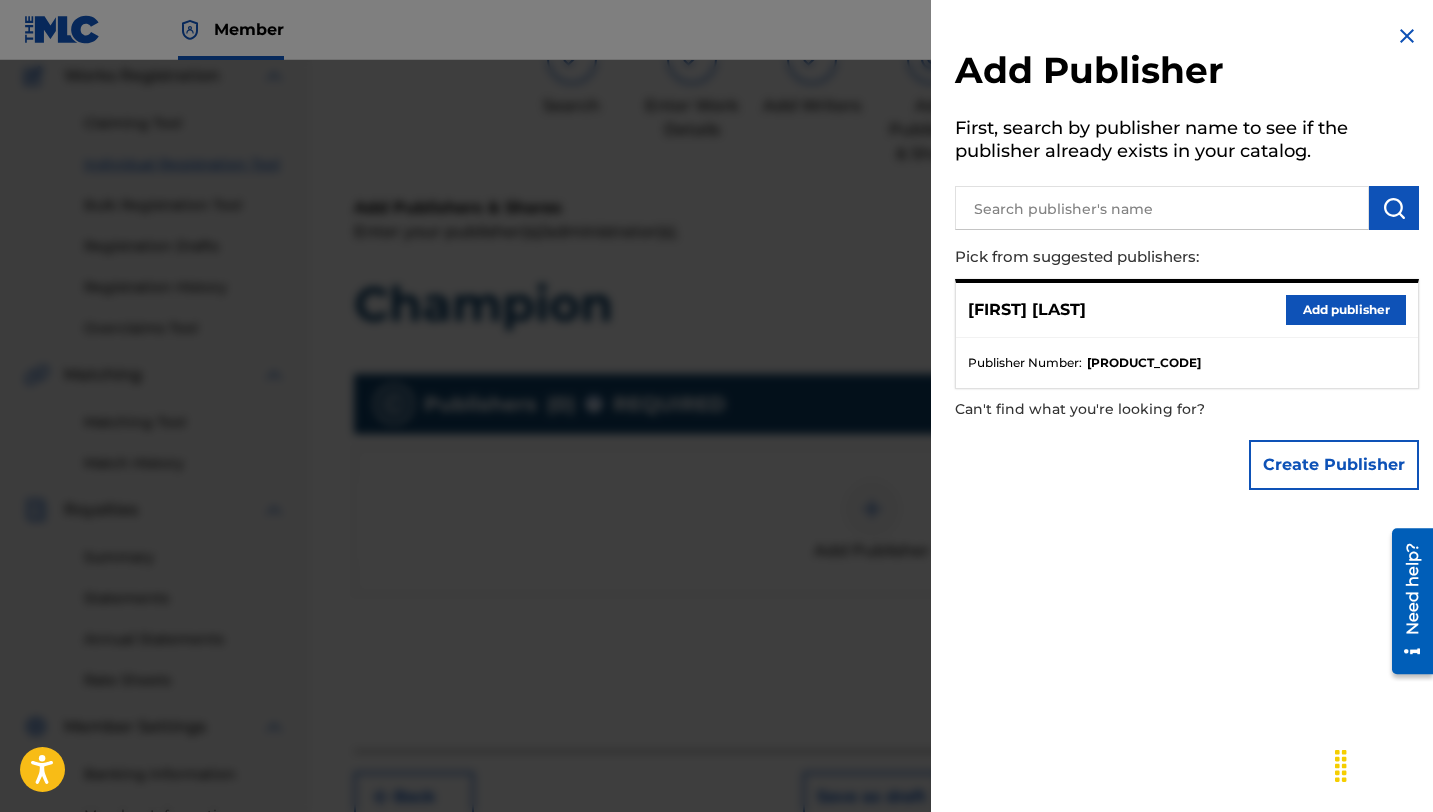 click at bounding box center [716, 466] 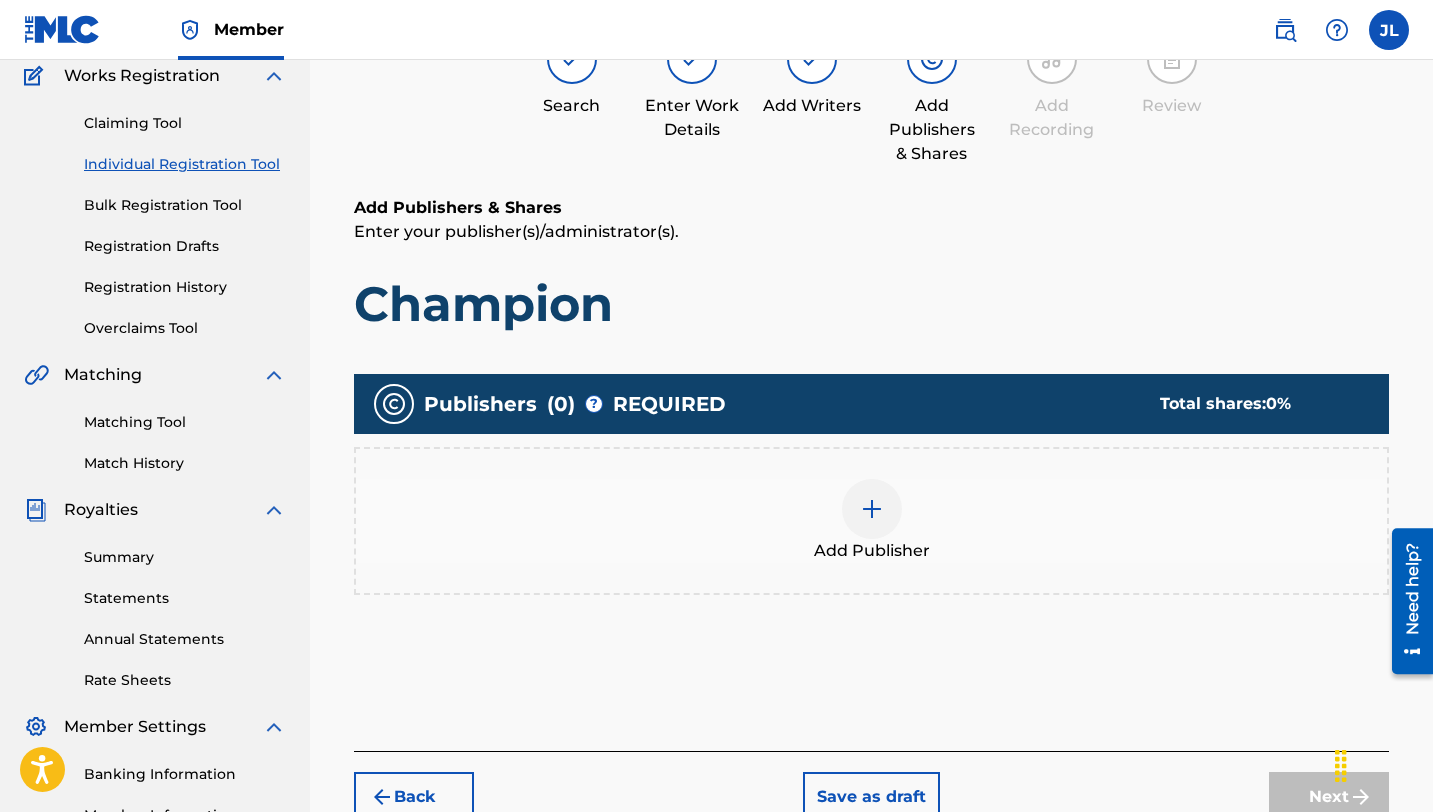 scroll, scrollTop: 131, scrollLeft: 0, axis: vertical 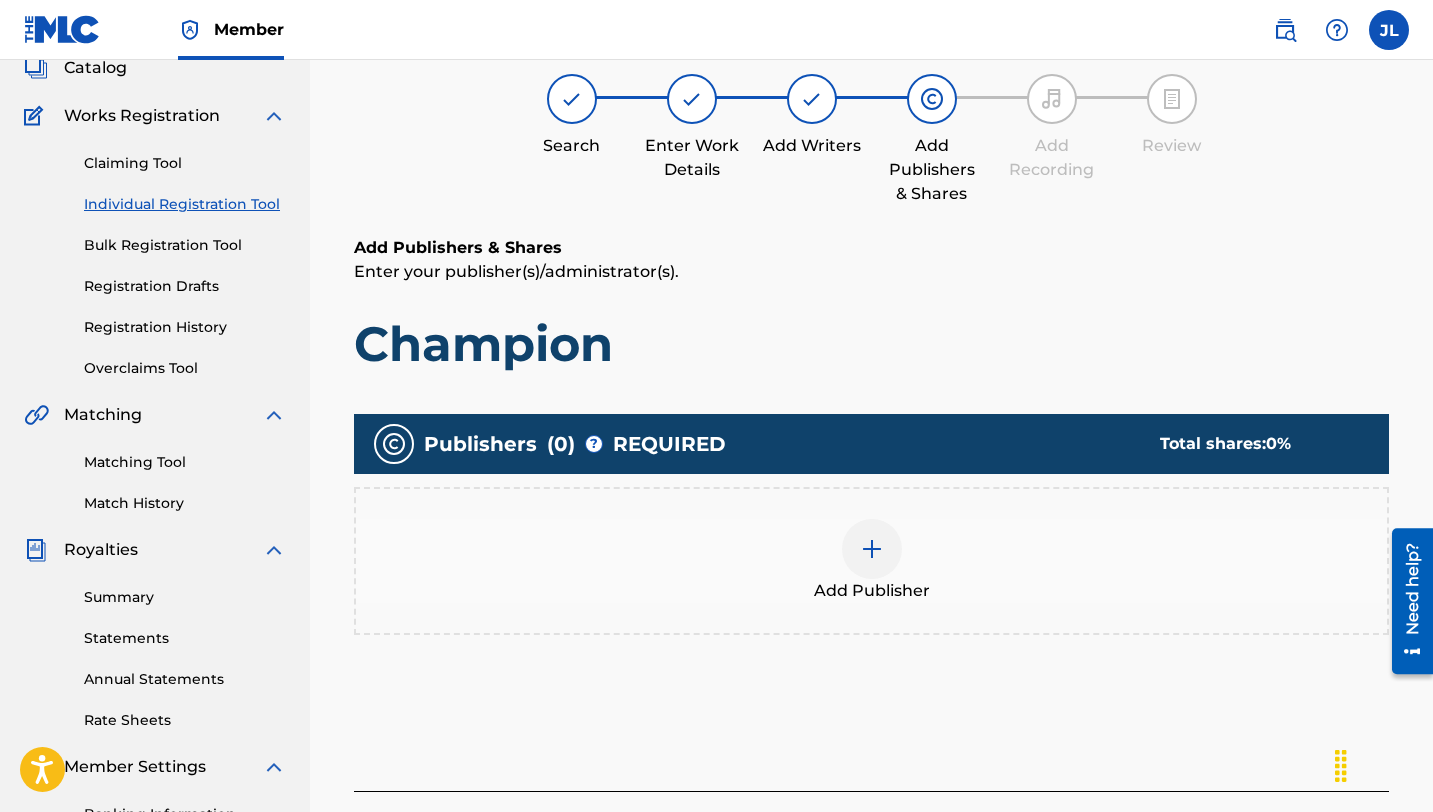 click on "Add Publisher" at bounding box center [871, 561] 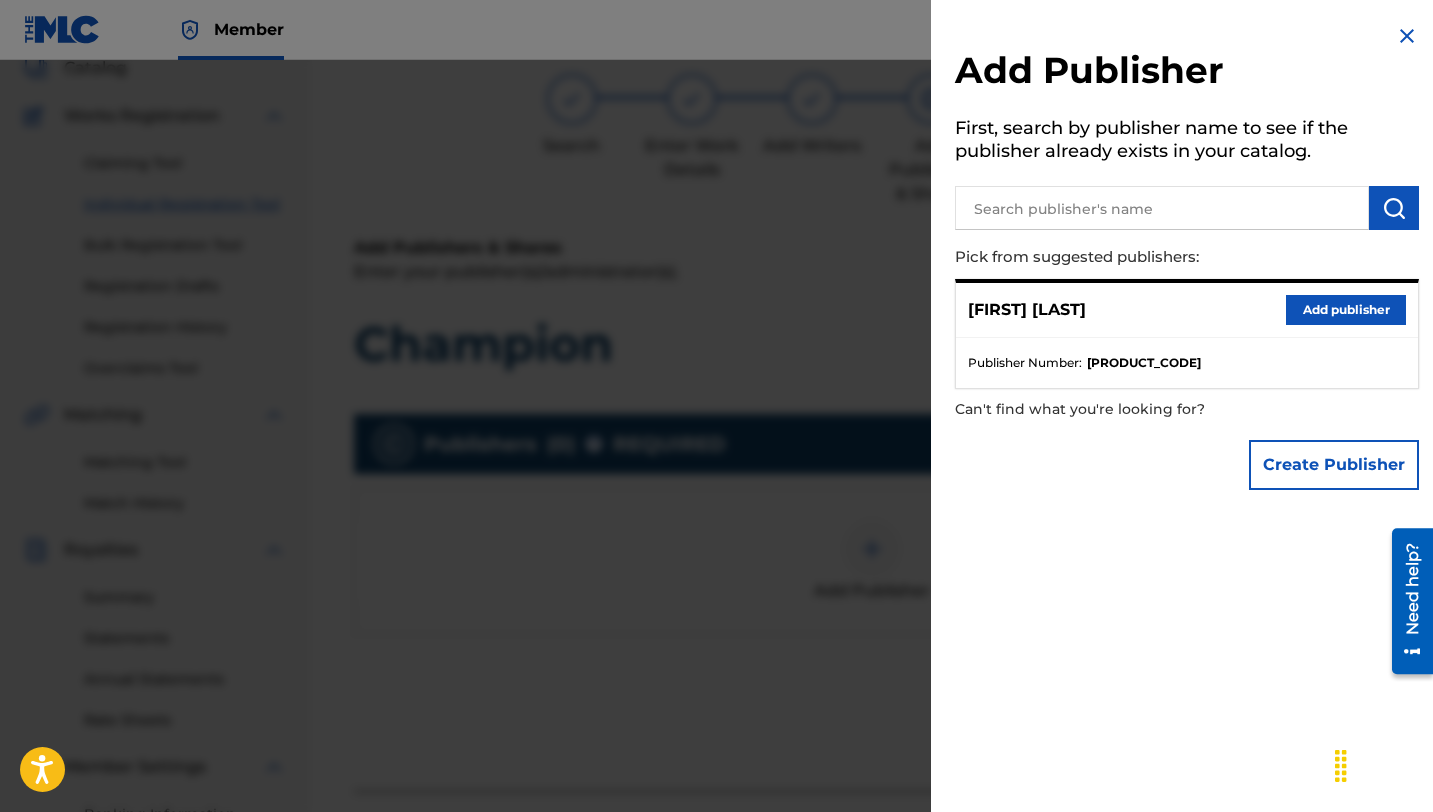 click on "Add publisher" at bounding box center (1346, 310) 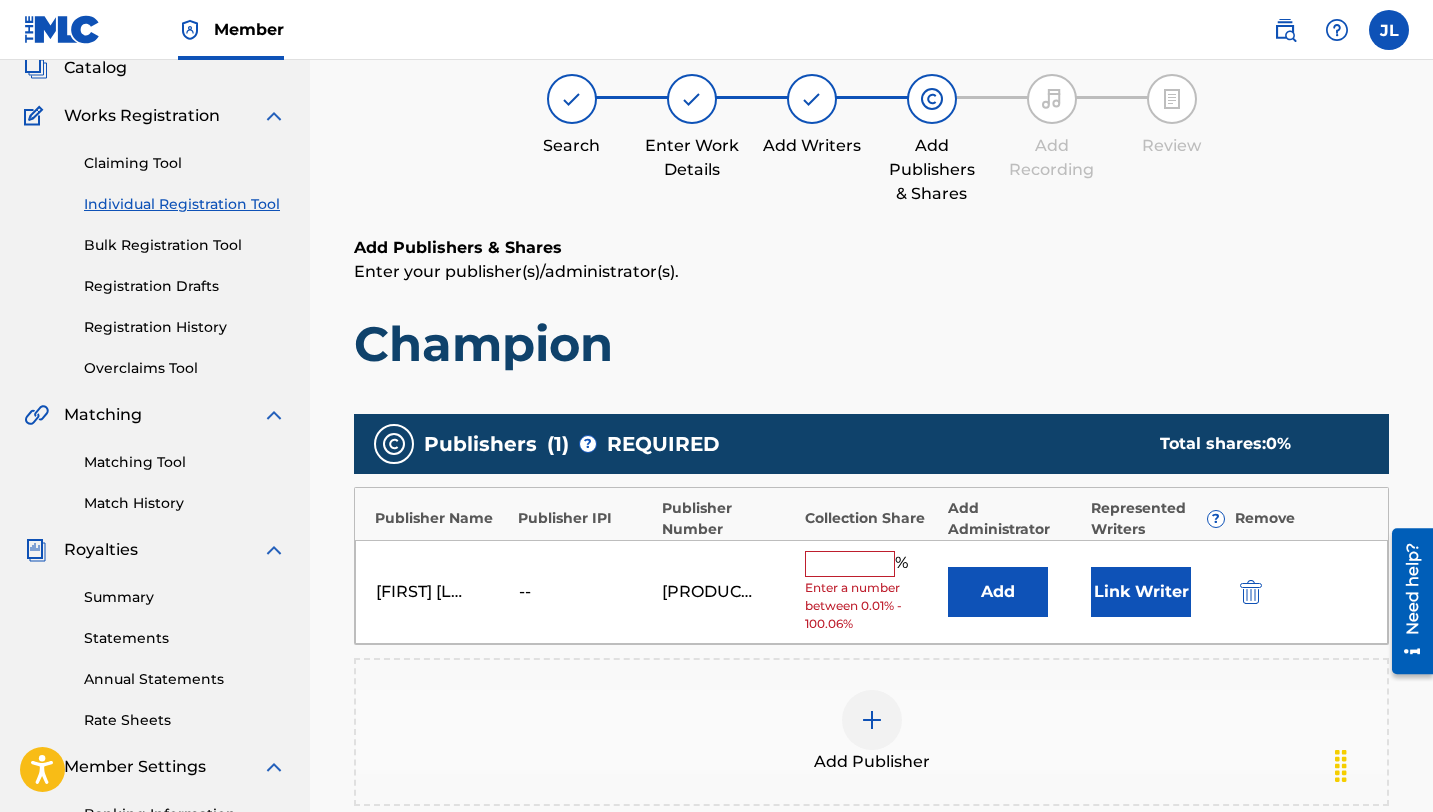 scroll, scrollTop: 271, scrollLeft: 0, axis: vertical 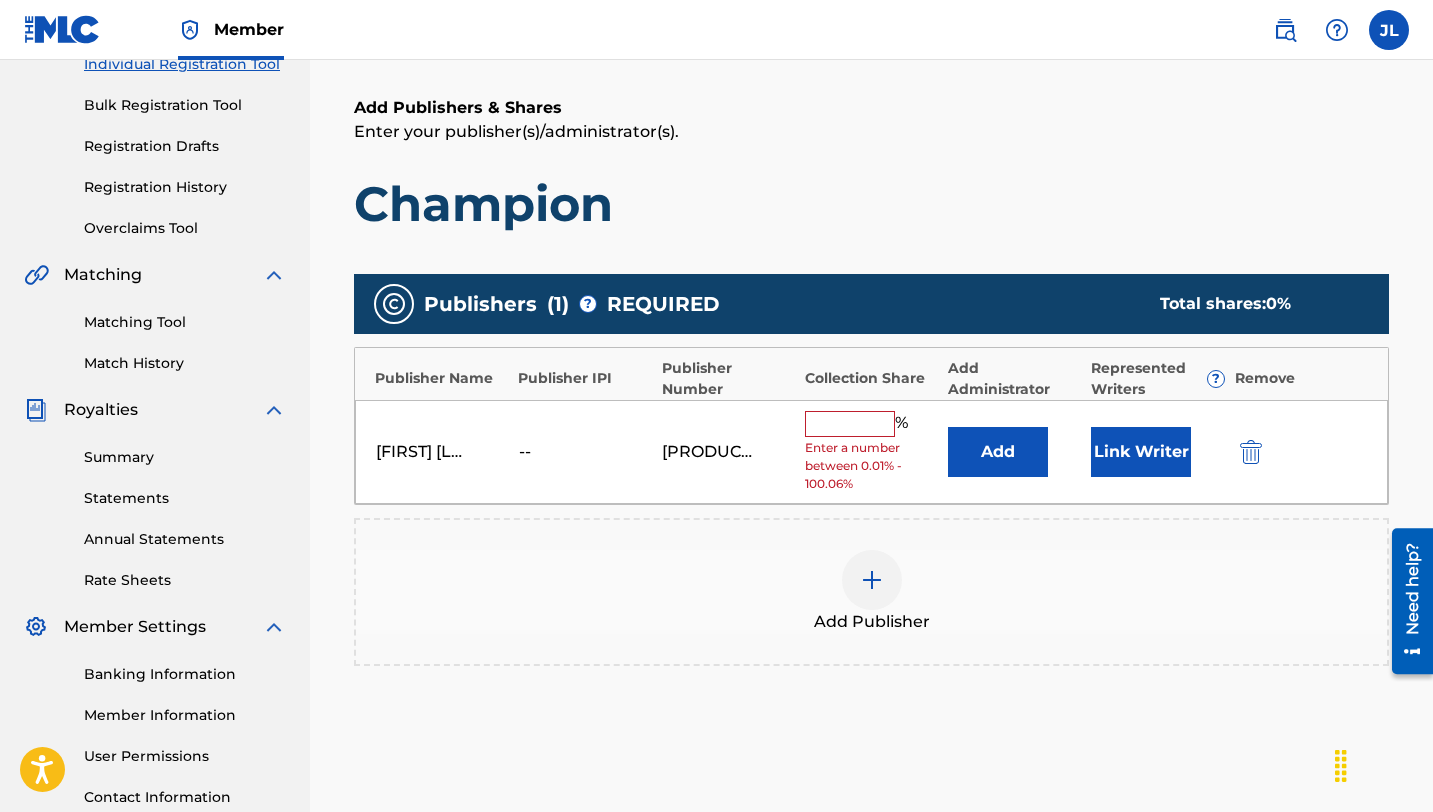 click on "[FIRST] [LAST] -- P636XN % Enter a number between 0.01% - 100.06% Add Link Writer" at bounding box center [871, 452] 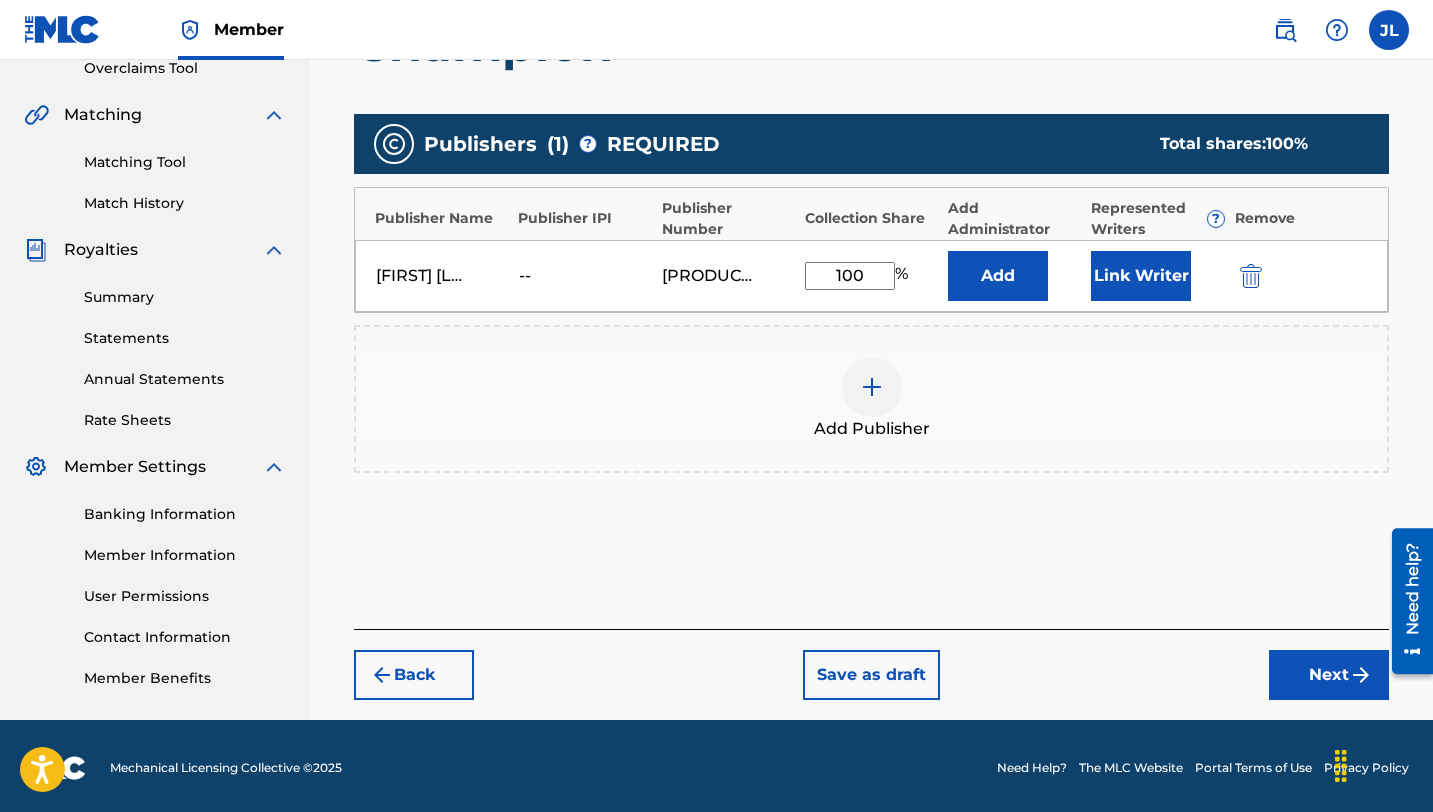 scroll, scrollTop: 433, scrollLeft: 0, axis: vertical 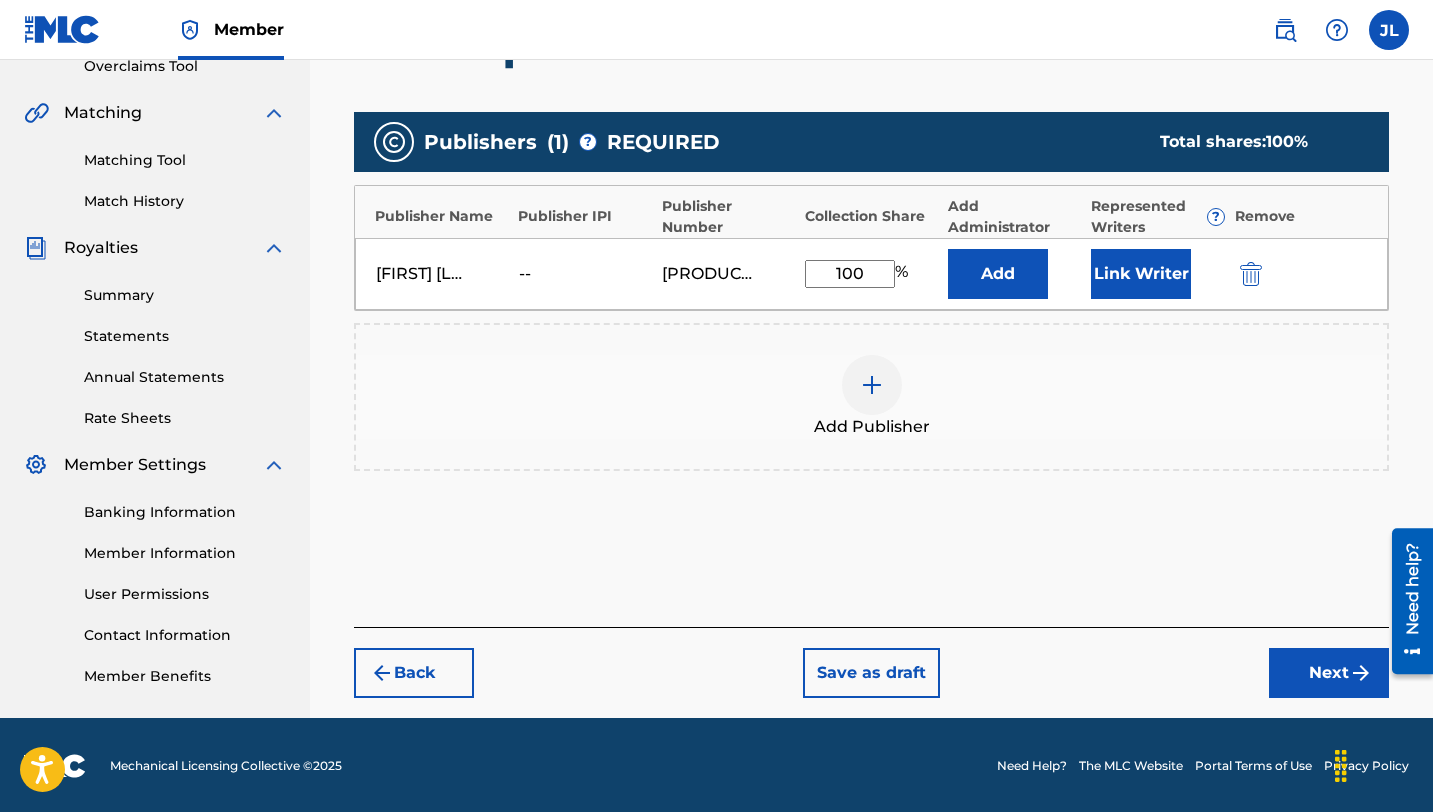 type on "100" 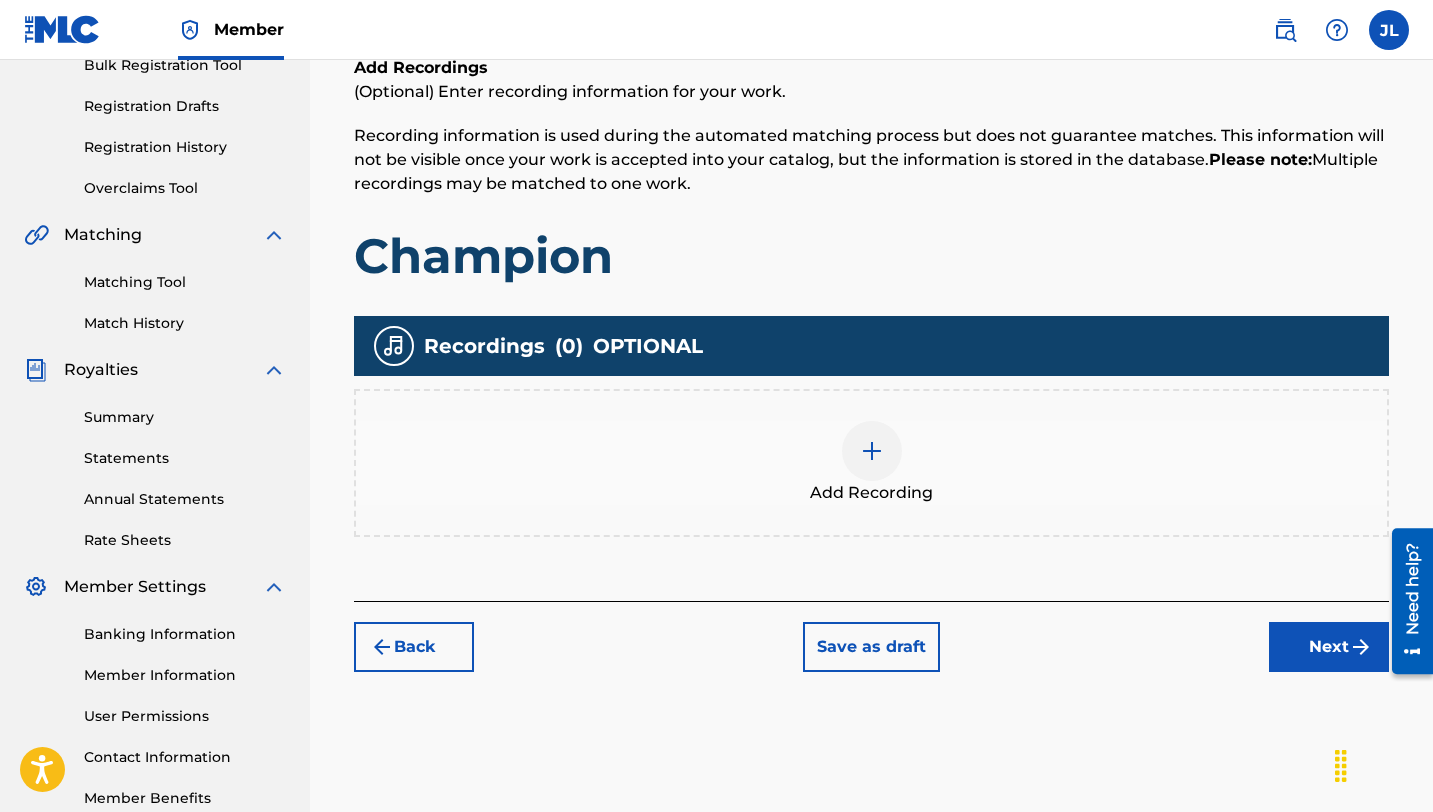 scroll, scrollTop: 312, scrollLeft: 0, axis: vertical 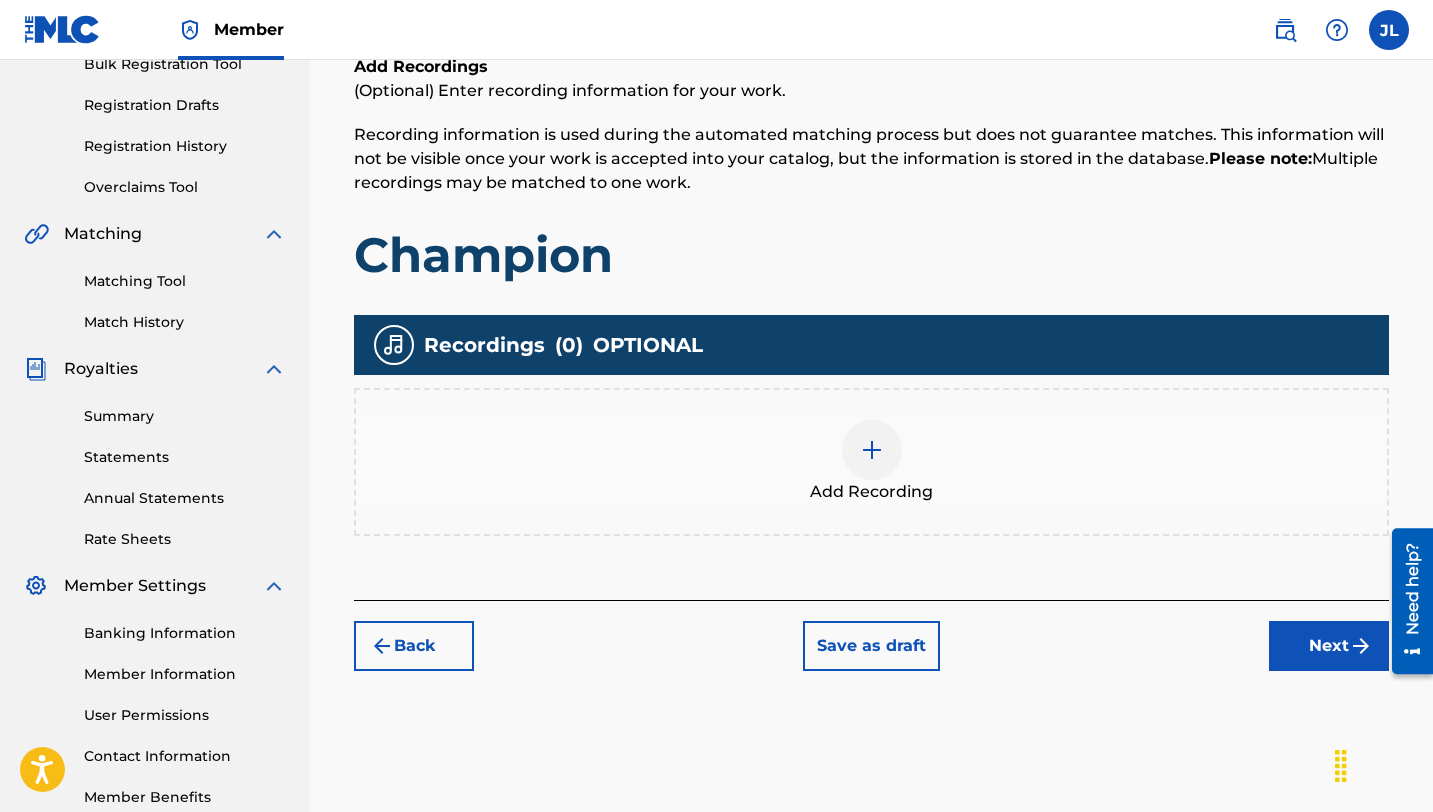 click on "Add Recording" at bounding box center [871, 462] 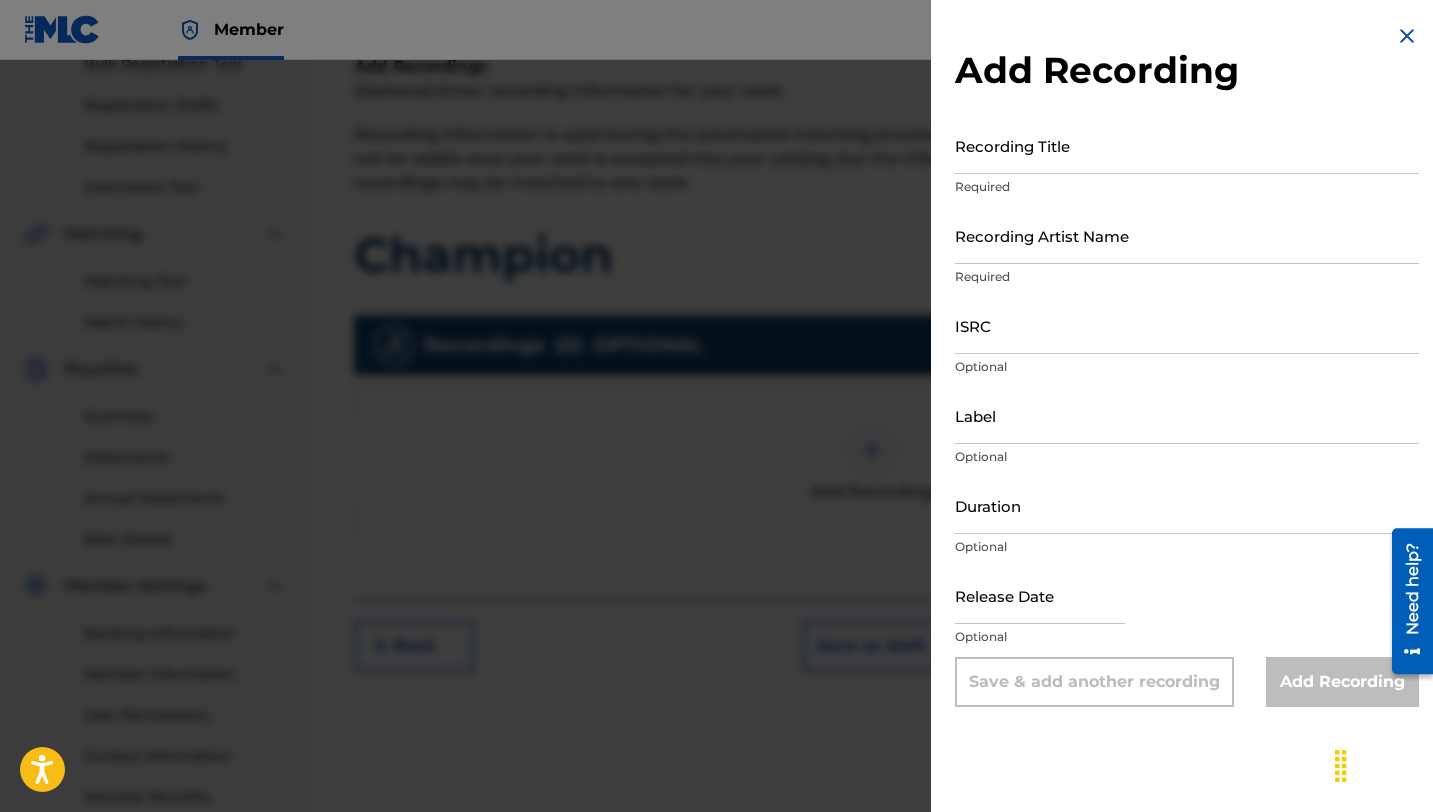 click on "Recording Title" at bounding box center [1187, 145] 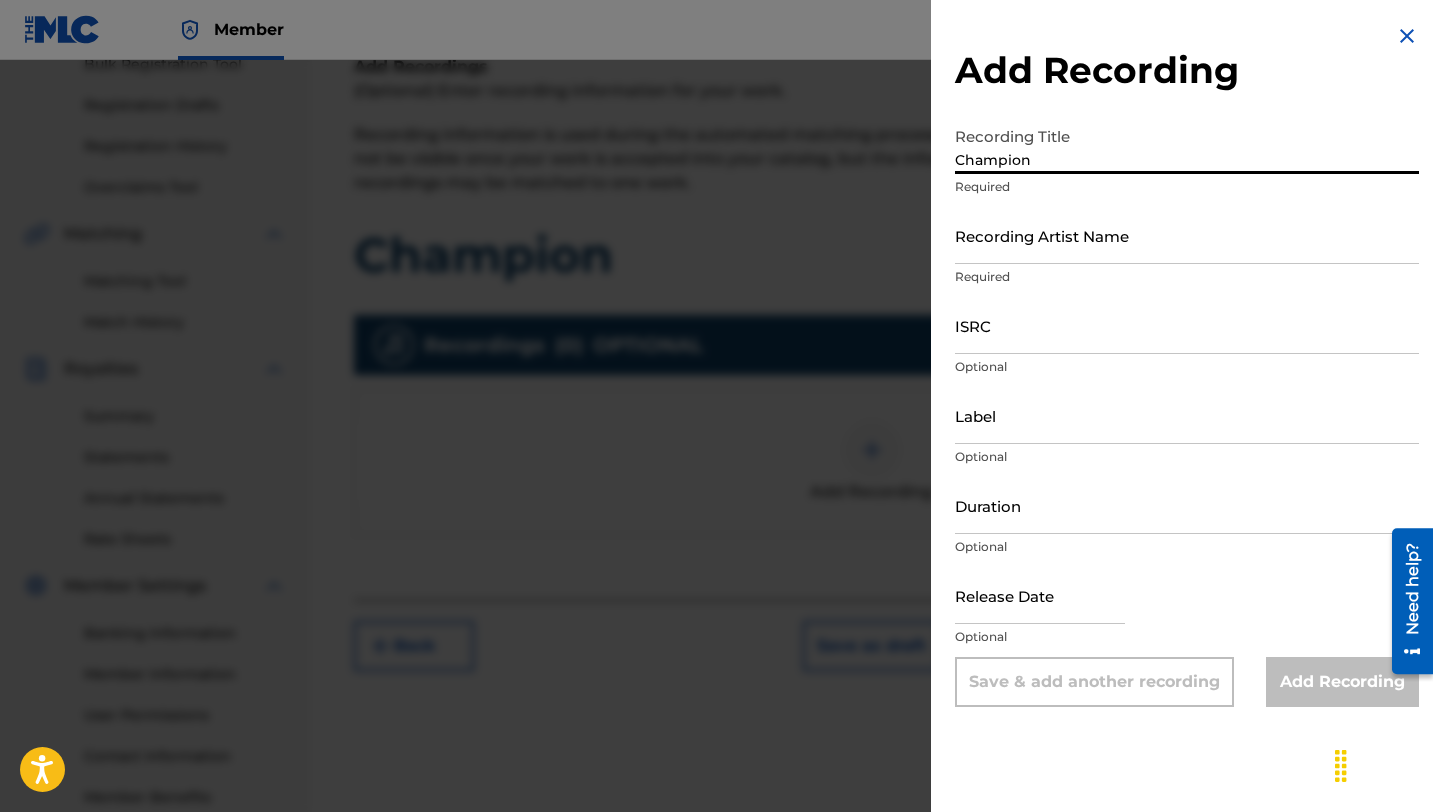 type on "Champion" 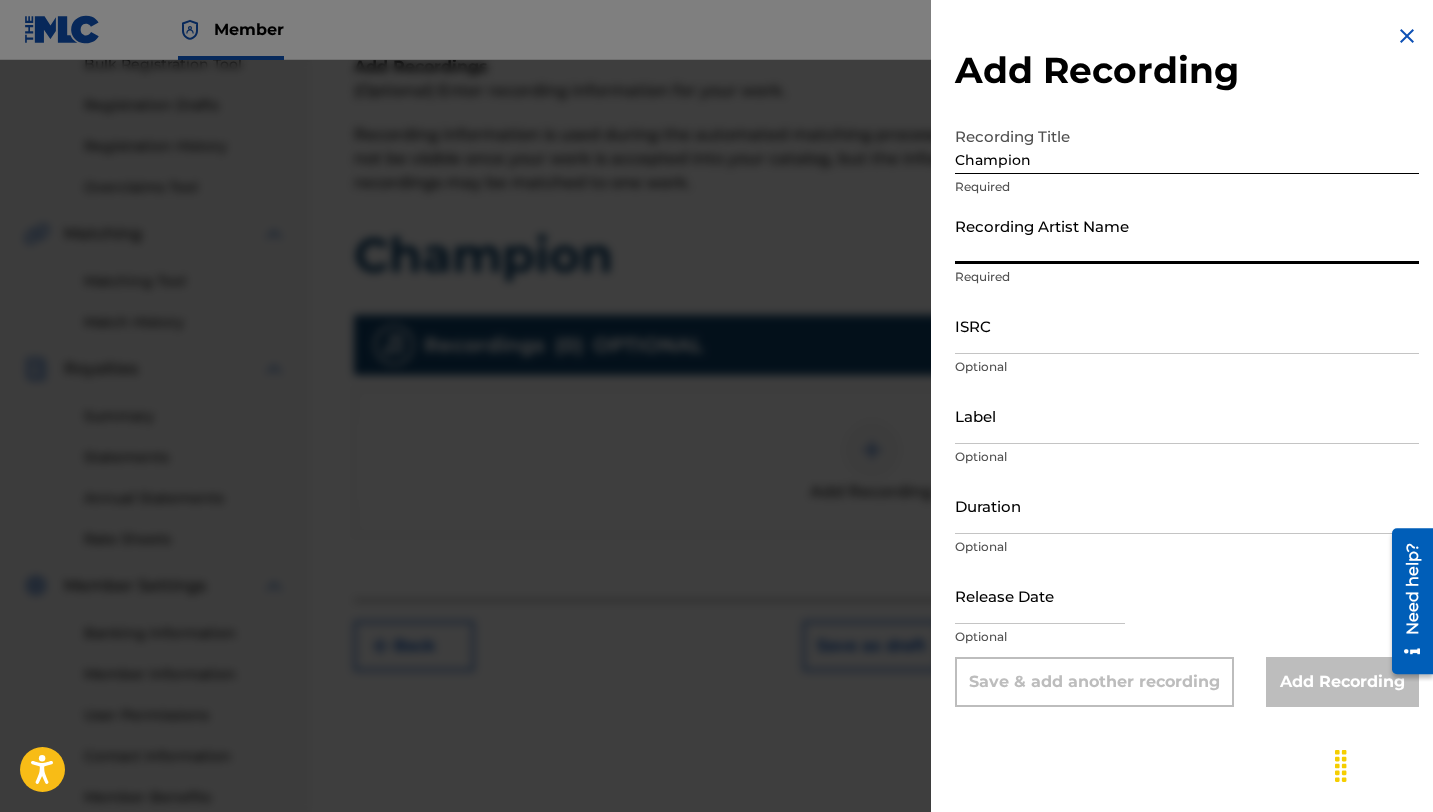 click on "Recording Artist Name" at bounding box center [1187, 235] 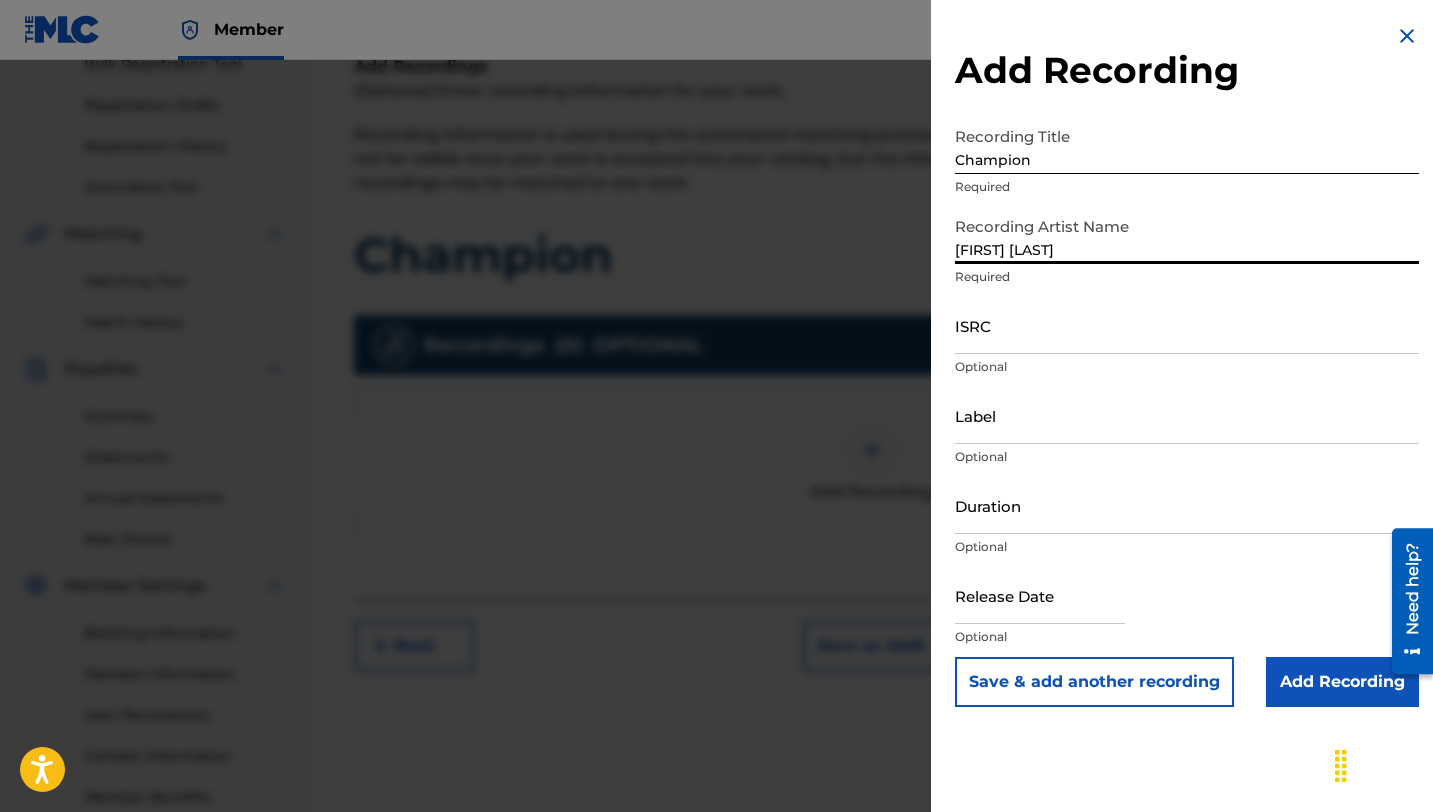 scroll, scrollTop: 428, scrollLeft: 0, axis: vertical 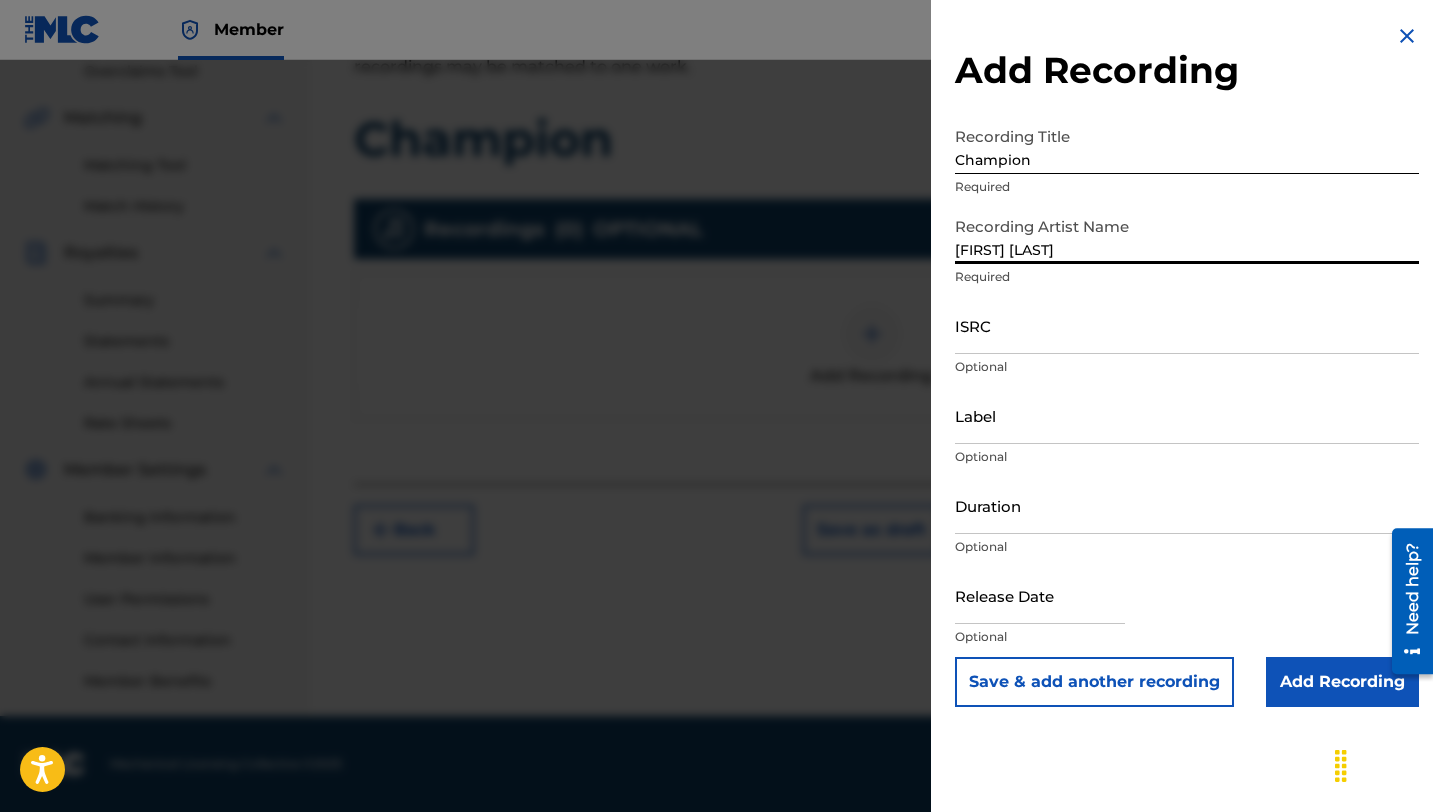 type on "[FIRST] [LAST]" 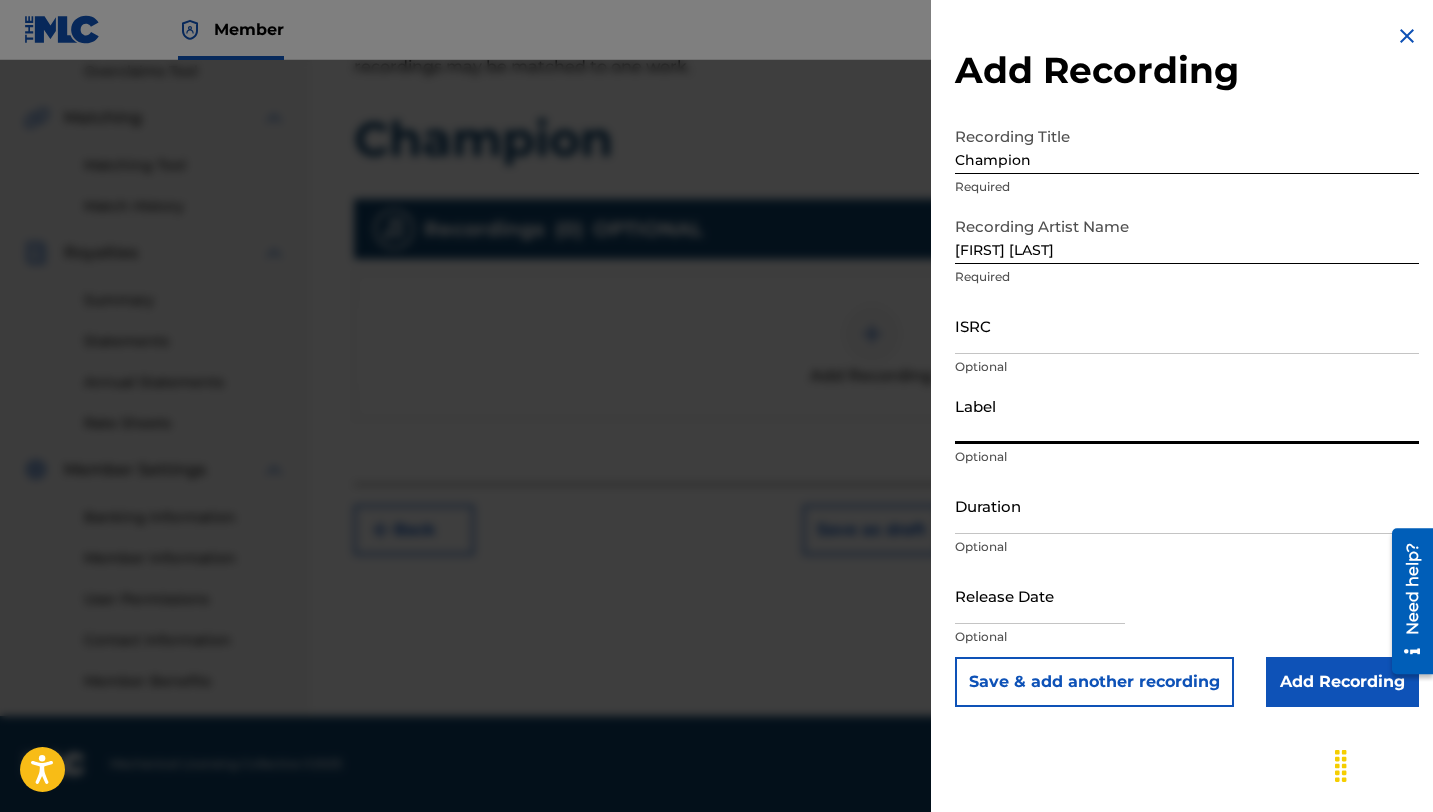 click on "Duration" at bounding box center [1187, 505] 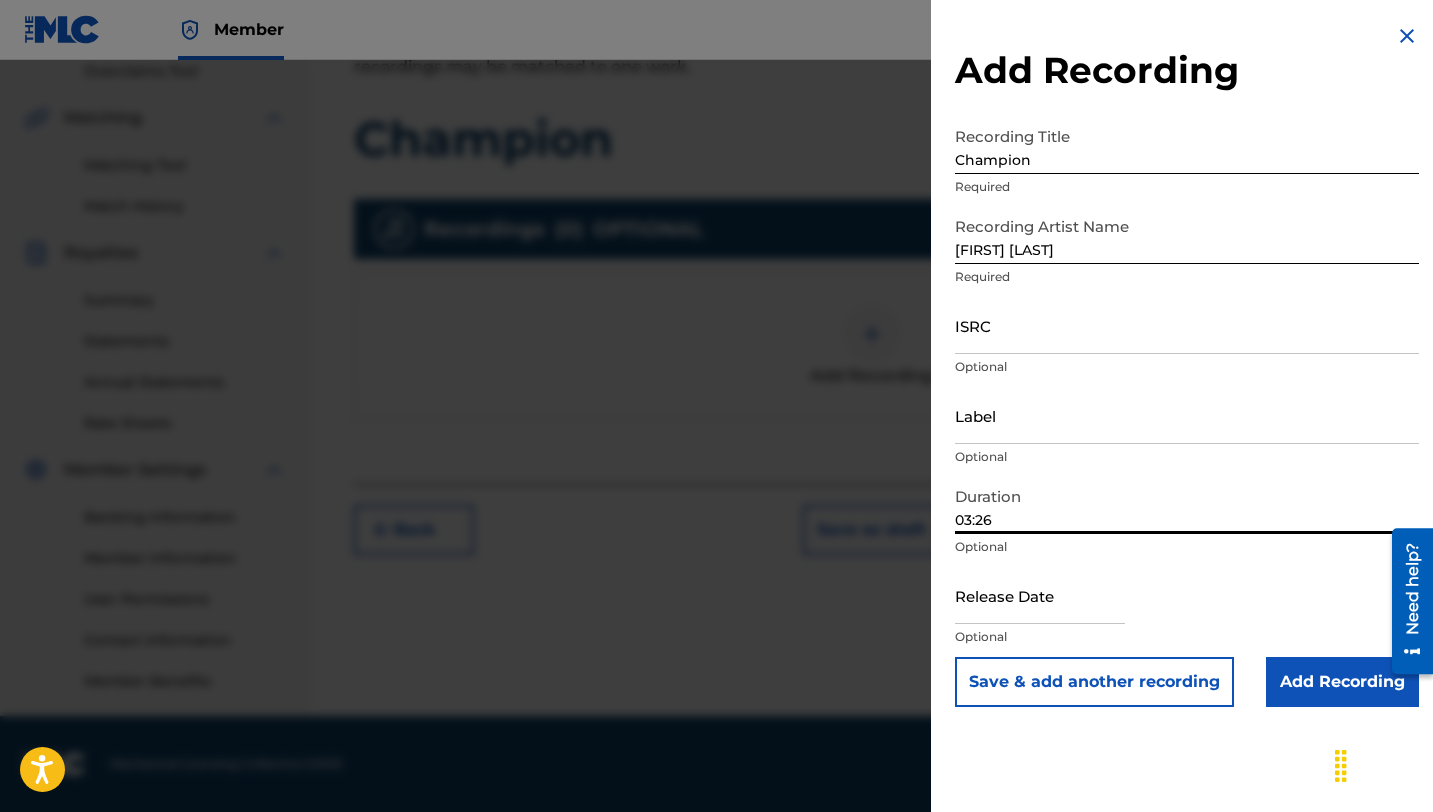 type on "03:26" 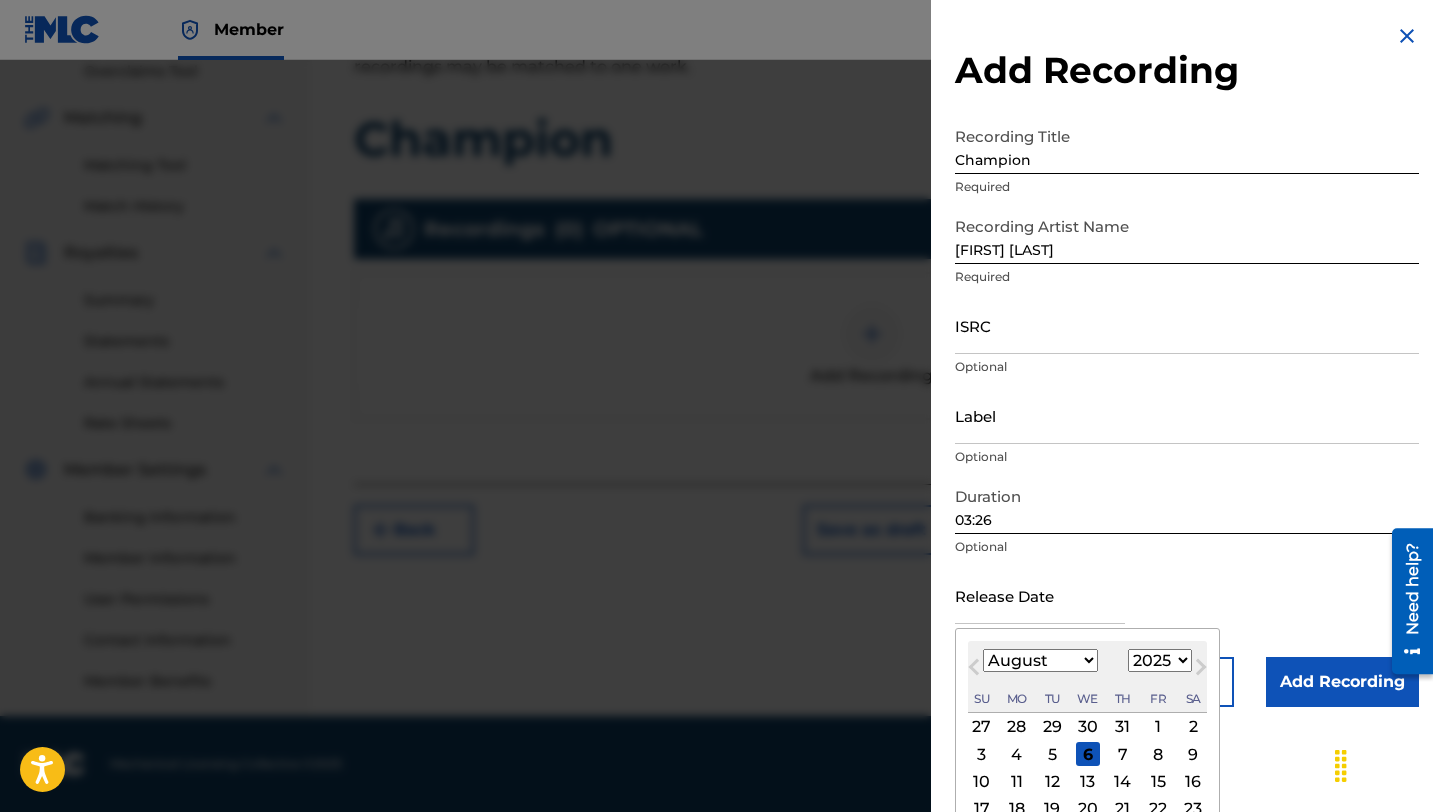 click at bounding box center (1040, 595) 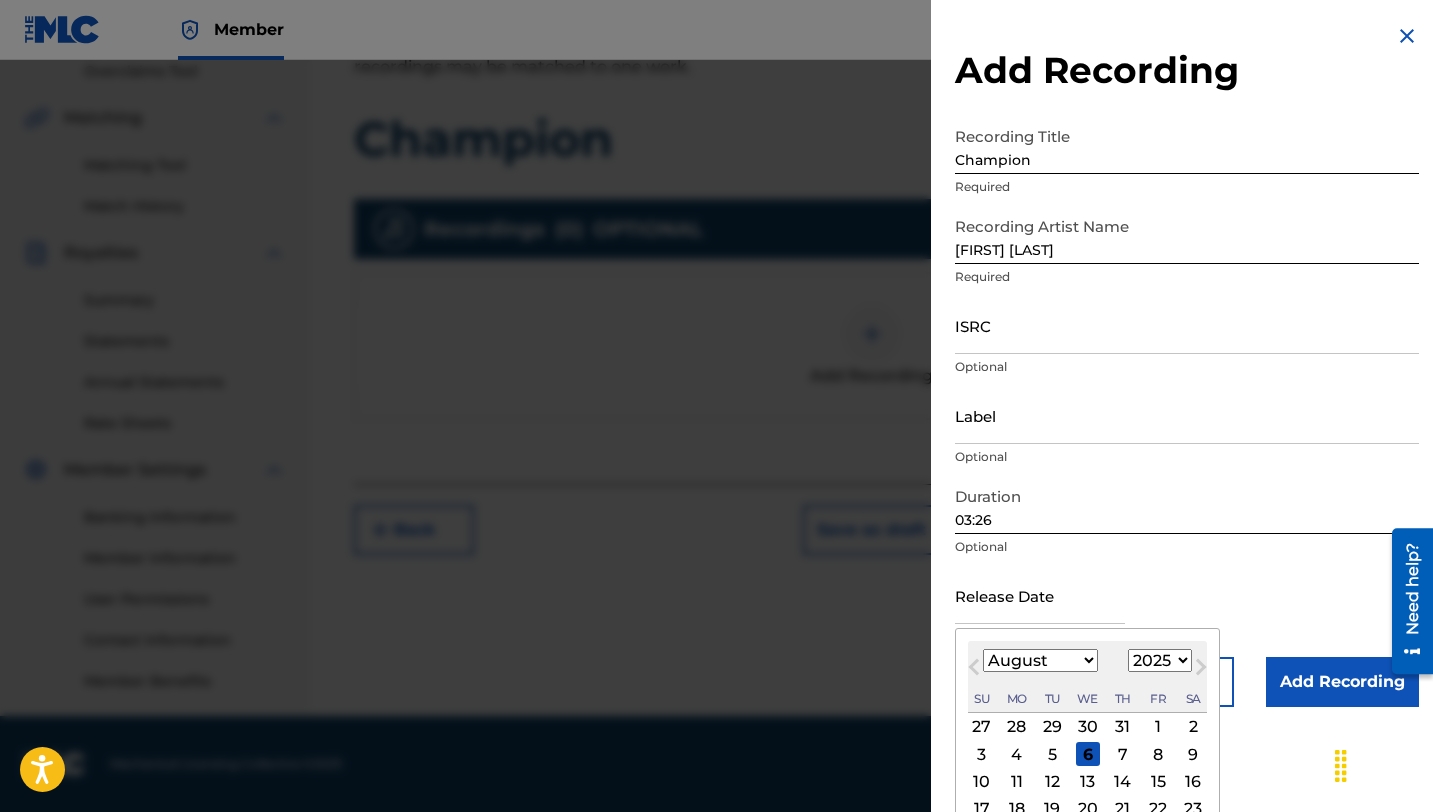 click on "January February March April May June July August September October November December" at bounding box center (1040, 660) 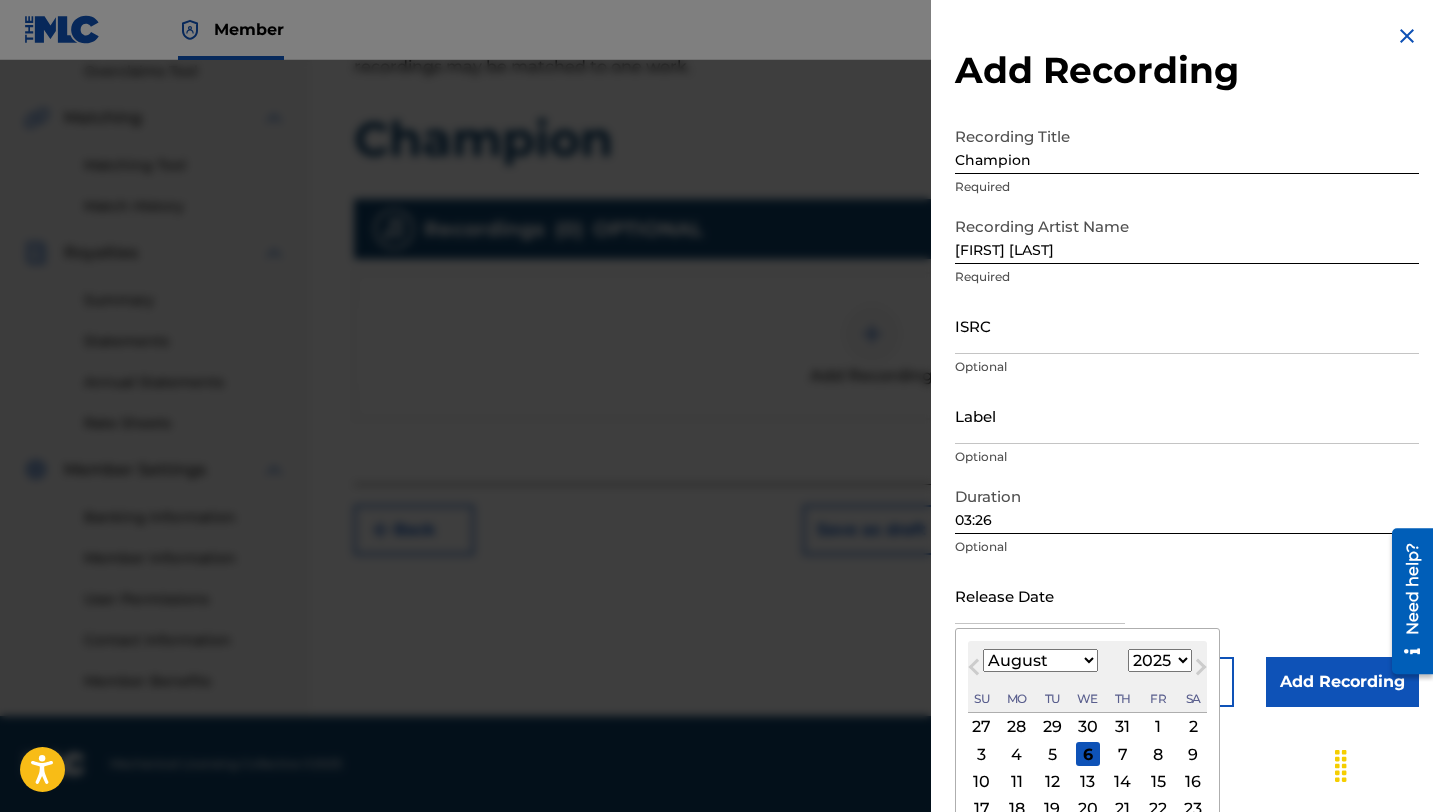 select on "2" 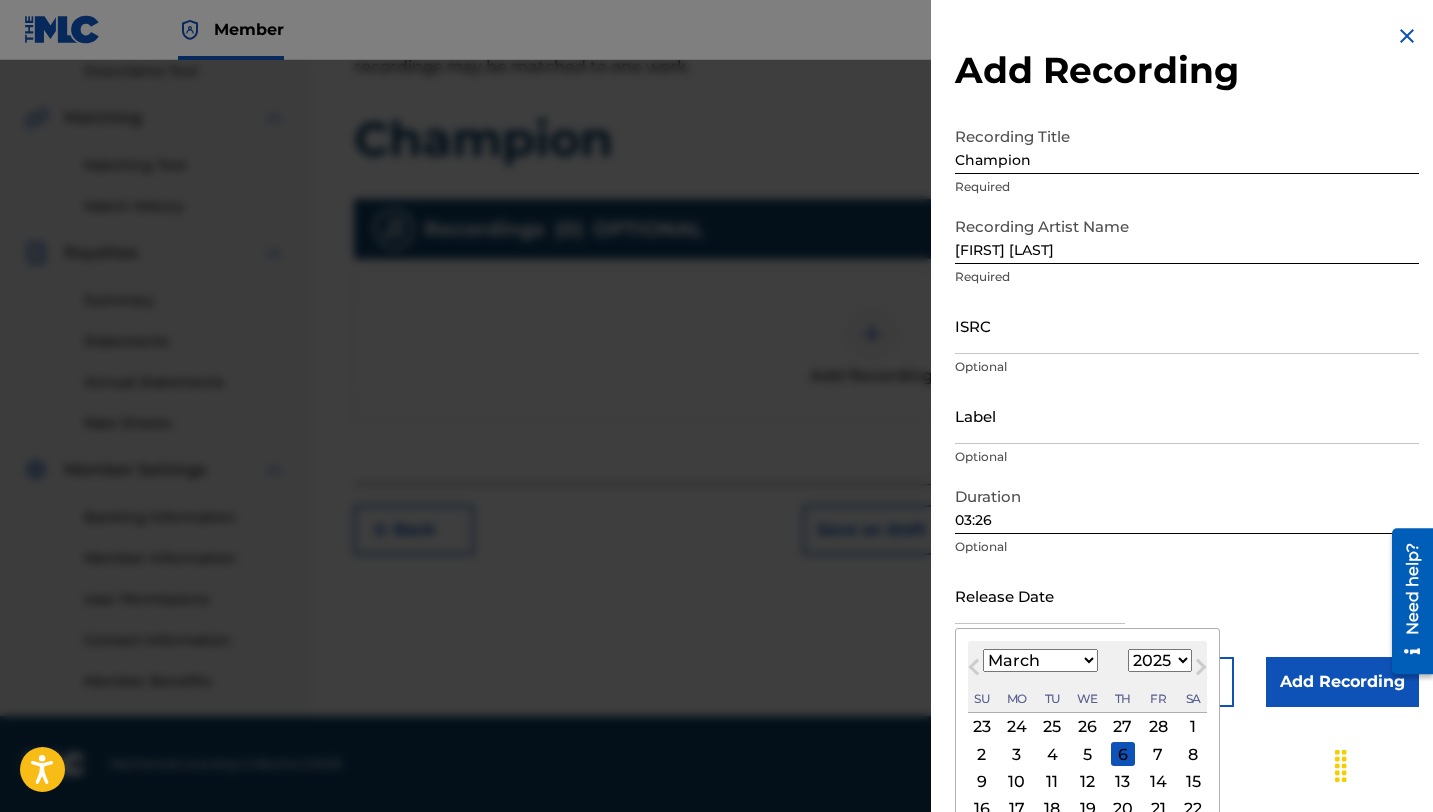 click on "1899 1900 1901 1902 1903 1904 1905 1906 1907 1908 1909 1910 1911 1912 1913 1914 1915 1916 1917 1918 1919 1920 1921 1922 1923 1924 1925 1926 1927 1928 1929 1930 1931 1932 1933 1934 1935 1936 1937 1938 1939 1940 1941 1942 1943 1944 1945 1946 1947 1948 1949 1950 1951 1952 1953 1954 1955 1956 1957 1958 1959 1960 1961 1962 1963 1964 1965 1966 1967 1968 1969 1970 1971 1972 1973 1974 1975 1976 1977 1978 1979 1980 1981 1982 1983 1984 1985 1986 1987 1988 1989 1990 1991 1992 1993 1994 1995 1996 1997 1998 1999 2000 2001 2002 2003 2004 2005 2006 2007 2008 2009 2010 2011 2012 2013 2014 2015 2016 2017 2018 2019 2020 2021 2022 2023 2024 2025 2026 2027 2028 2029 2030 2031 2032 2033 2034 2035 2036 2037 2038 2039 2040 2041 2042 2043 2044 2045 2046 2047 2048 2049 2050 2051 2052 2053 2054 2055 2056 2057 2058 2059 2060 2061 2062 2063 2064 2065 2066 2067 2068 2069 2070 2071 2072 2073 2074 2075 2076 2077 2078 2079 2080 2081 2082 2083 2084 2085 2086 2087 2088 2089 2090 2091 2092 2093 2094 2095 2096 2097 2098 2099 2100" at bounding box center [1160, 660] 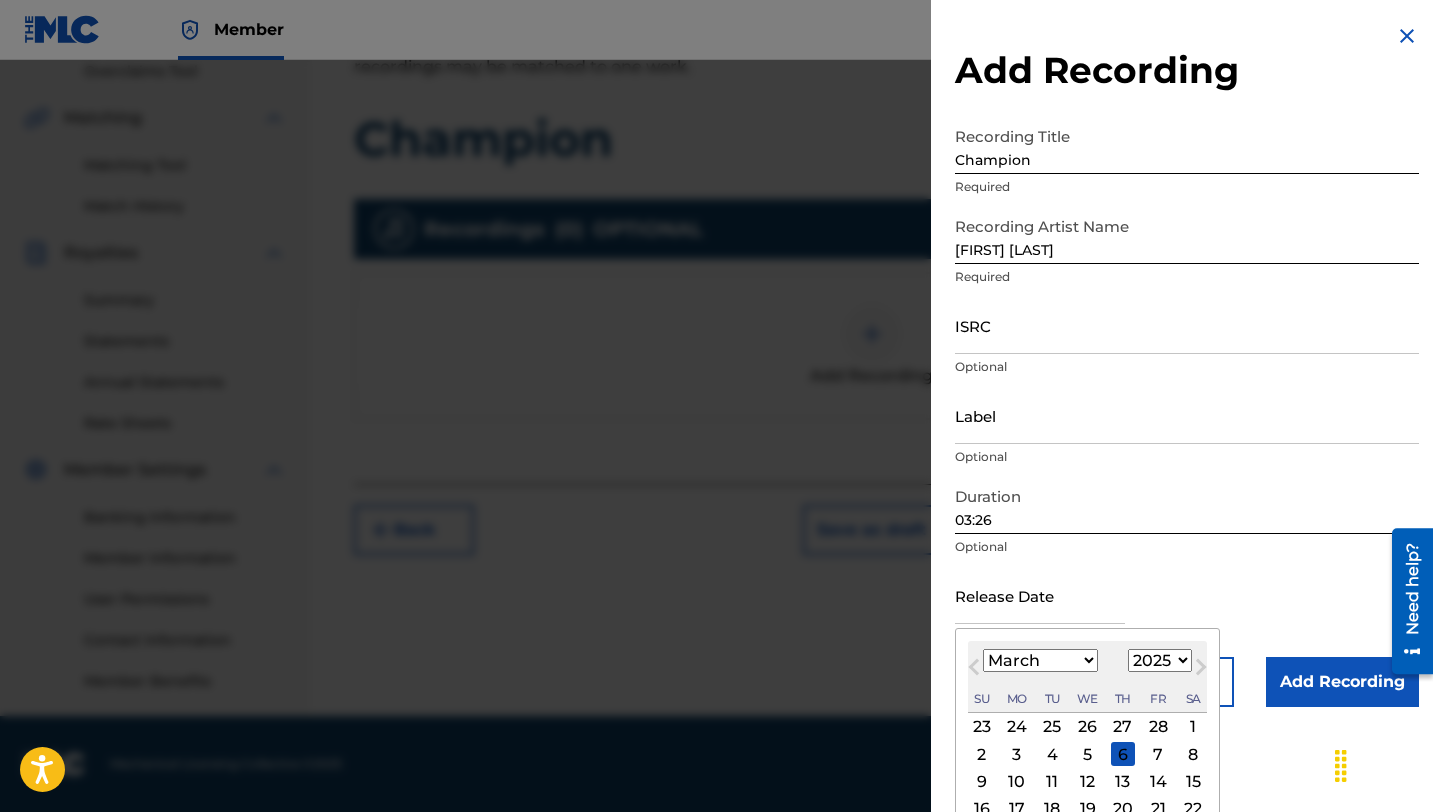 scroll, scrollTop: 106, scrollLeft: 0, axis: vertical 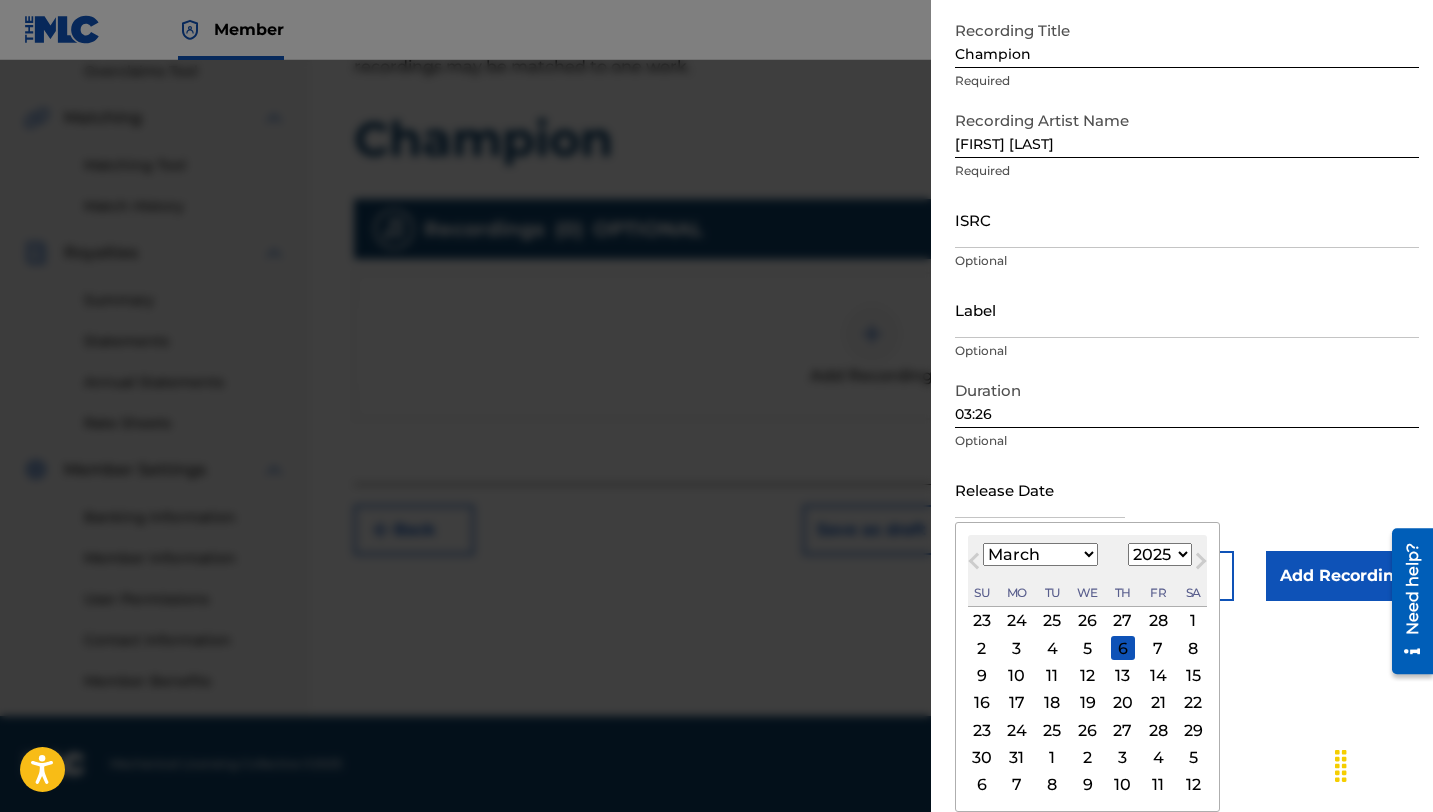 click on "14" at bounding box center (1158, 676) 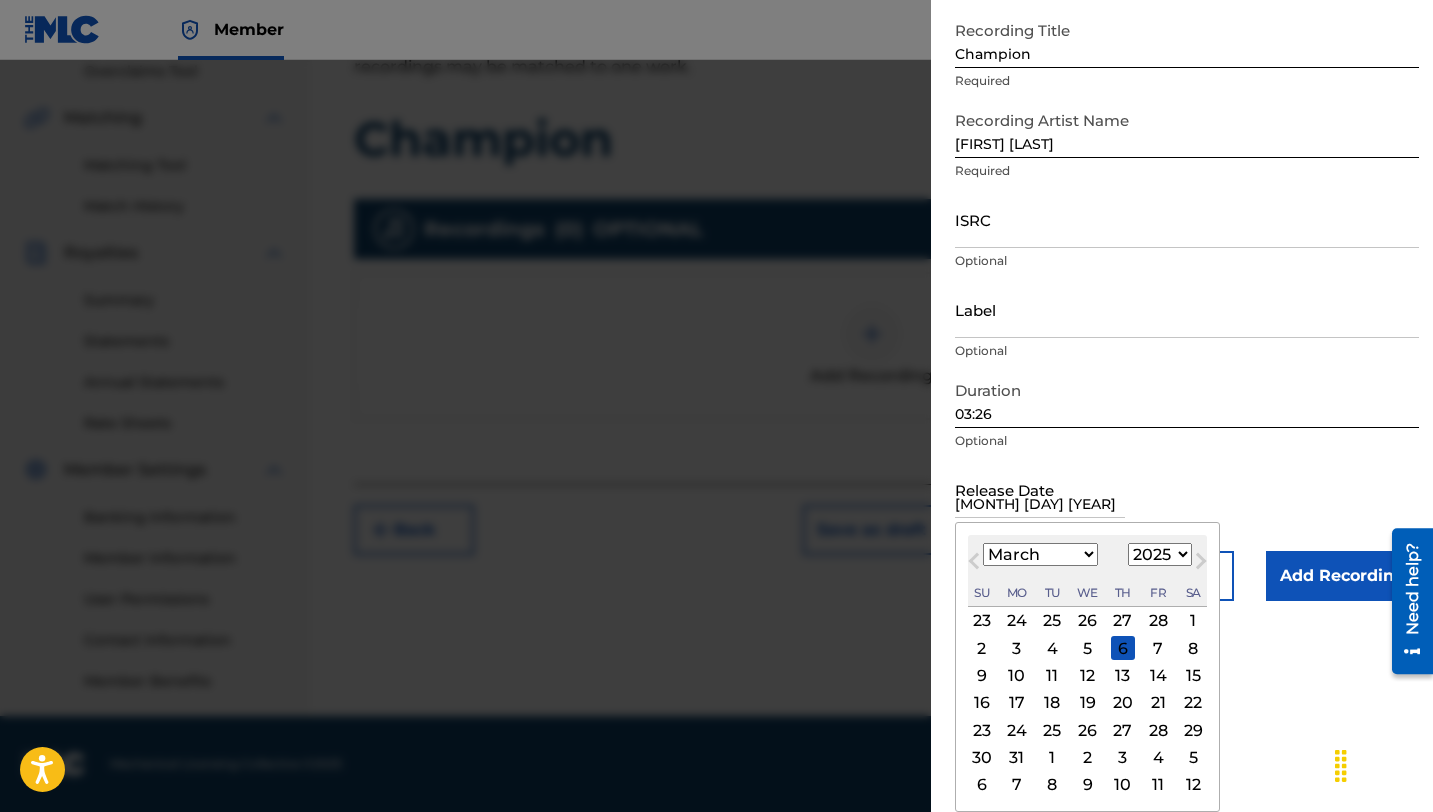 scroll, scrollTop: 0, scrollLeft: 0, axis: both 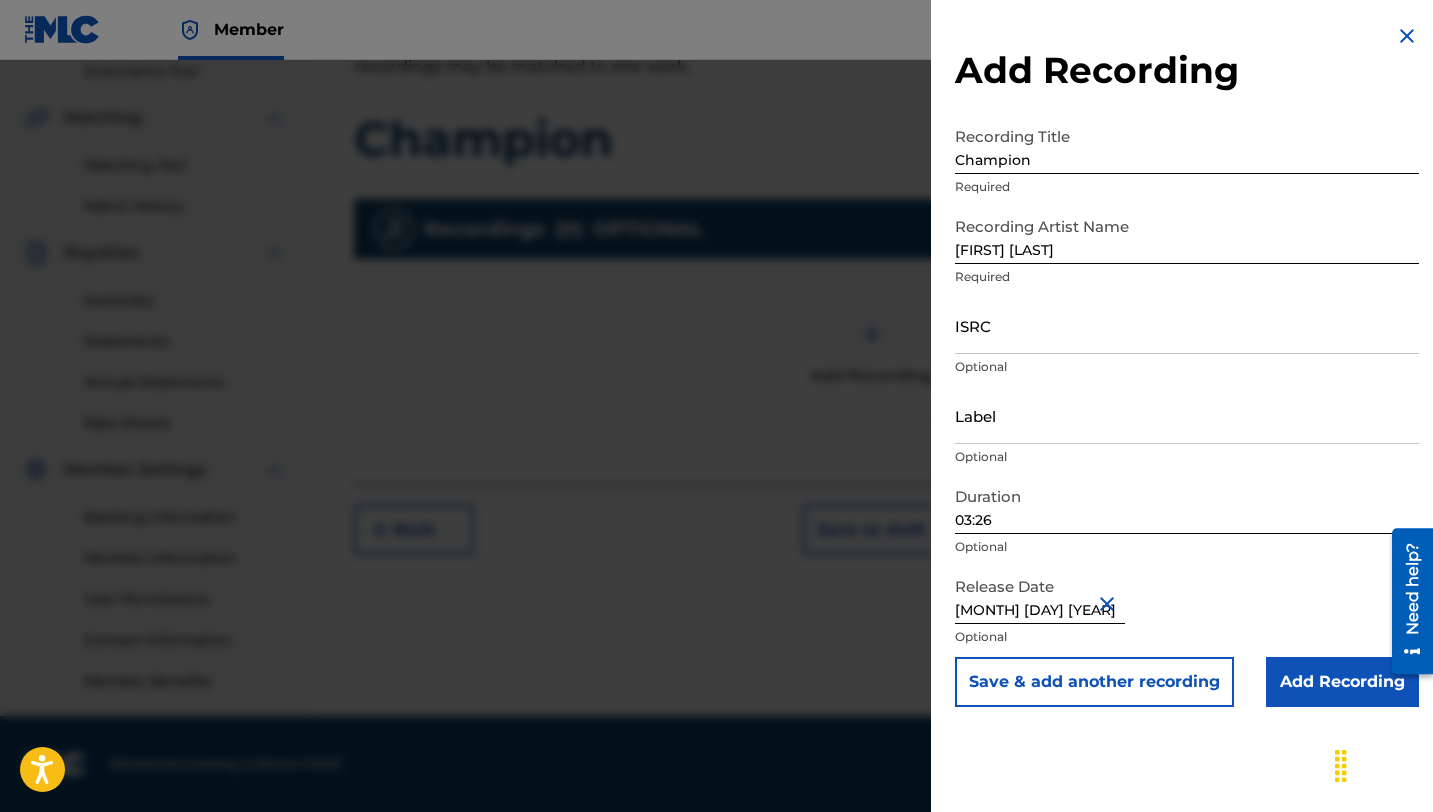 click on "Add Recording" at bounding box center [1342, 682] 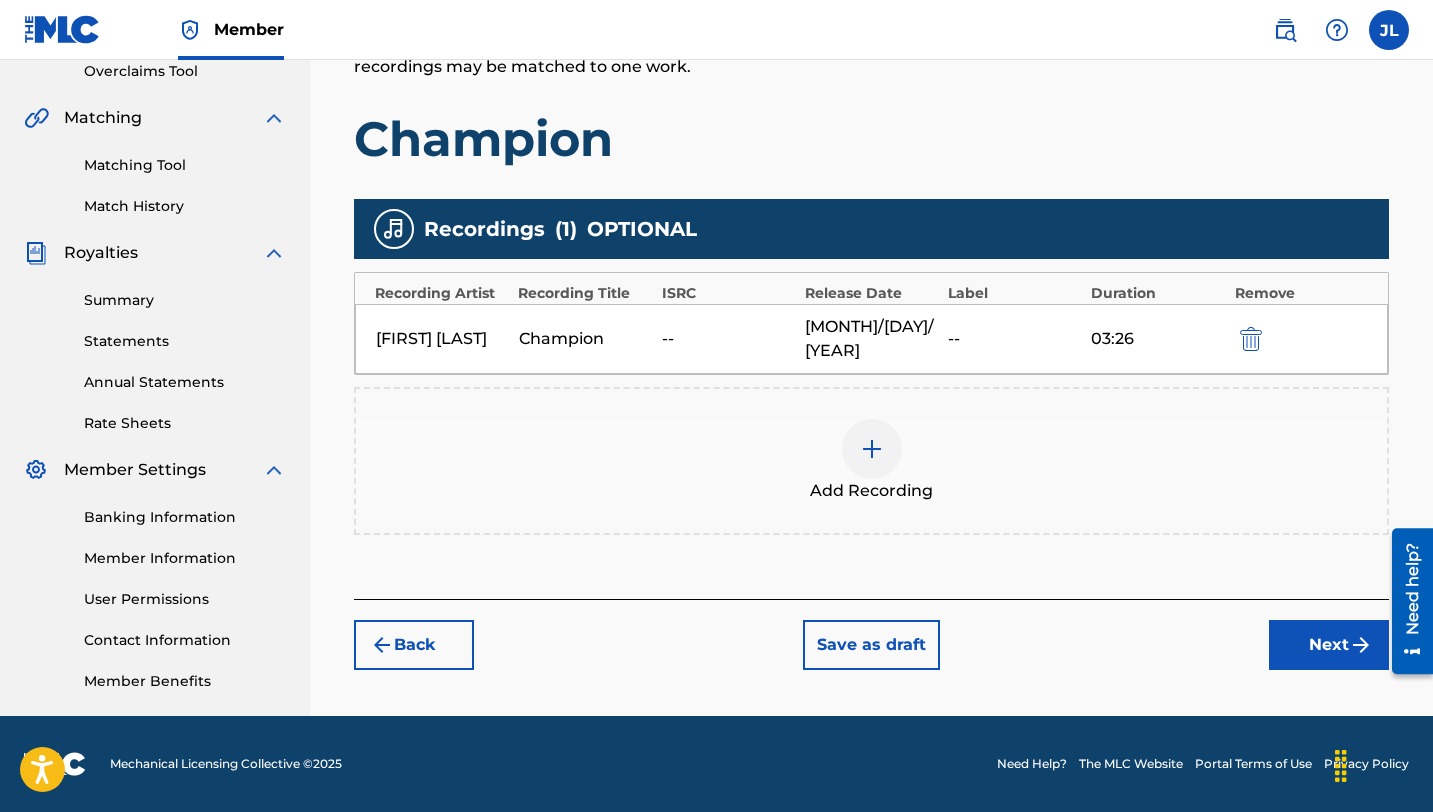 click on "Next" at bounding box center (1329, 645) 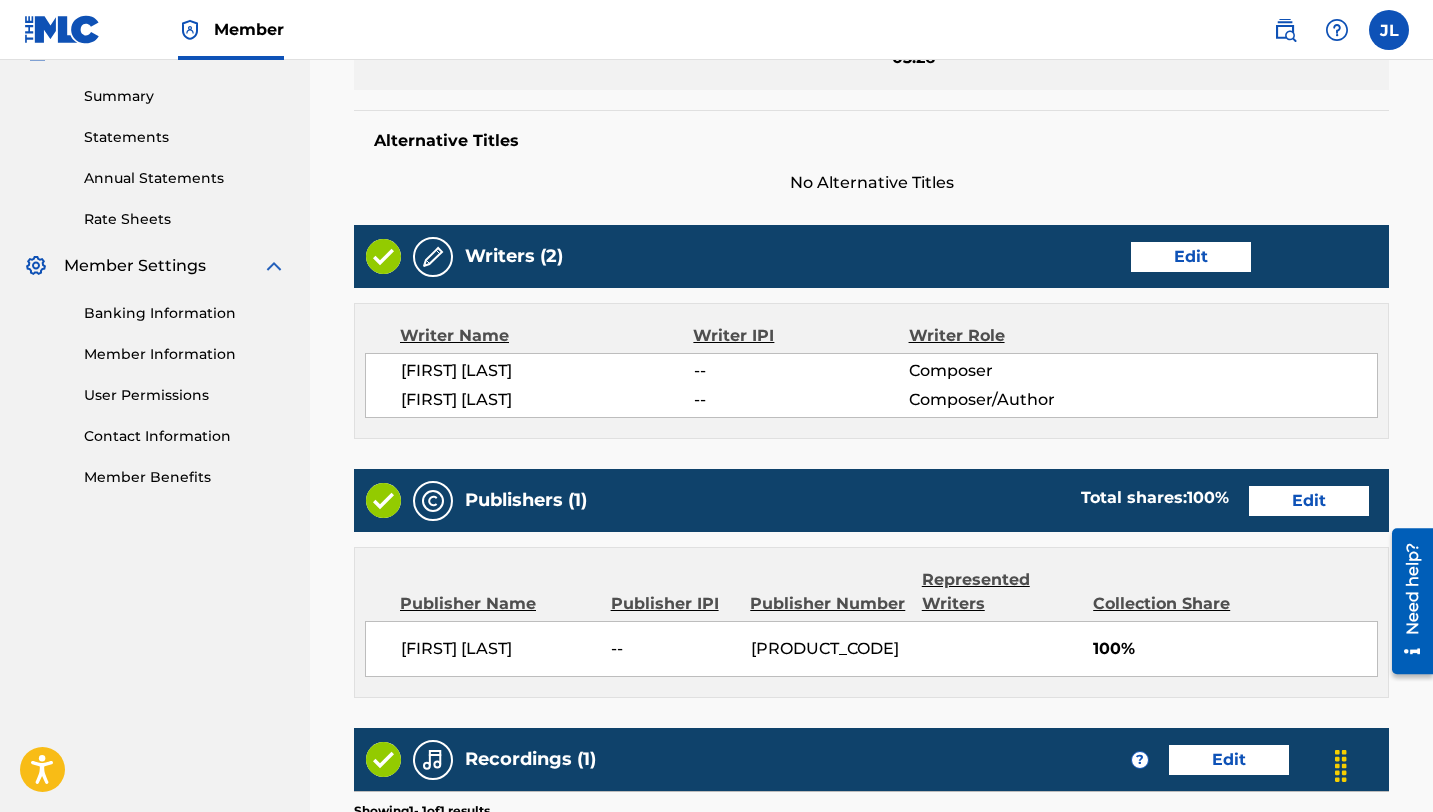 scroll, scrollTop: 958, scrollLeft: 0, axis: vertical 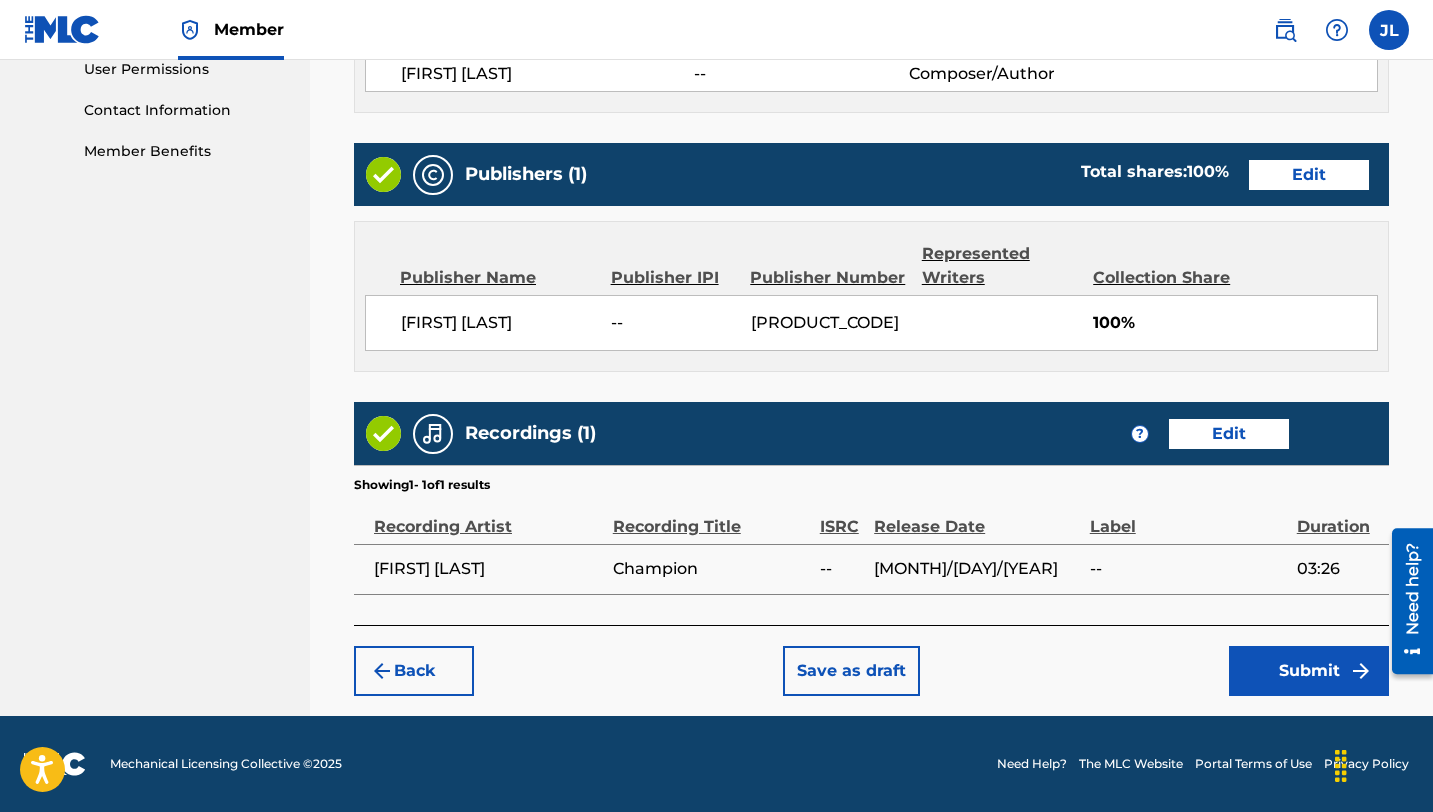 click on "Submit" at bounding box center [1309, 671] 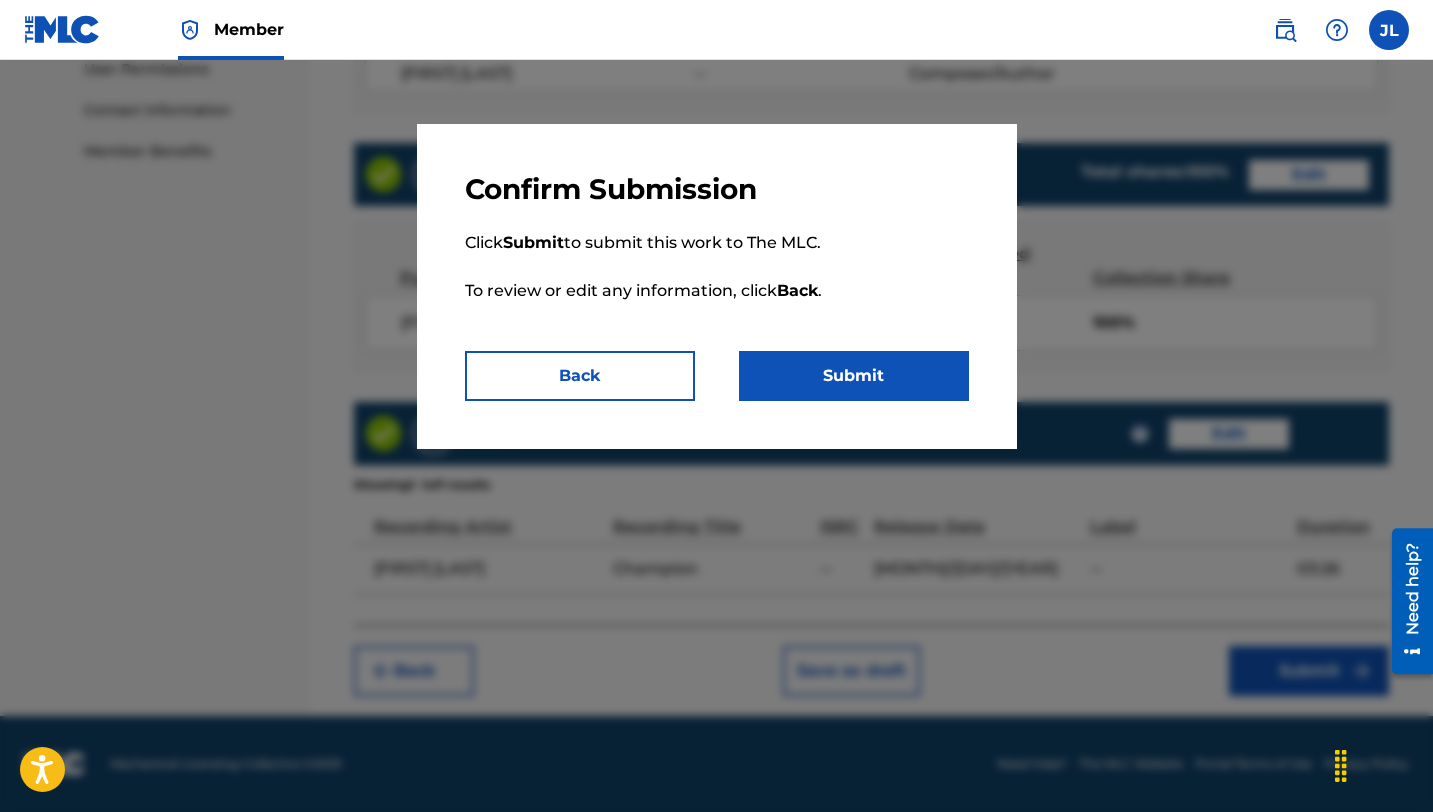 click on "Submit" at bounding box center [854, 376] 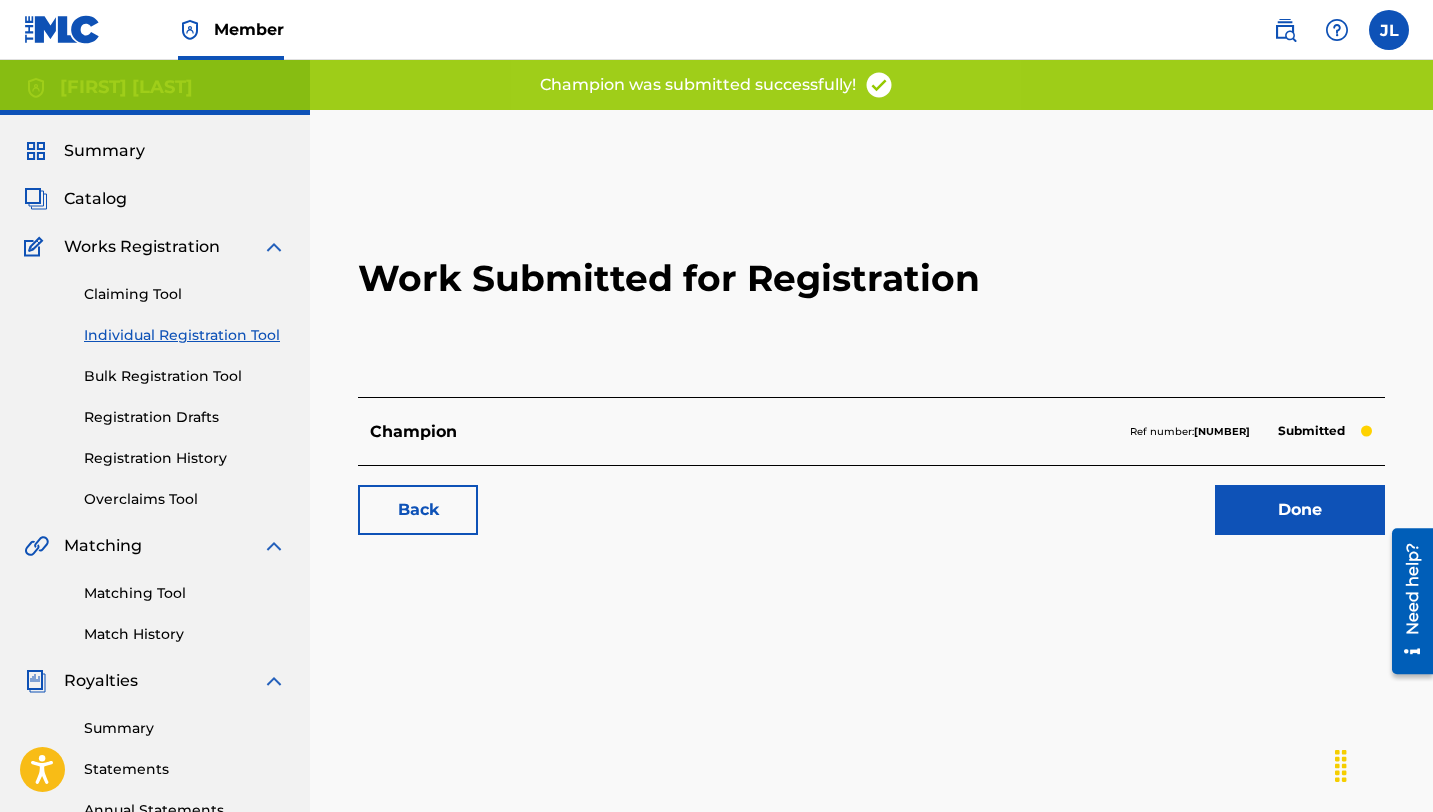 click on "Done" at bounding box center (1300, 510) 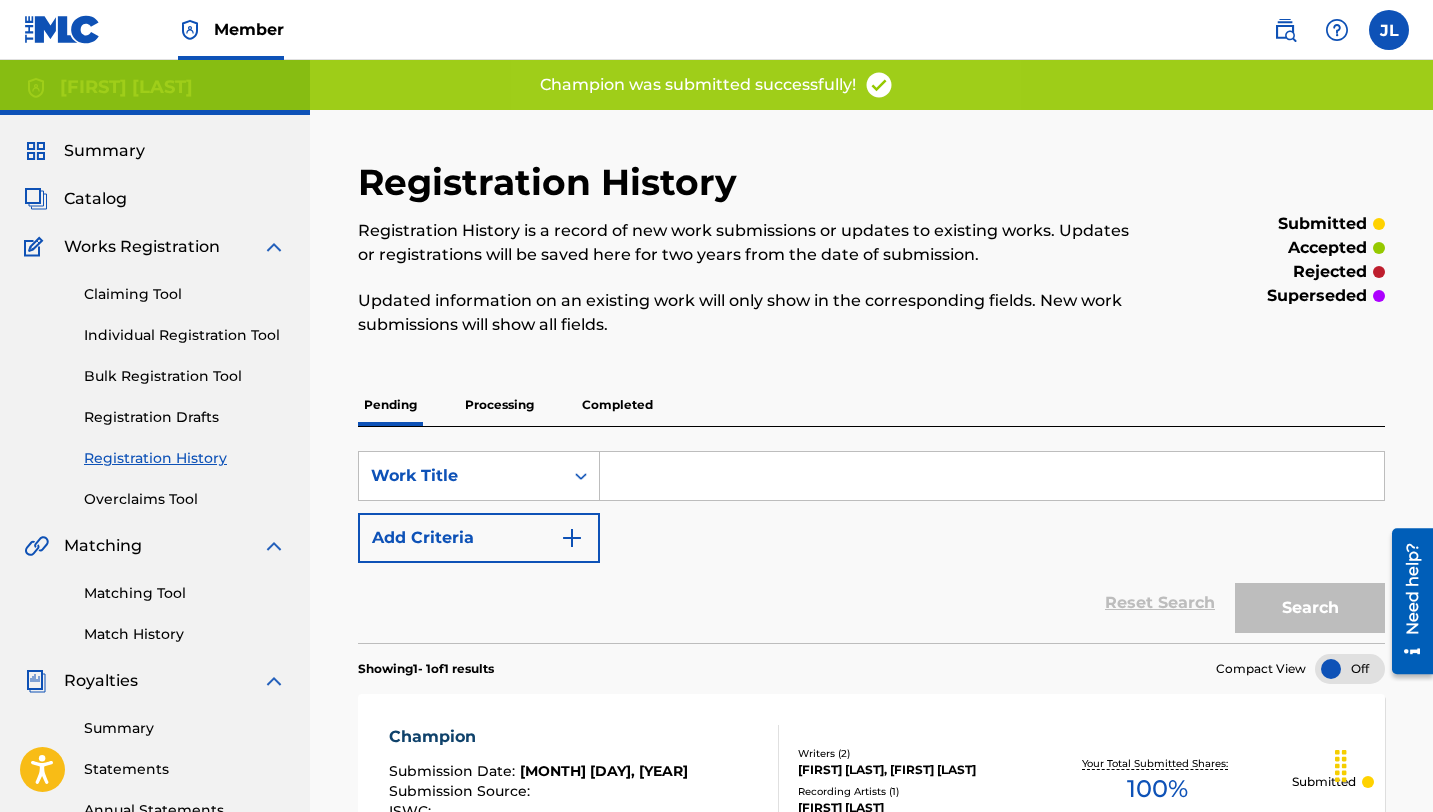scroll, scrollTop: 225, scrollLeft: 0, axis: vertical 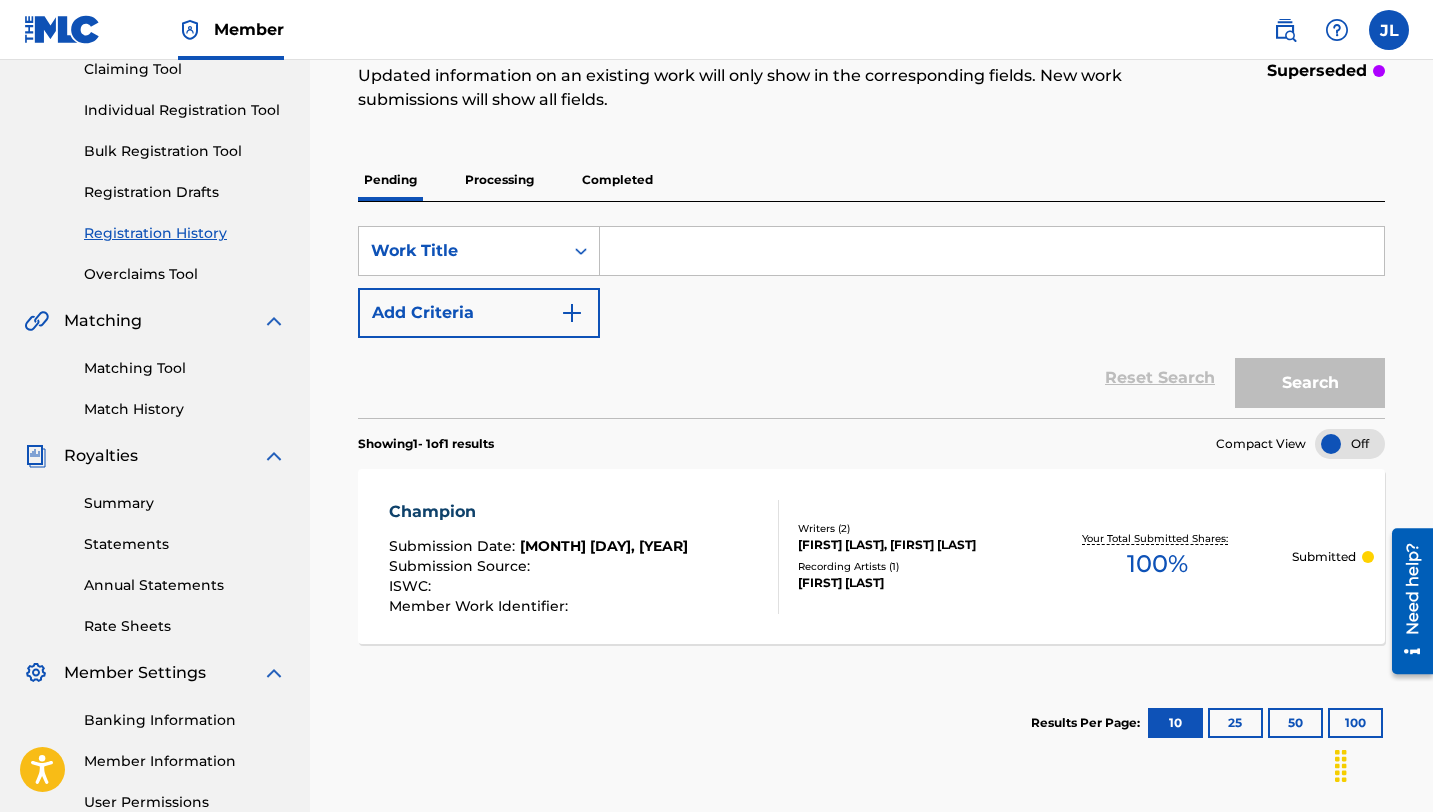 click at bounding box center (992, 251) 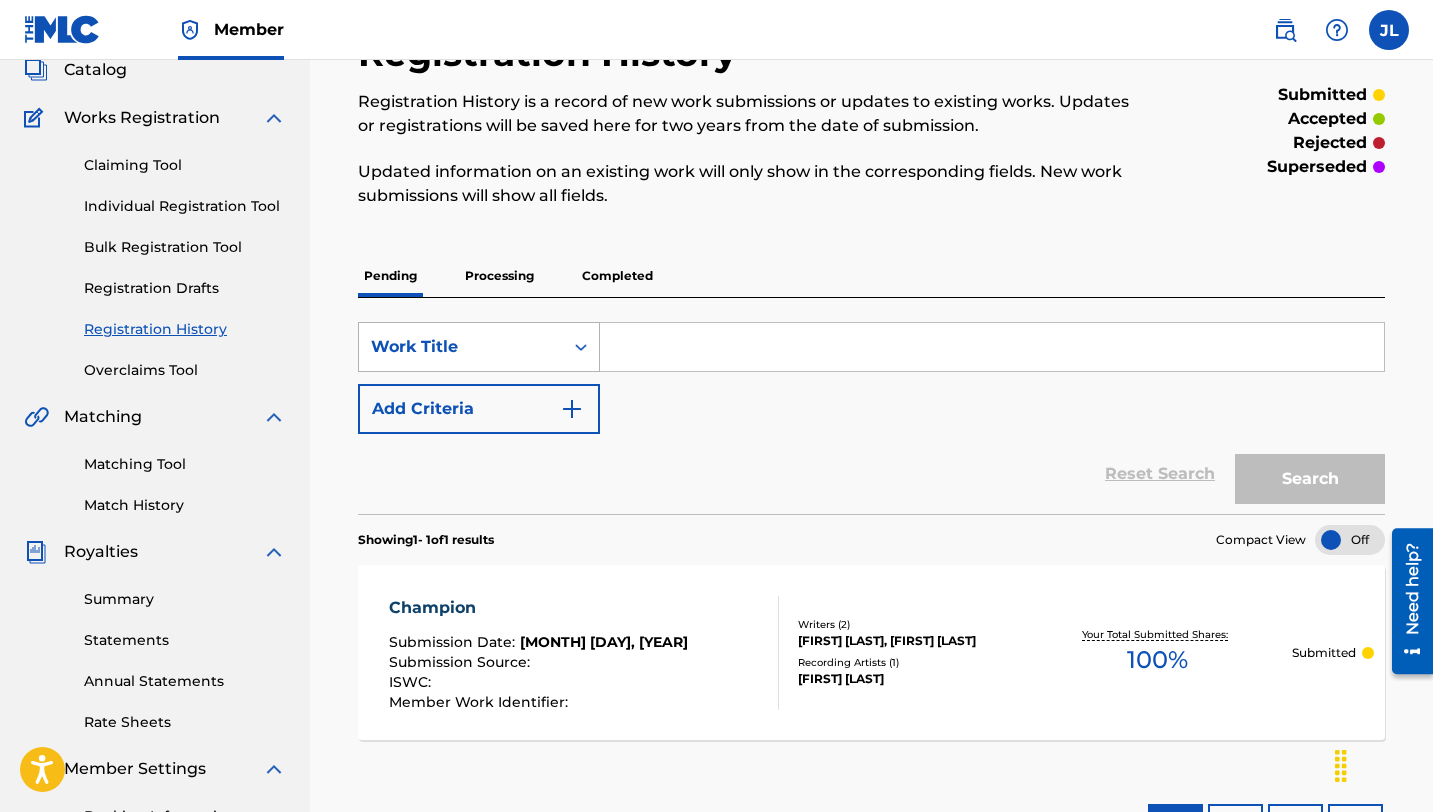 scroll, scrollTop: 0, scrollLeft: 0, axis: both 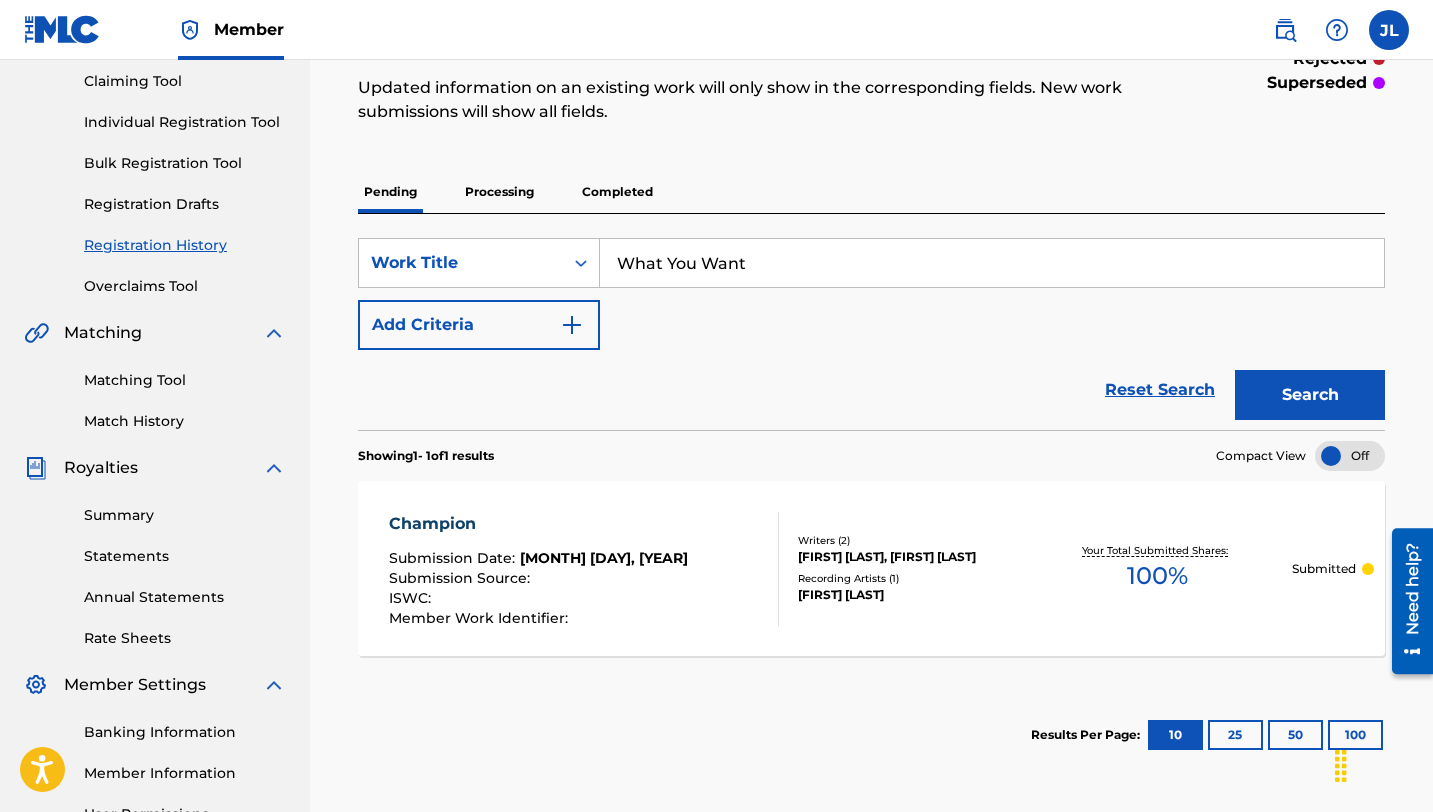 type on "What You Want" 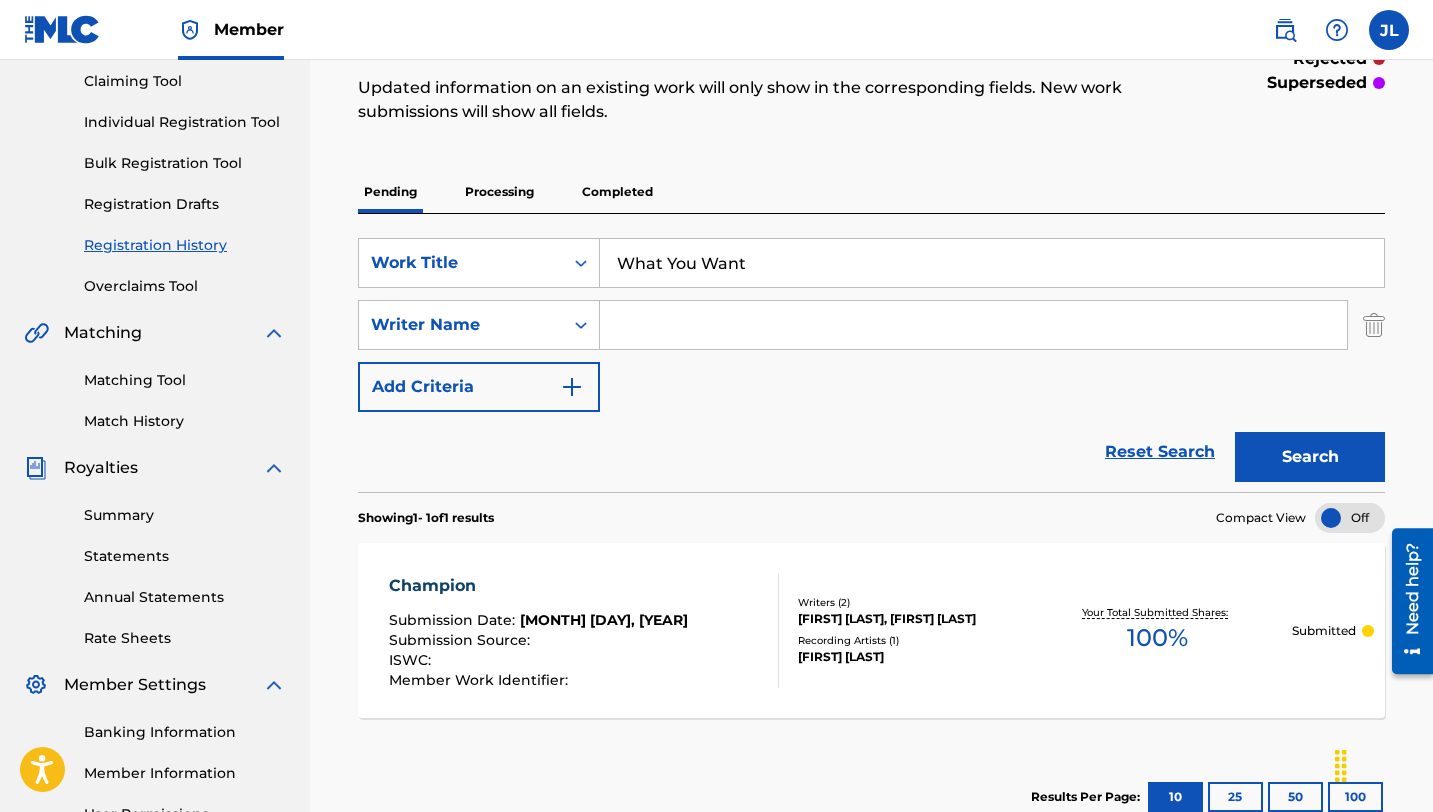 click at bounding box center (973, 325) 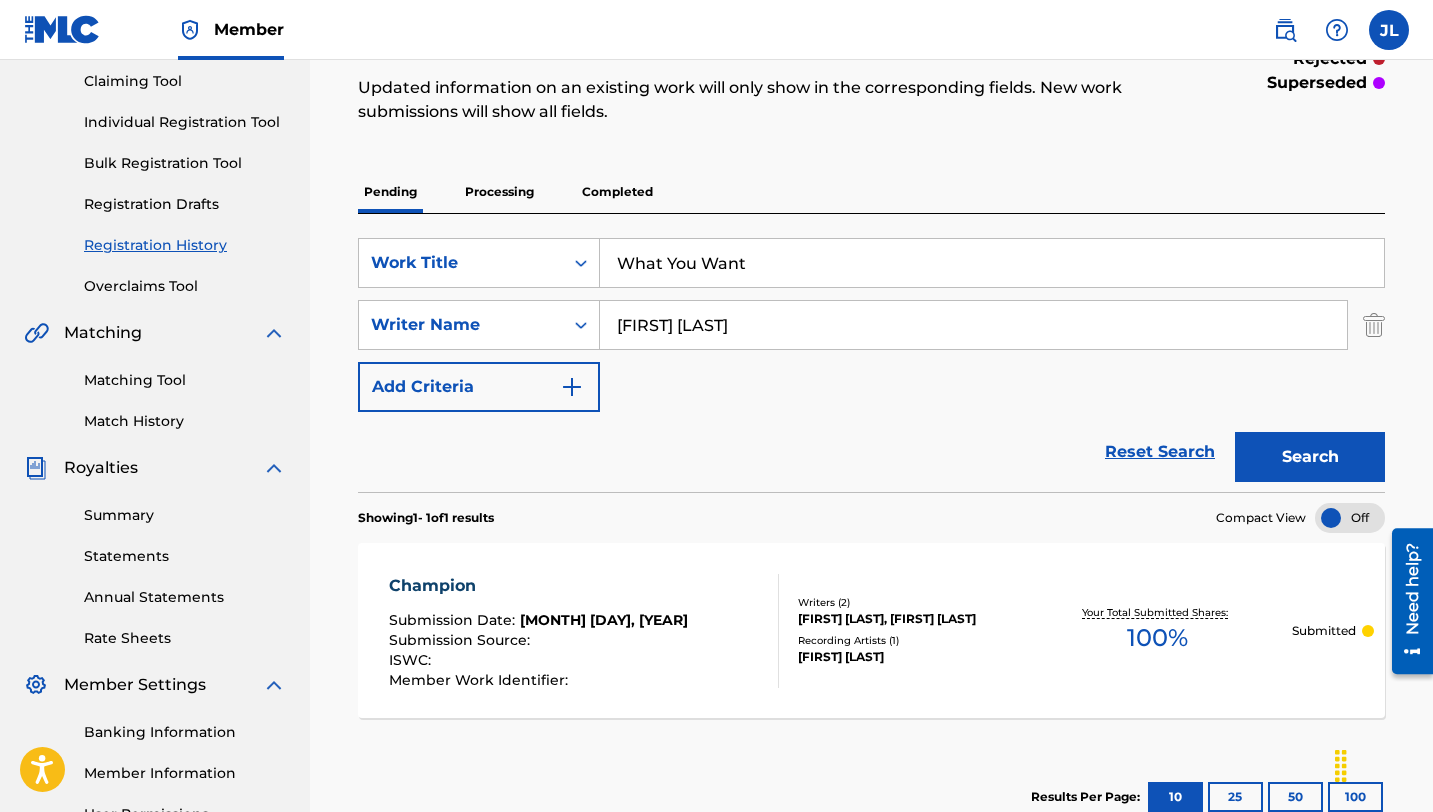 click on "Search" at bounding box center (1310, 457) 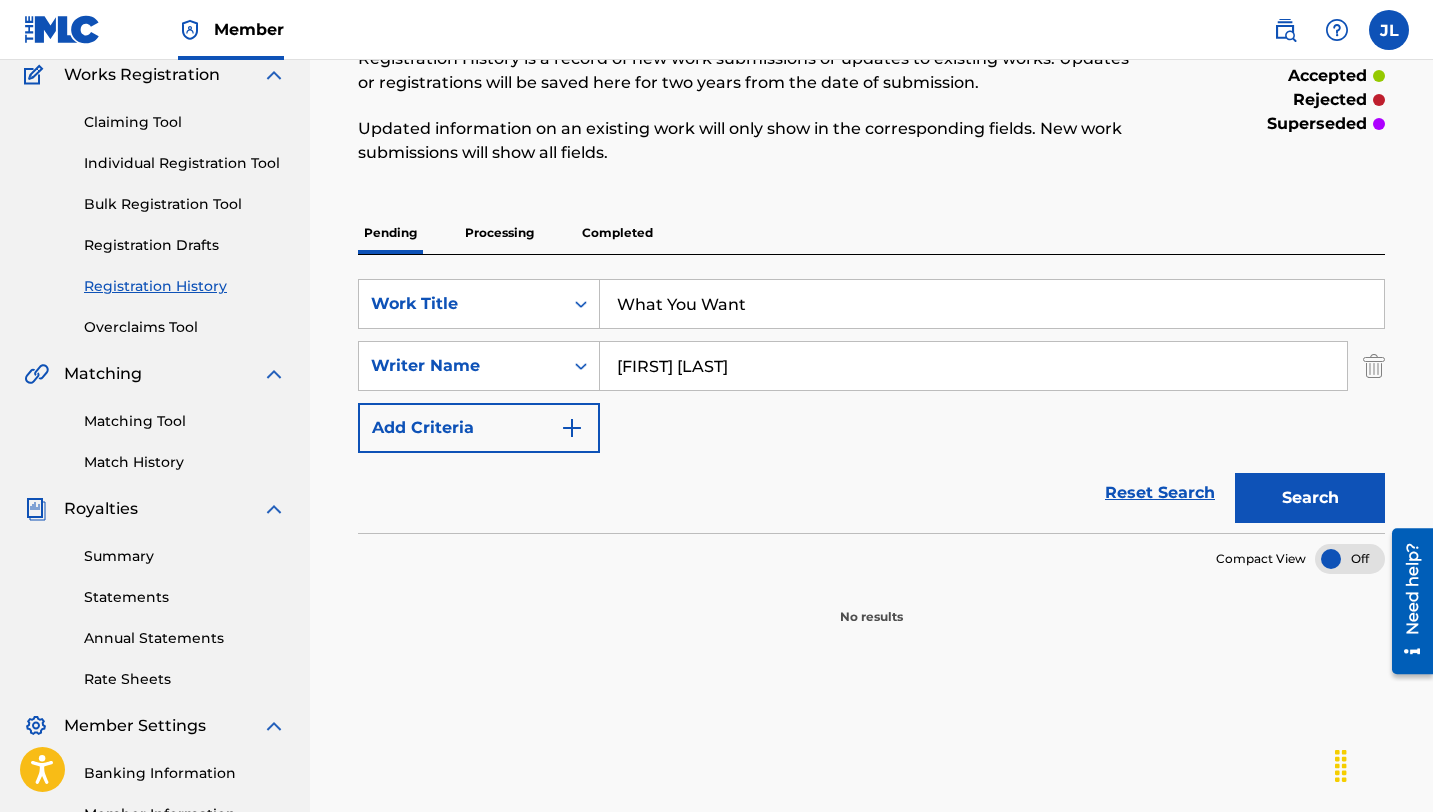 scroll, scrollTop: 176, scrollLeft: 0, axis: vertical 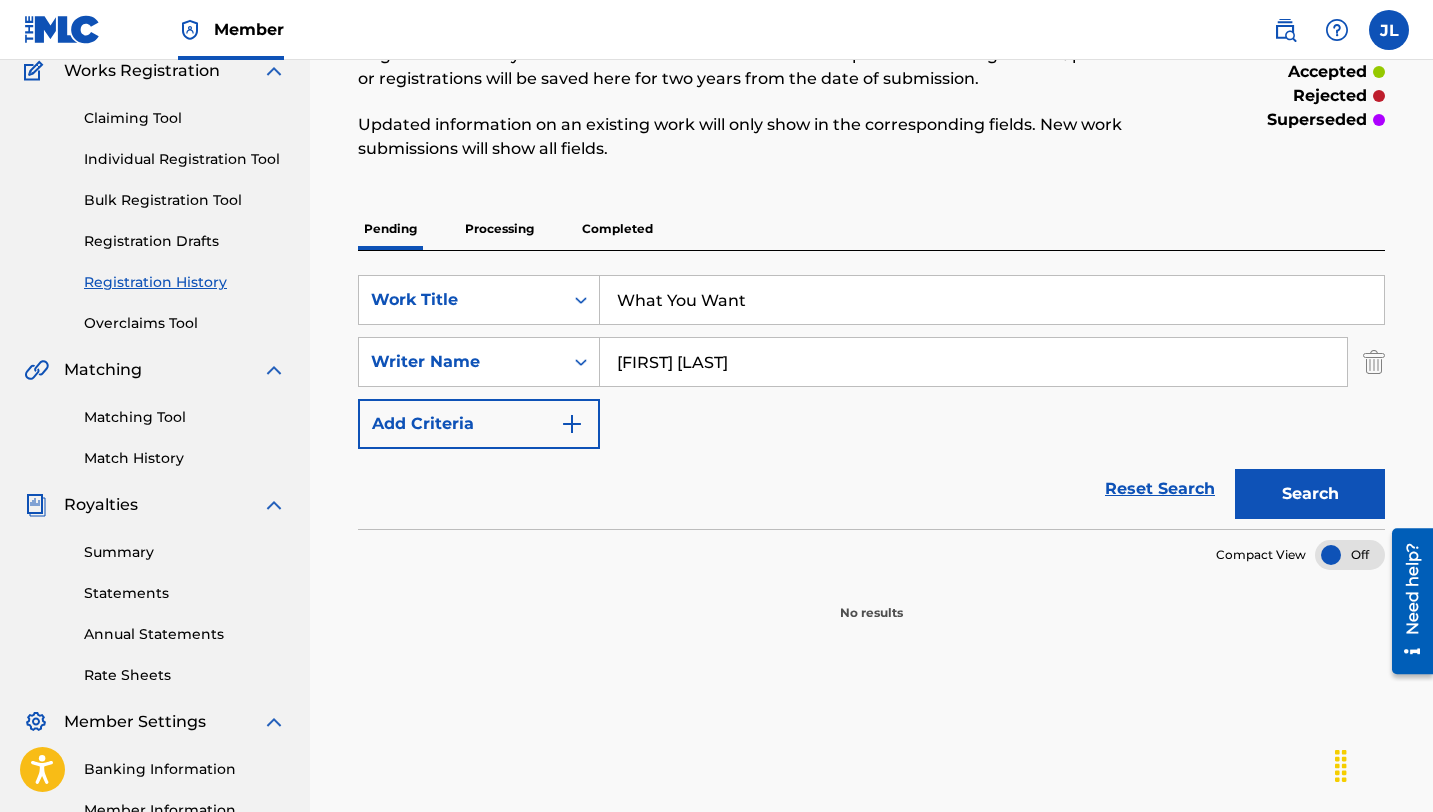 click on "Processing" at bounding box center (499, 229) 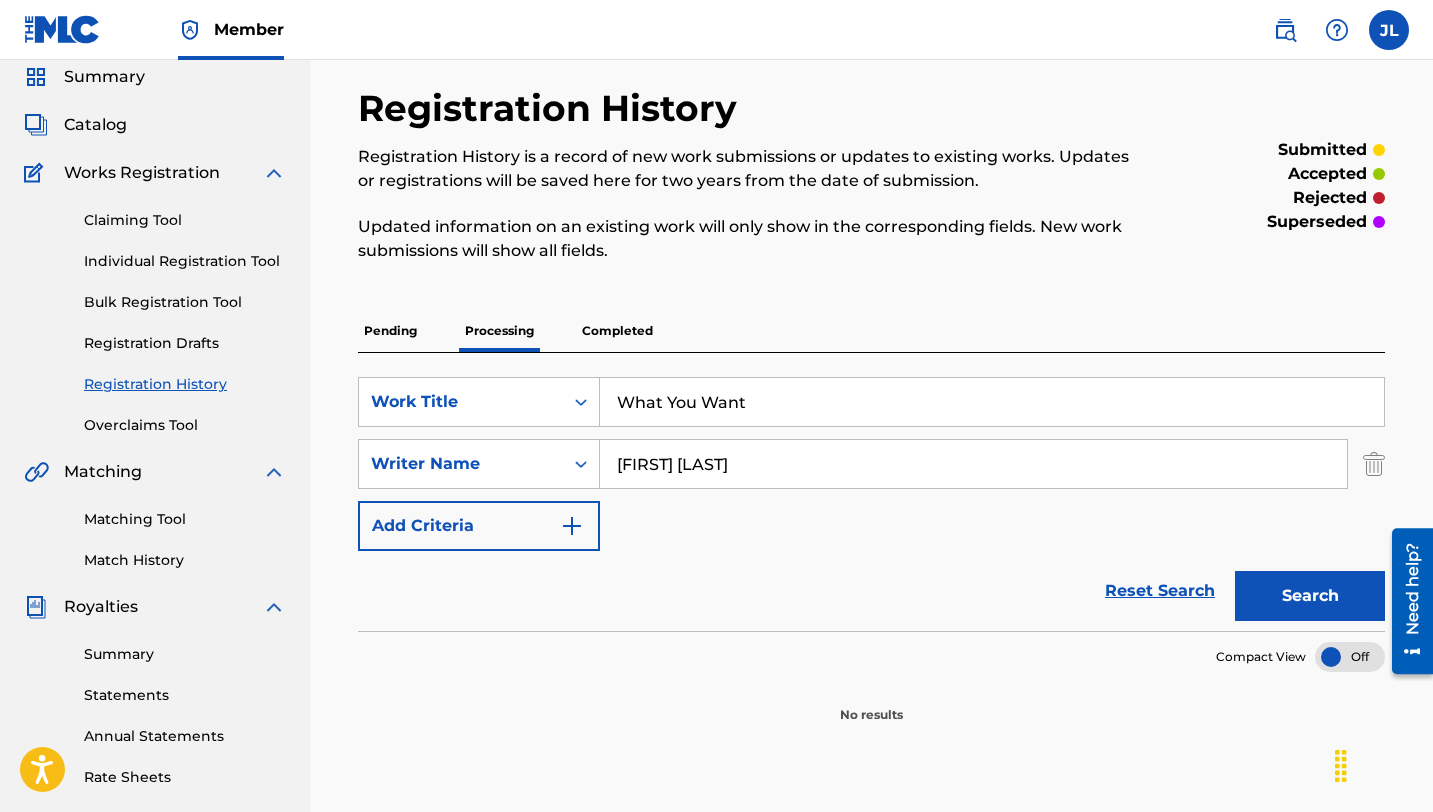 scroll, scrollTop: 35, scrollLeft: 0, axis: vertical 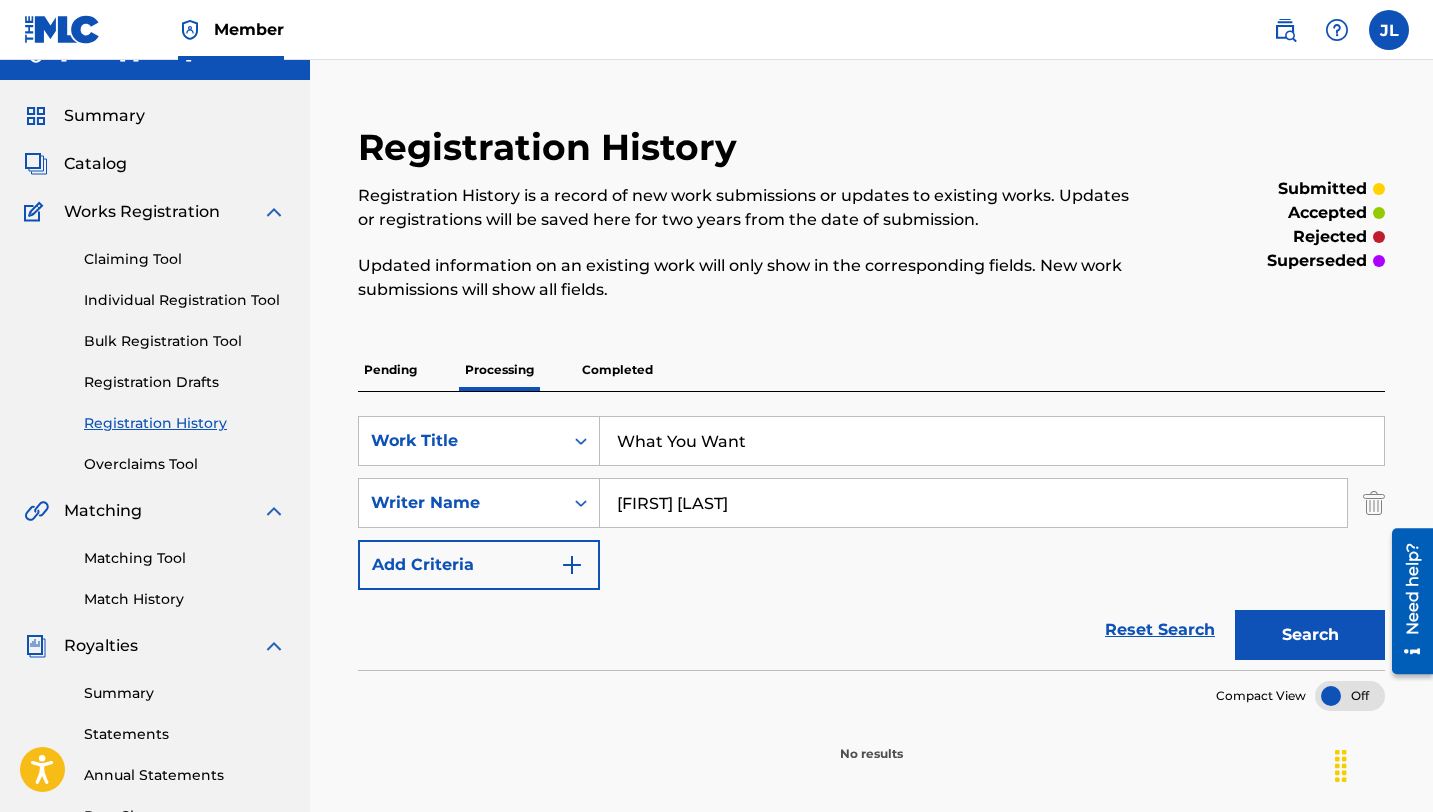 click on "Pending Processing Completed" at bounding box center [871, 370] 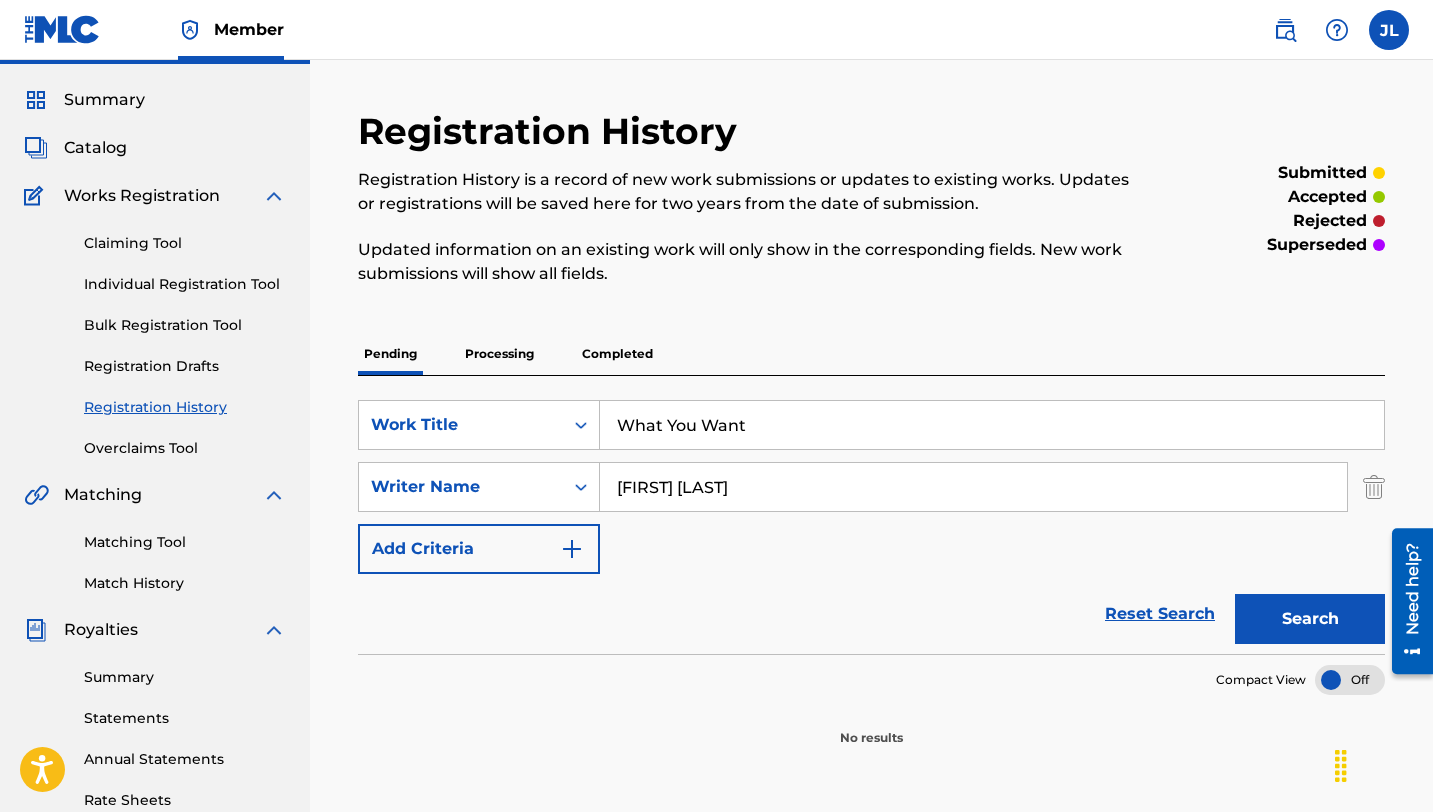 scroll, scrollTop: 40, scrollLeft: 0, axis: vertical 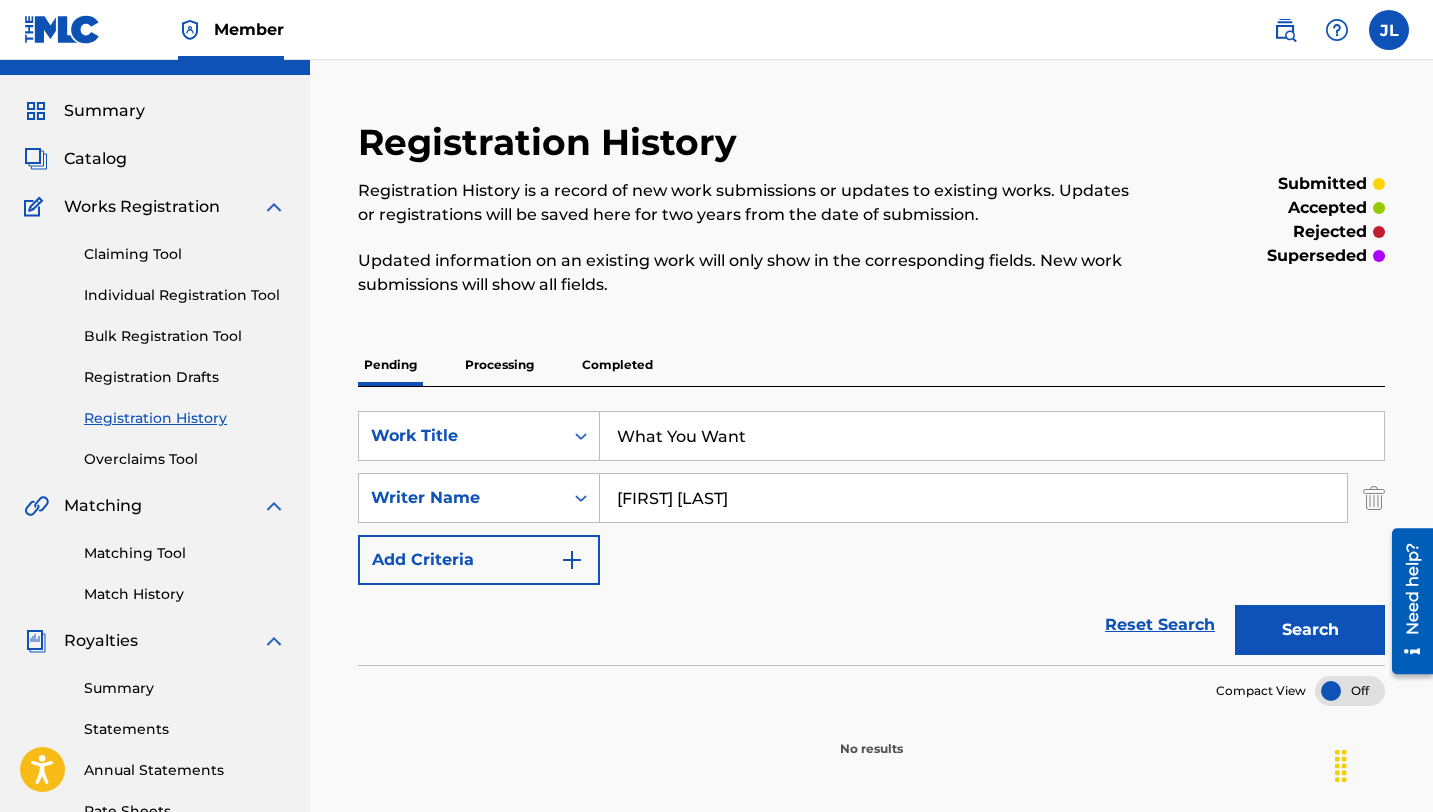 click on "Registration Drafts" at bounding box center (185, 377) 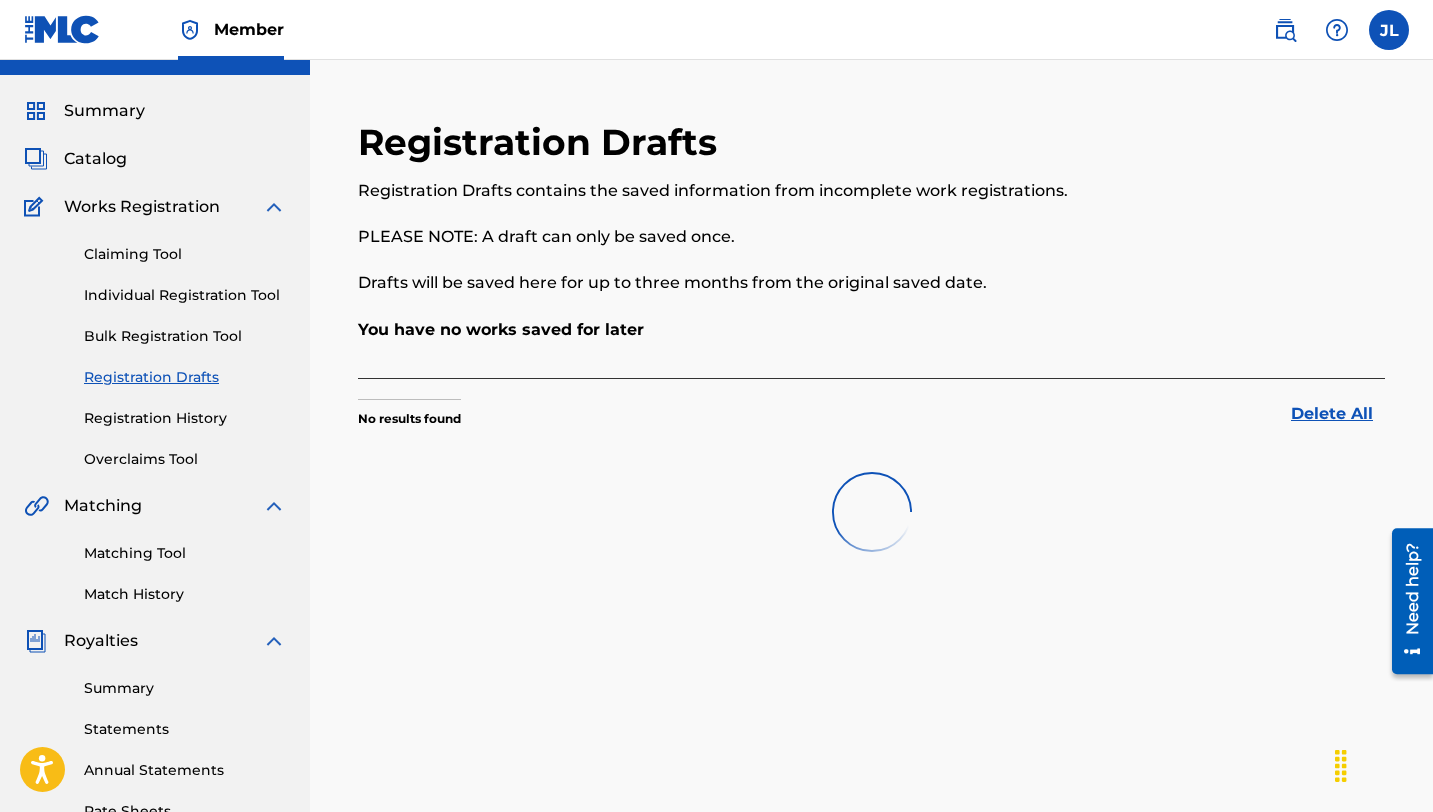 scroll, scrollTop: 0, scrollLeft: 0, axis: both 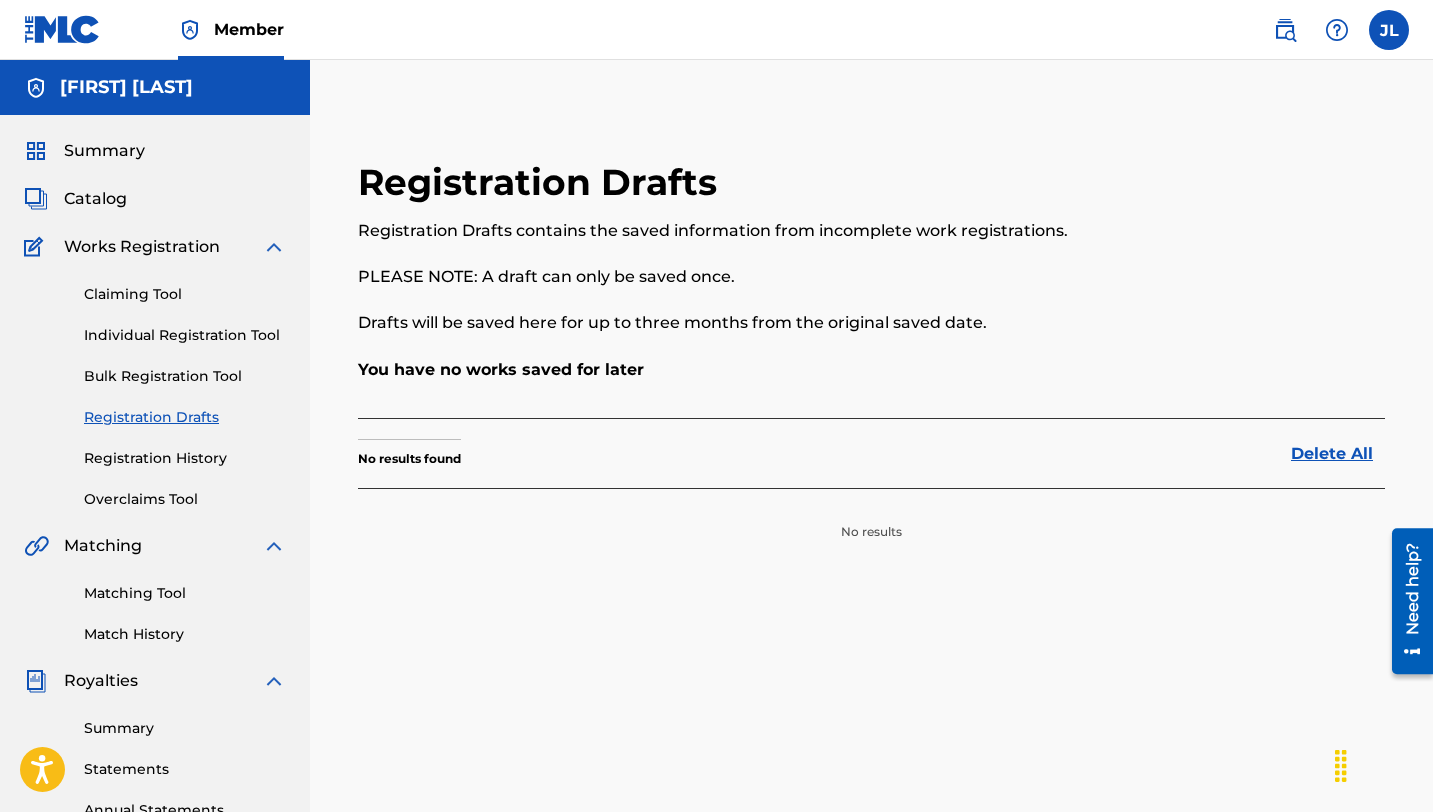 click on "Individual Registration Tool" at bounding box center (185, 335) 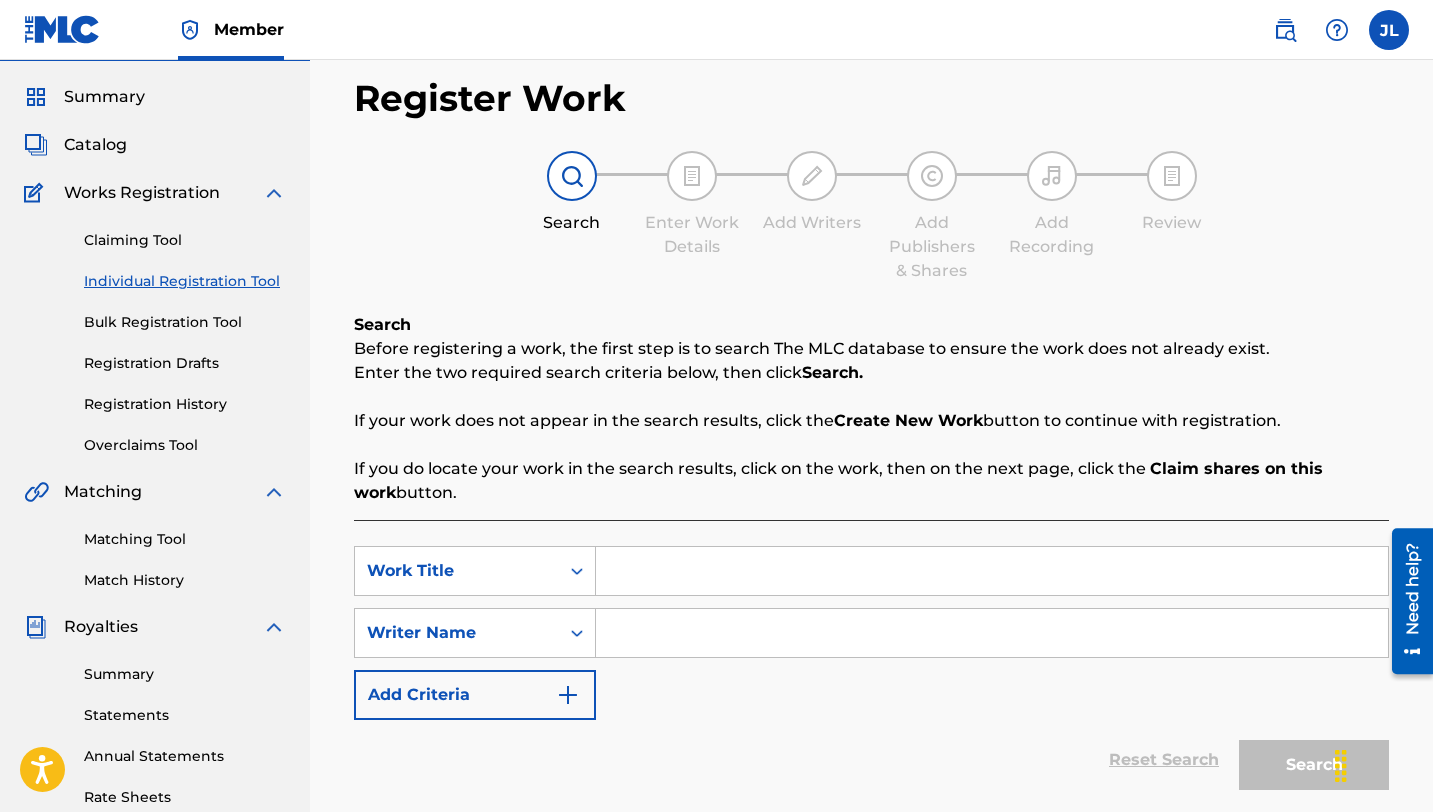 scroll, scrollTop: 0, scrollLeft: 0, axis: both 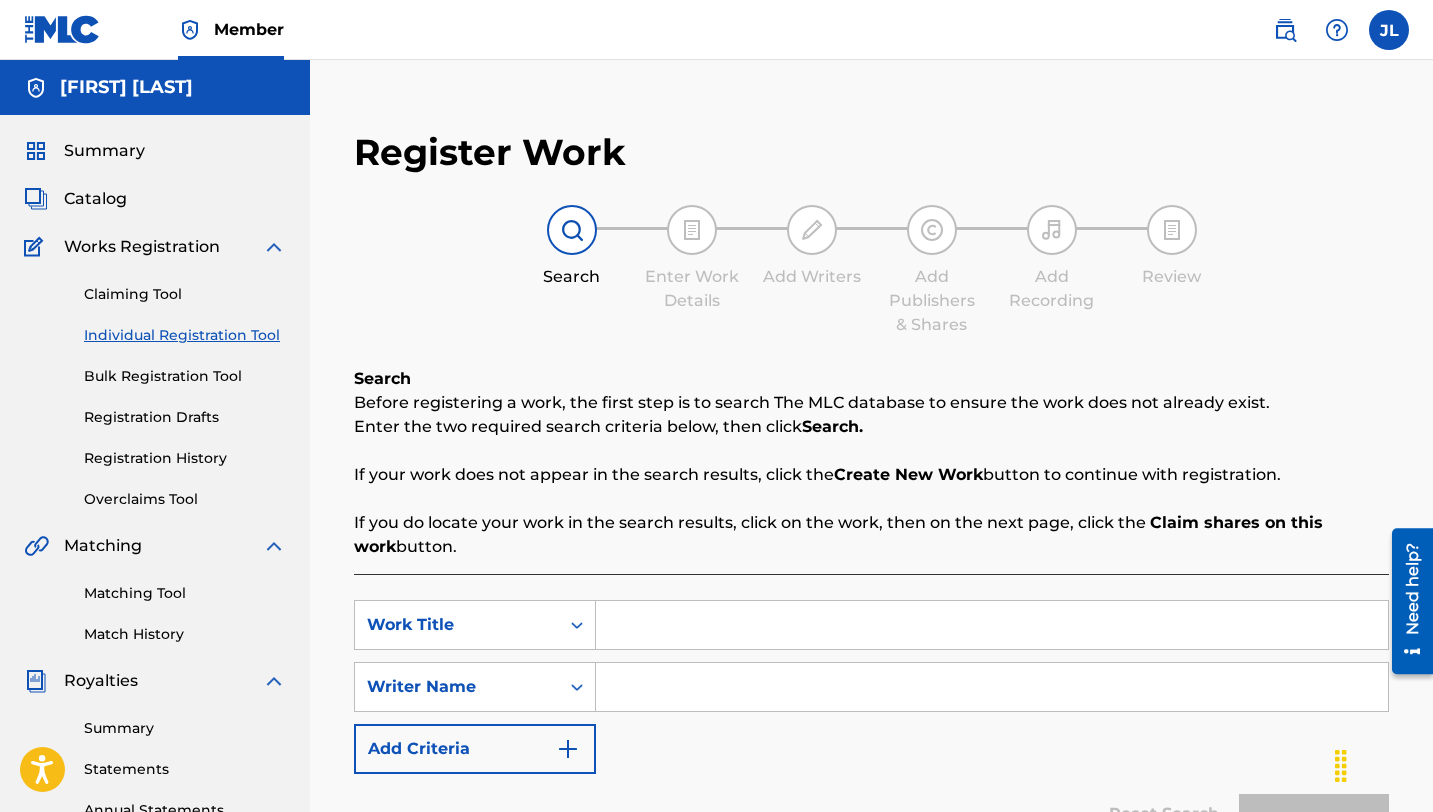 click at bounding box center (274, 247) 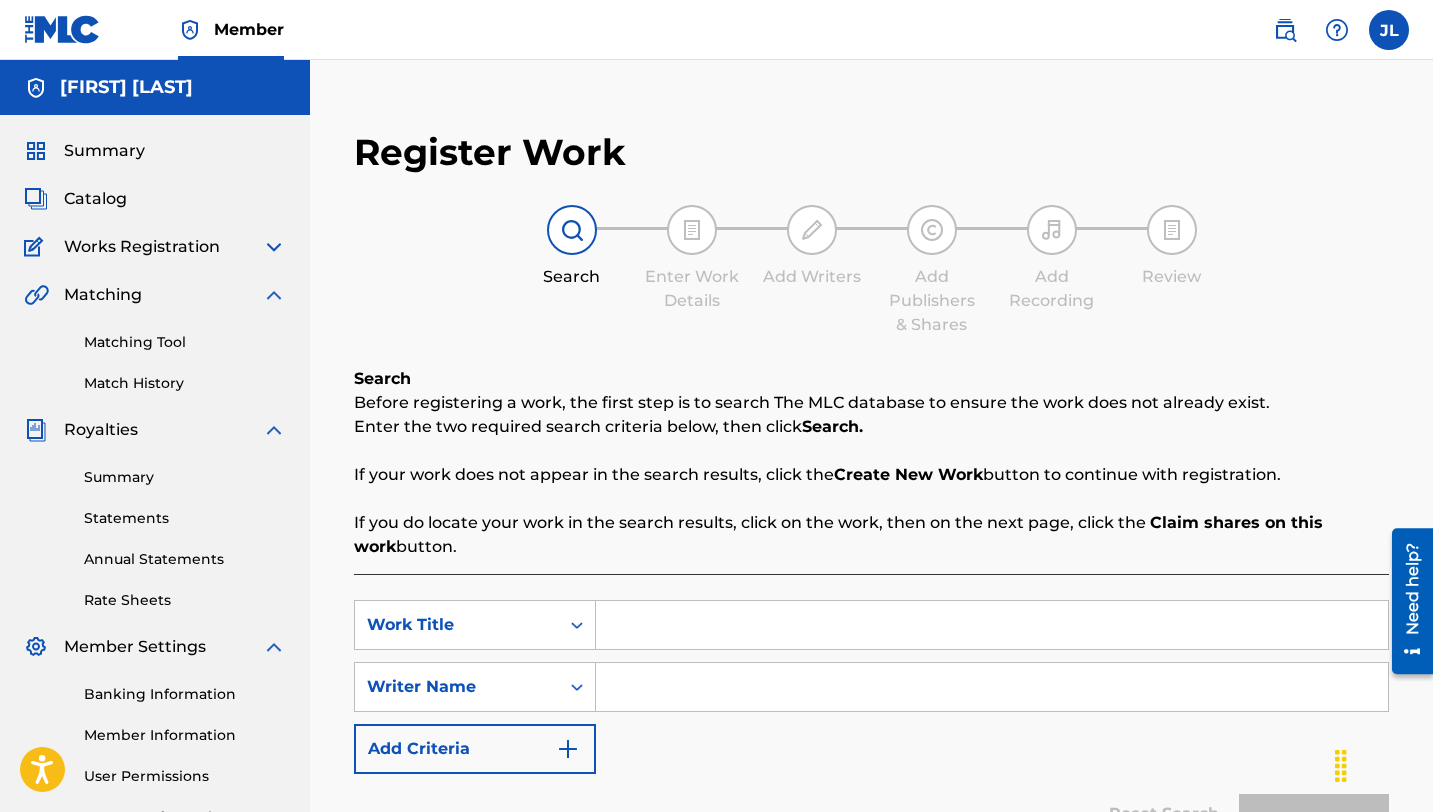 click at bounding box center (274, 247) 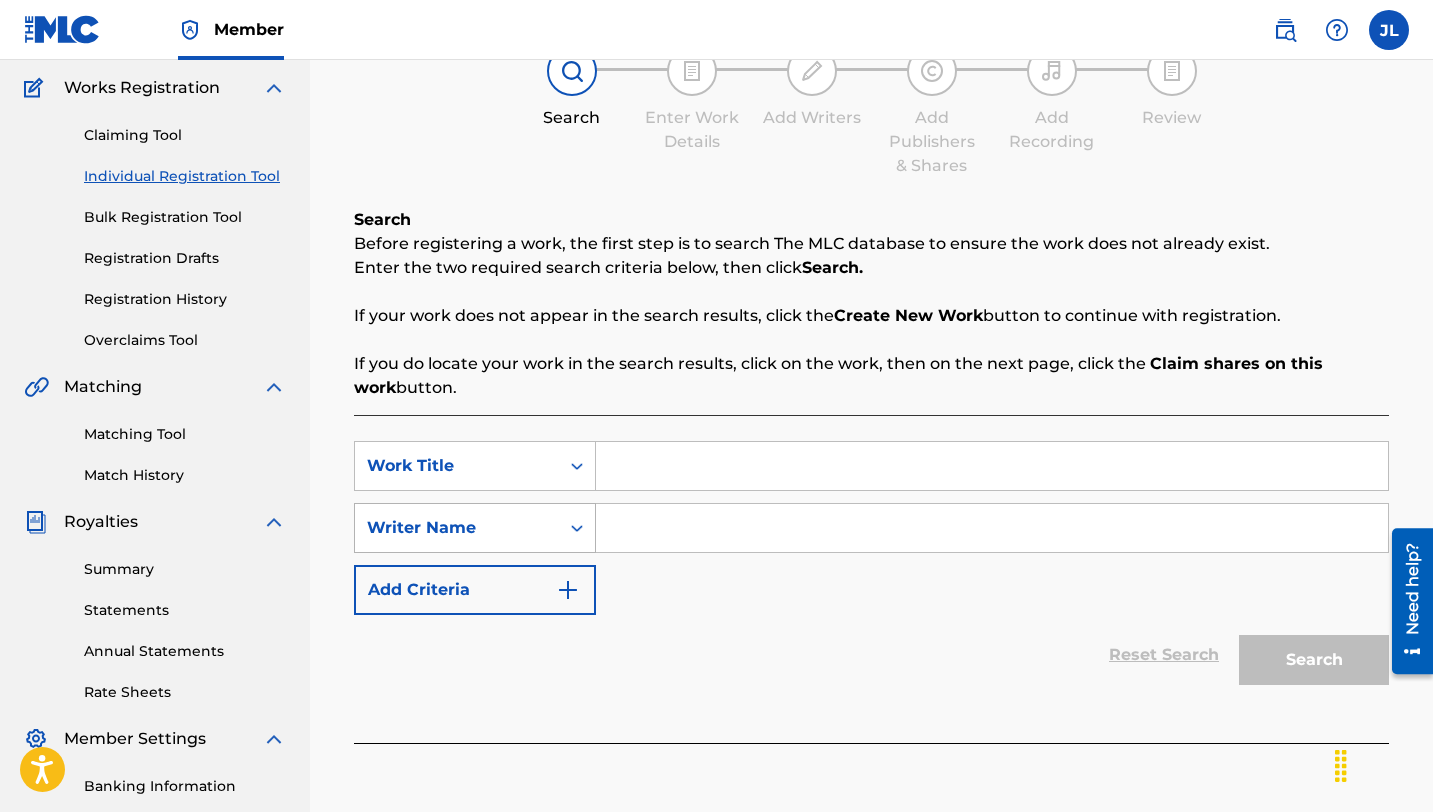 scroll, scrollTop: 156, scrollLeft: 0, axis: vertical 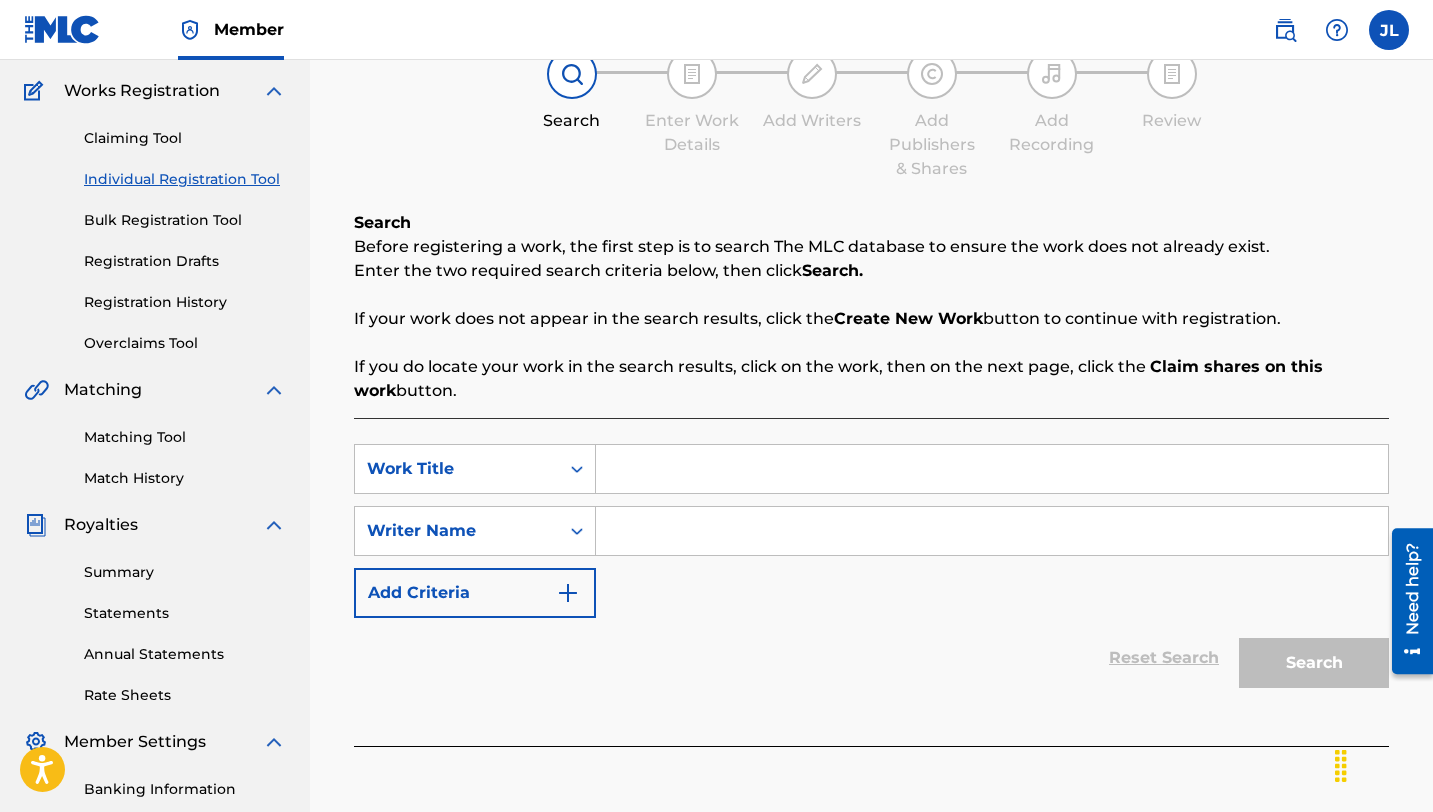 click at bounding box center [992, 469] 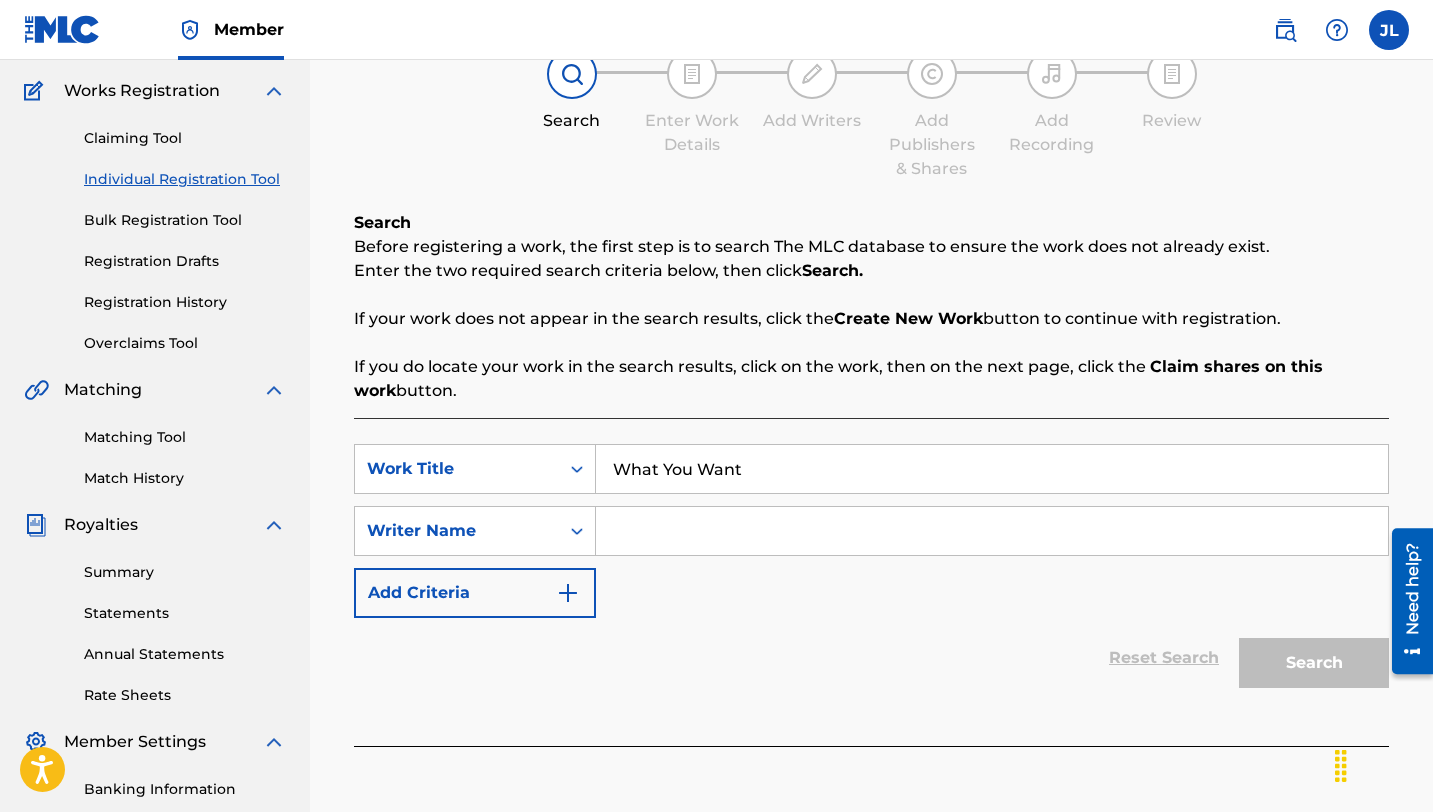 type on "What You Want" 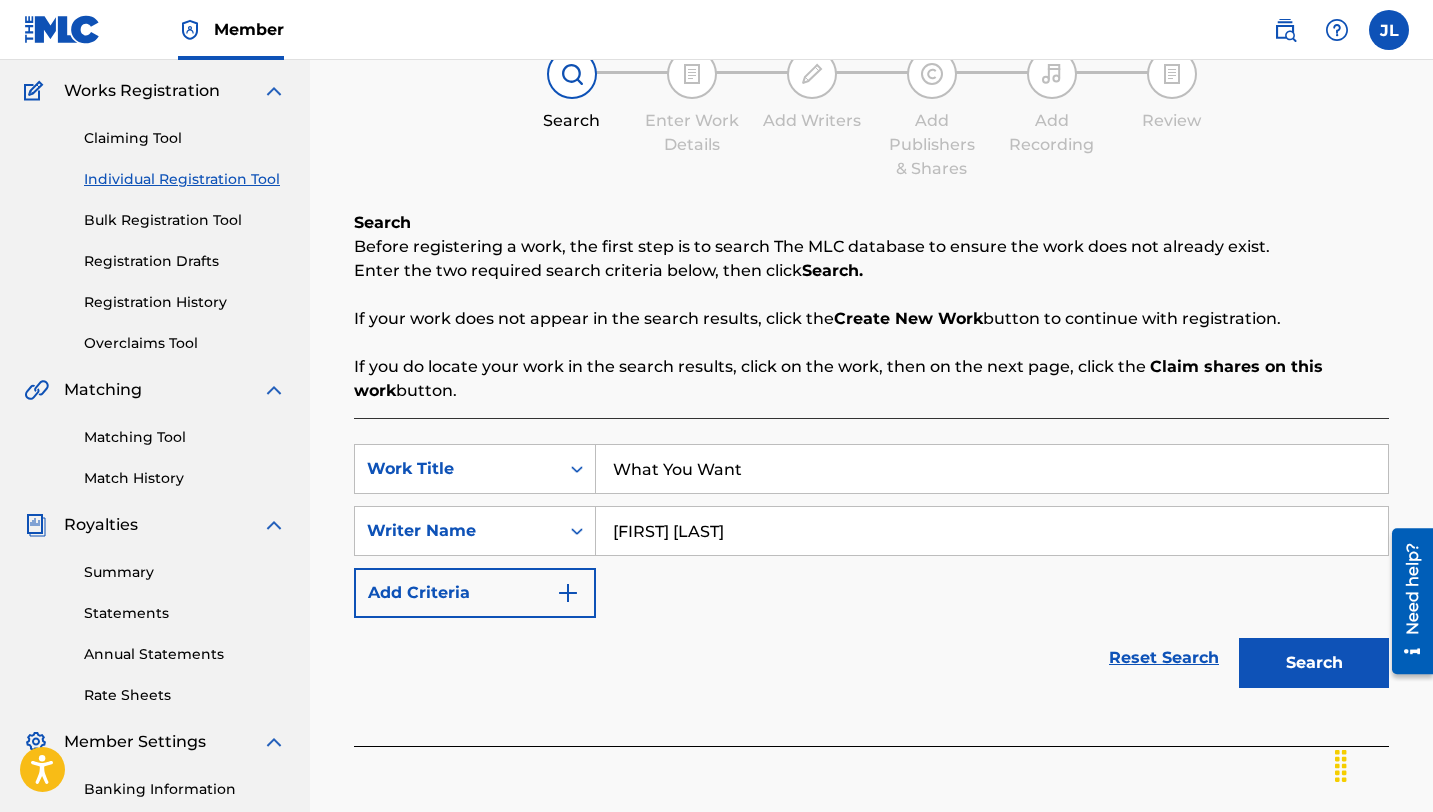 click on "Search" at bounding box center [1314, 663] 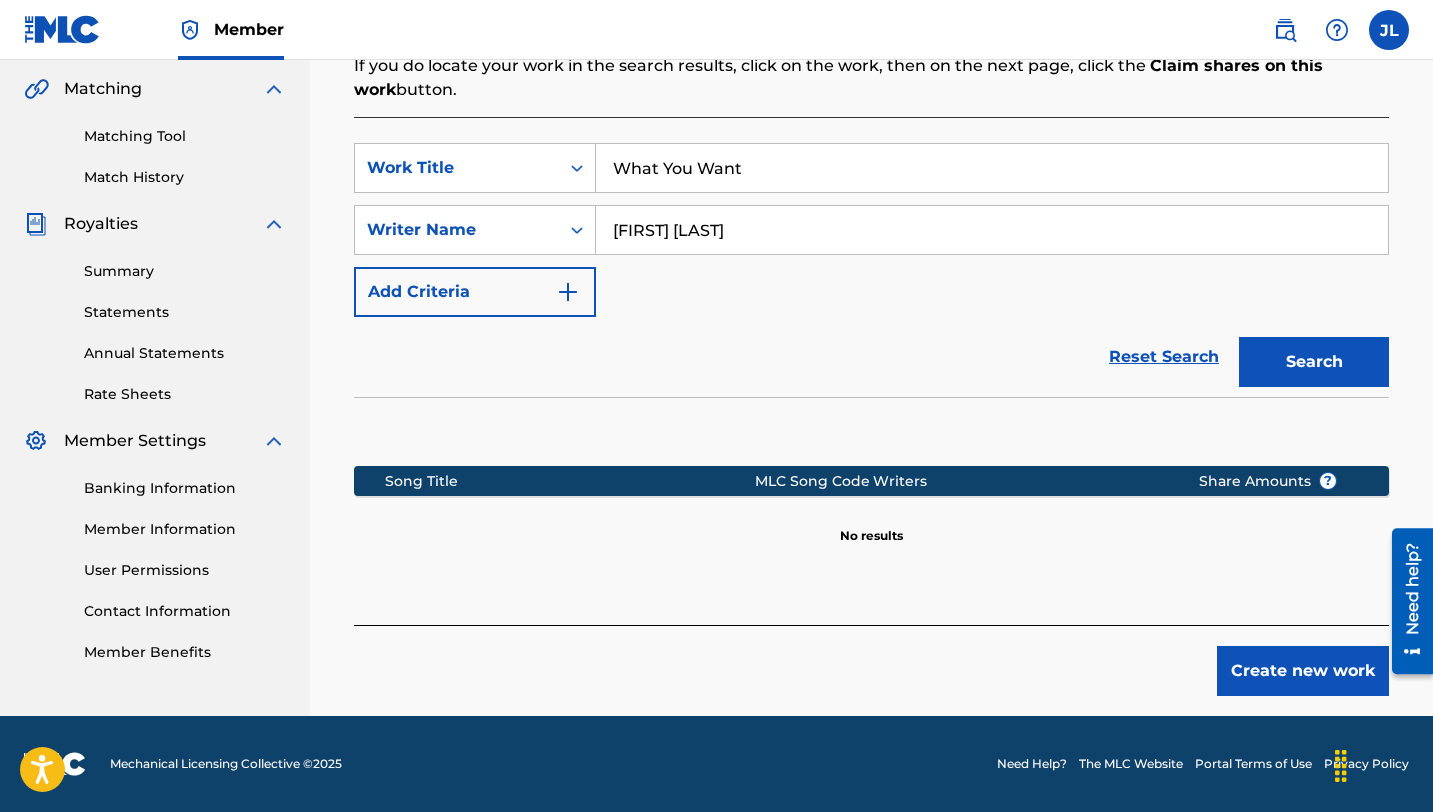 click on "Create new work" at bounding box center (1303, 671) 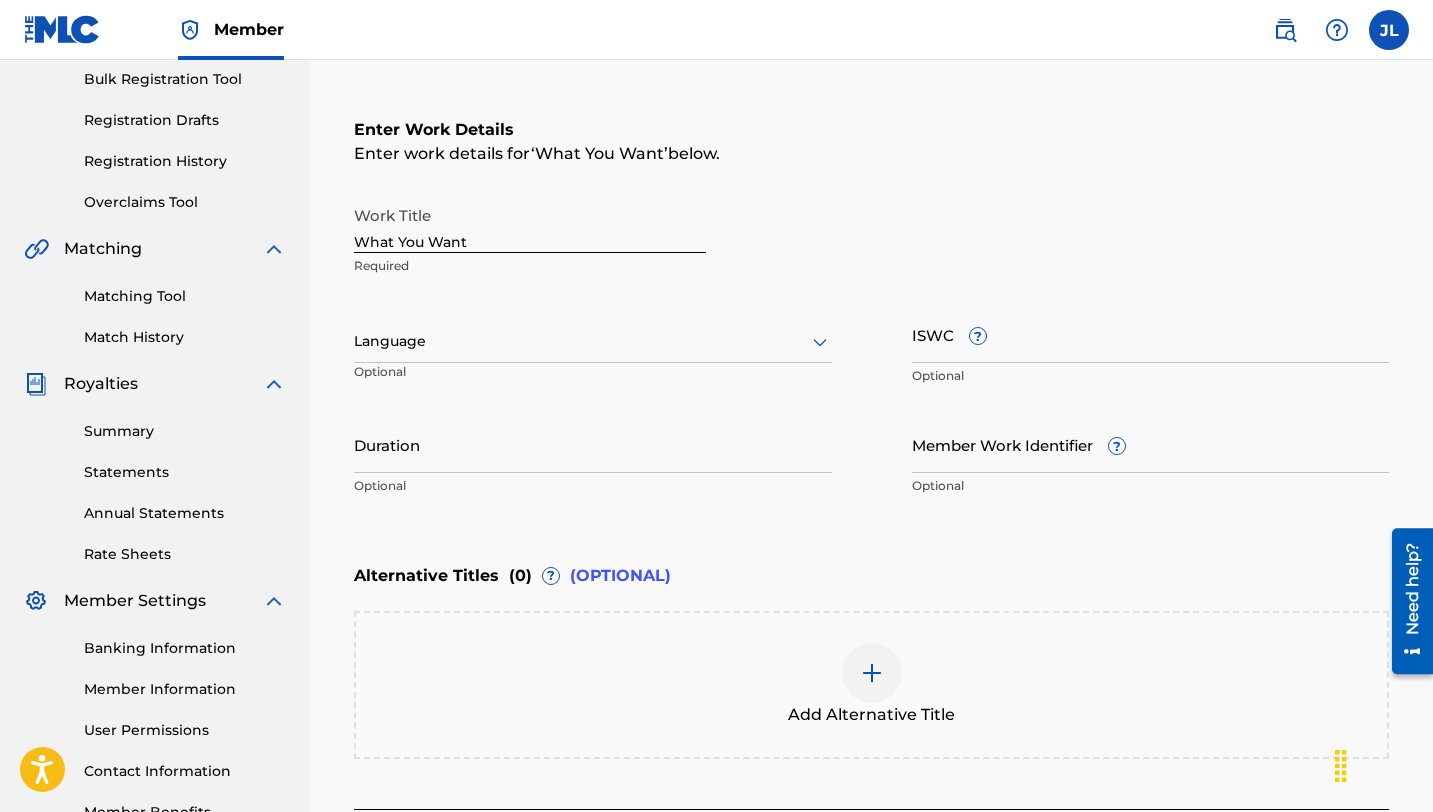 scroll, scrollTop: 244, scrollLeft: 0, axis: vertical 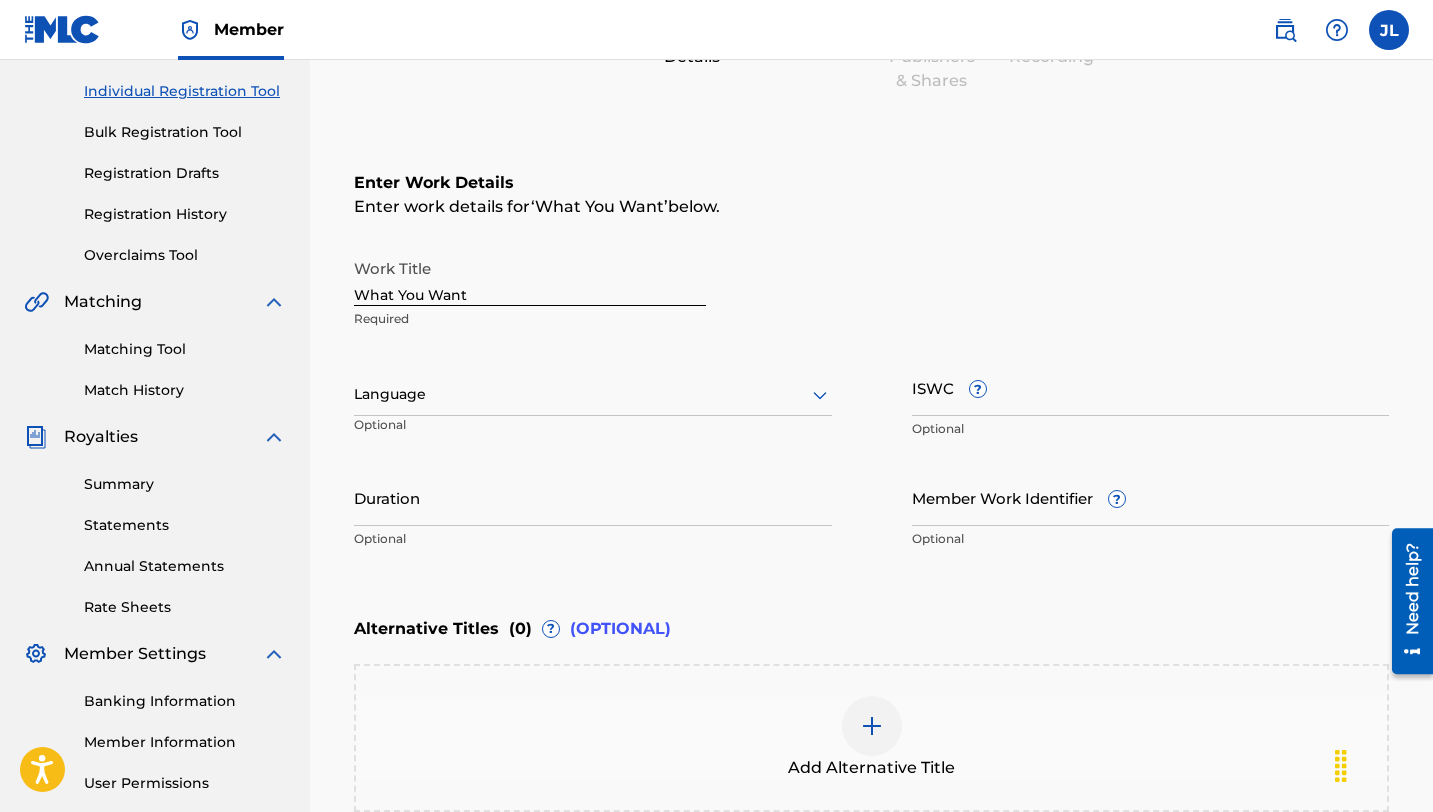 click on "Duration" at bounding box center (593, 497) 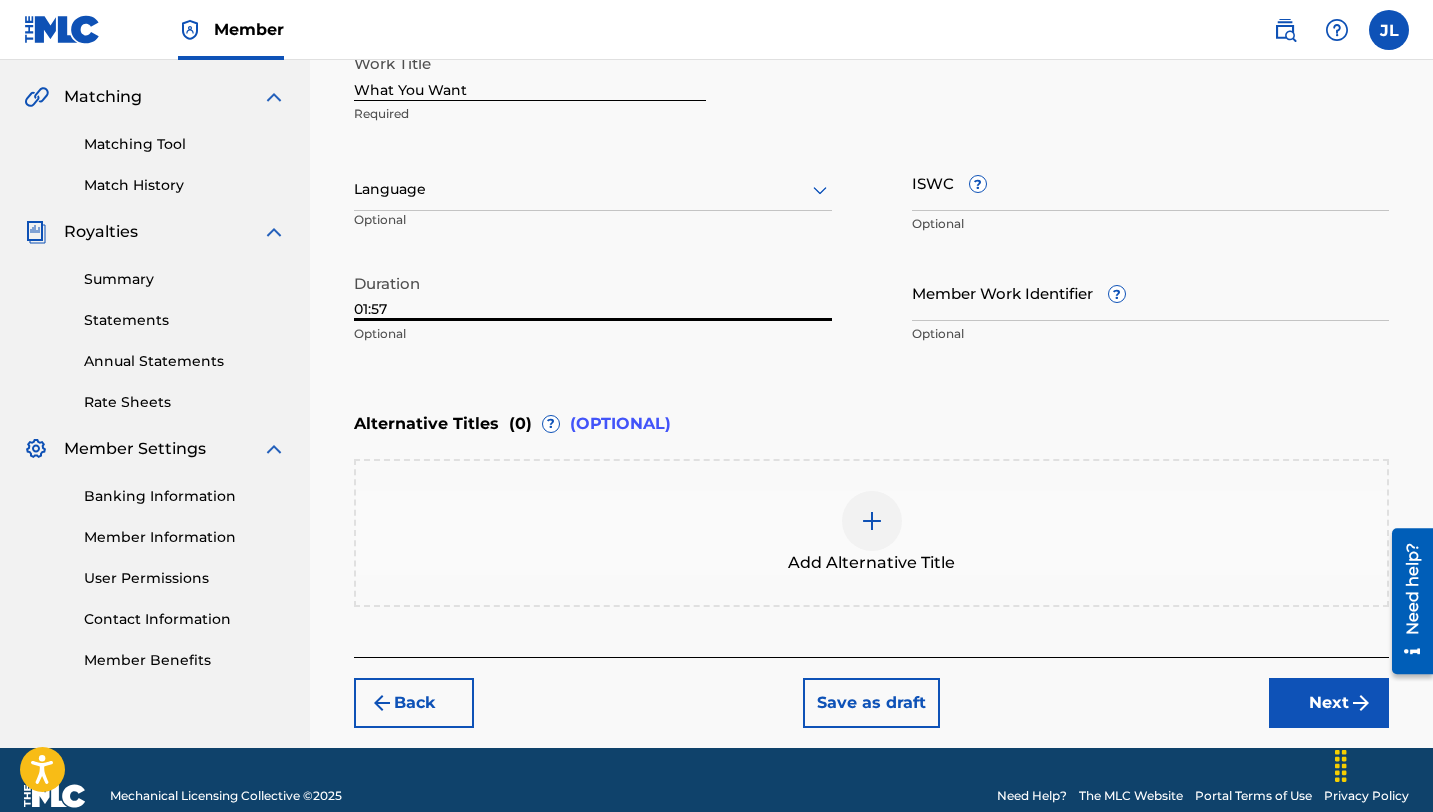 scroll, scrollTop: 456, scrollLeft: 0, axis: vertical 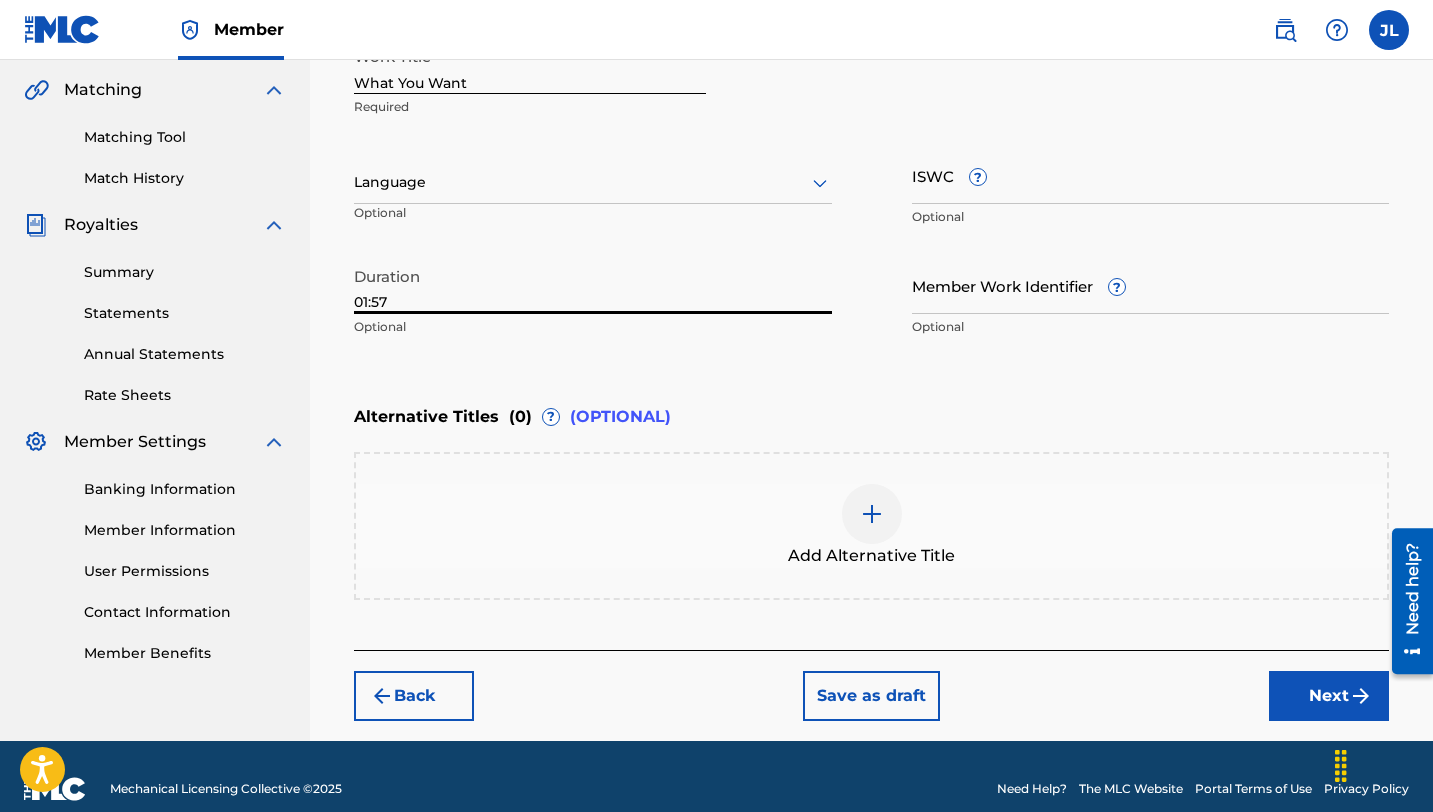 type on "01:57" 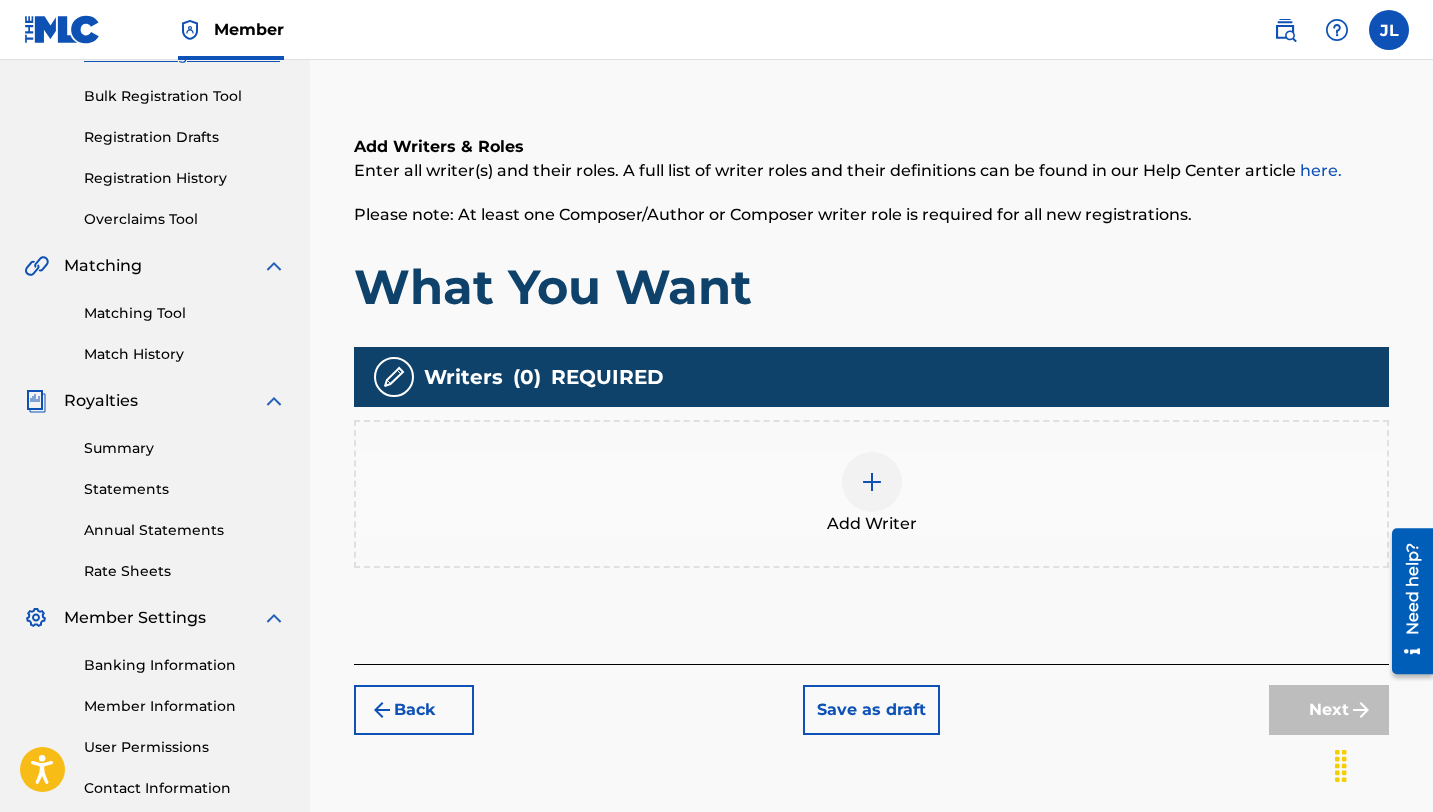 scroll, scrollTop: 283, scrollLeft: 0, axis: vertical 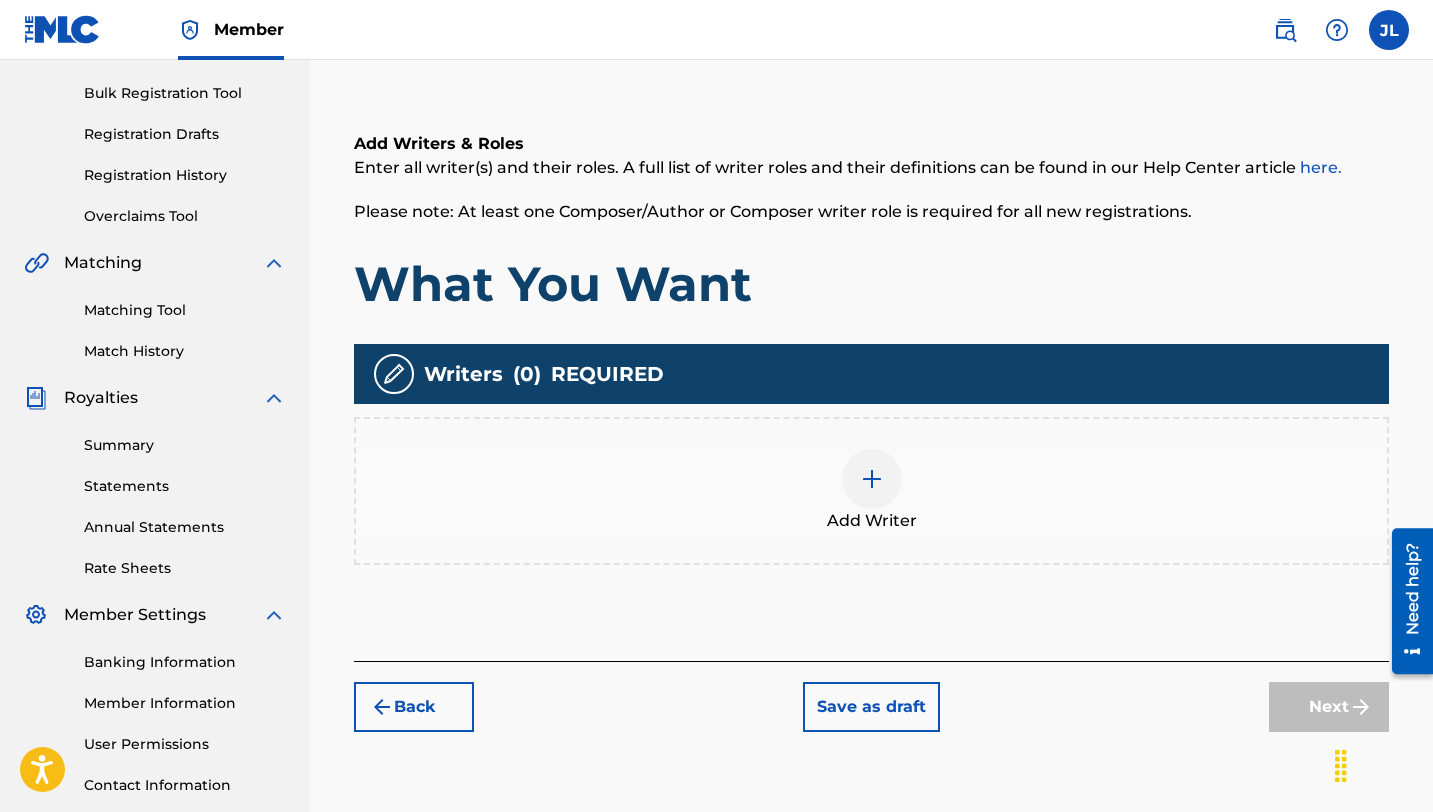 click on "Add Writer" at bounding box center [871, 491] 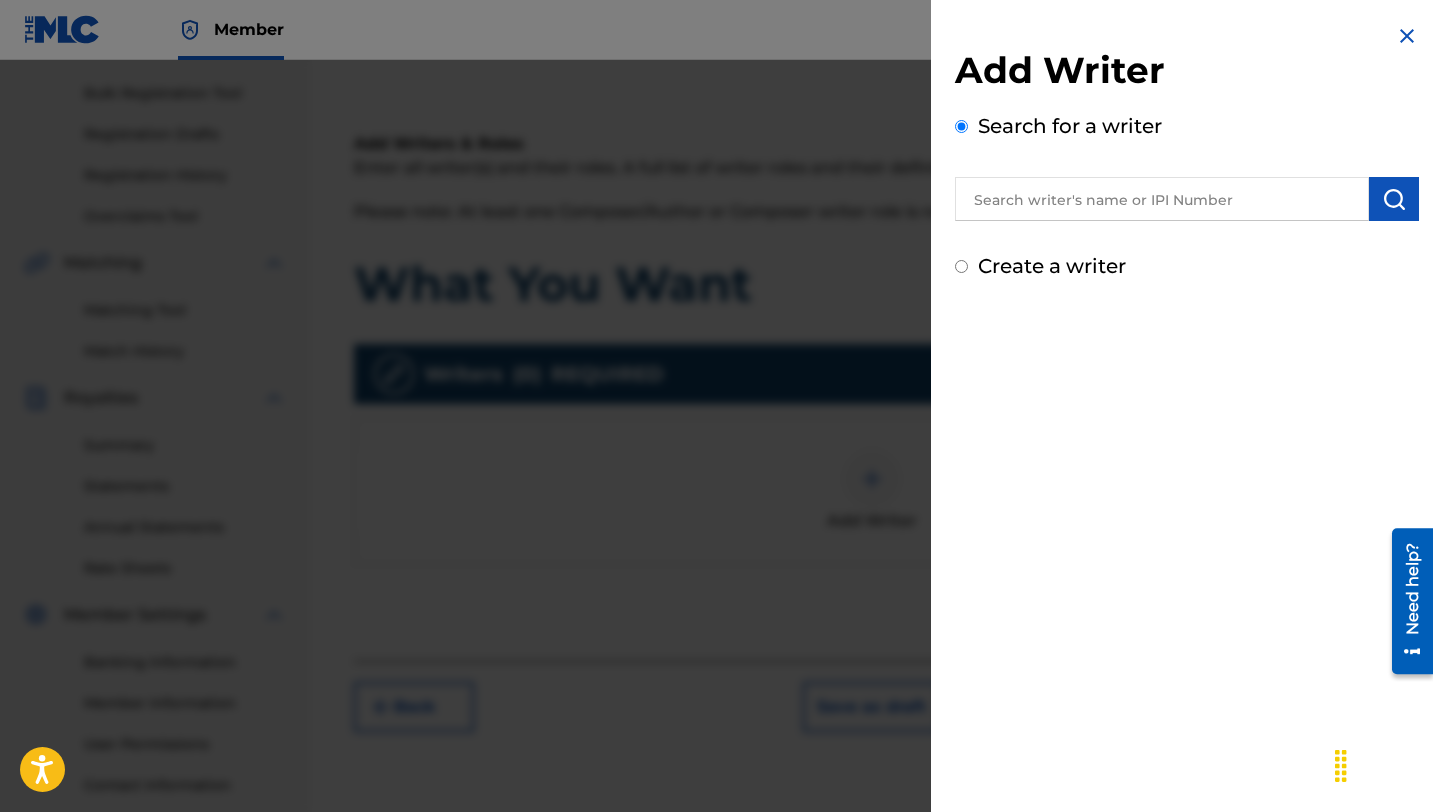 click at bounding box center (1162, 199) 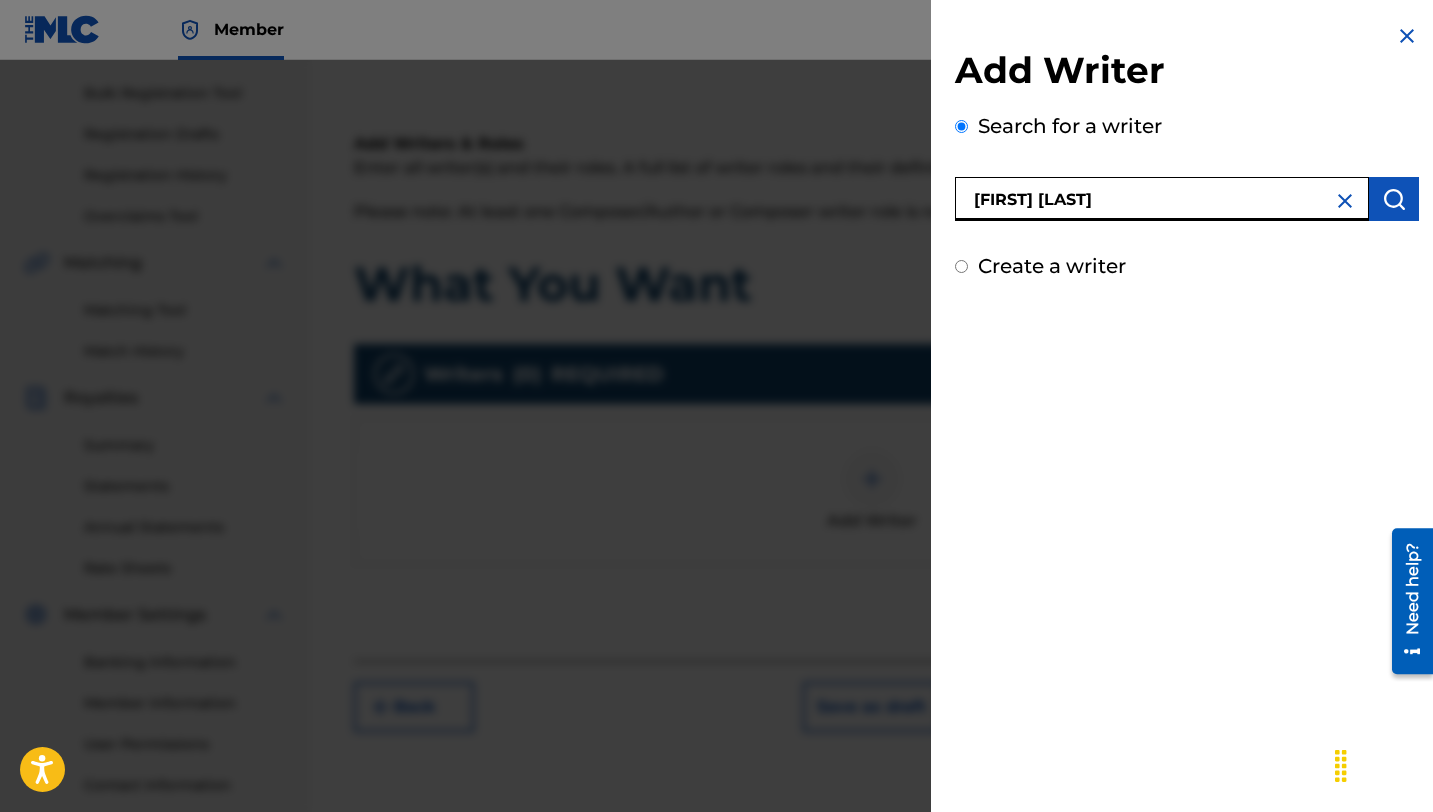 type on "[FIRST] [LAST]" 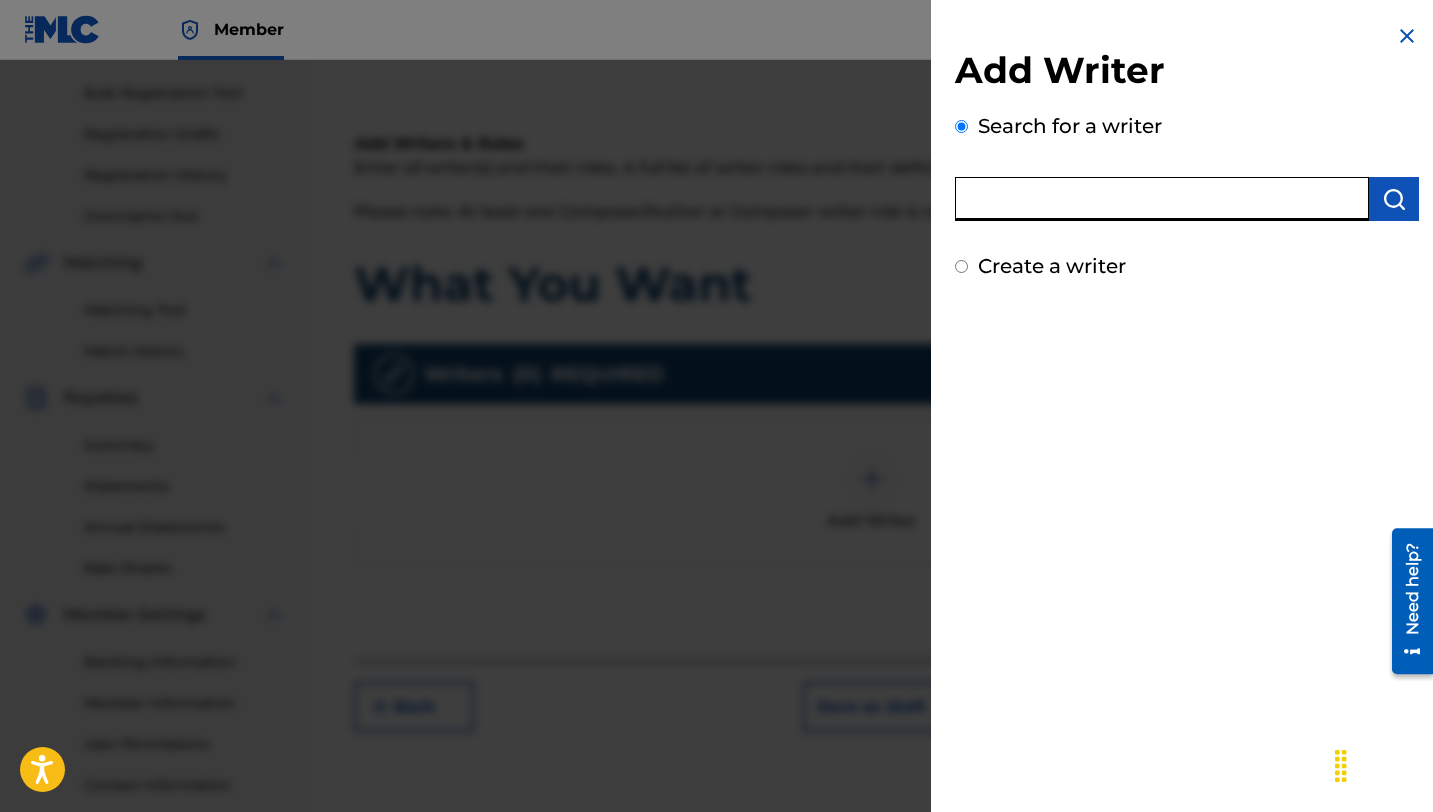 click on "Create a writer" at bounding box center (1052, 266) 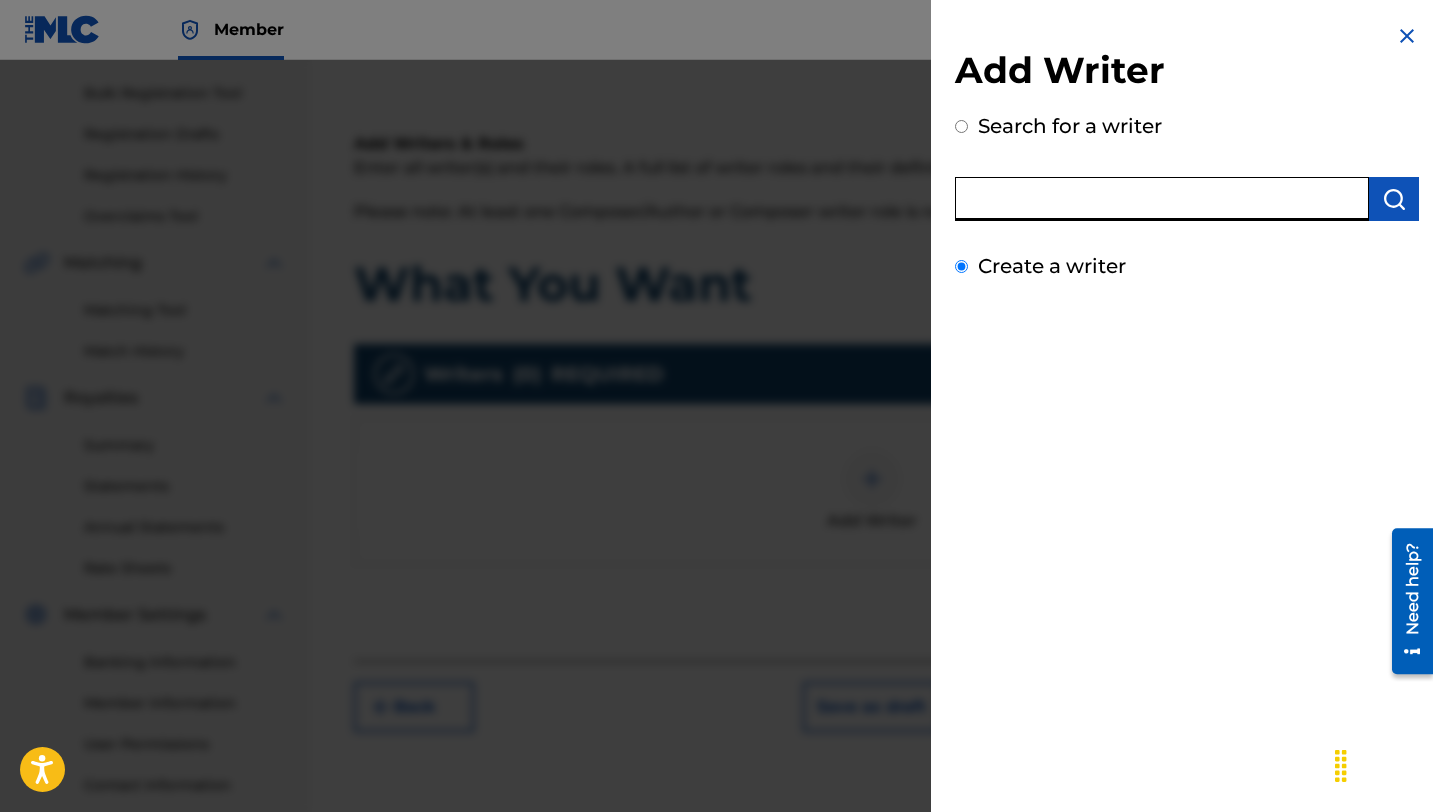 click on "Create a writer" at bounding box center (961, 266) 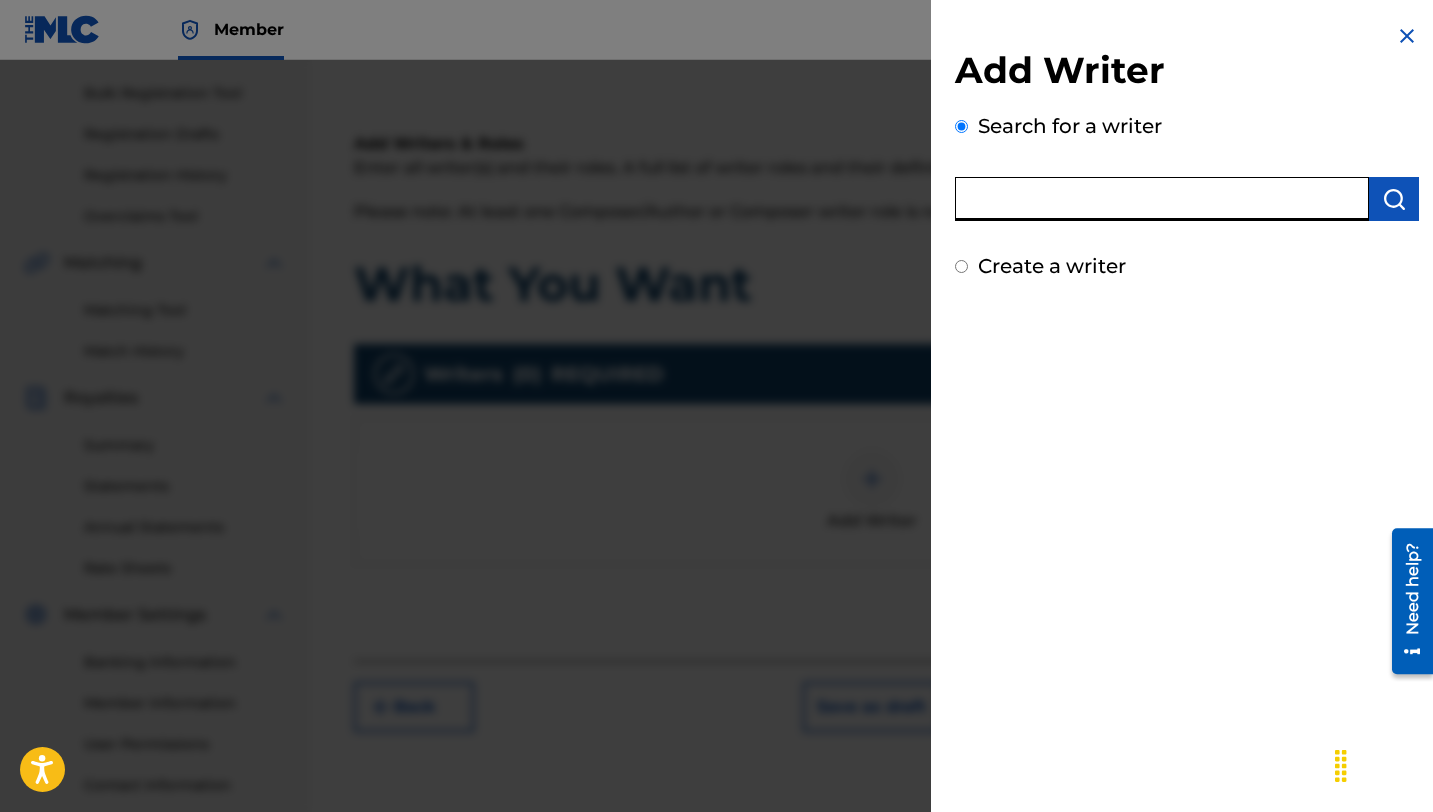 radio on "false" 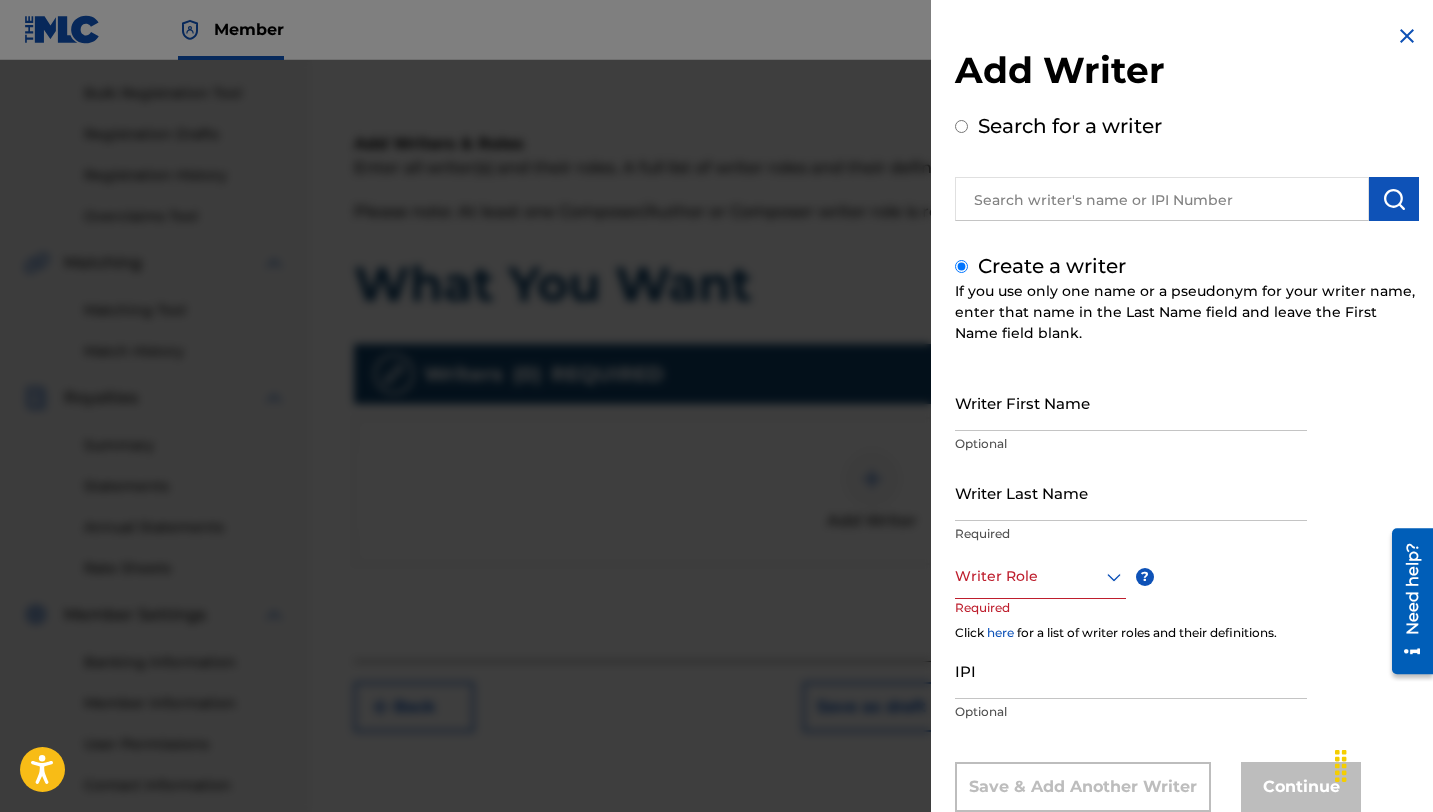 click on "Writer First Name" at bounding box center [1131, 402] 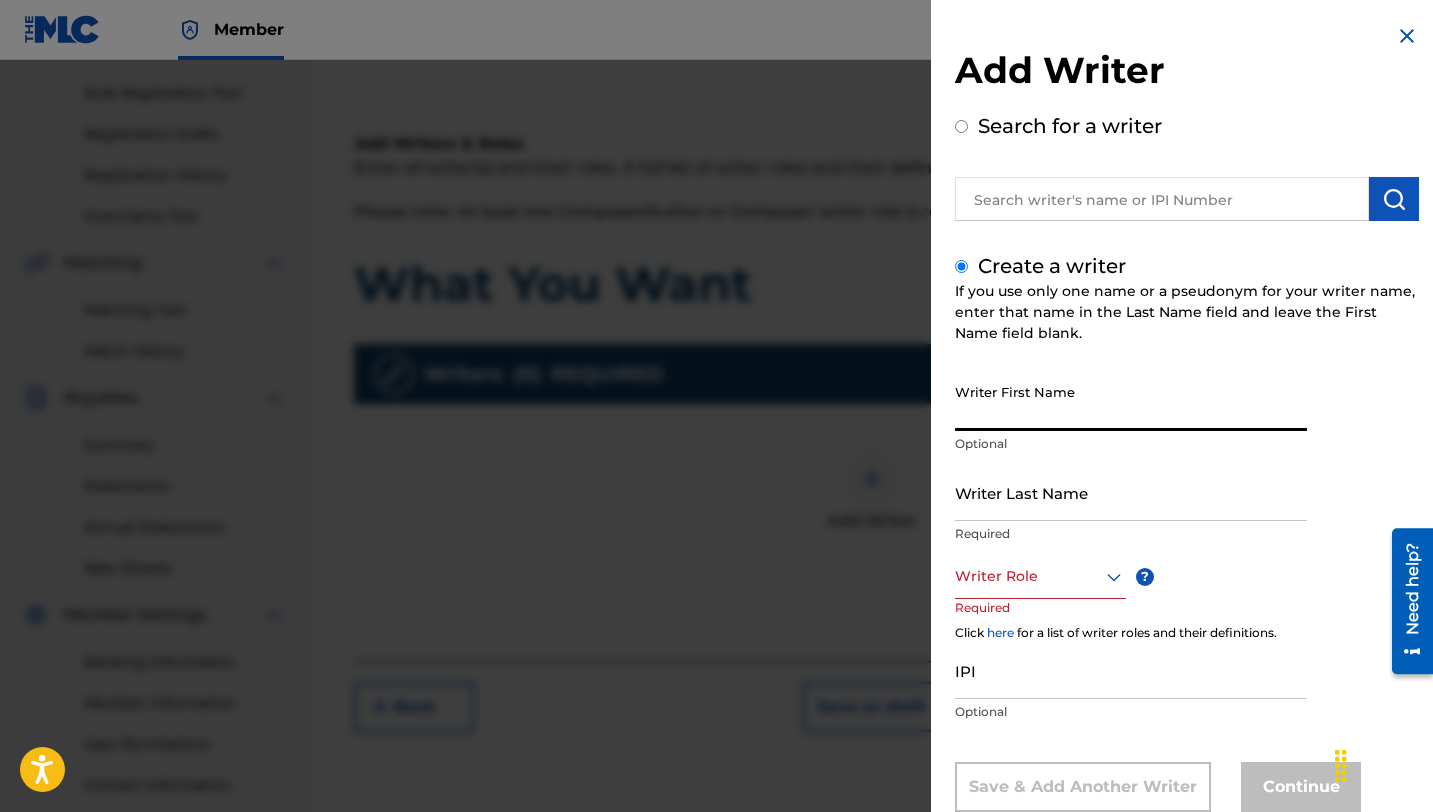 type on "K" 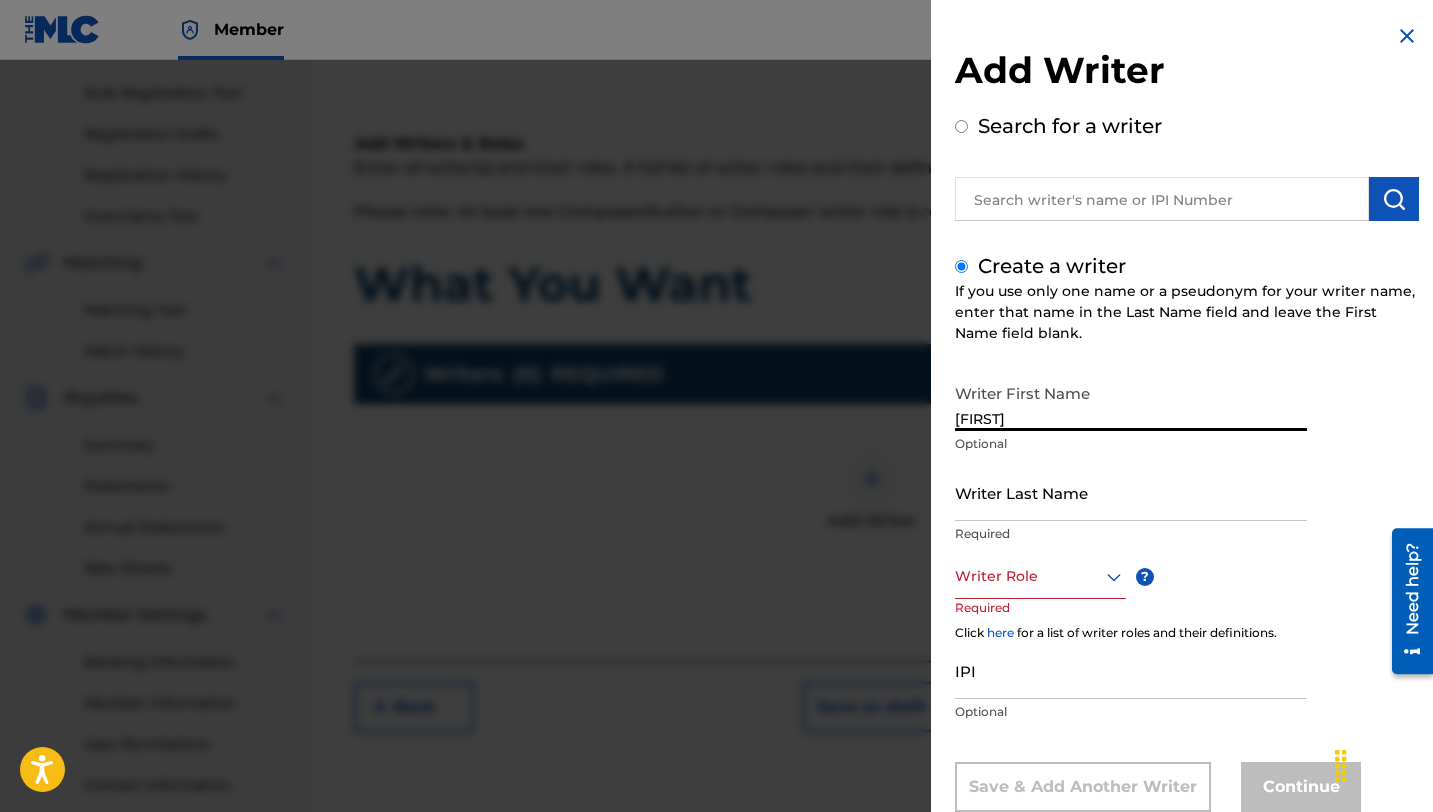 type on "[FIRST]" 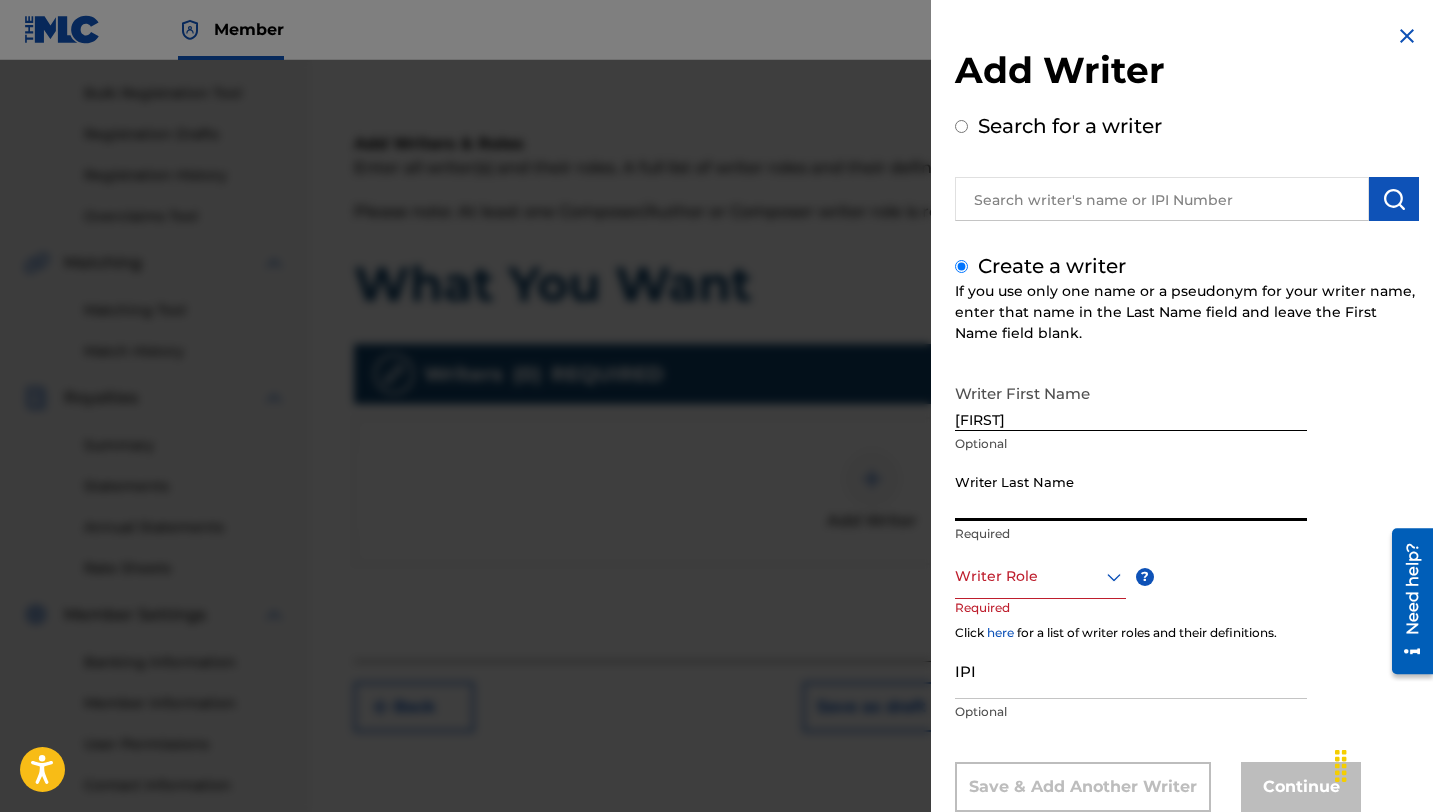 click on "Writer Last Name" at bounding box center (1131, 492) 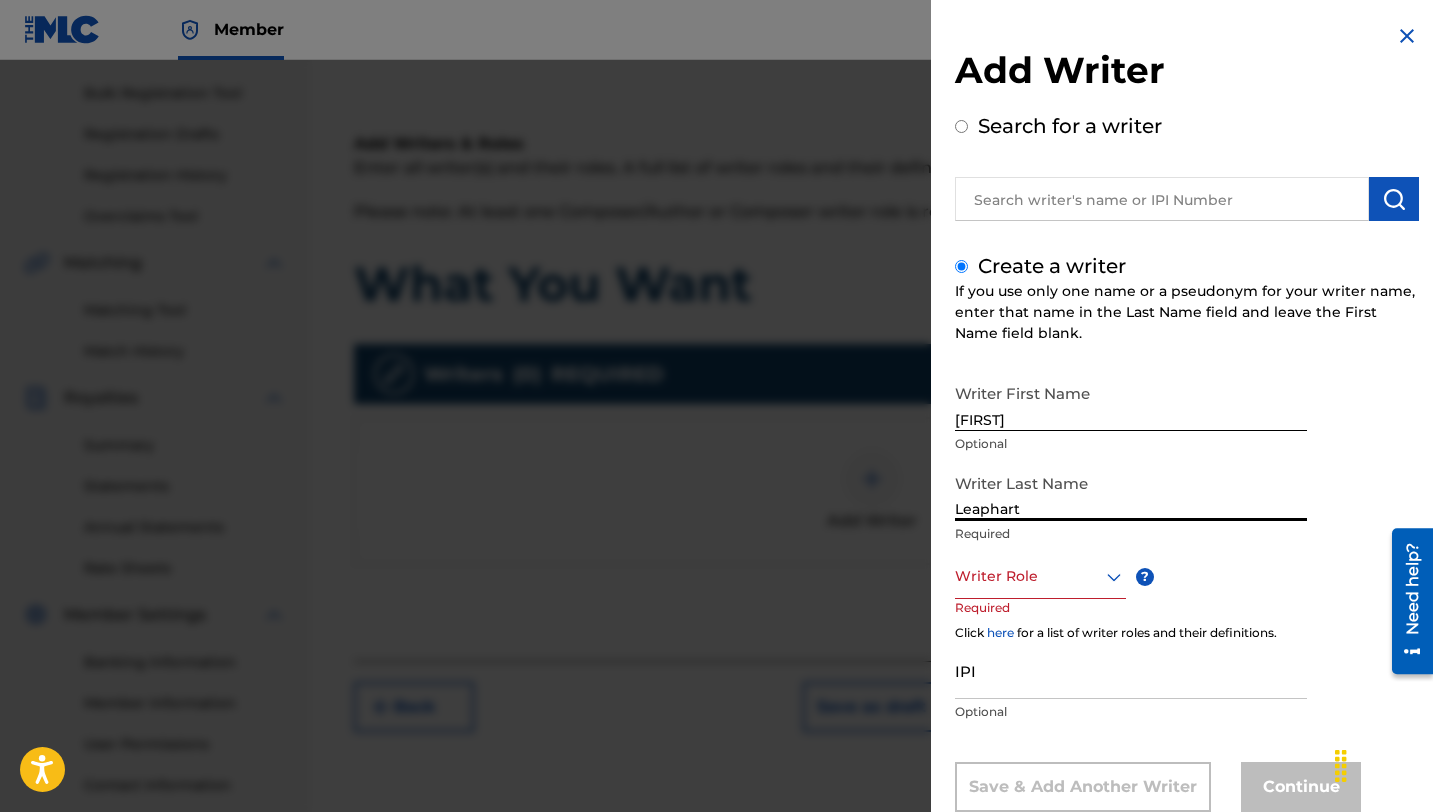 scroll, scrollTop: 54, scrollLeft: 0, axis: vertical 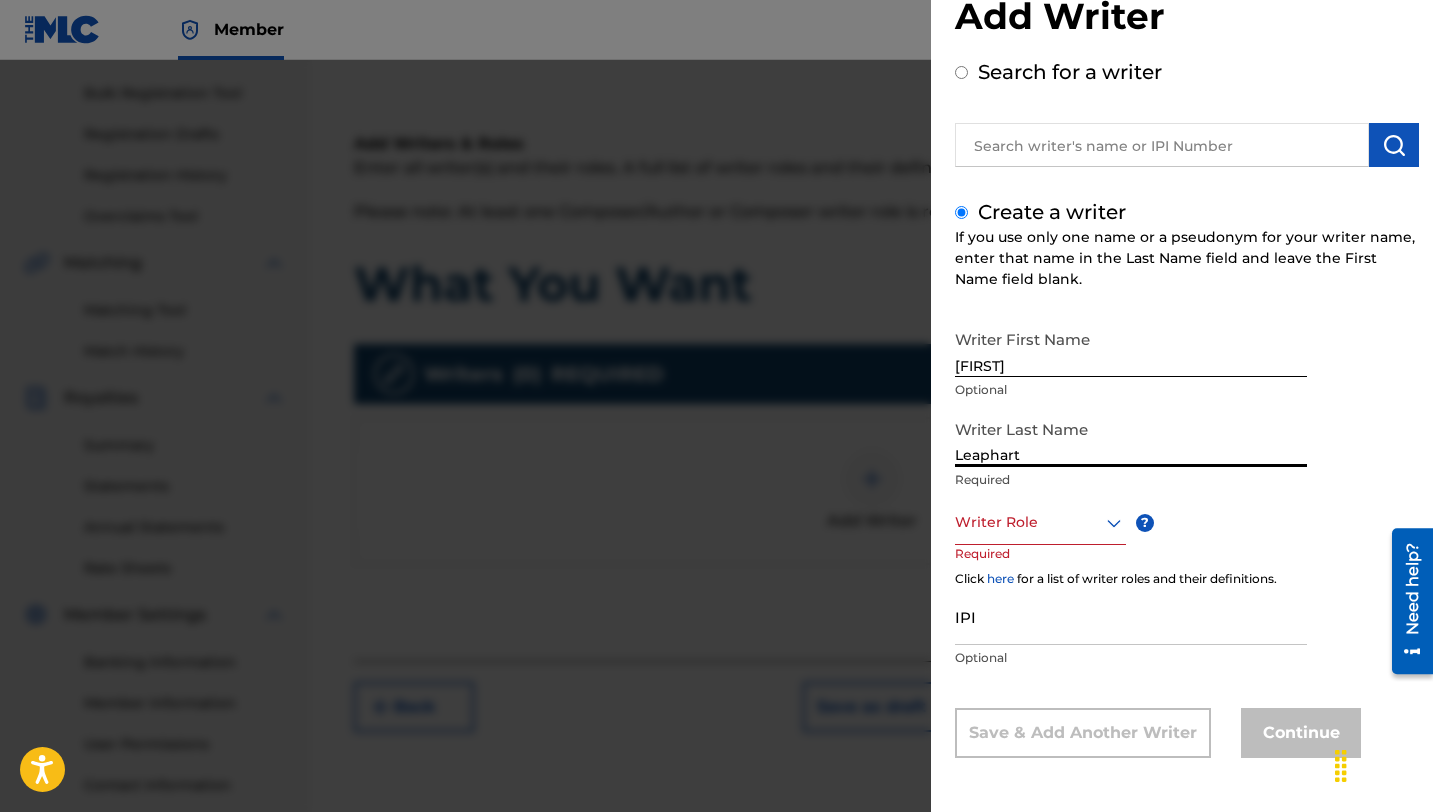 type on "Leaphart" 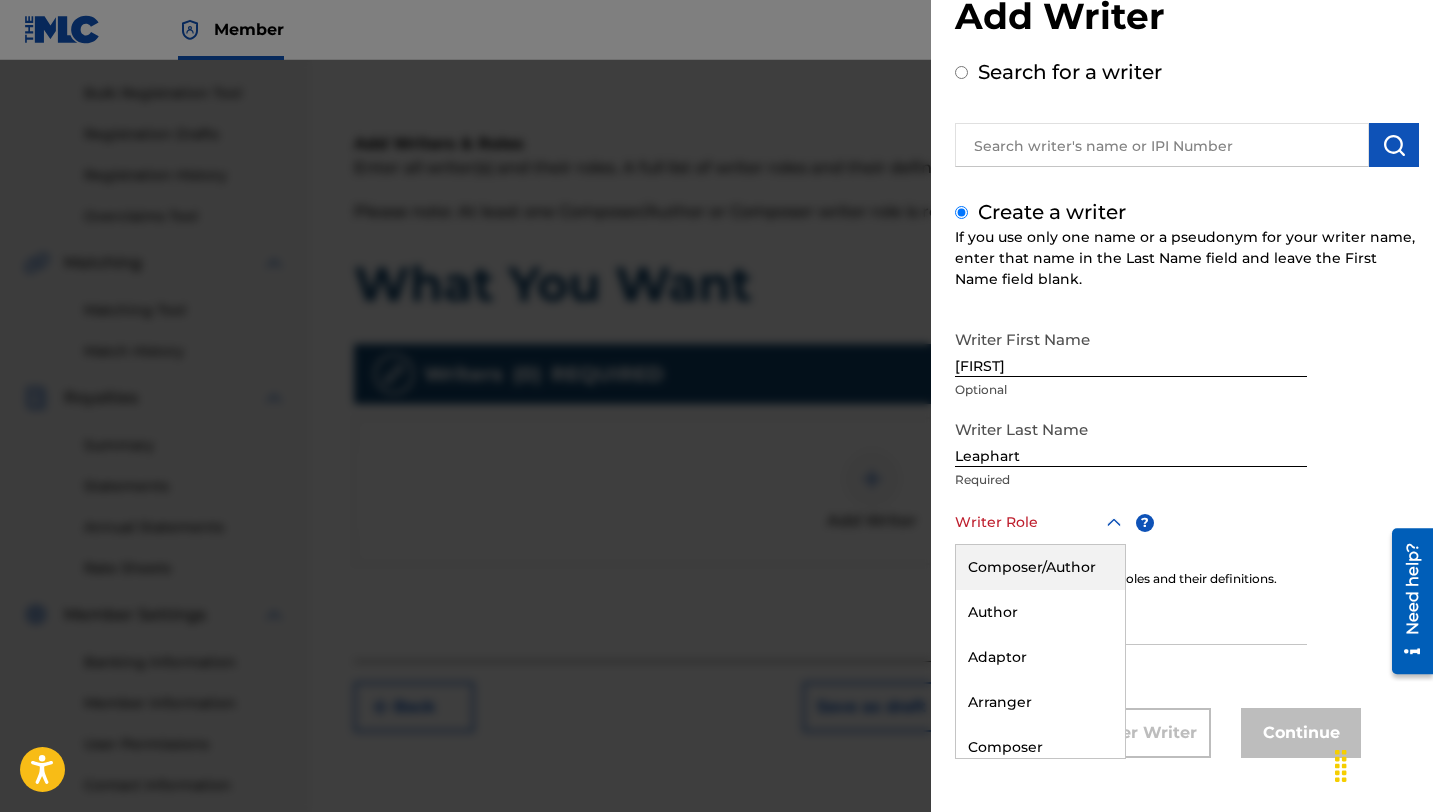 click on "Composer/Author" at bounding box center (1040, 567) 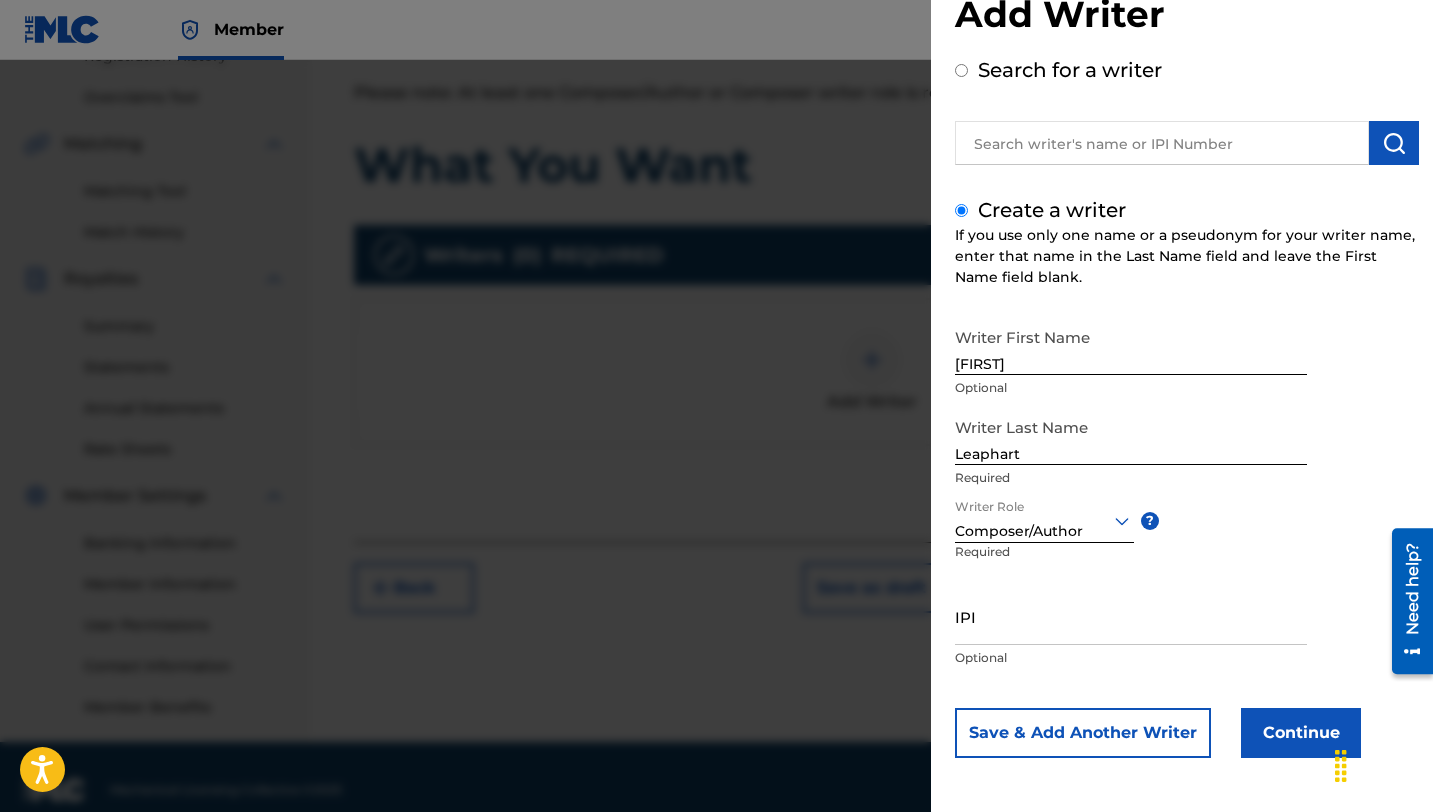 scroll, scrollTop: 403, scrollLeft: 0, axis: vertical 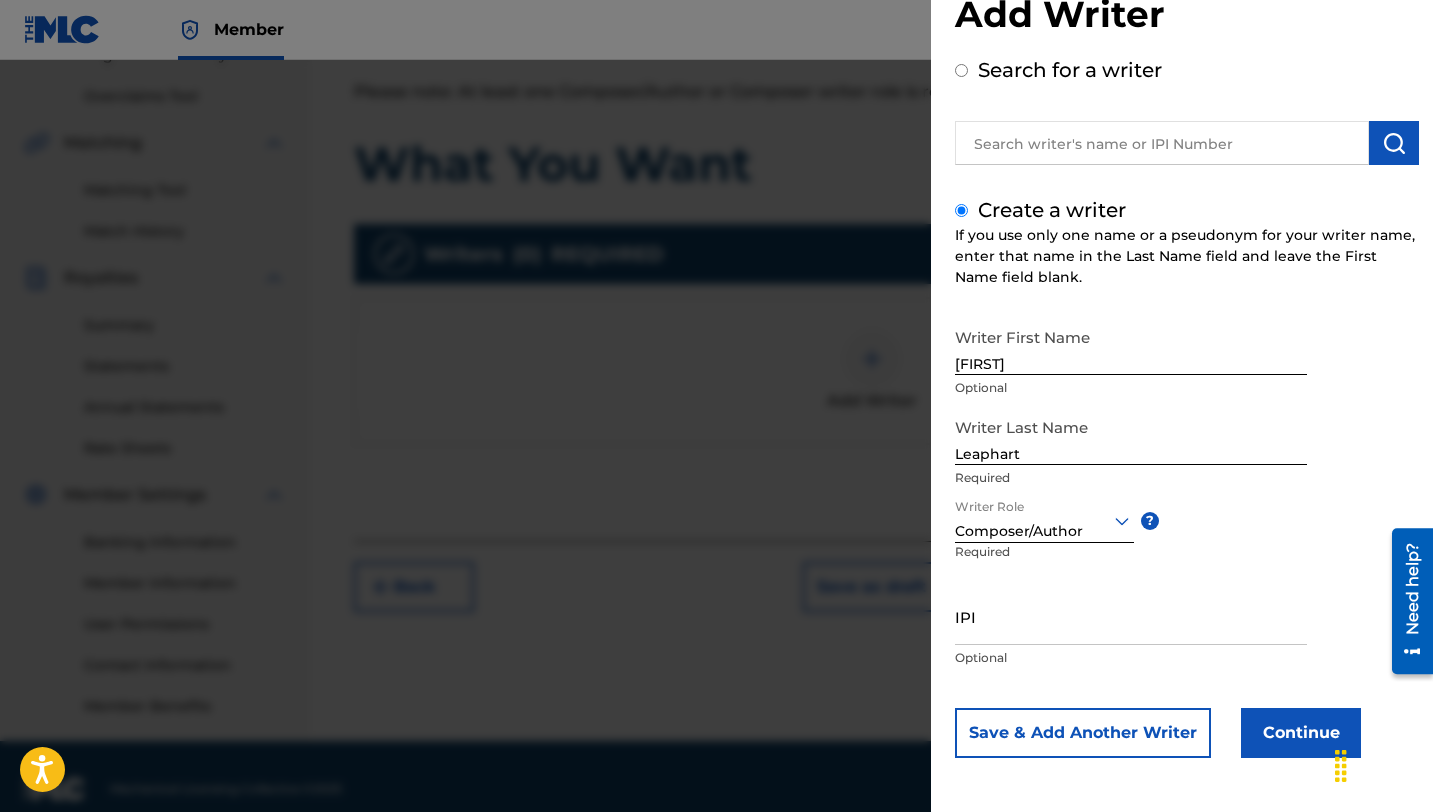 click on "Continue" at bounding box center (1301, 733) 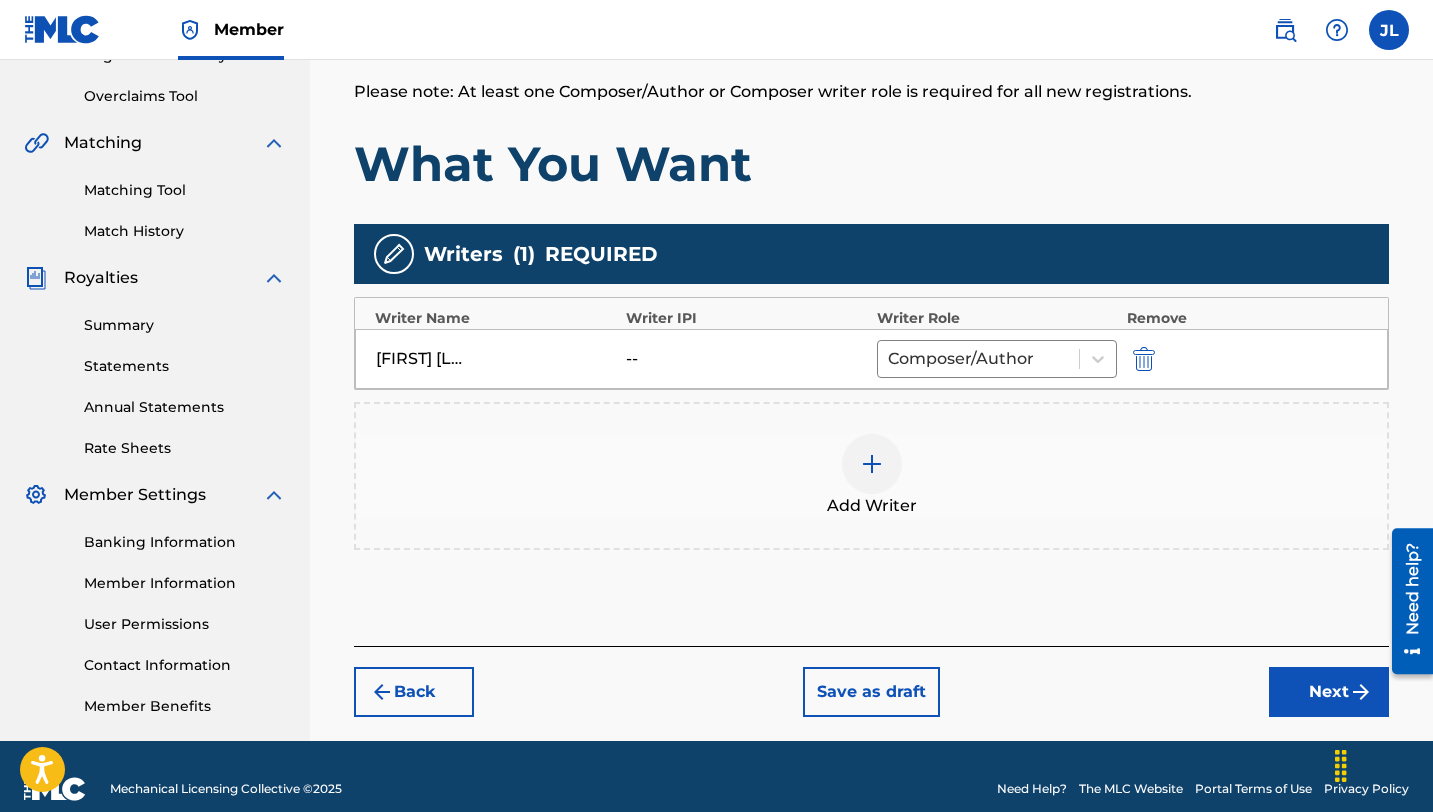 click on "Next" at bounding box center (1329, 692) 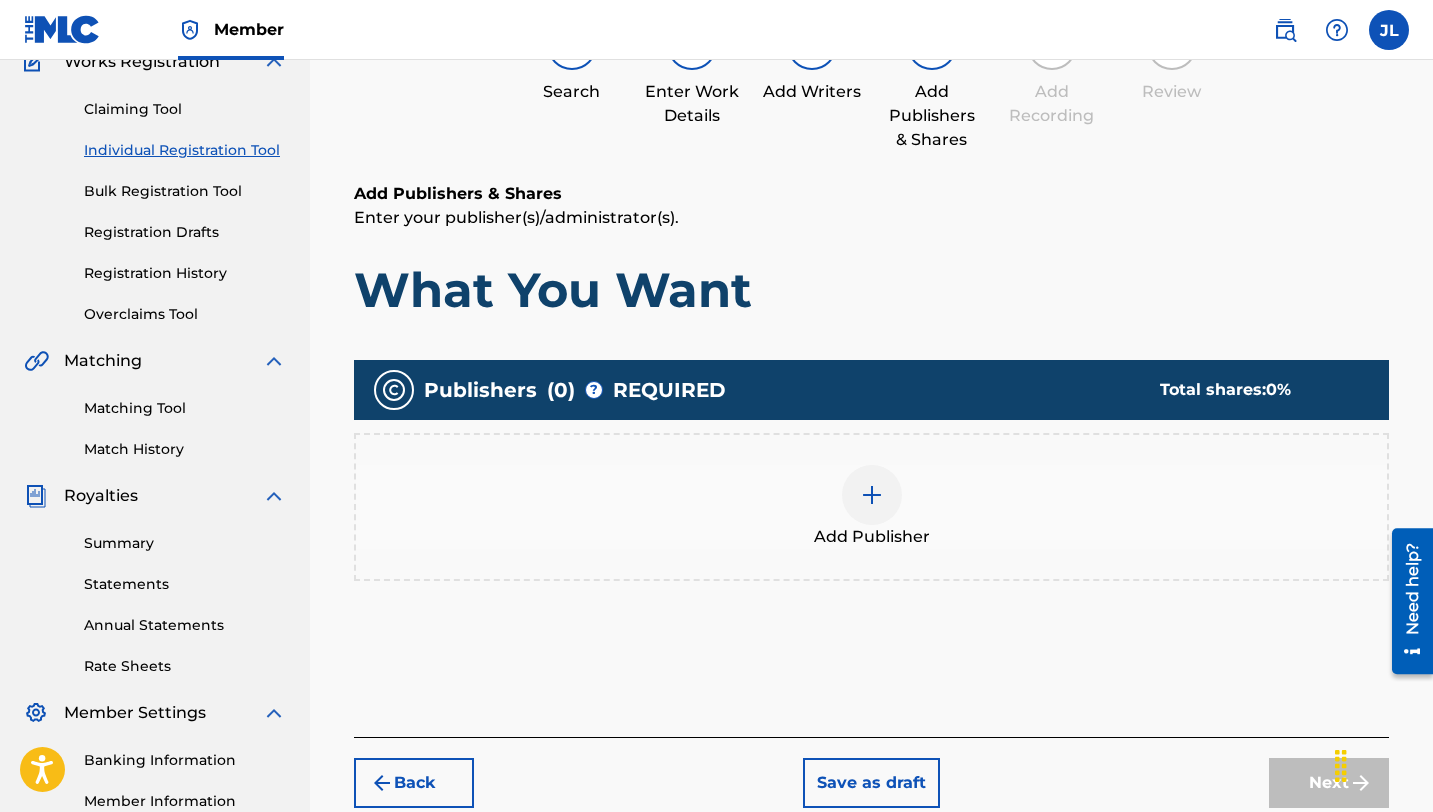 scroll, scrollTop: 149, scrollLeft: 0, axis: vertical 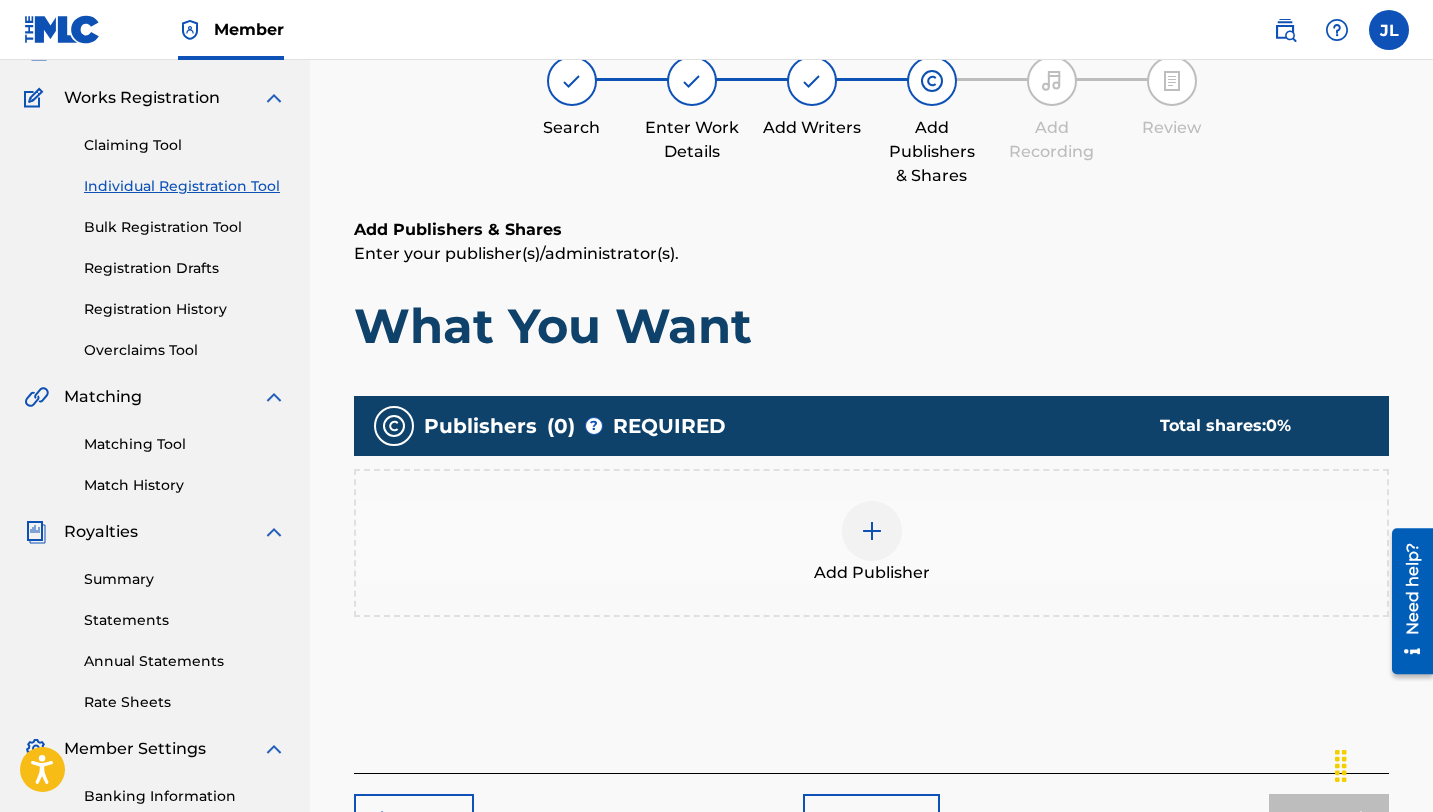click on "Add Publisher" at bounding box center (871, 543) 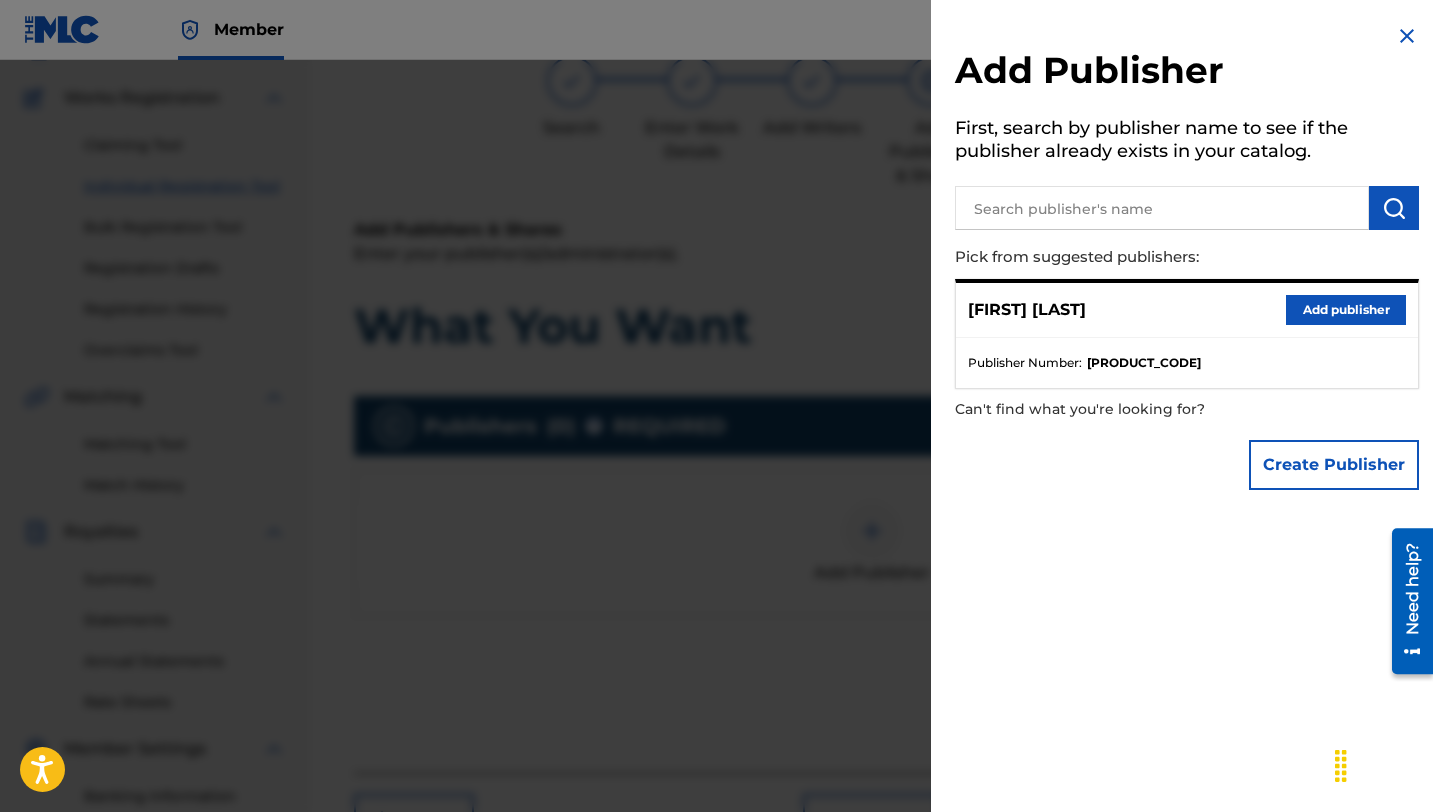 click on "Add publisher" at bounding box center [1346, 310] 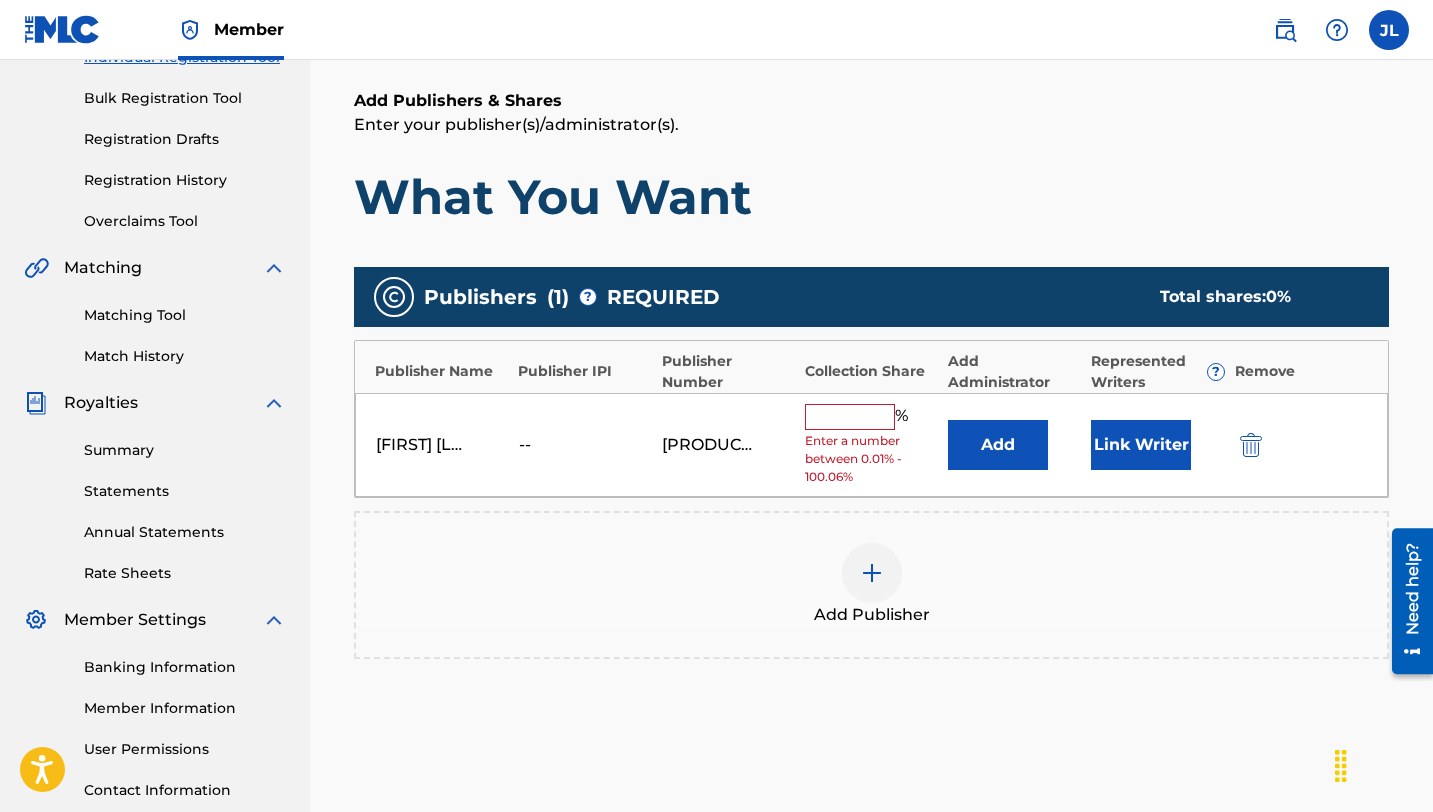 scroll, scrollTop: 313, scrollLeft: 0, axis: vertical 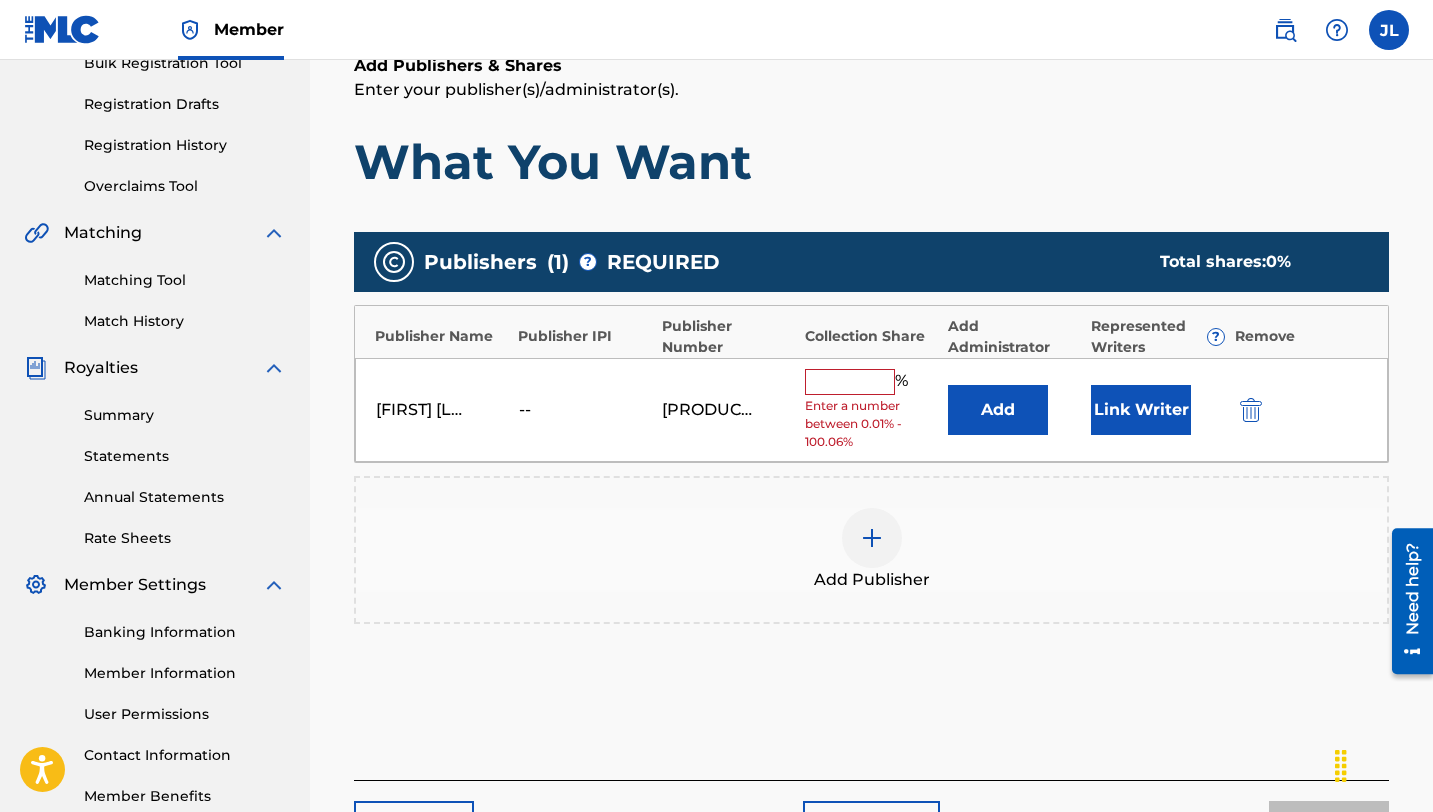 click at bounding box center [850, 382] 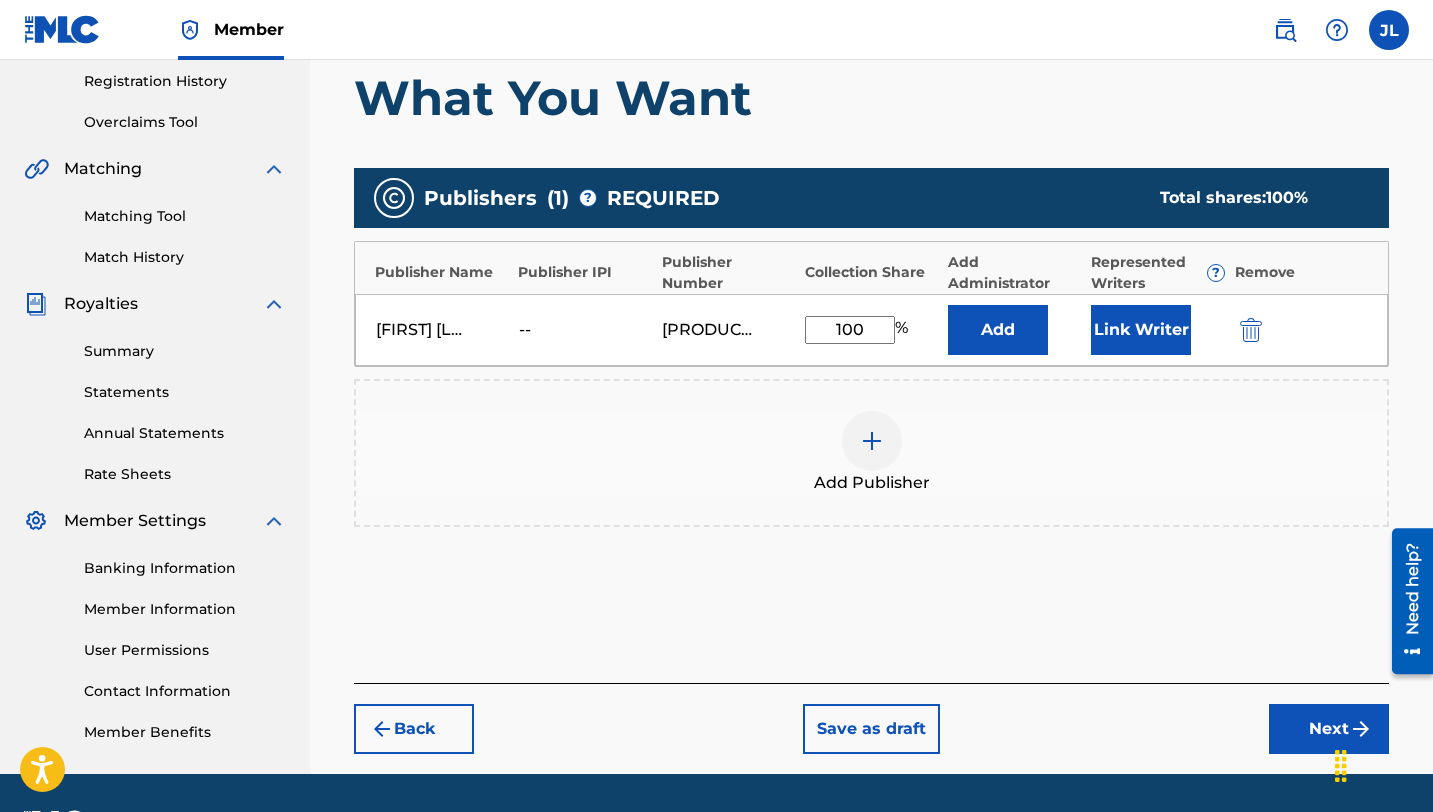 scroll, scrollTop: 435, scrollLeft: 0, axis: vertical 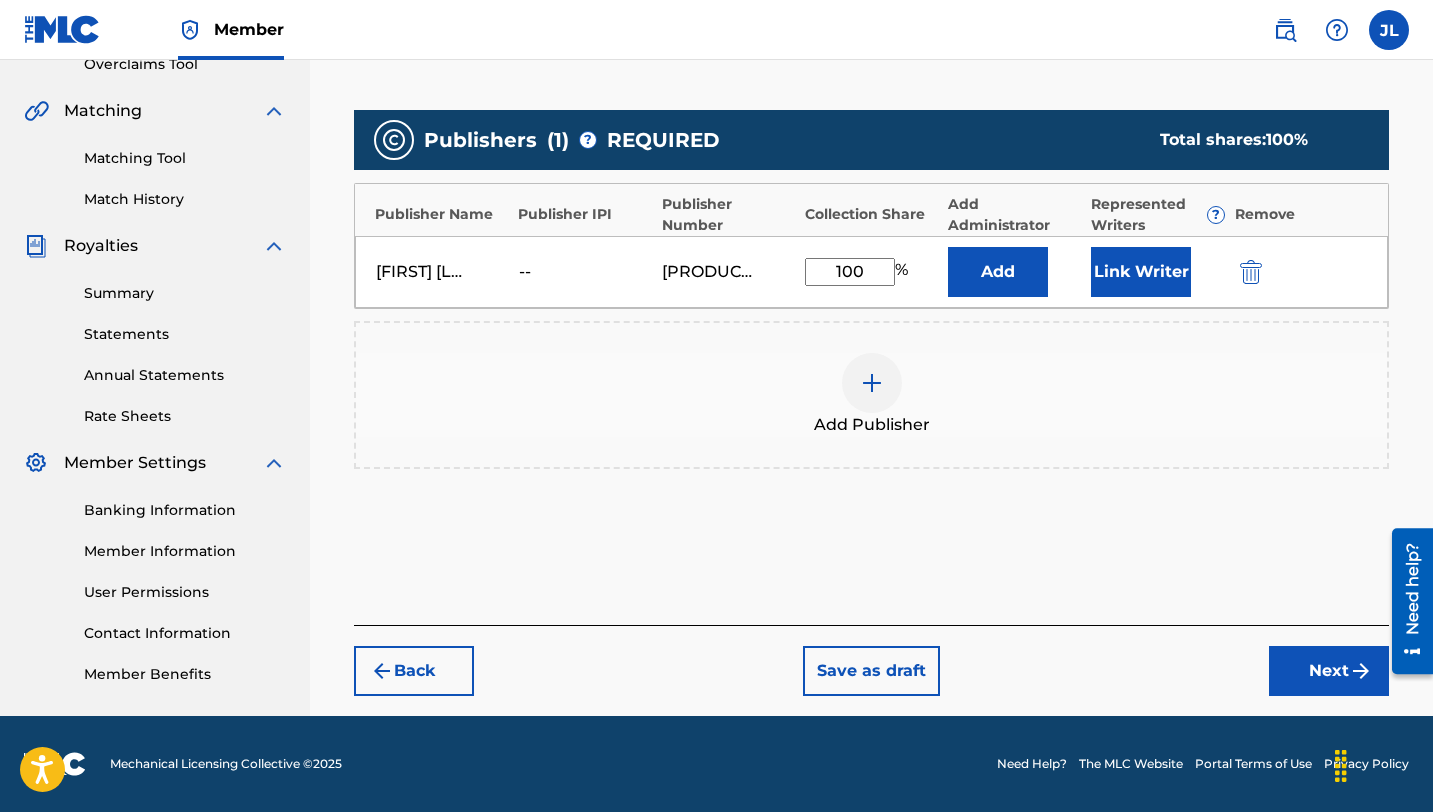 click on "Next" at bounding box center (1329, 671) 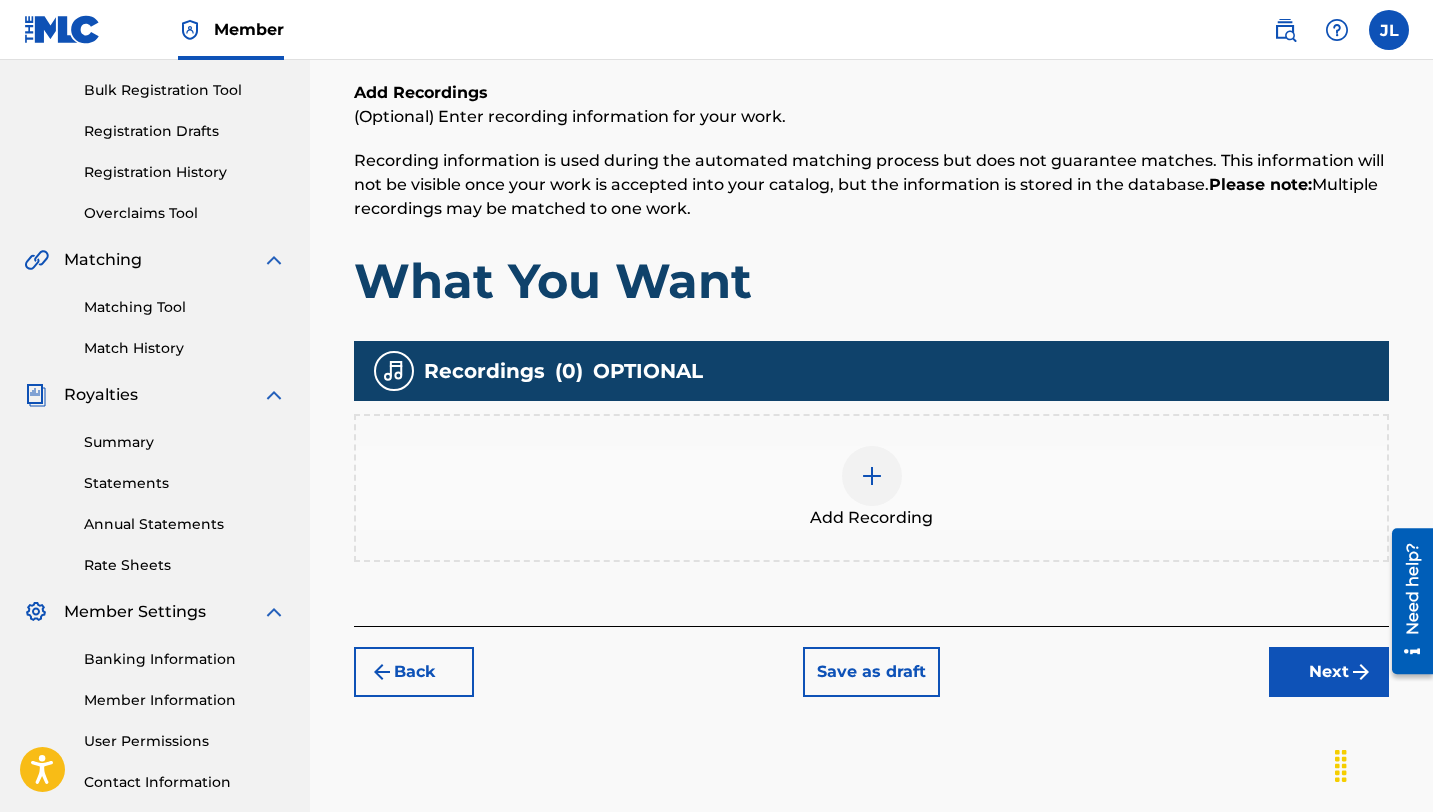 scroll, scrollTop: 291, scrollLeft: 0, axis: vertical 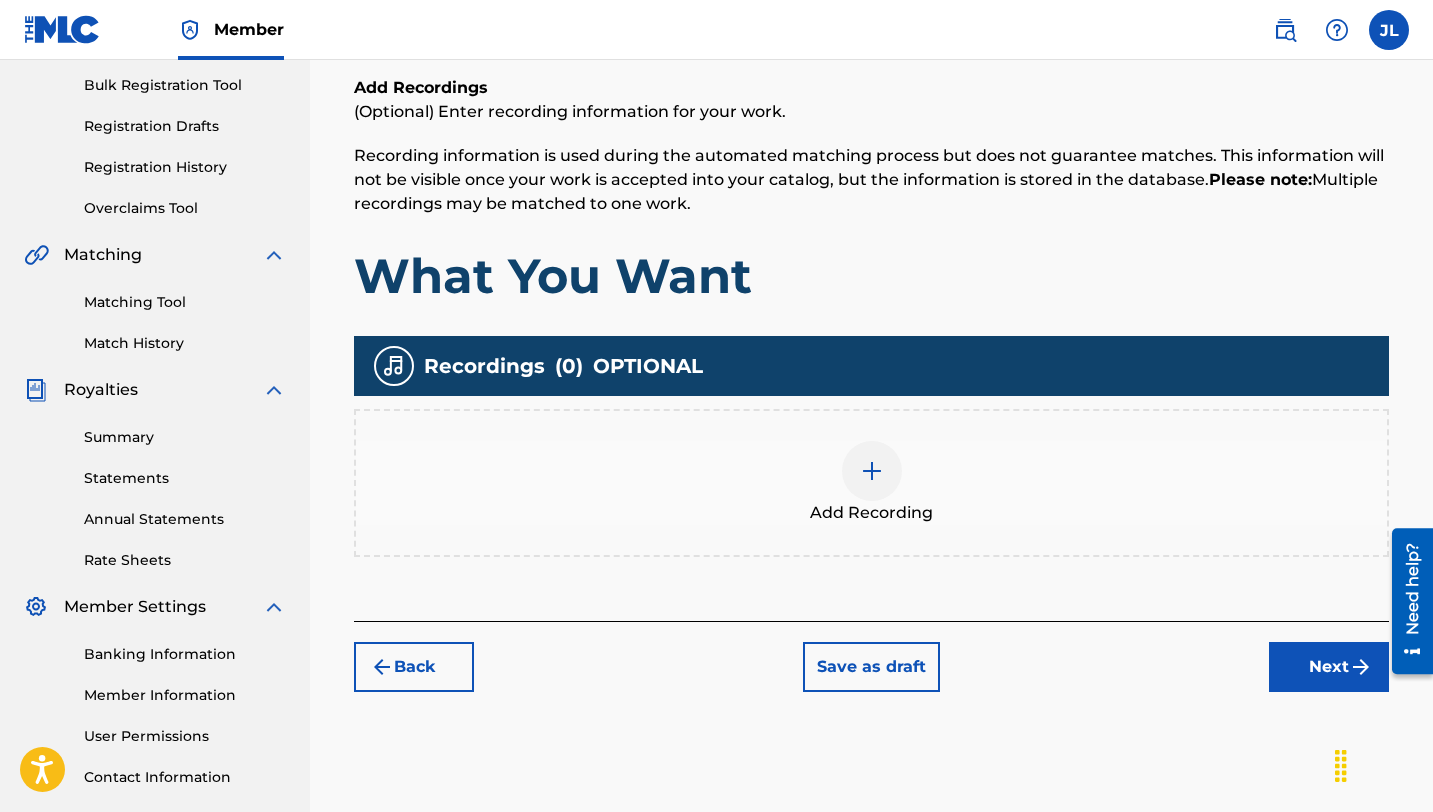 click on "Add Recording" at bounding box center (871, 483) 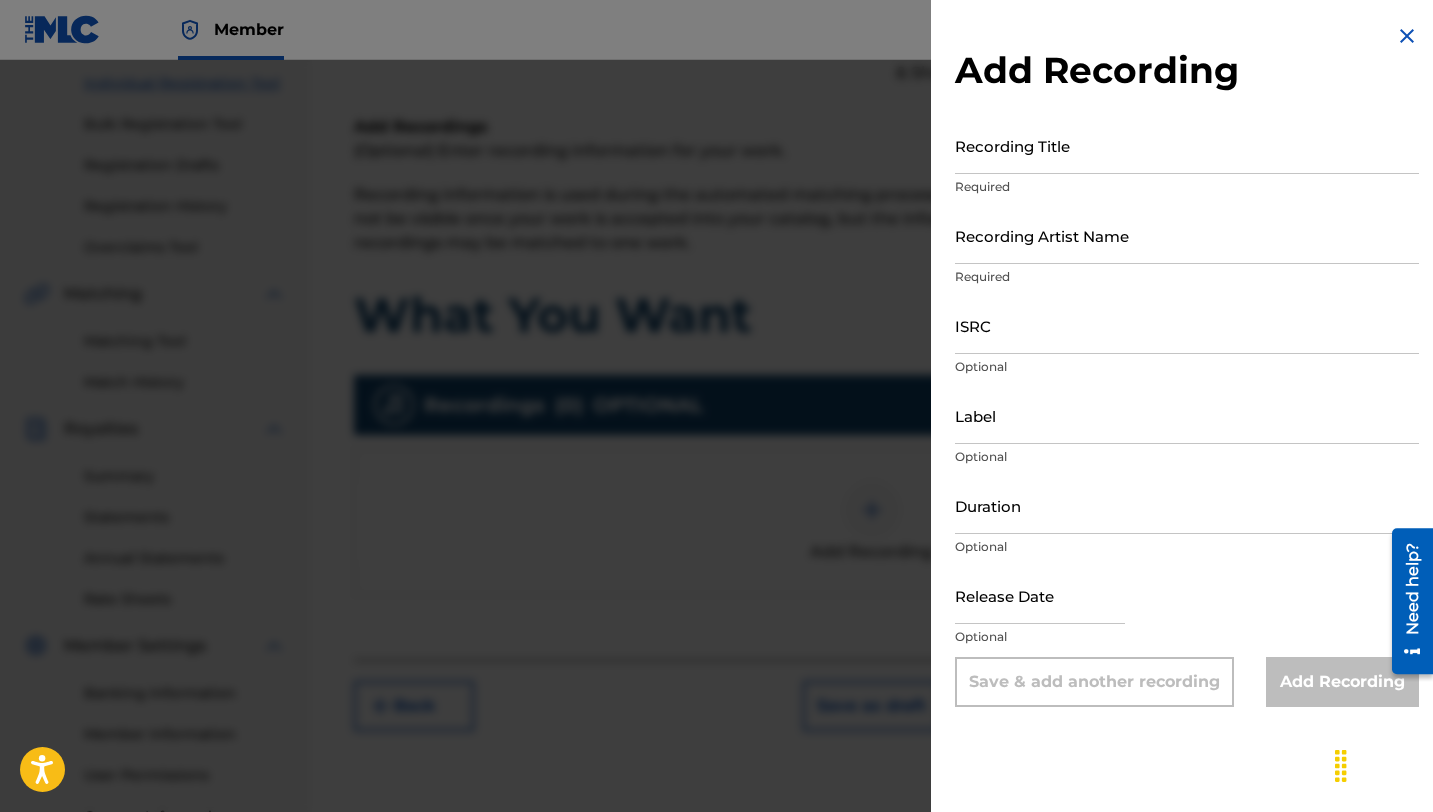 scroll, scrollTop: 249, scrollLeft: 0, axis: vertical 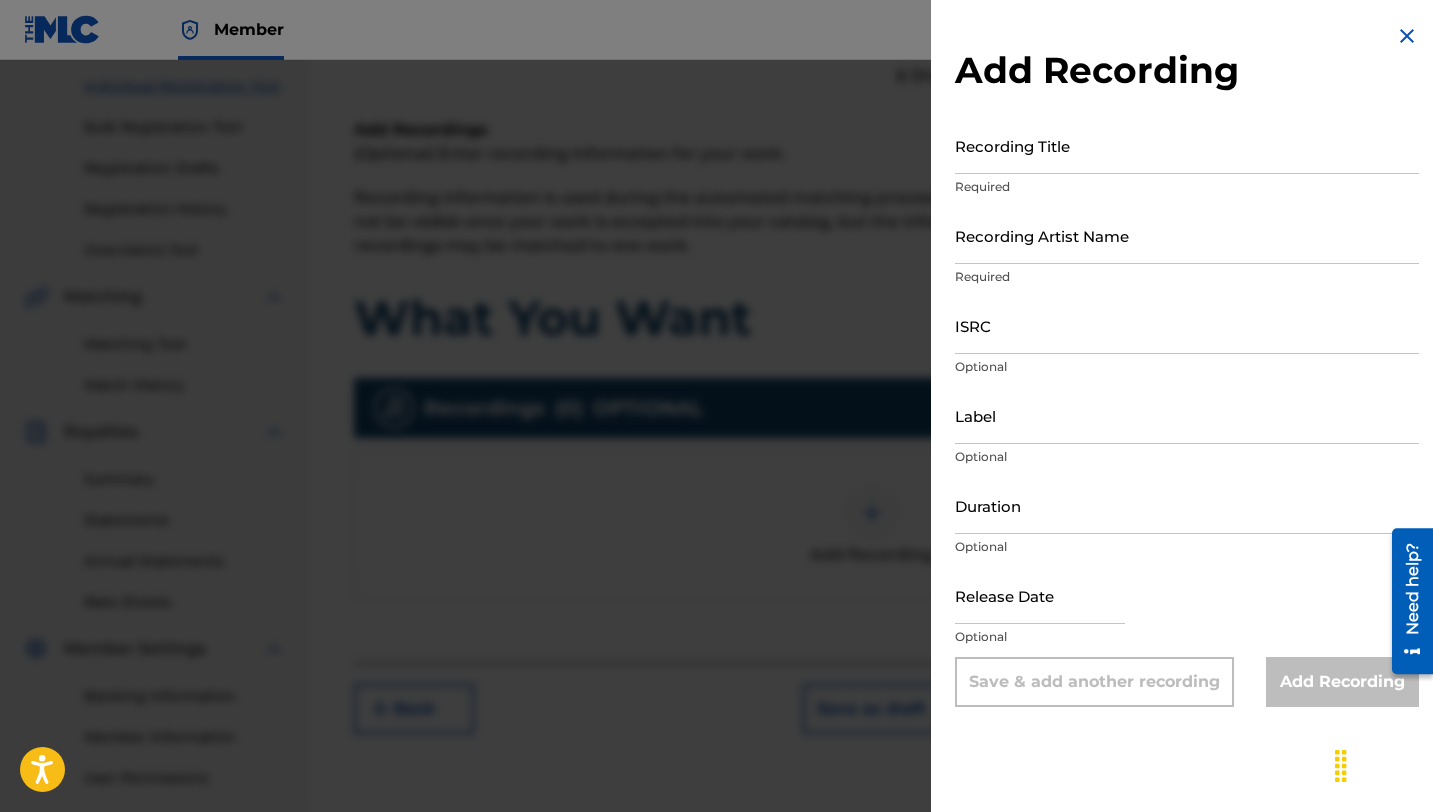 click on "Recording Title" at bounding box center [1187, 145] 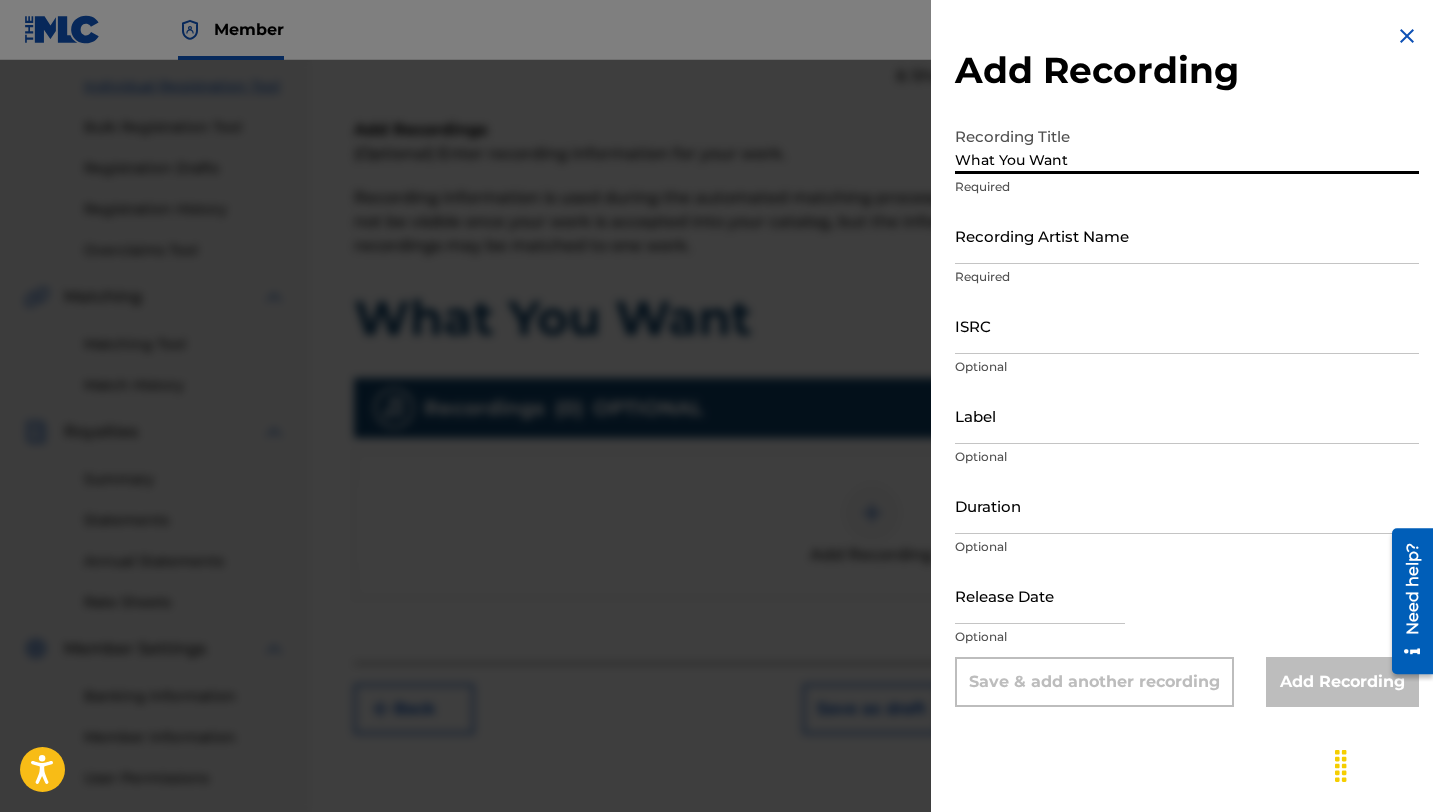 type on "What You Want" 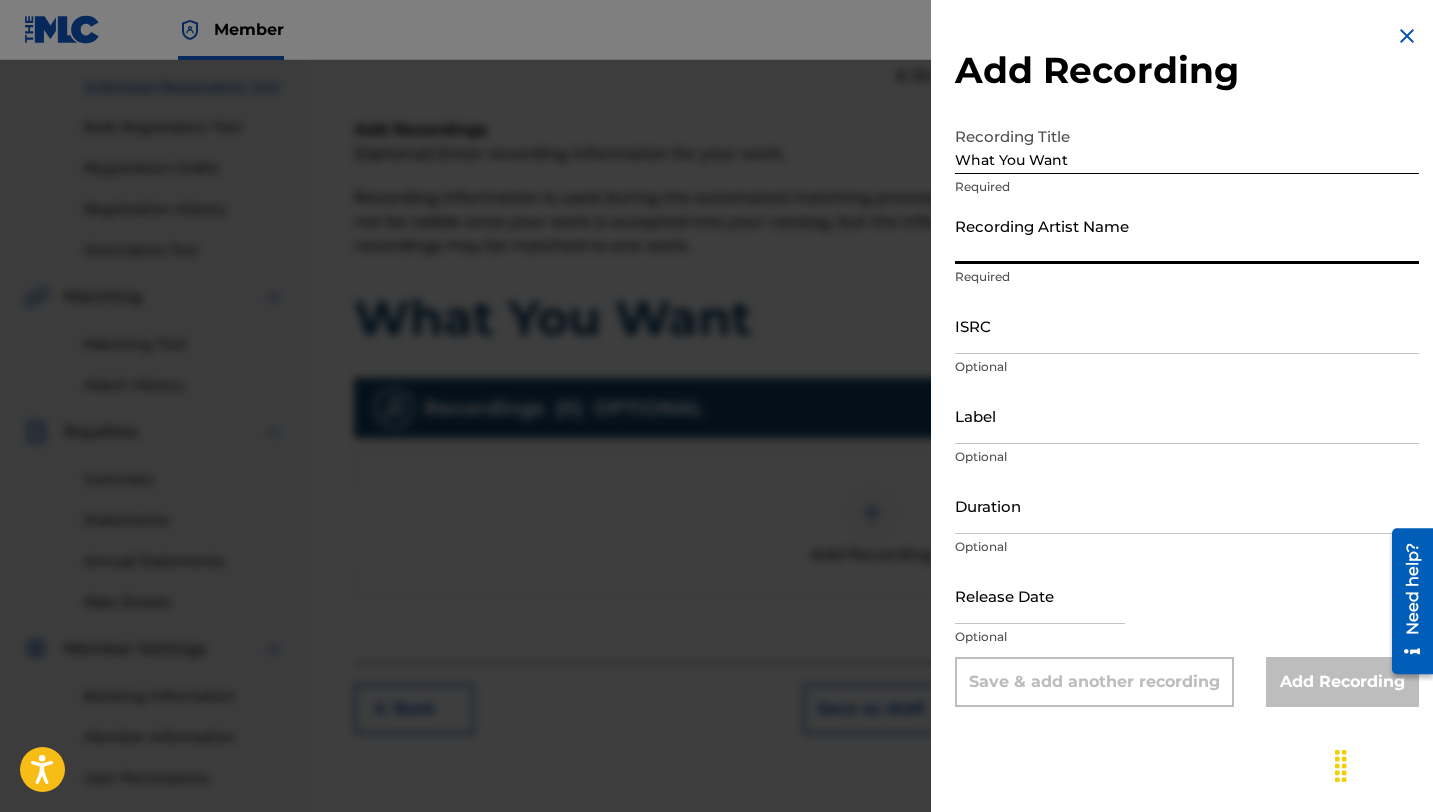 type on "[FIRST] [LAST]" 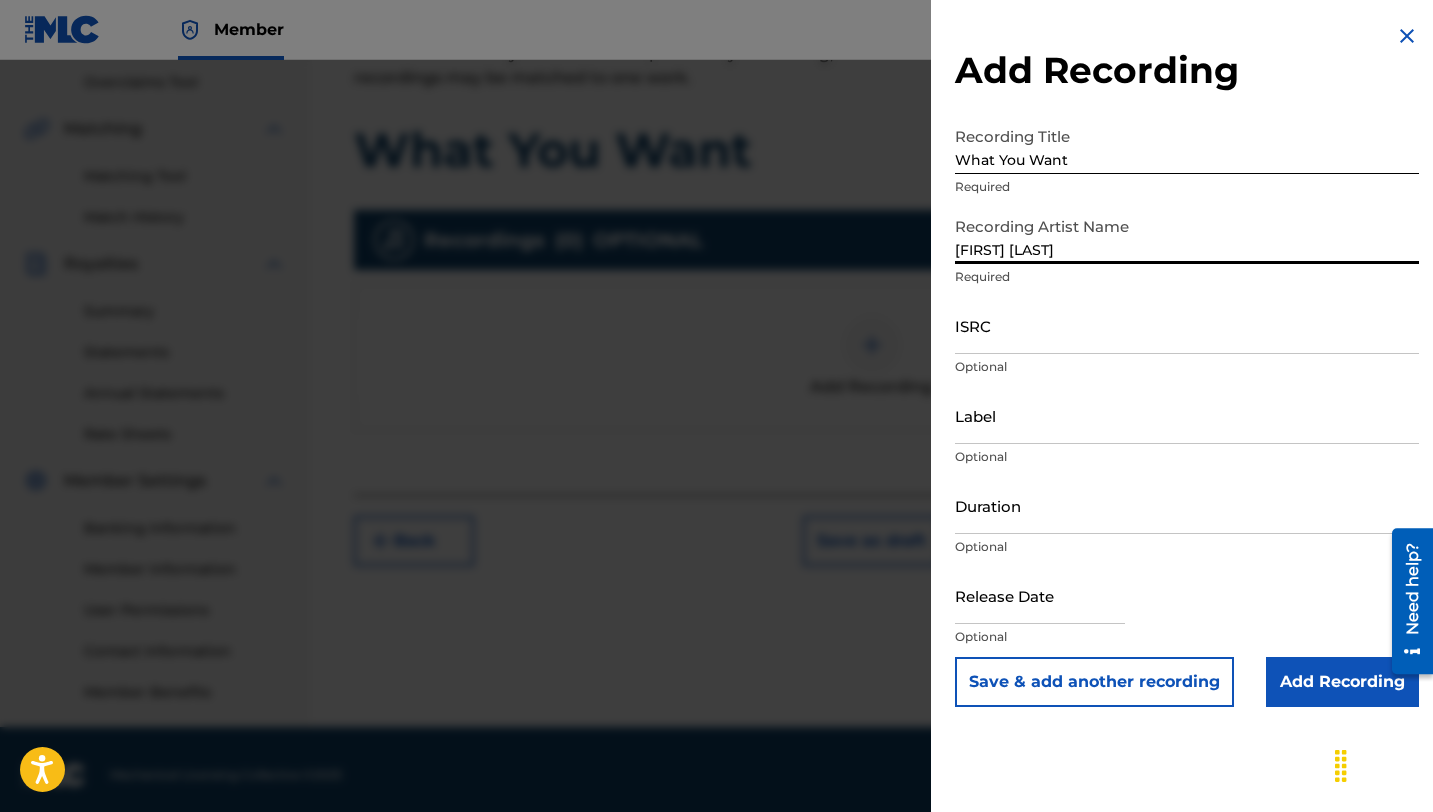 scroll, scrollTop: 428, scrollLeft: 0, axis: vertical 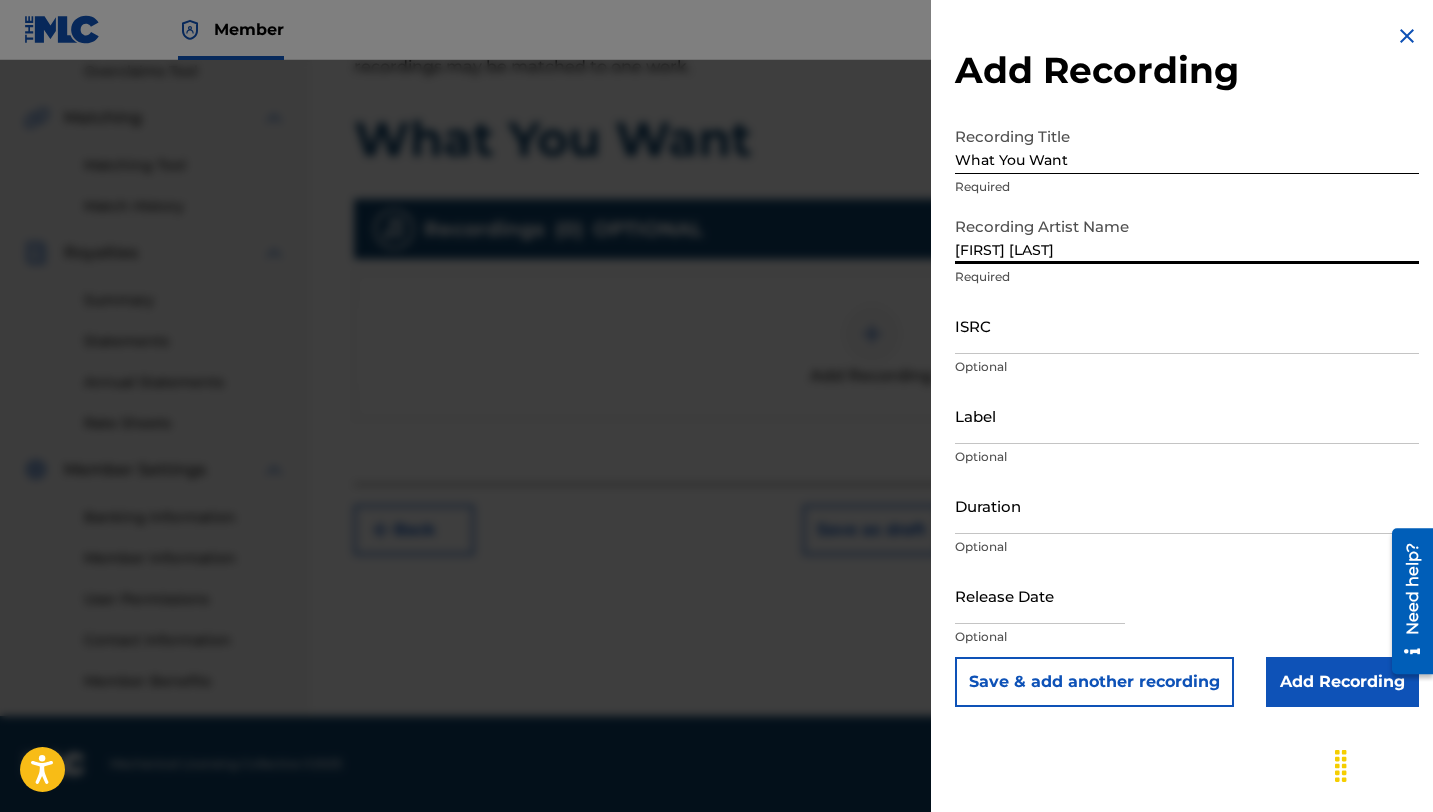 click on "Duration" at bounding box center (1187, 505) 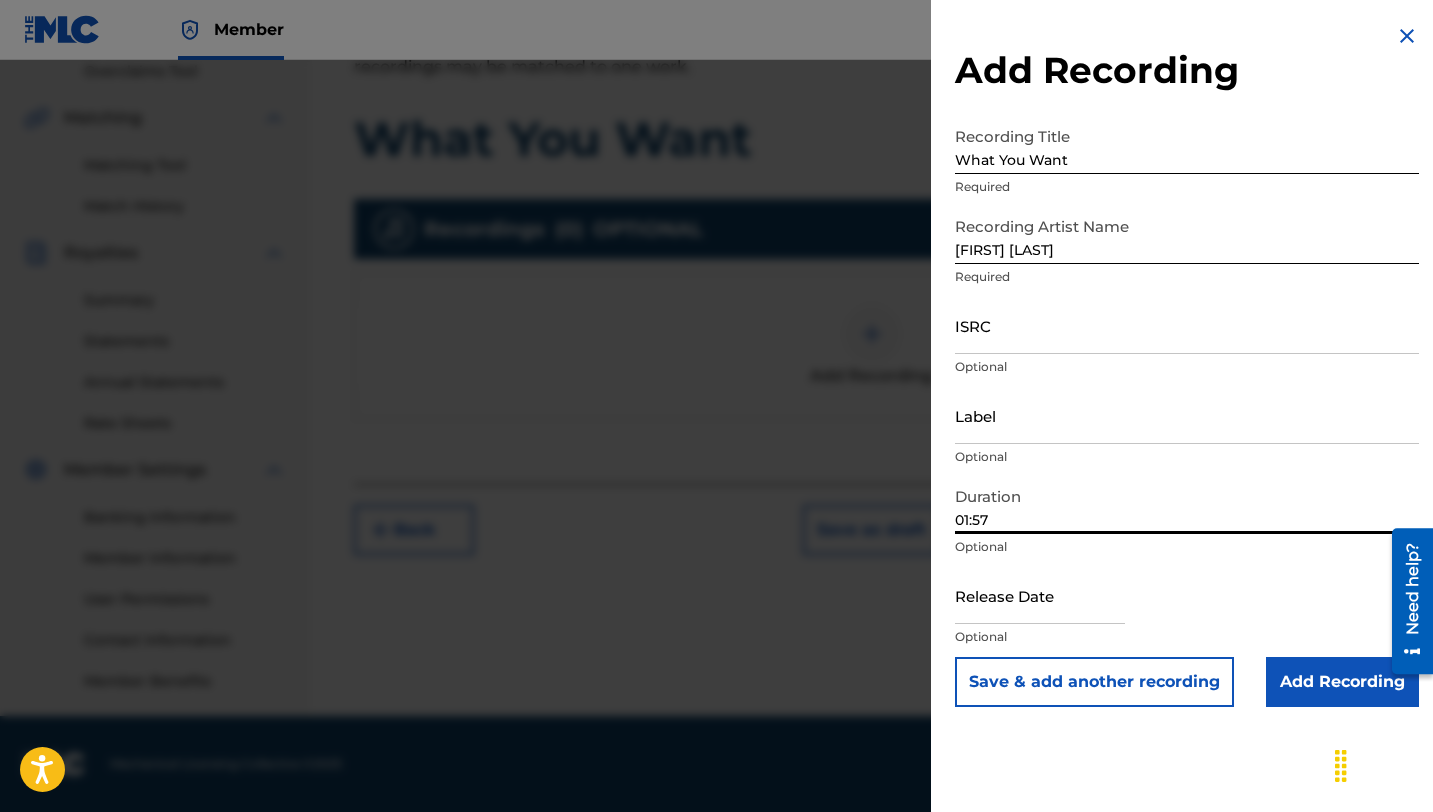 type on "01:57" 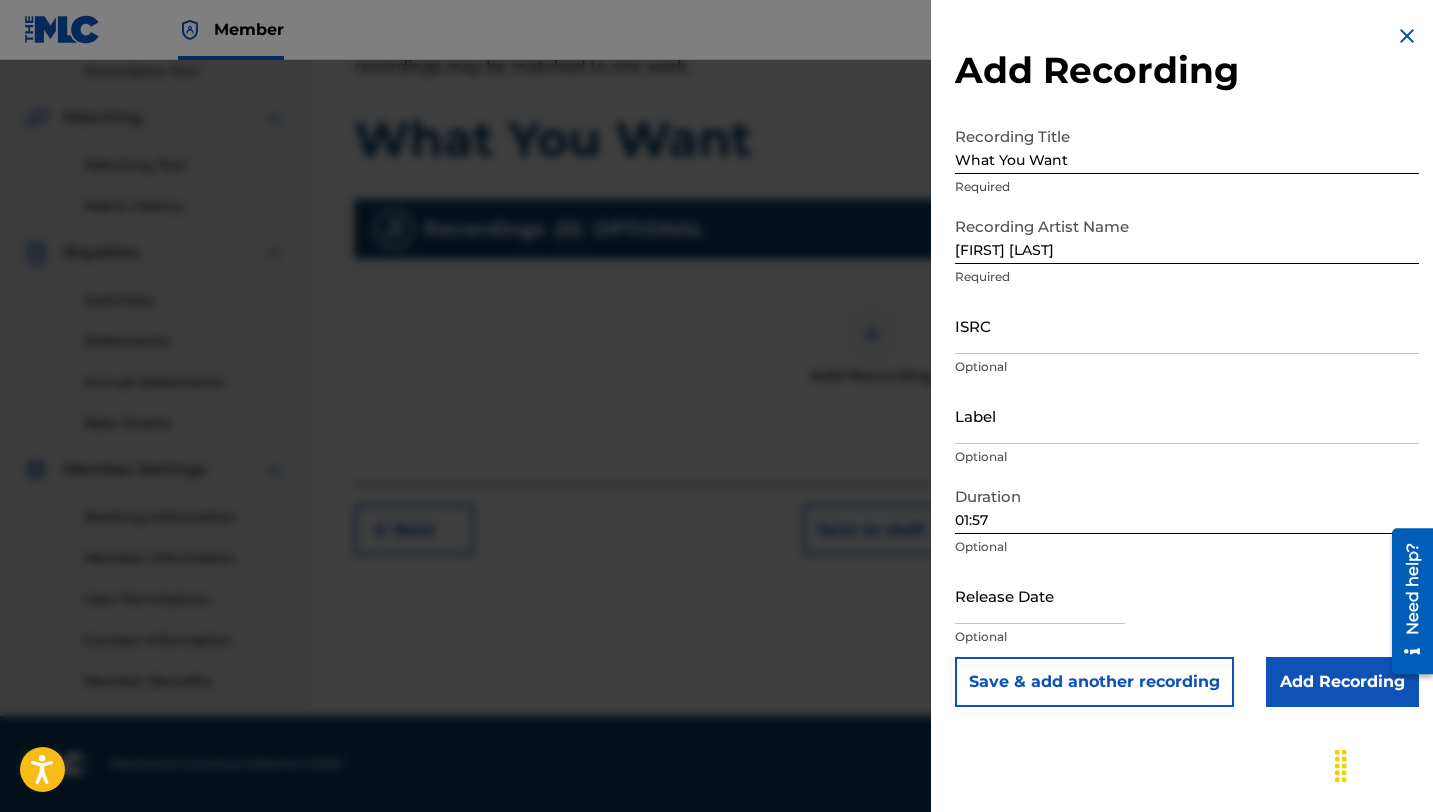 click at bounding box center [1040, 595] 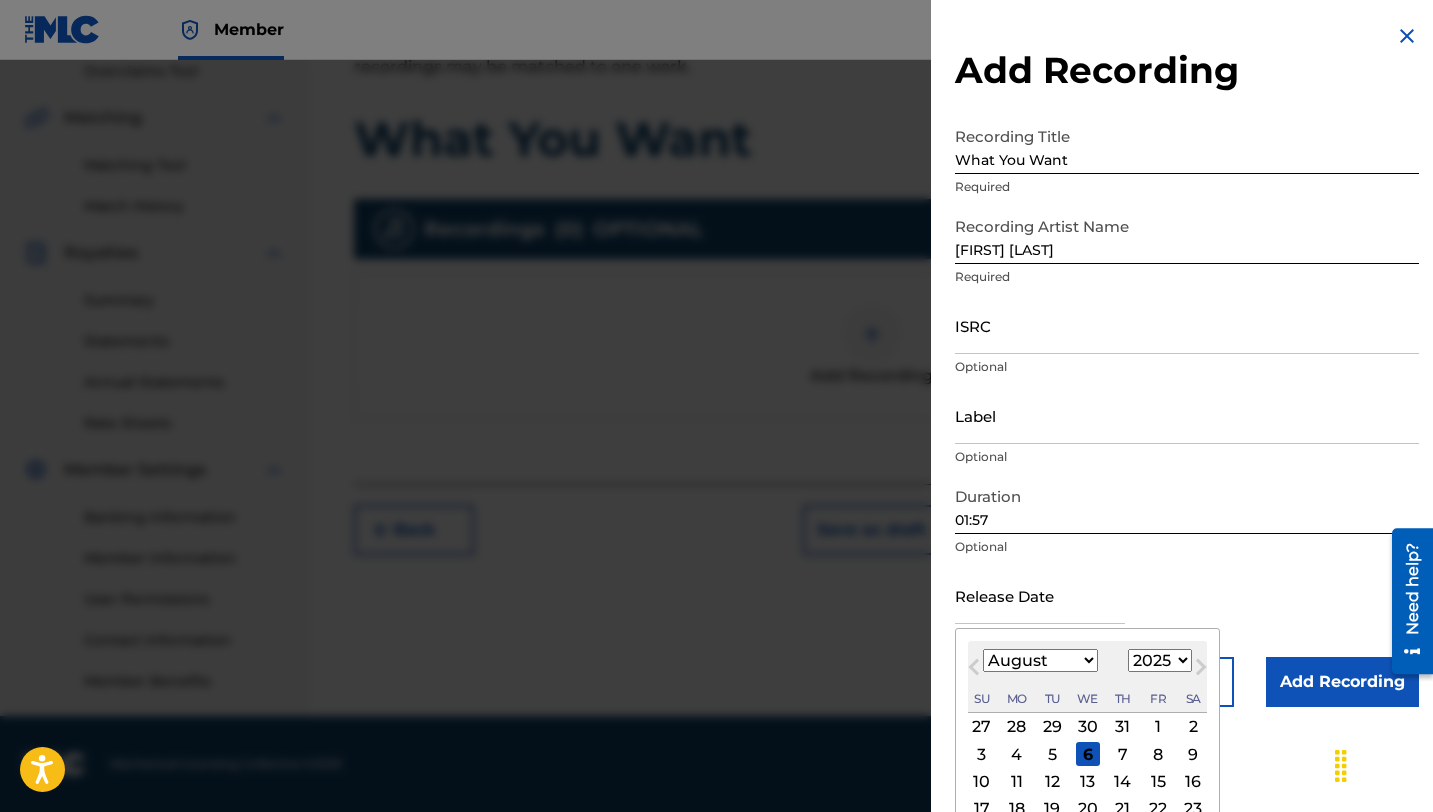 click on "January February March April May June July August September October November December" at bounding box center (1040, 660) 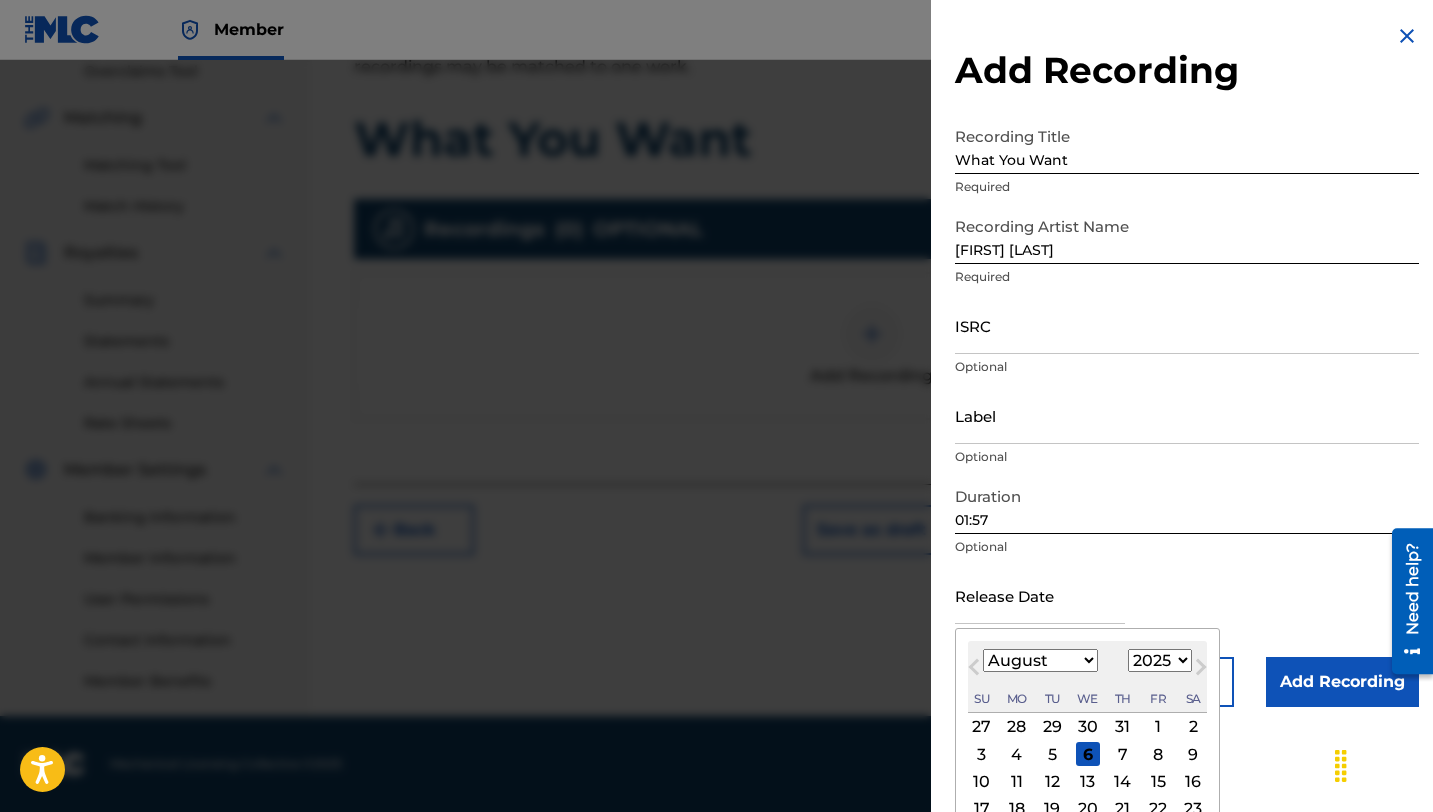 select on "8" 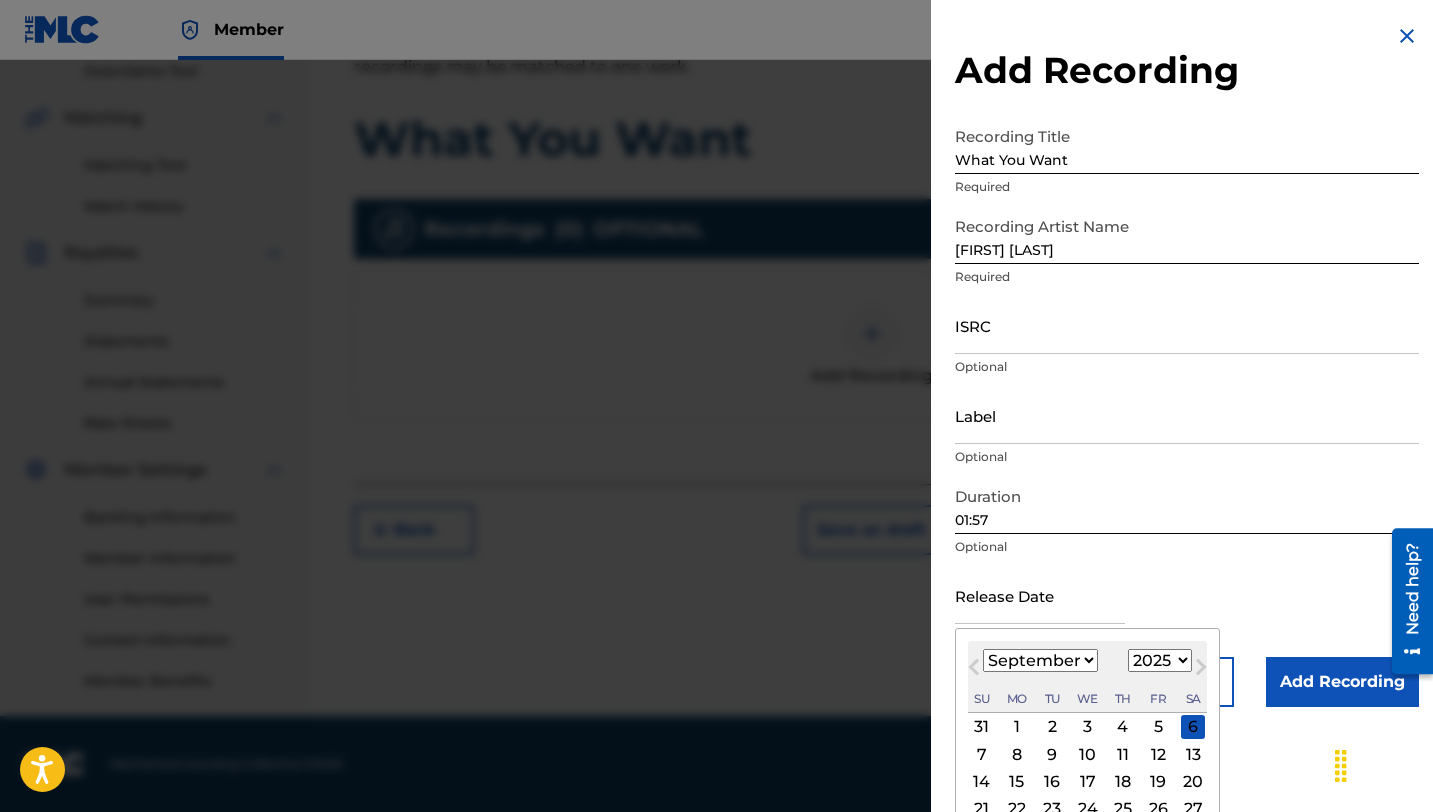 scroll, scrollTop: 78, scrollLeft: 0, axis: vertical 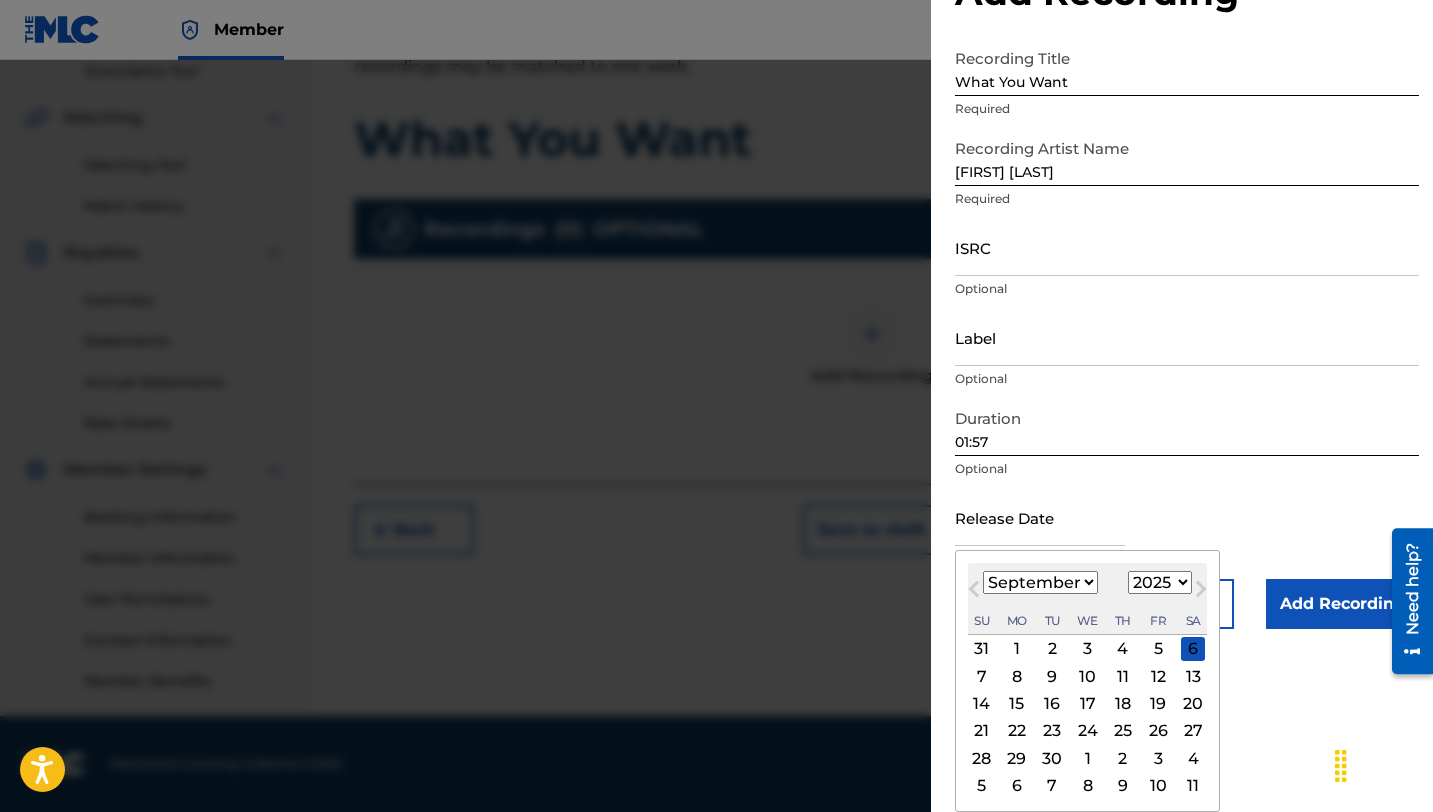 click on "25" at bounding box center (1123, 731) 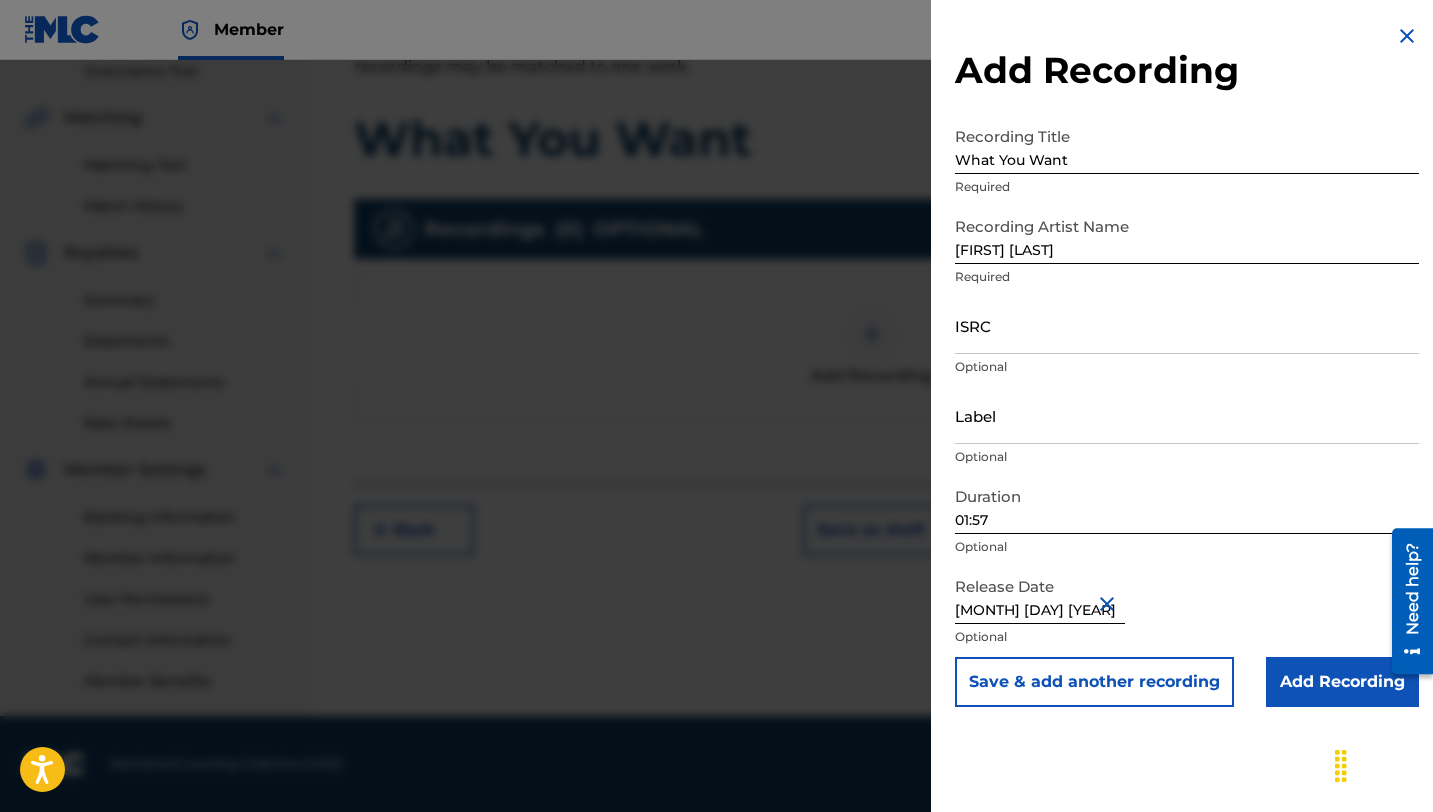 scroll, scrollTop: 0, scrollLeft: 0, axis: both 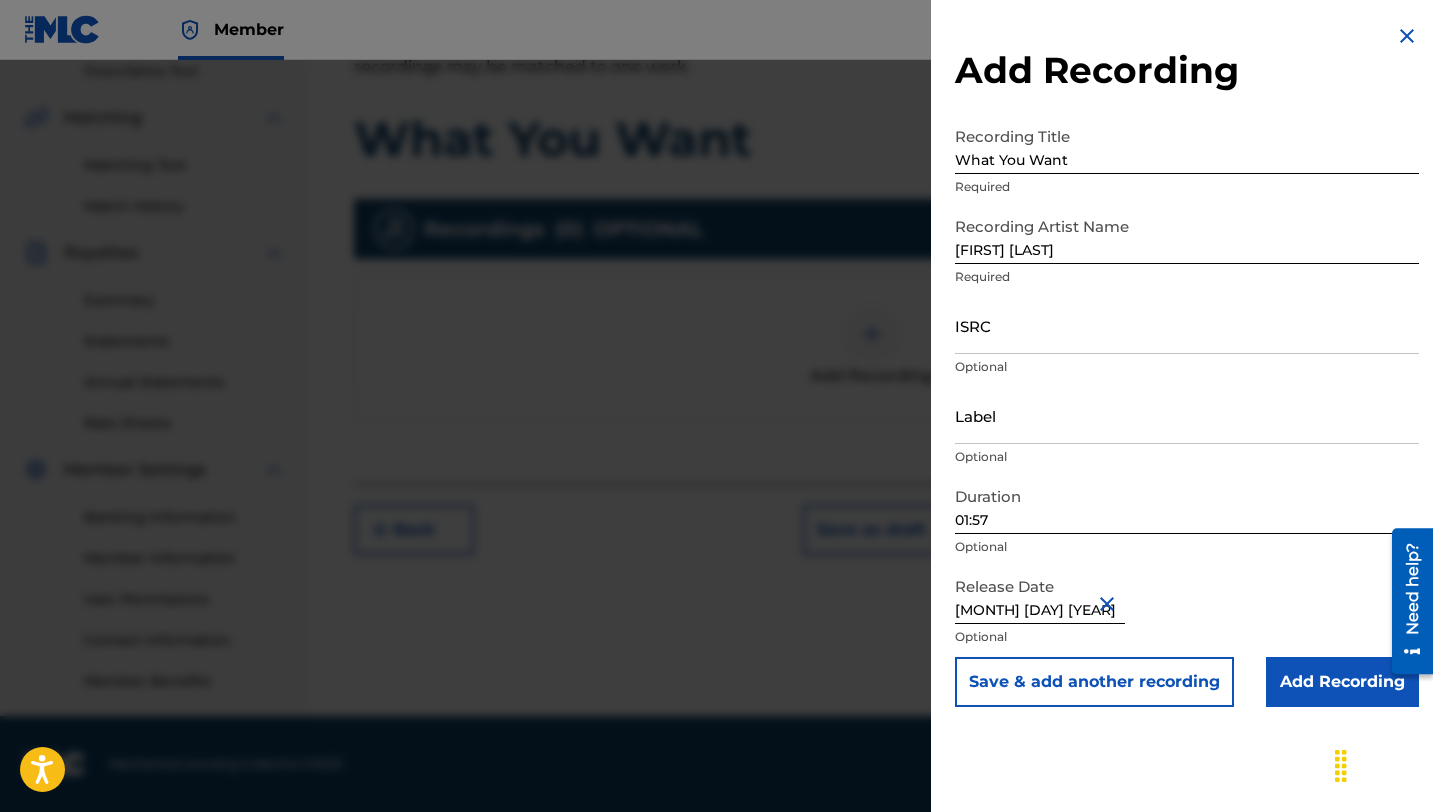 type on "[MONTH] [DAY] [YEAR]" 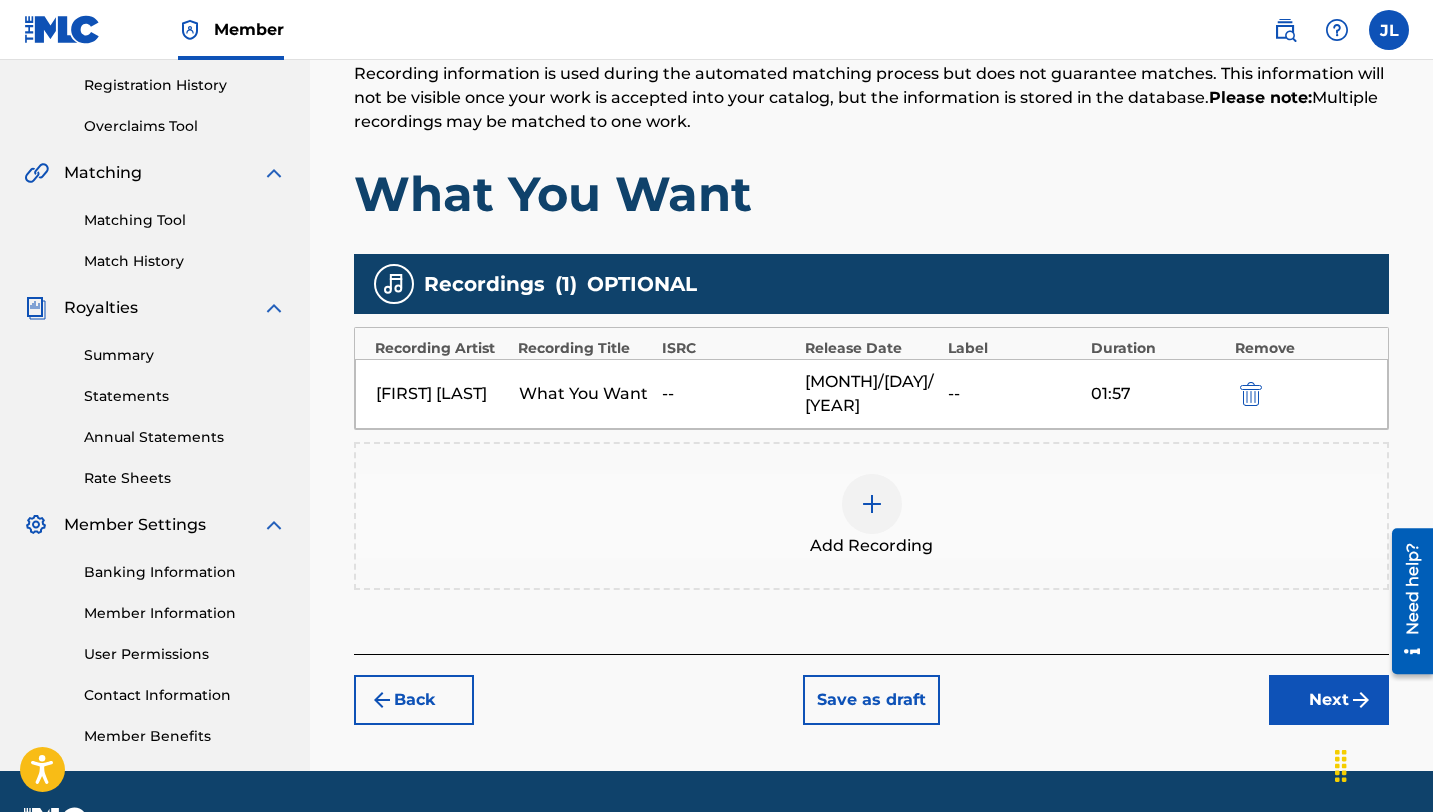 scroll, scrollTop: 375, scrollLeft: 0, axis: vertical 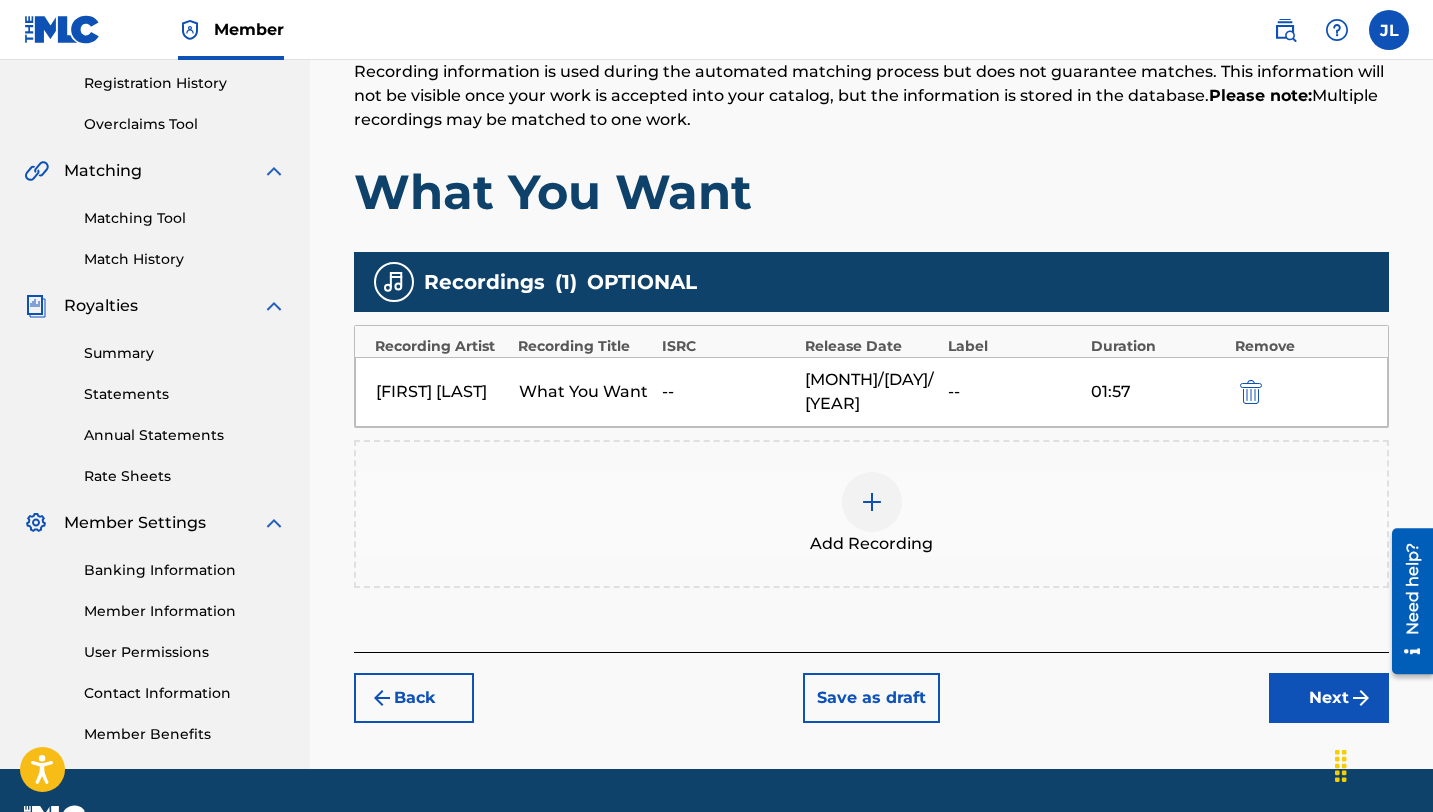 click on "Add Recording" at bounding box center [871, 514] 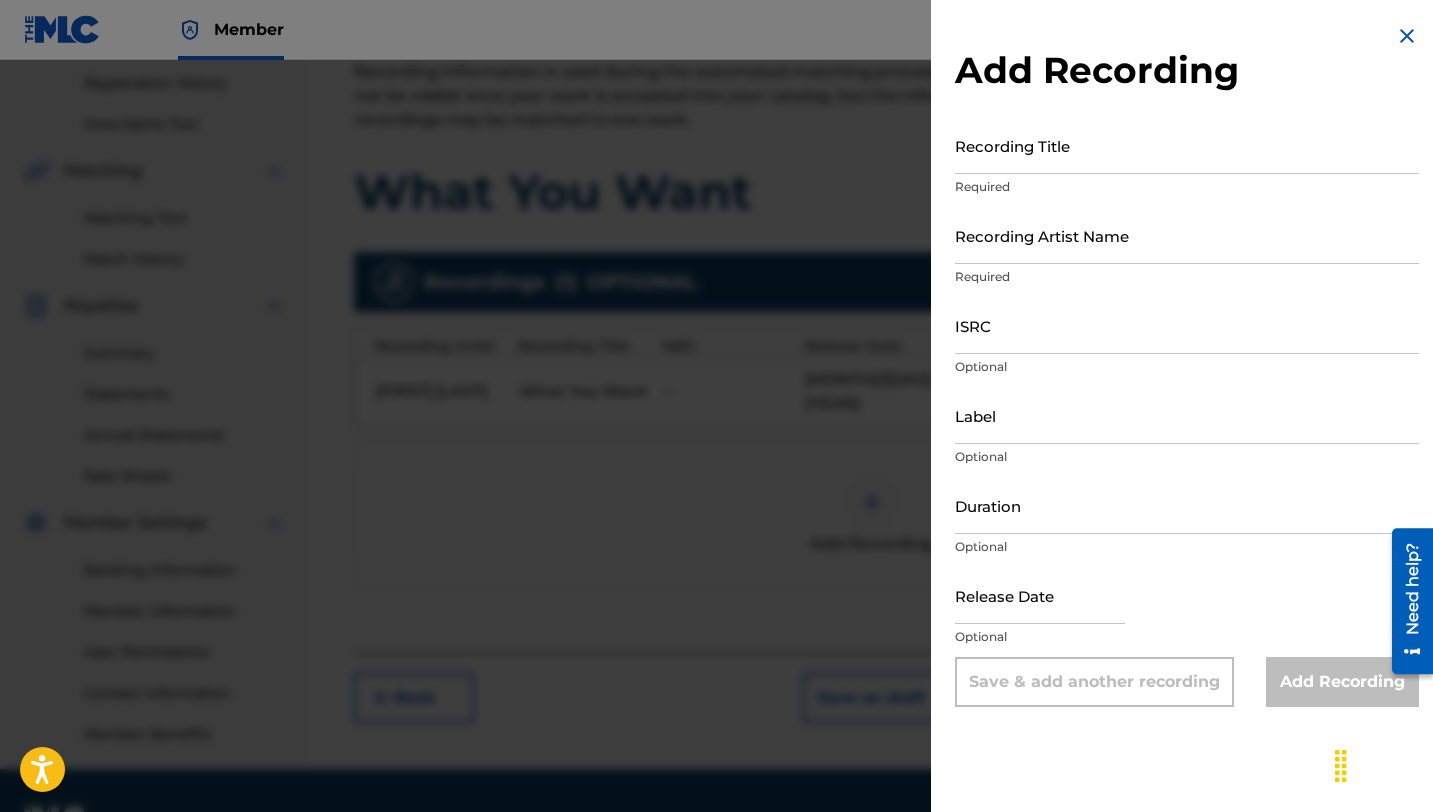 click at bounding box center [1407, 36] 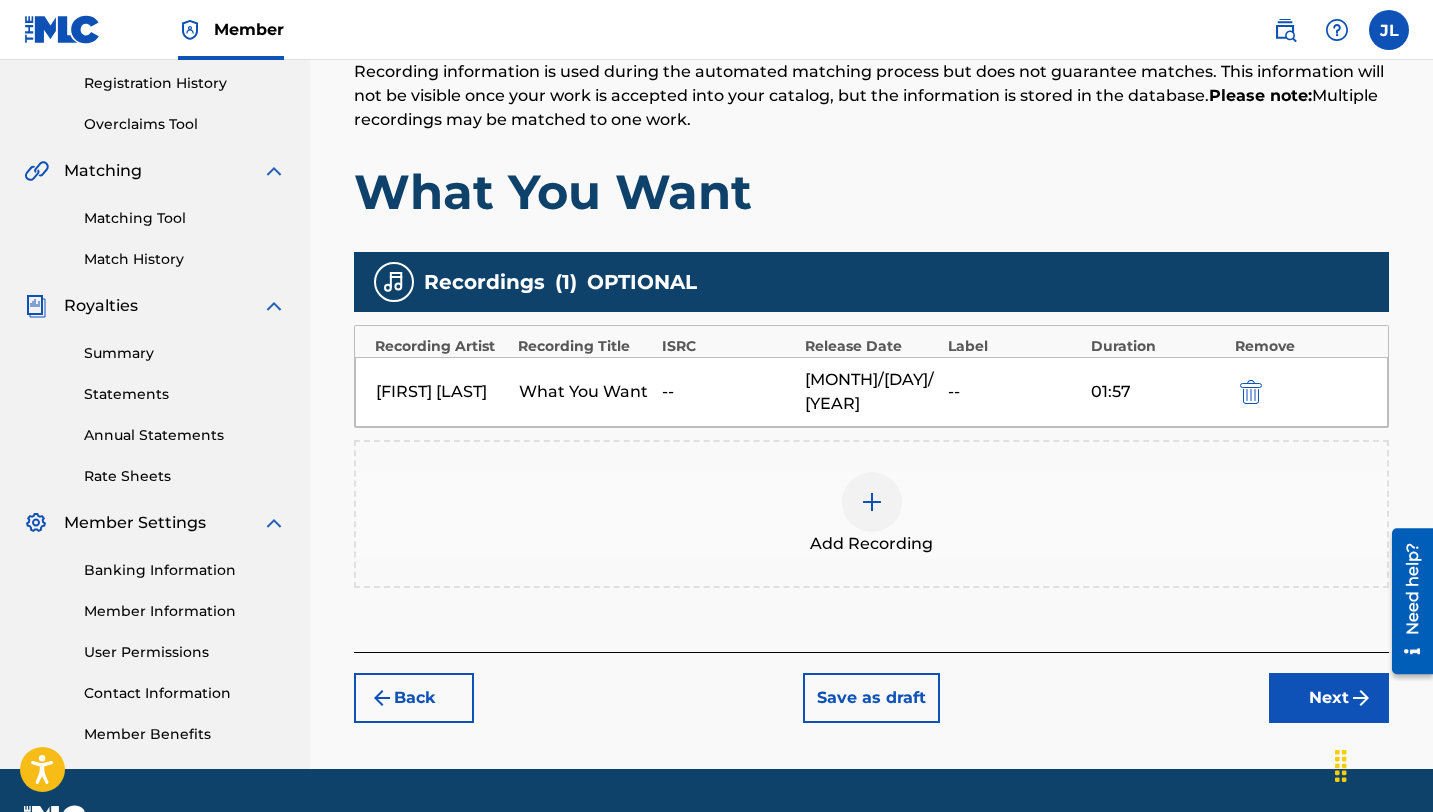 click on "Add Recording" at bounding box center (871, 514) 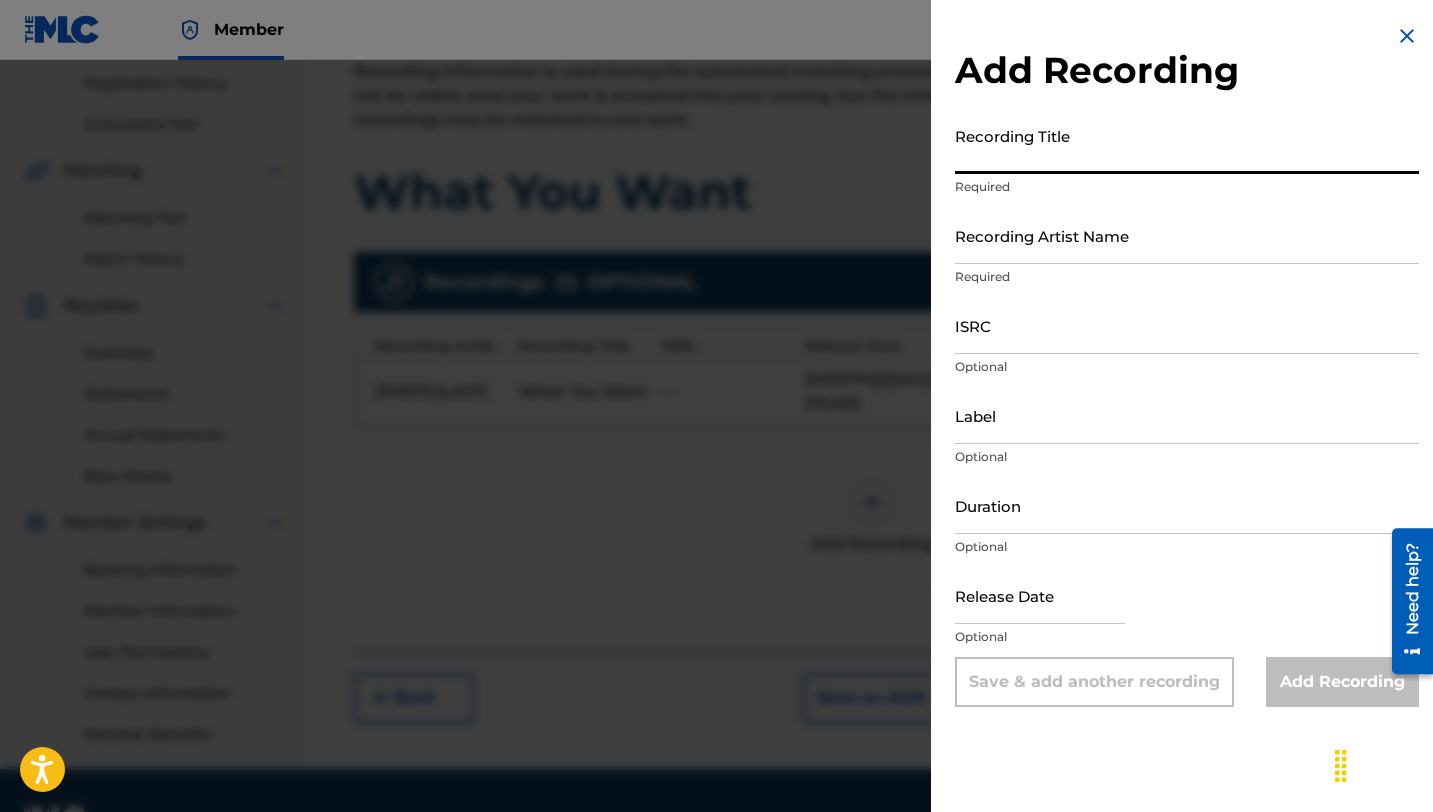 click on "Recording Title" at bounding box center [1187, 145] 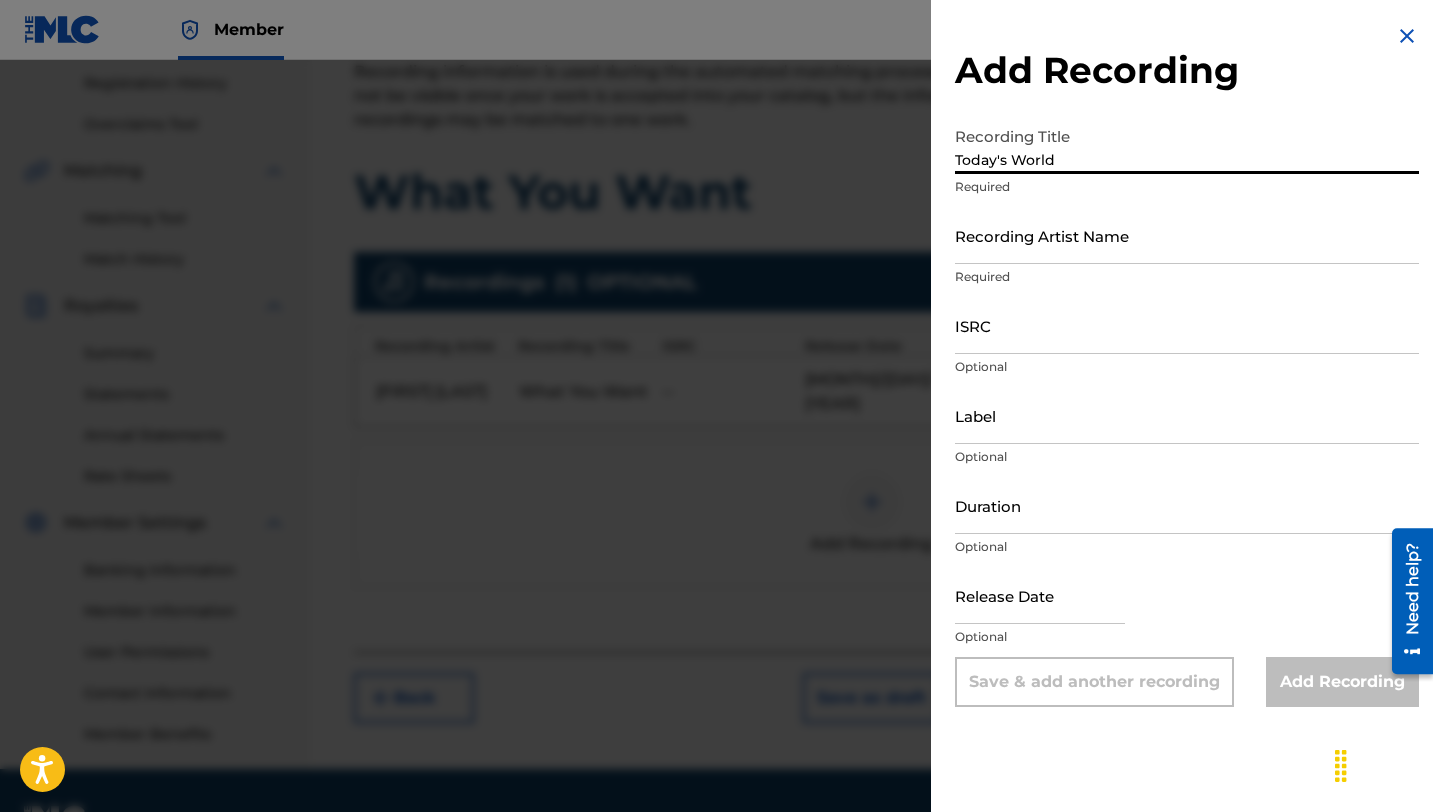 type on "Today's World" 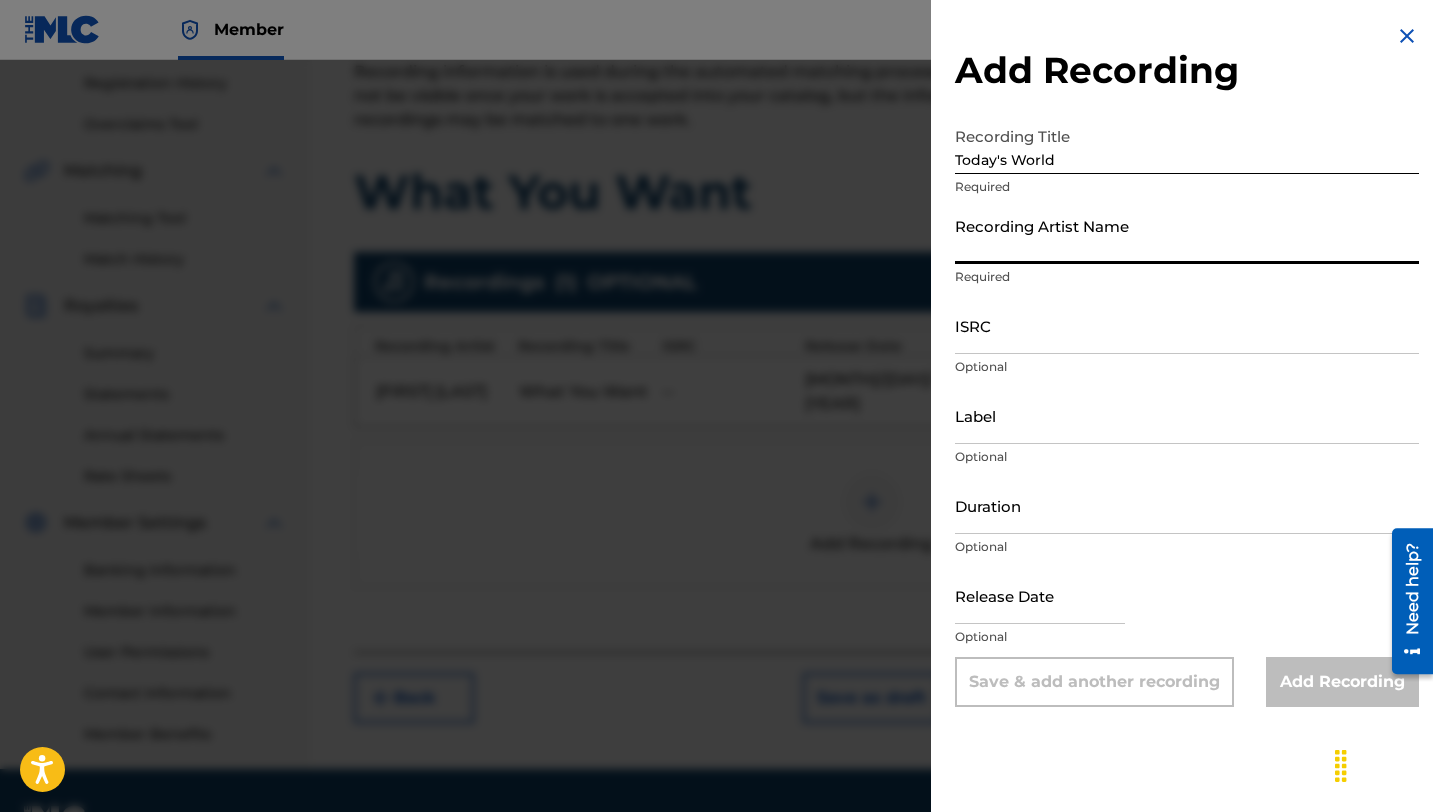 click on "Recording Artist Name" at bounding box center (1187, 235) 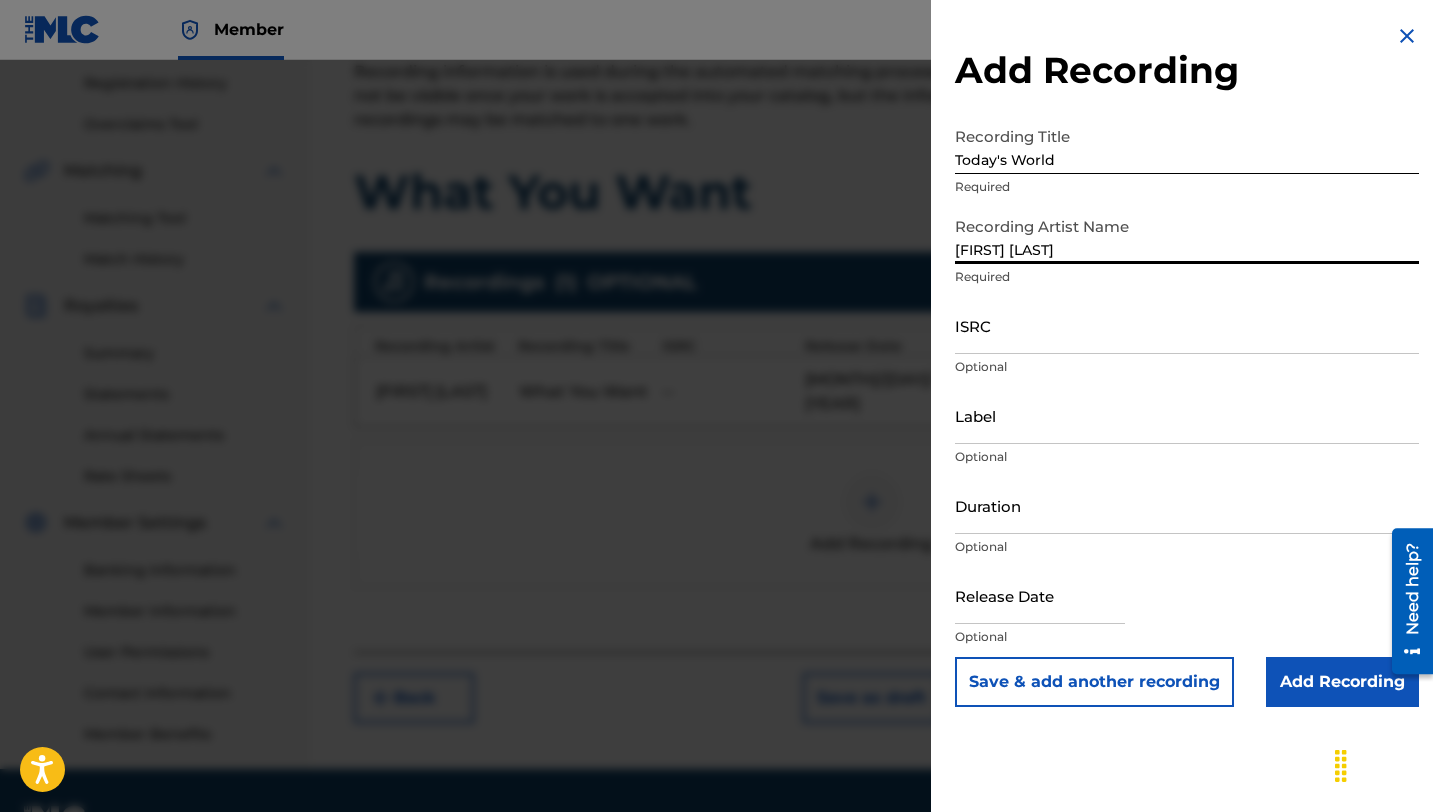 scroll, scrollTop: 428, scrollLeft: 0, axis: vertical 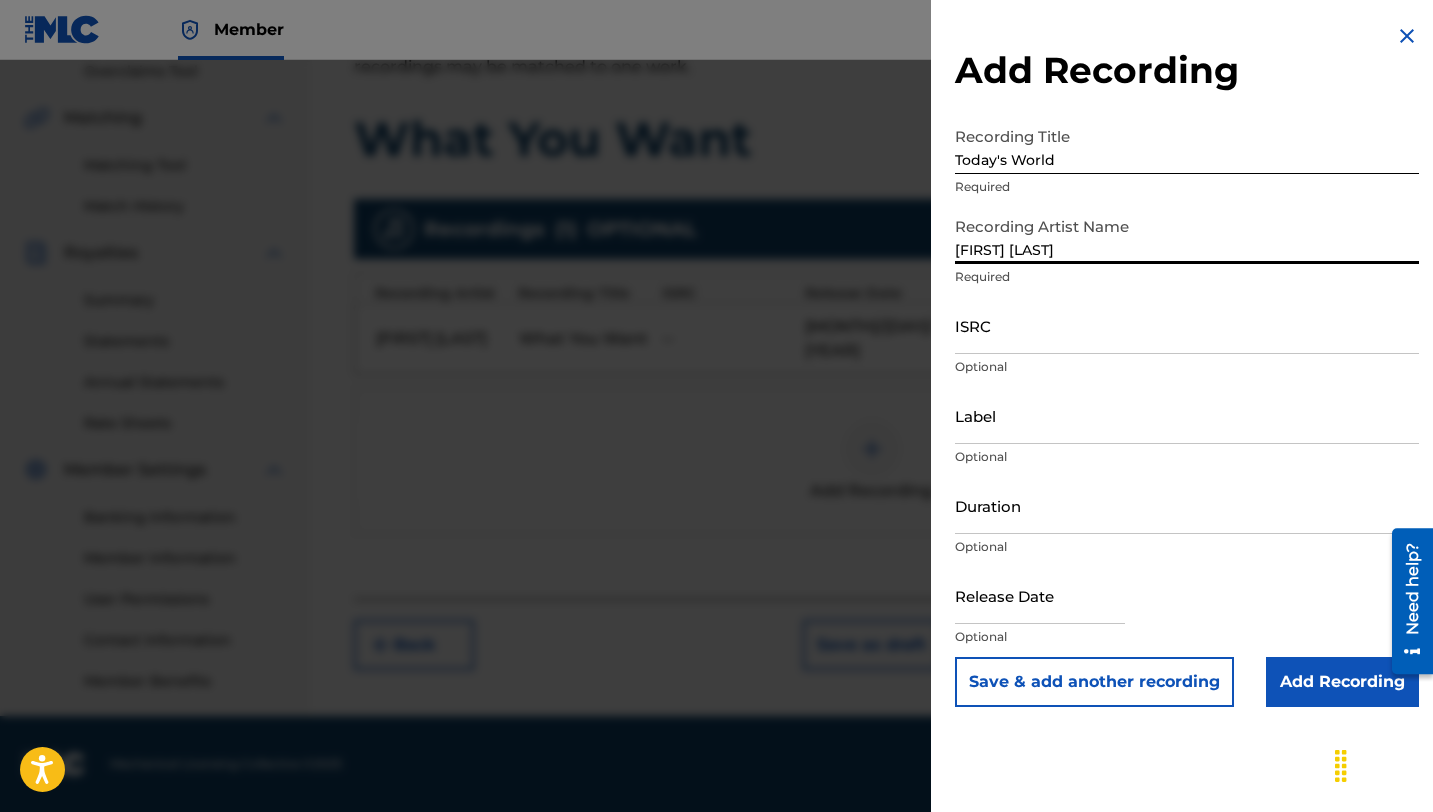click on "Duration" at bounding box center (1187, 505) 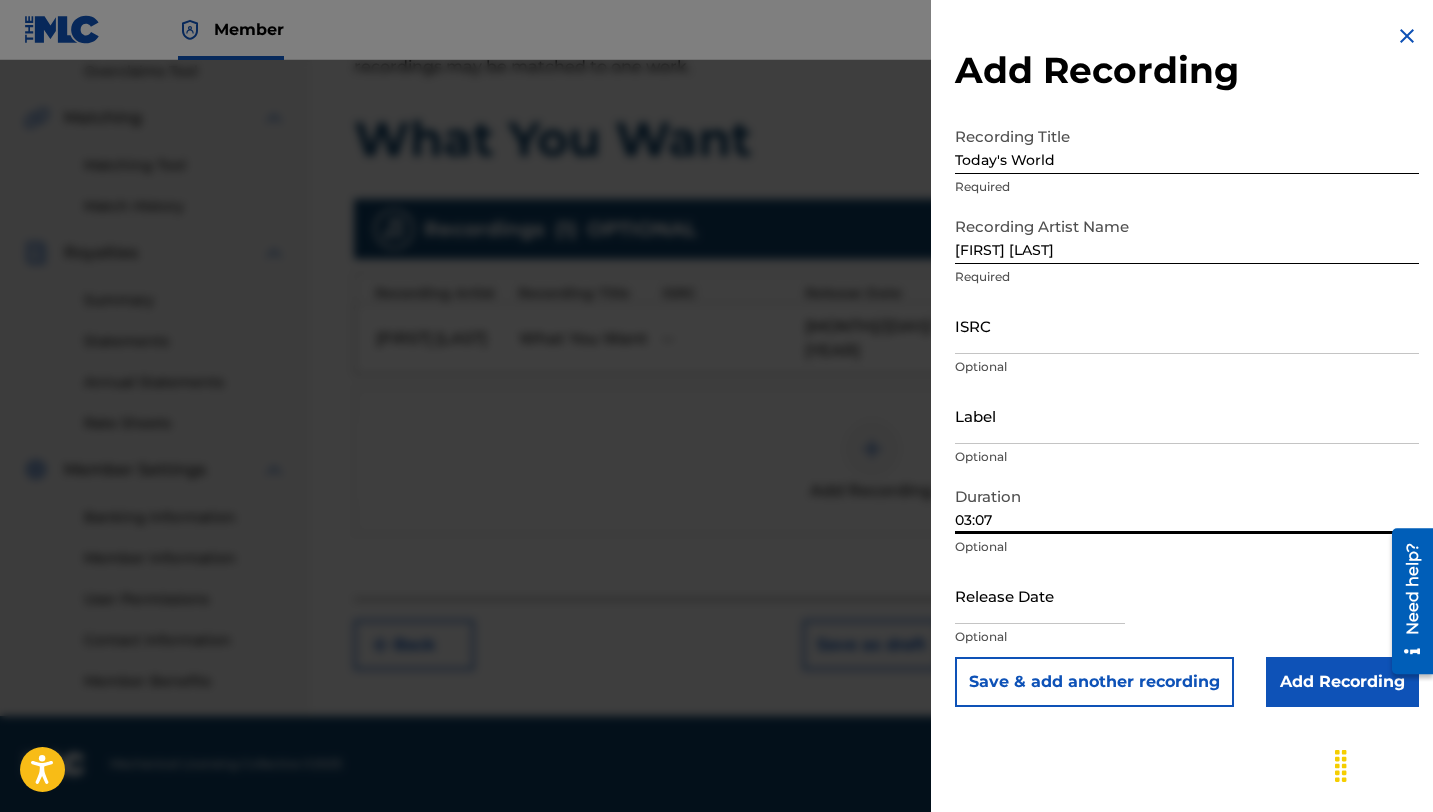 type on "03:07" 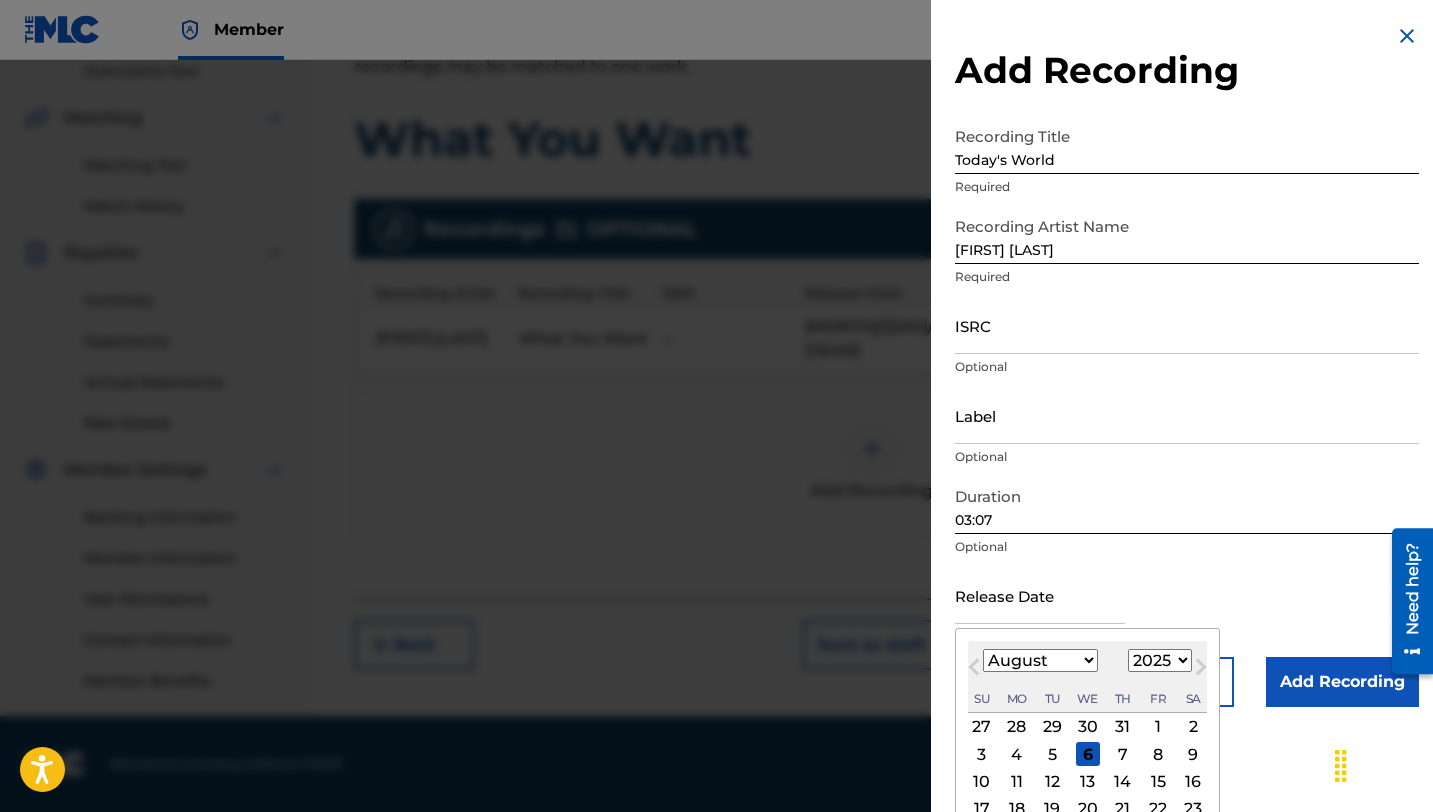 click on "January February March April May June July August September October November December" at bounding box center [1040, 660] 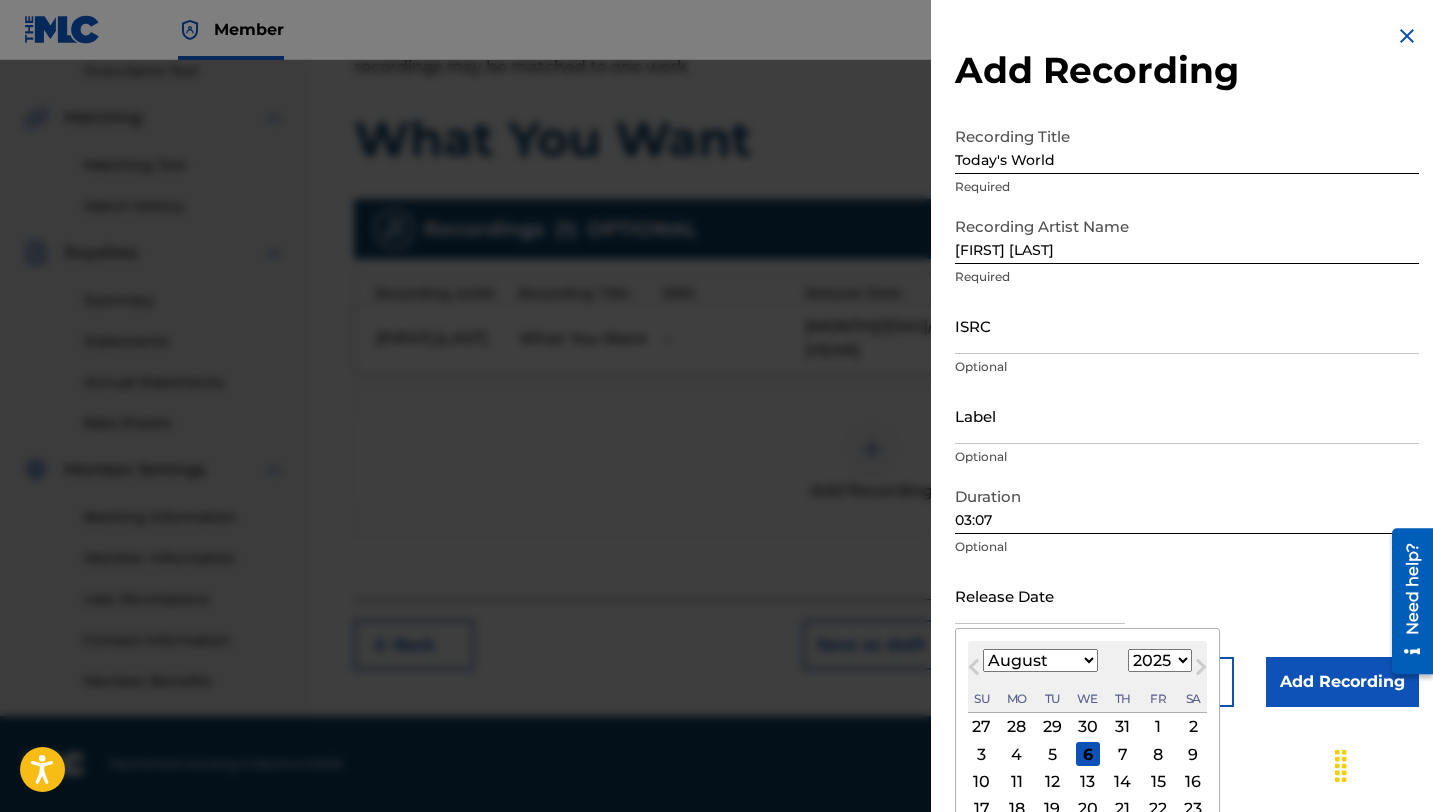 select on "8" 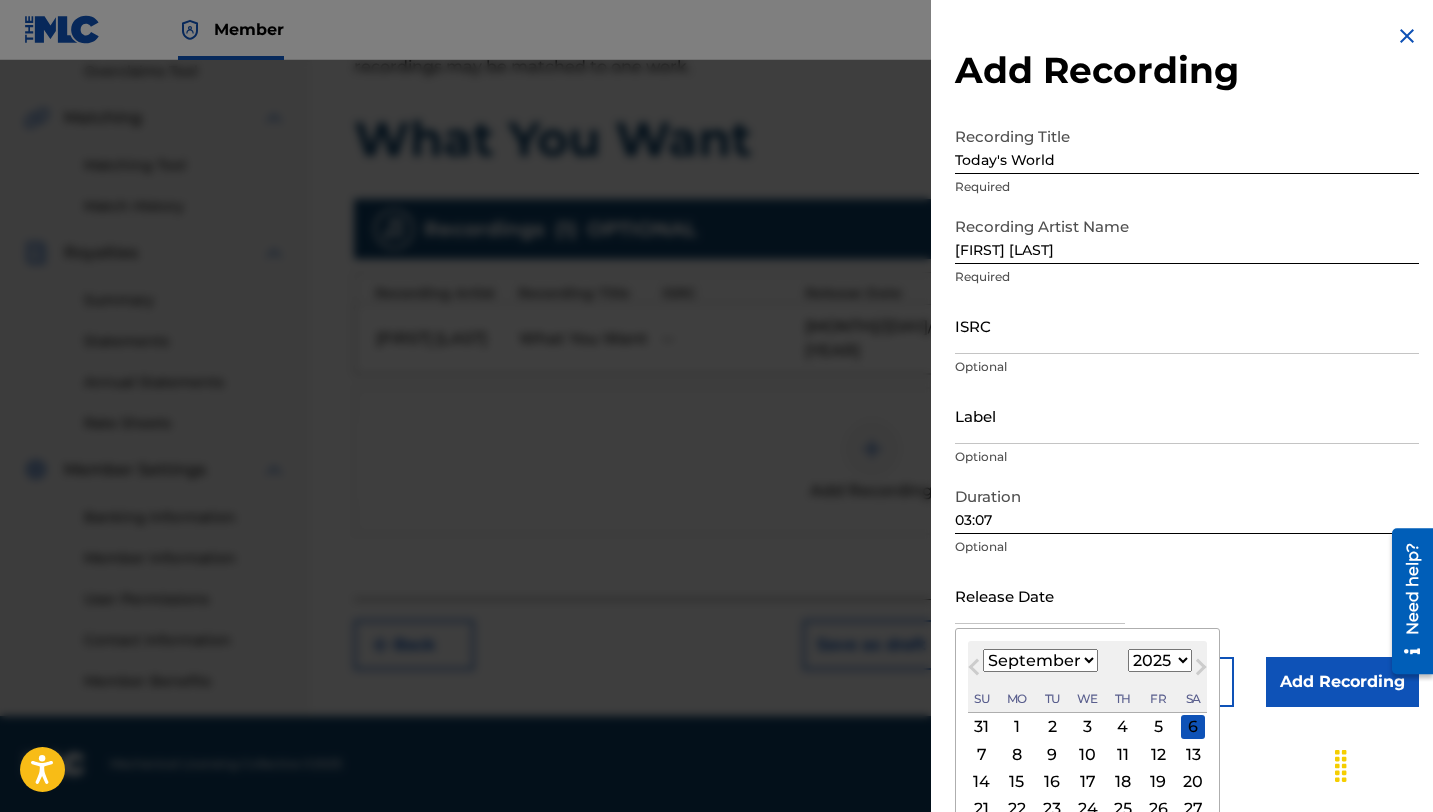 scroll, scrollTop: 78, scrollLeft: 0, axis: vertical 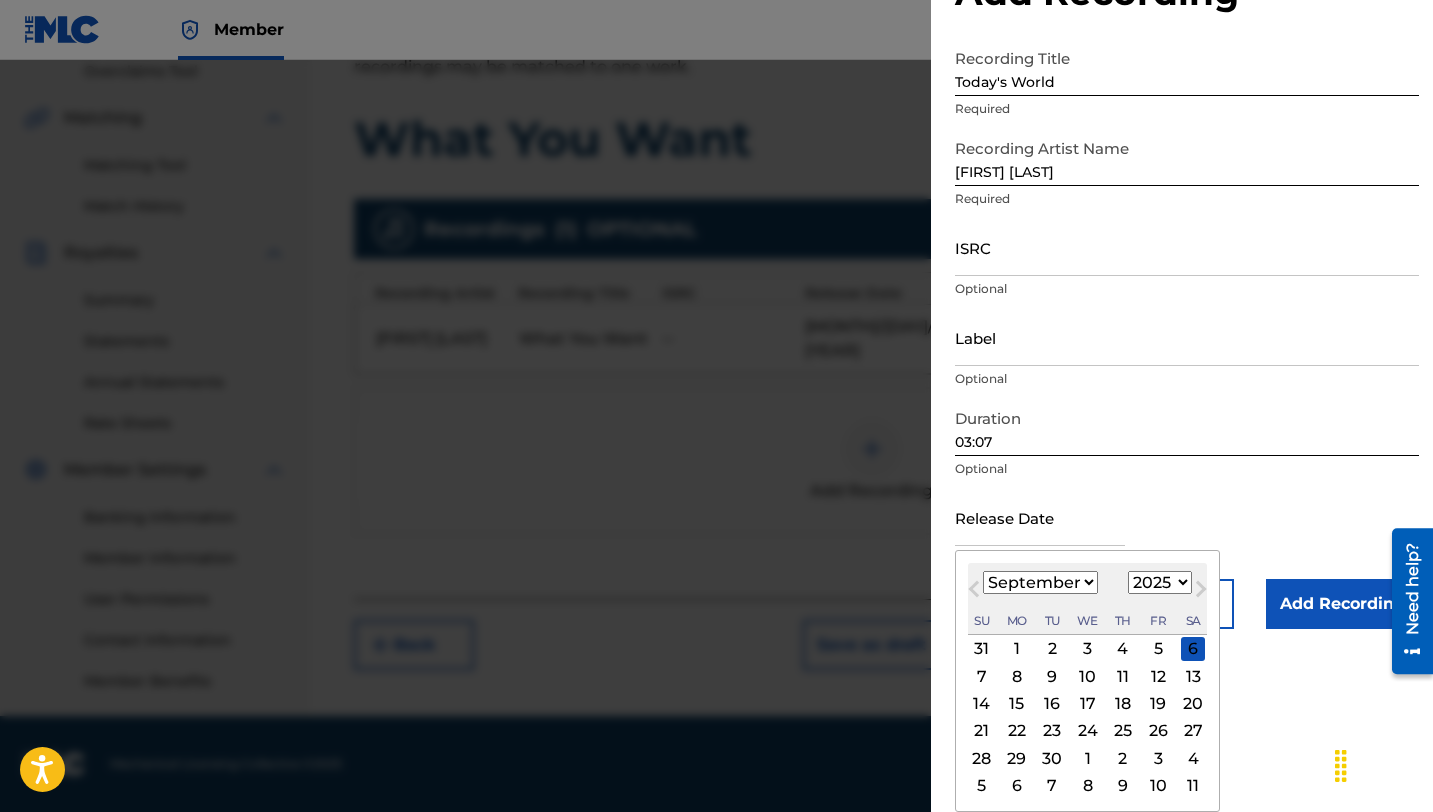 click on "25" at bounding box center (1123, 731) 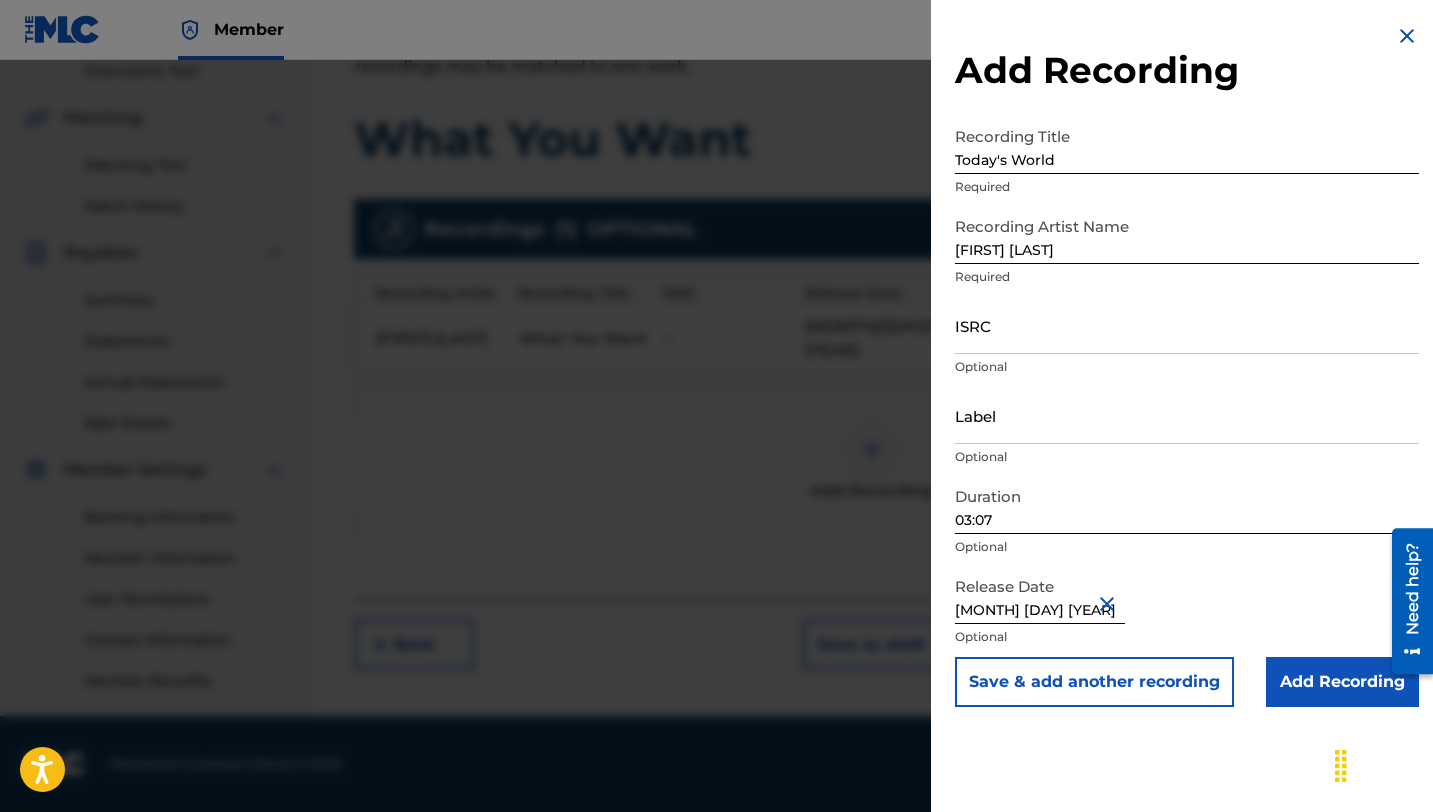 scroll, scrollTop: 0, scrollLeft: 0, axis: both 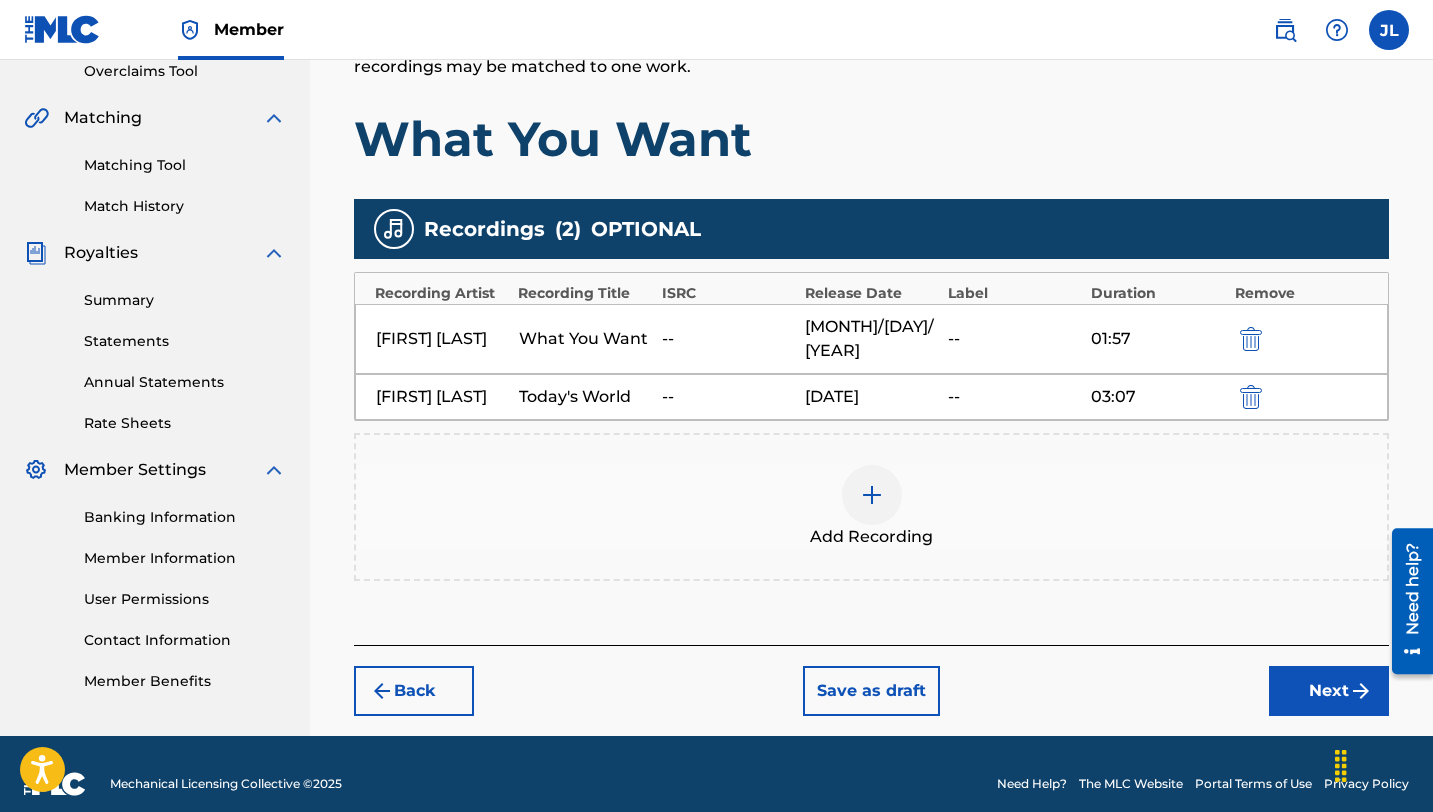 click on "Add Recording" at bounding box center (871, 537) 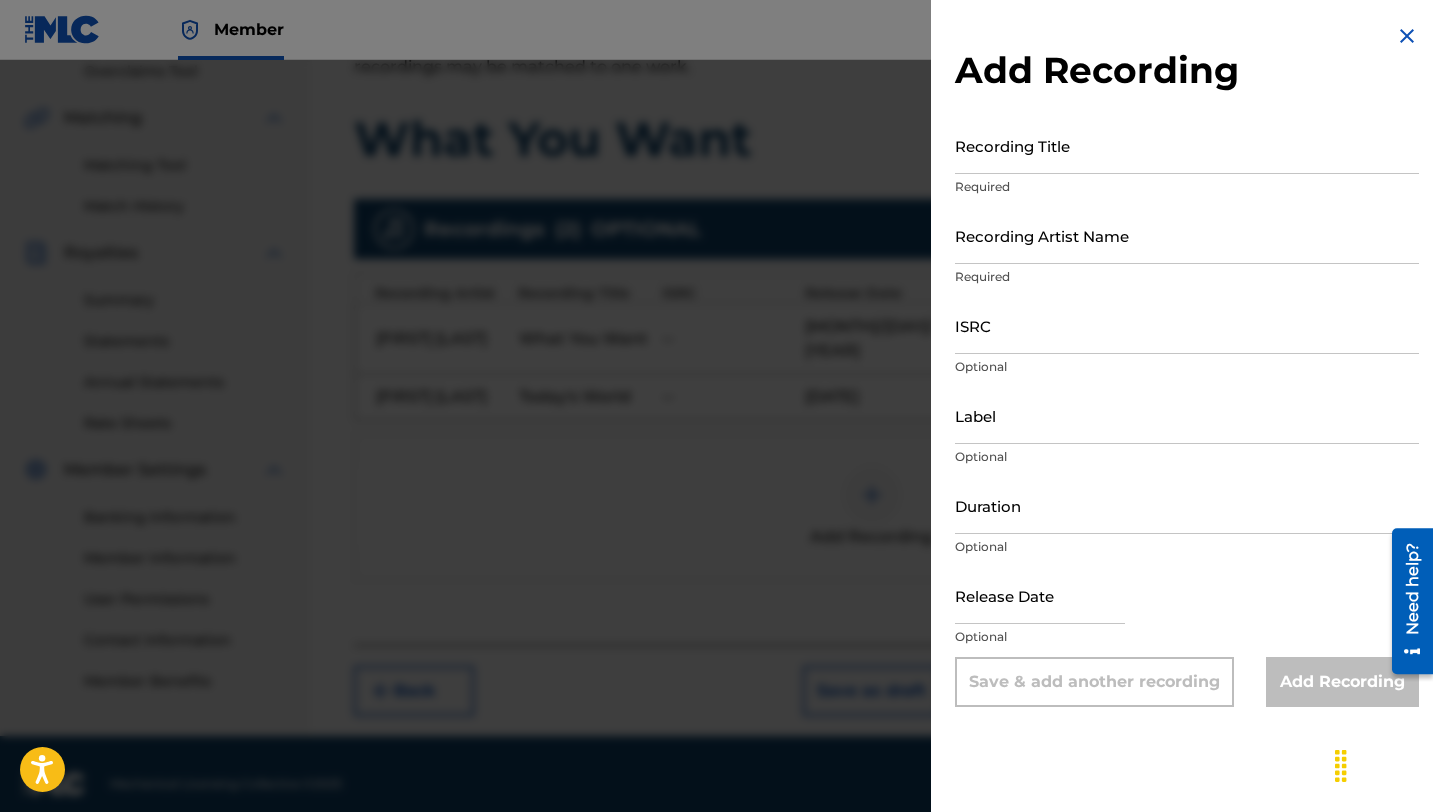 click on "Recording Title" at bounding box center (1187, 145) 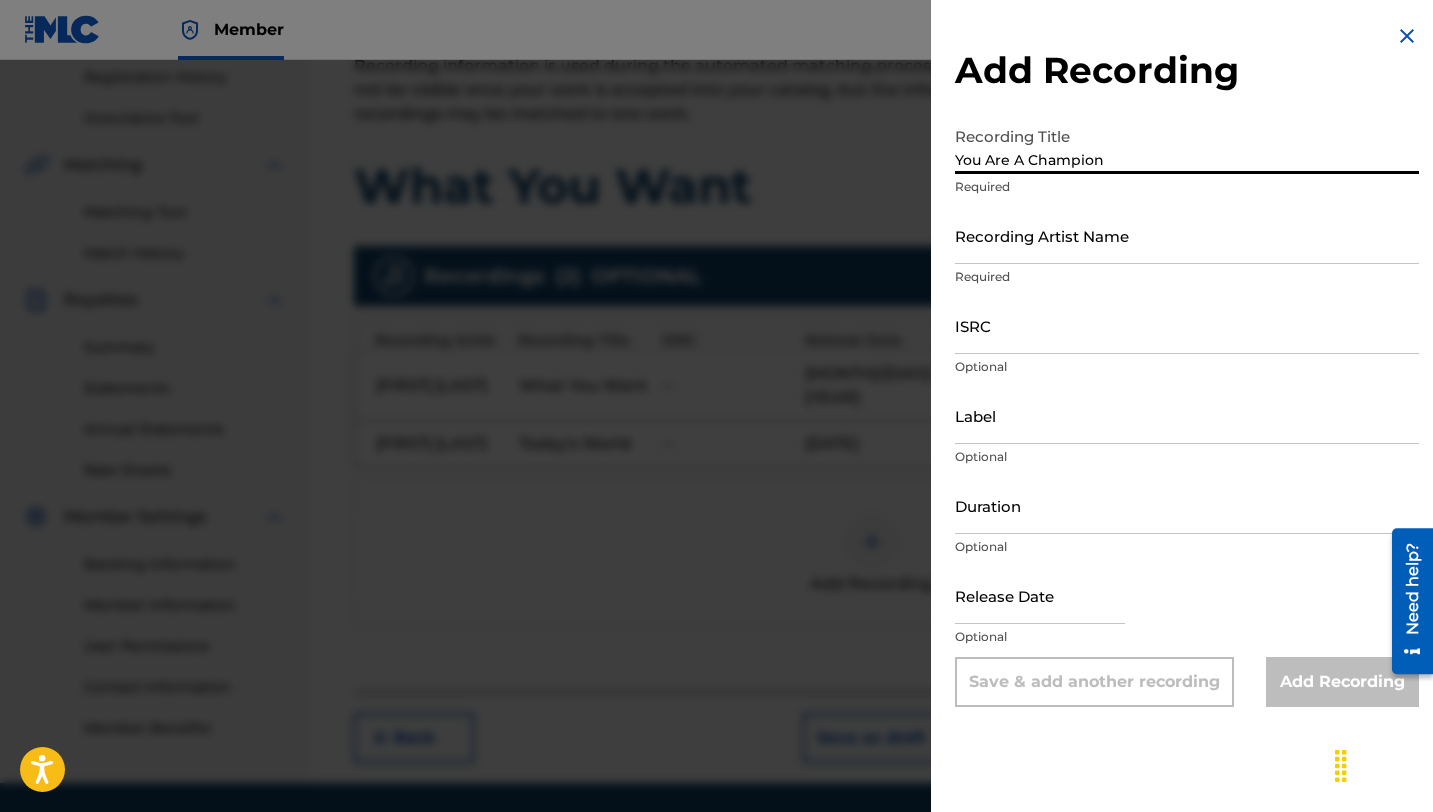 scroll, scrollTop: 374, scrollLeft: 0, axis: vertical 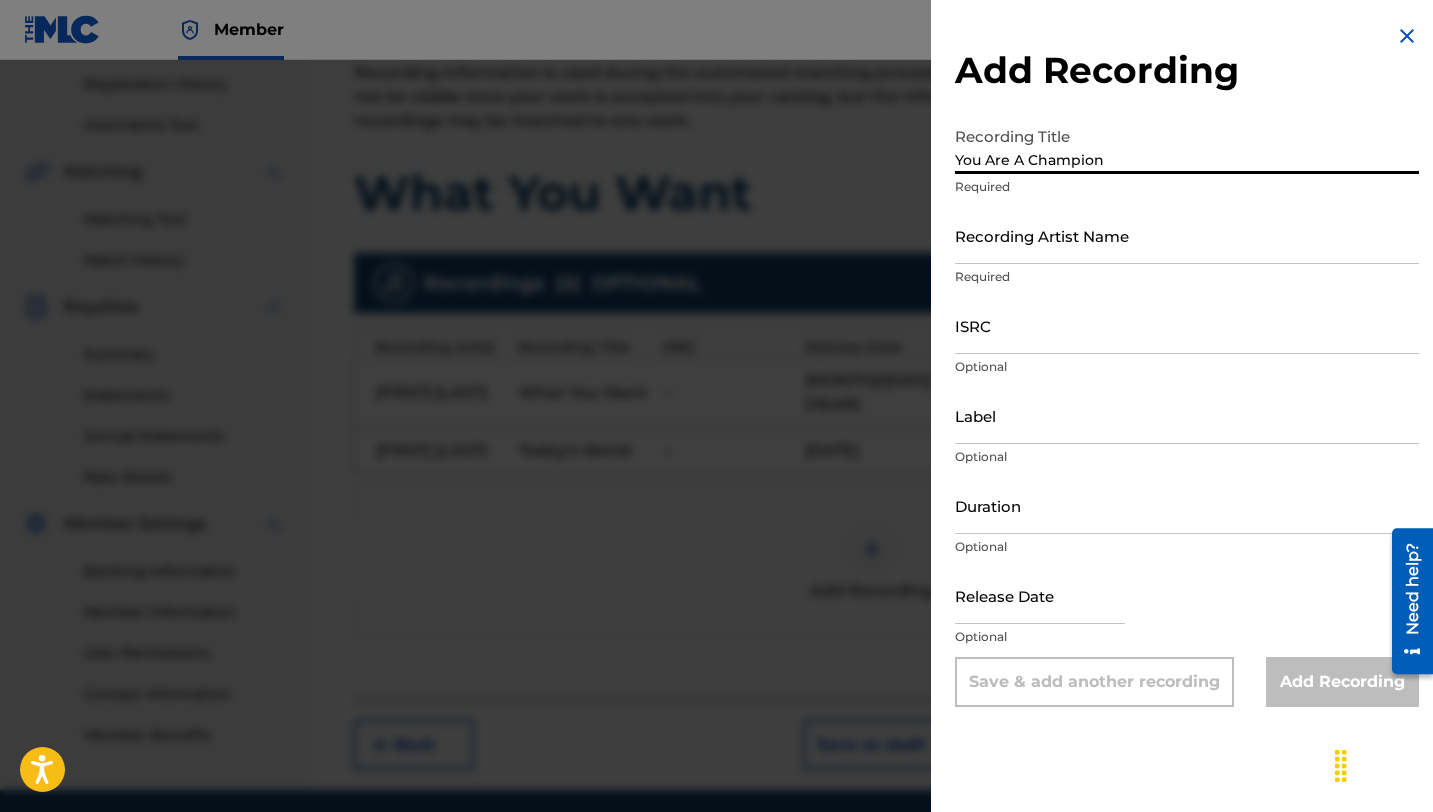 type on "You Are A Champion" 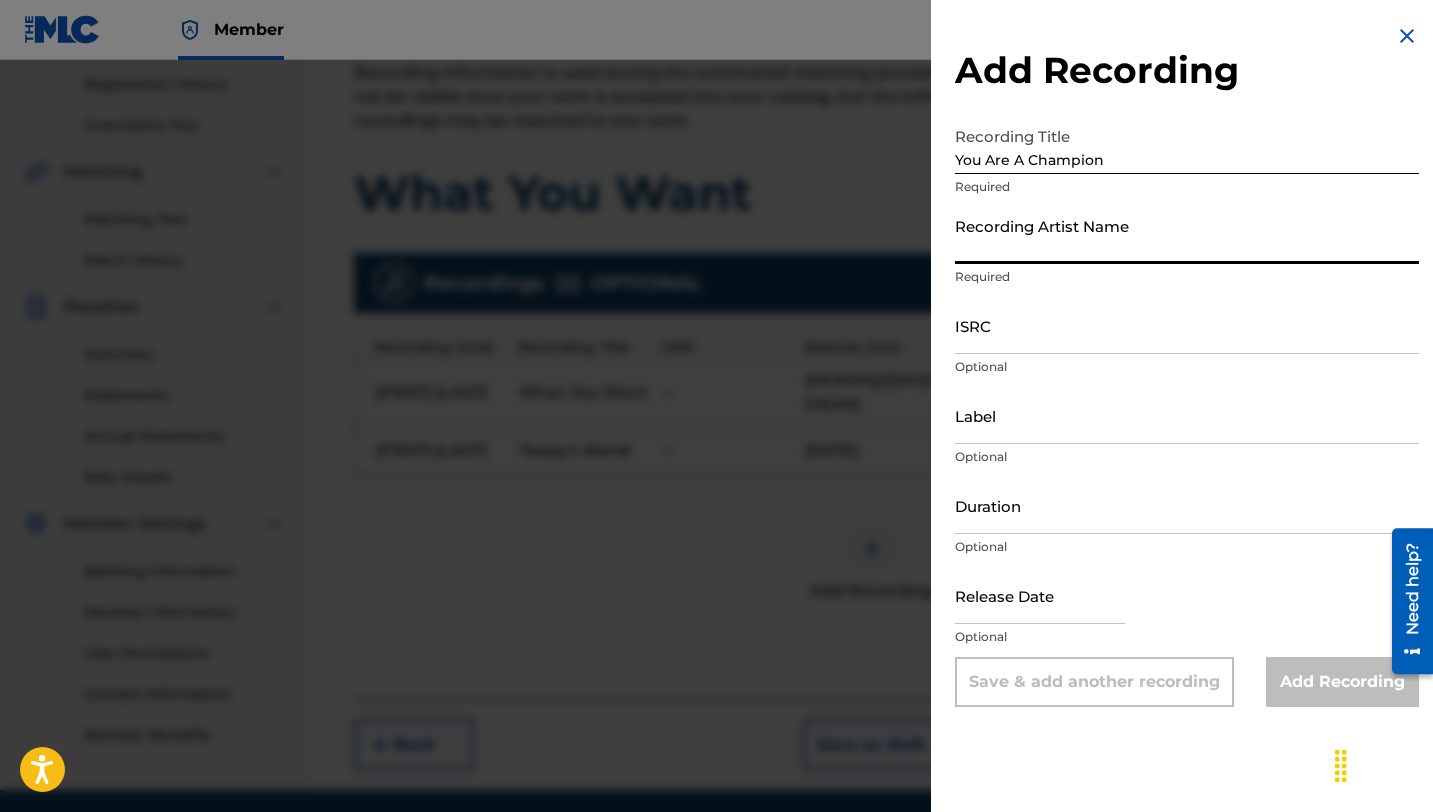 click on "Recording Artist Name" at bounding box center (1187, 235) 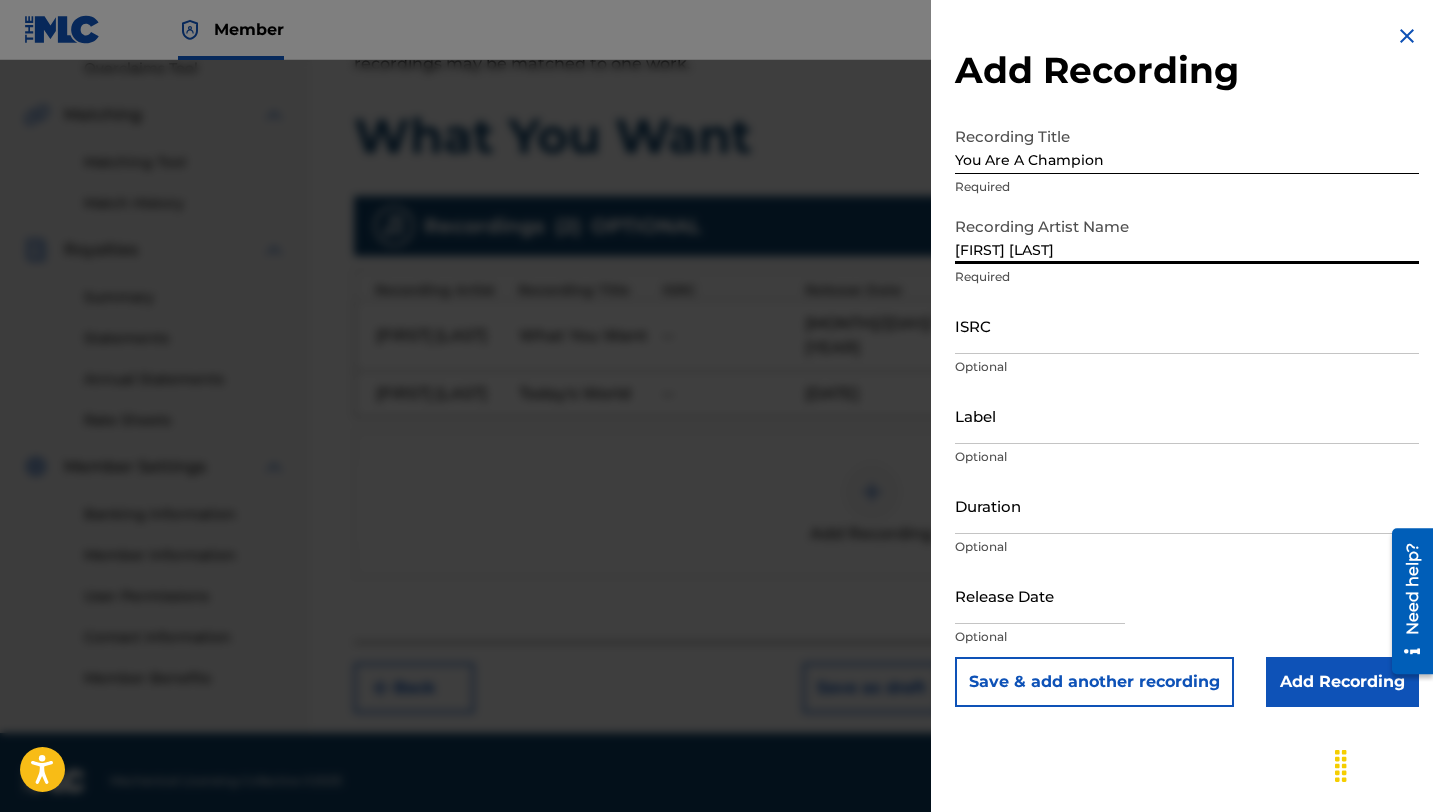 scroll, scrollTop: 438, scrollLeft: 0, axis: vertical 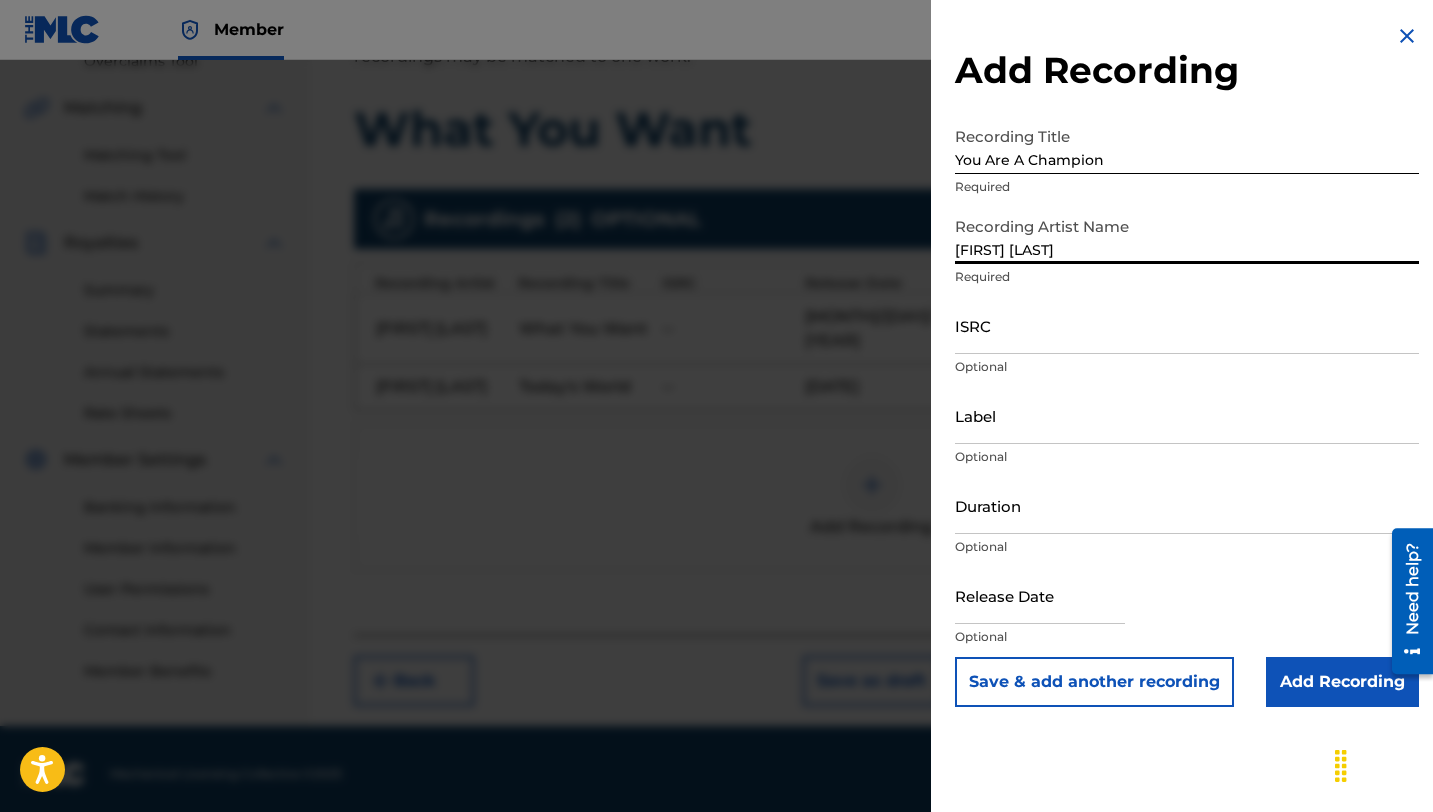 click on "Duration" at bounding box center (1187, 505) 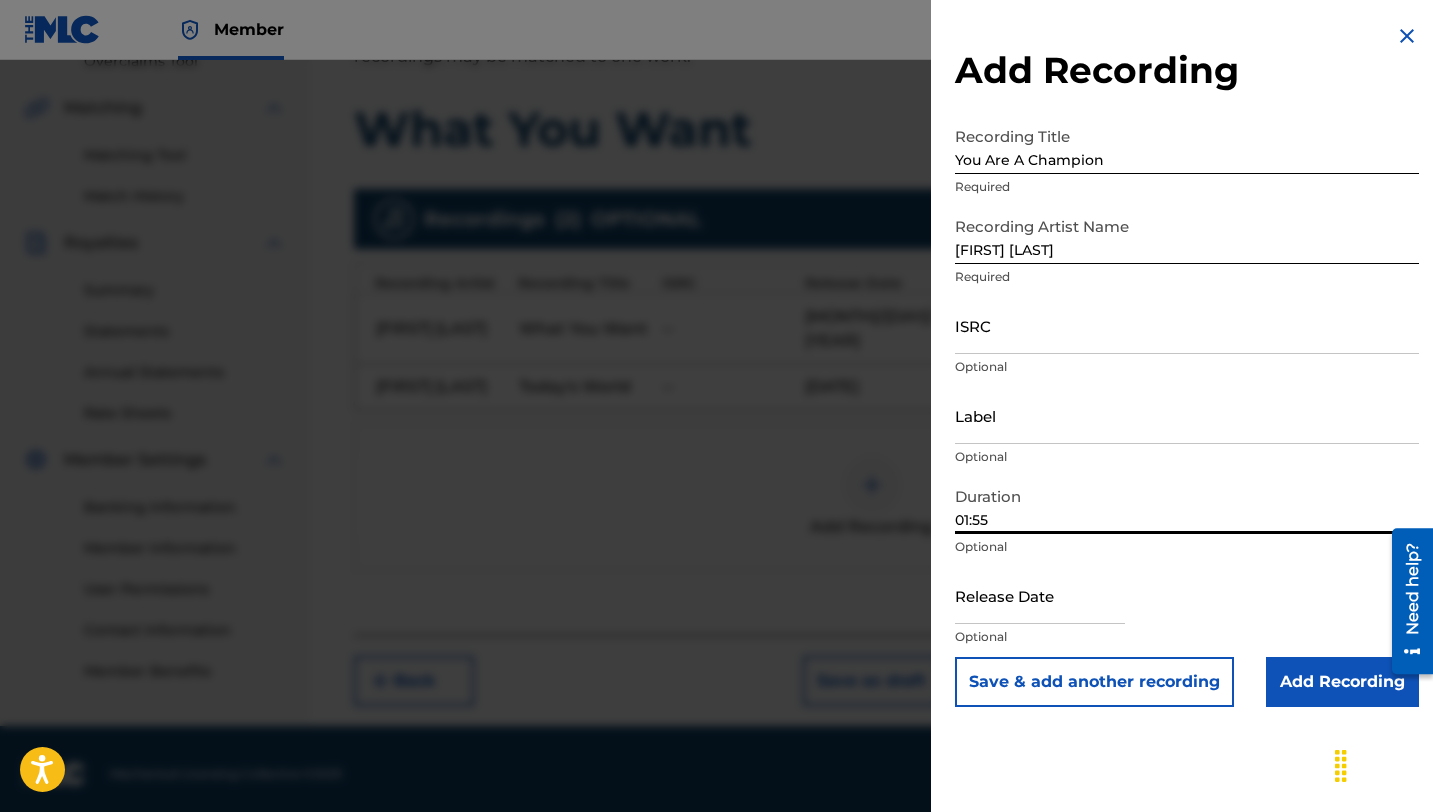 type on "01:55" 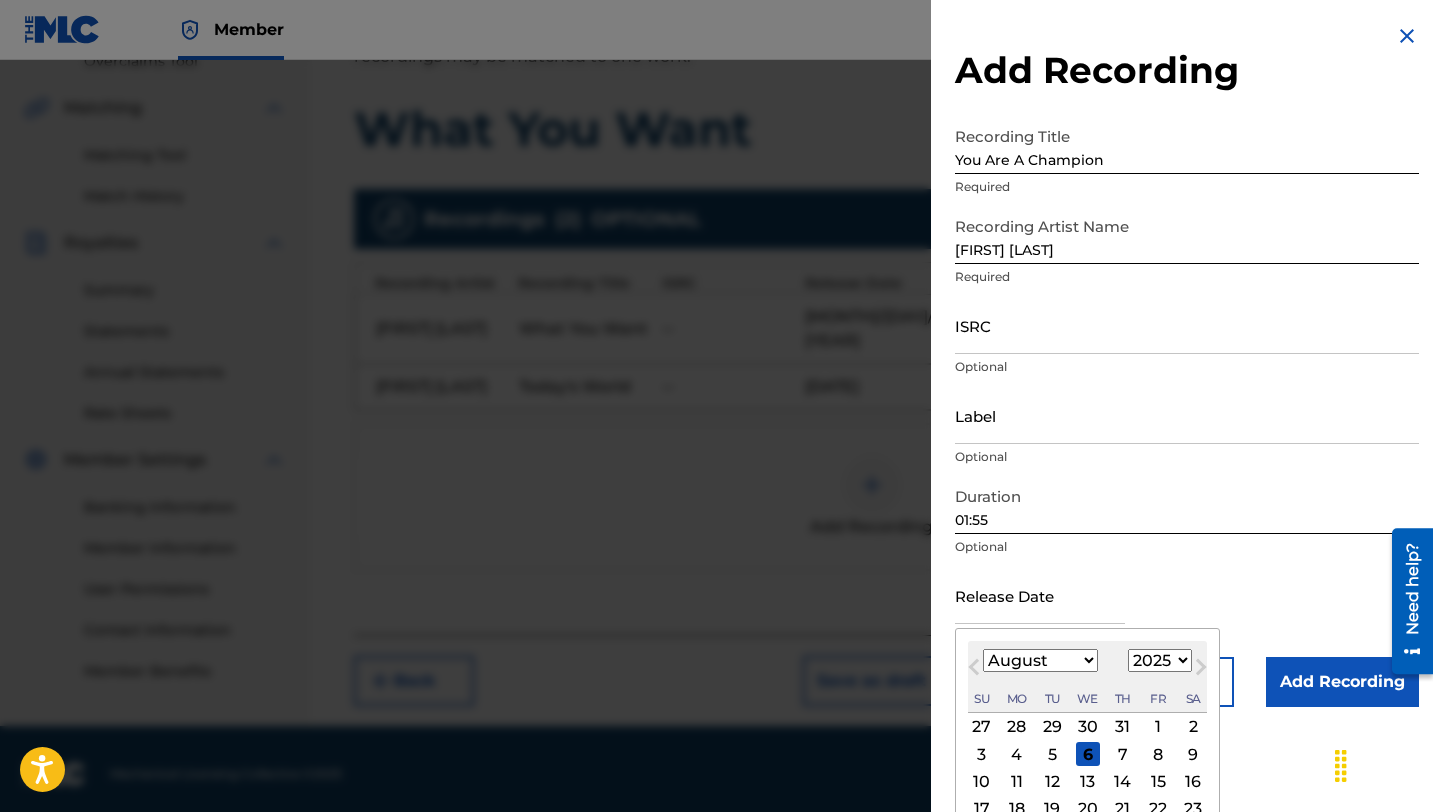 click at bounding box center (1040, 595) 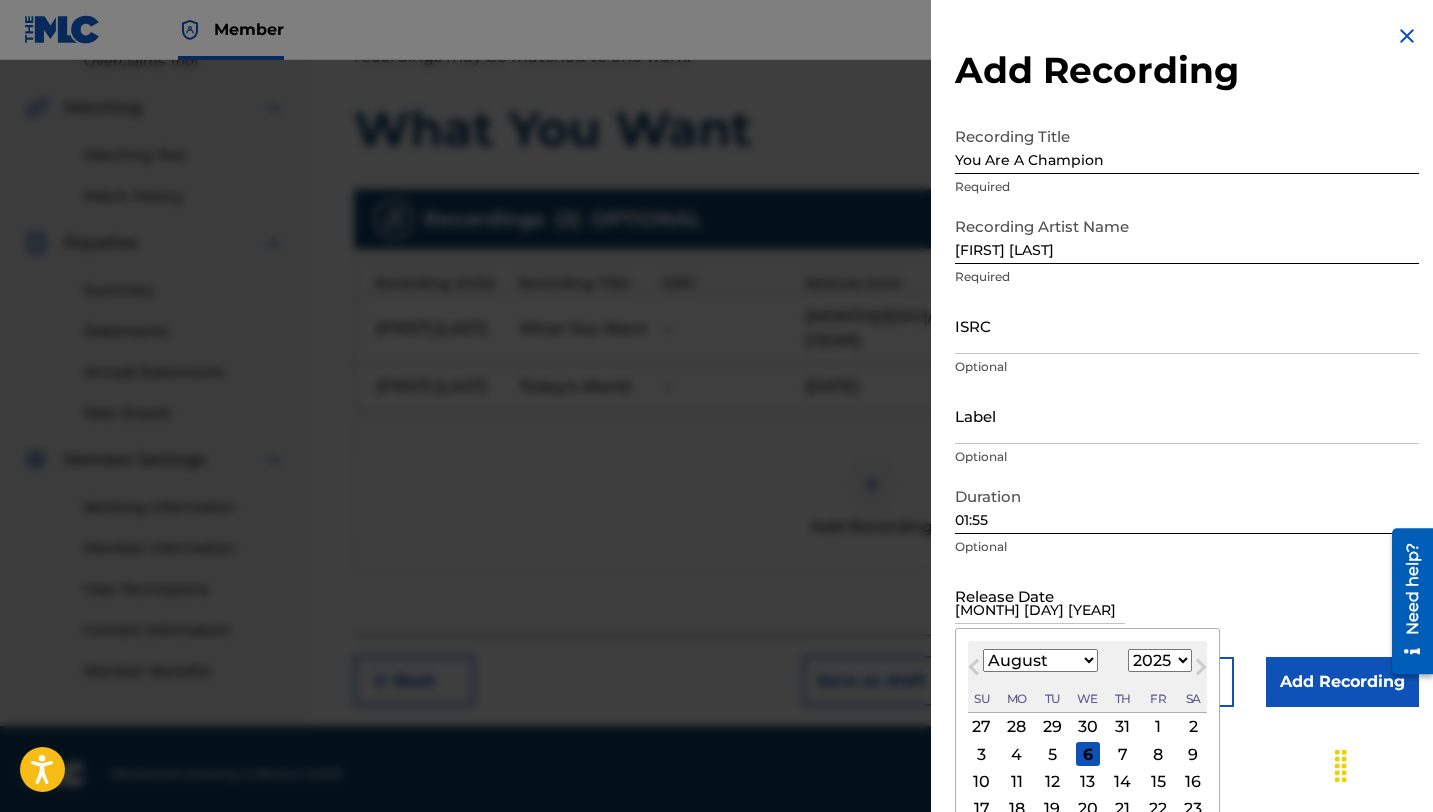 select on "8" 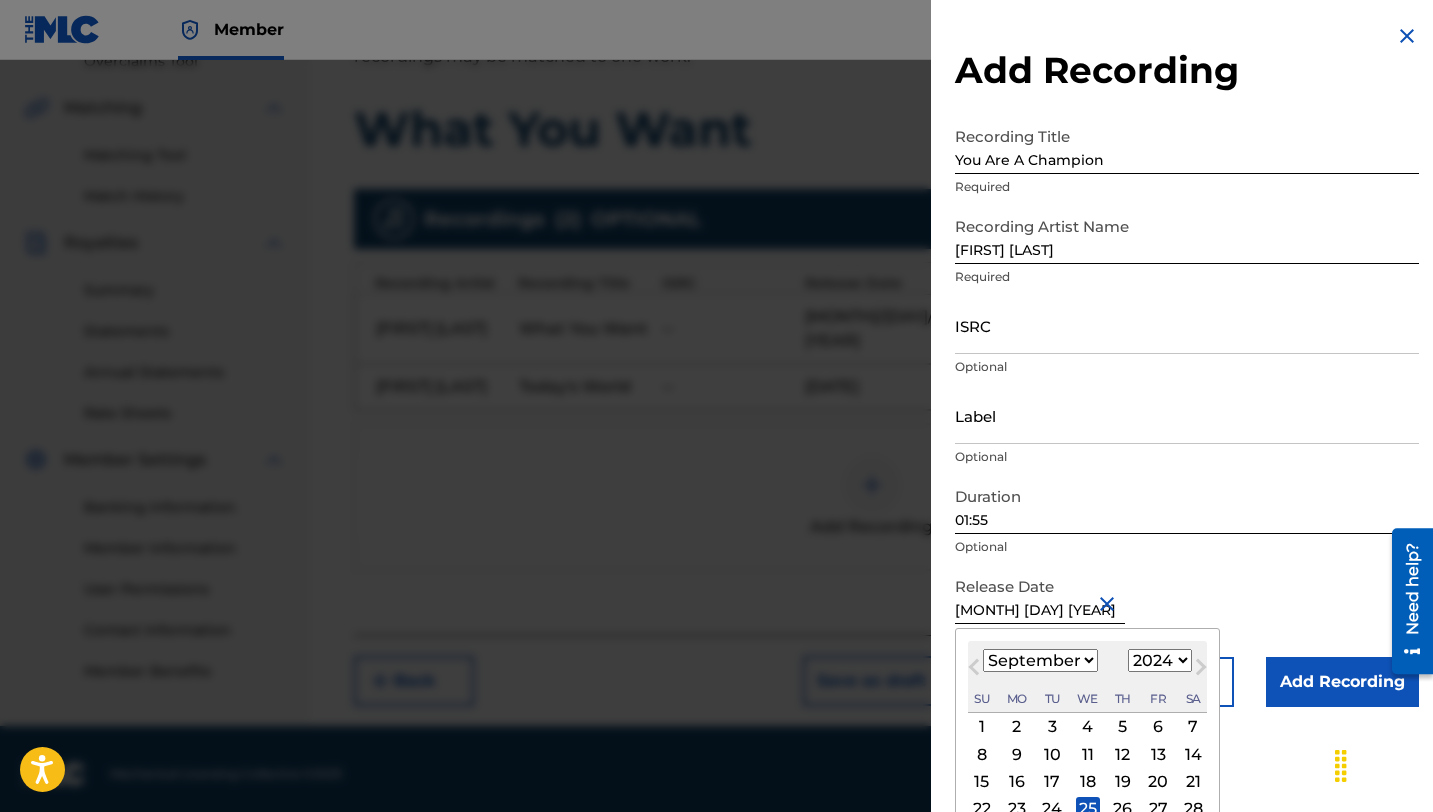 scroll, scrollTop: 78, scrollLeft: 0, axis: vertical 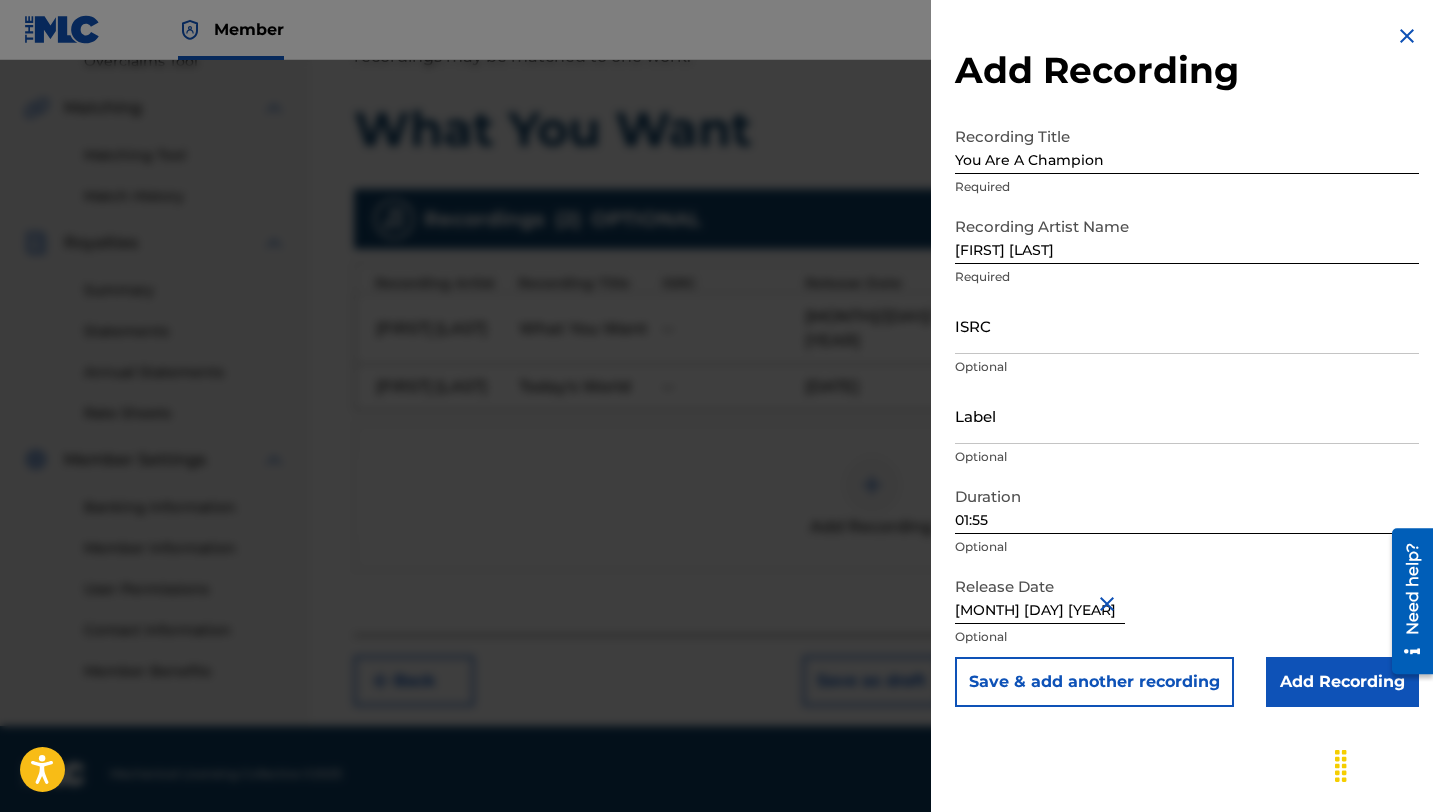 click on "Add Recording" at bounding box center (1342, 682) 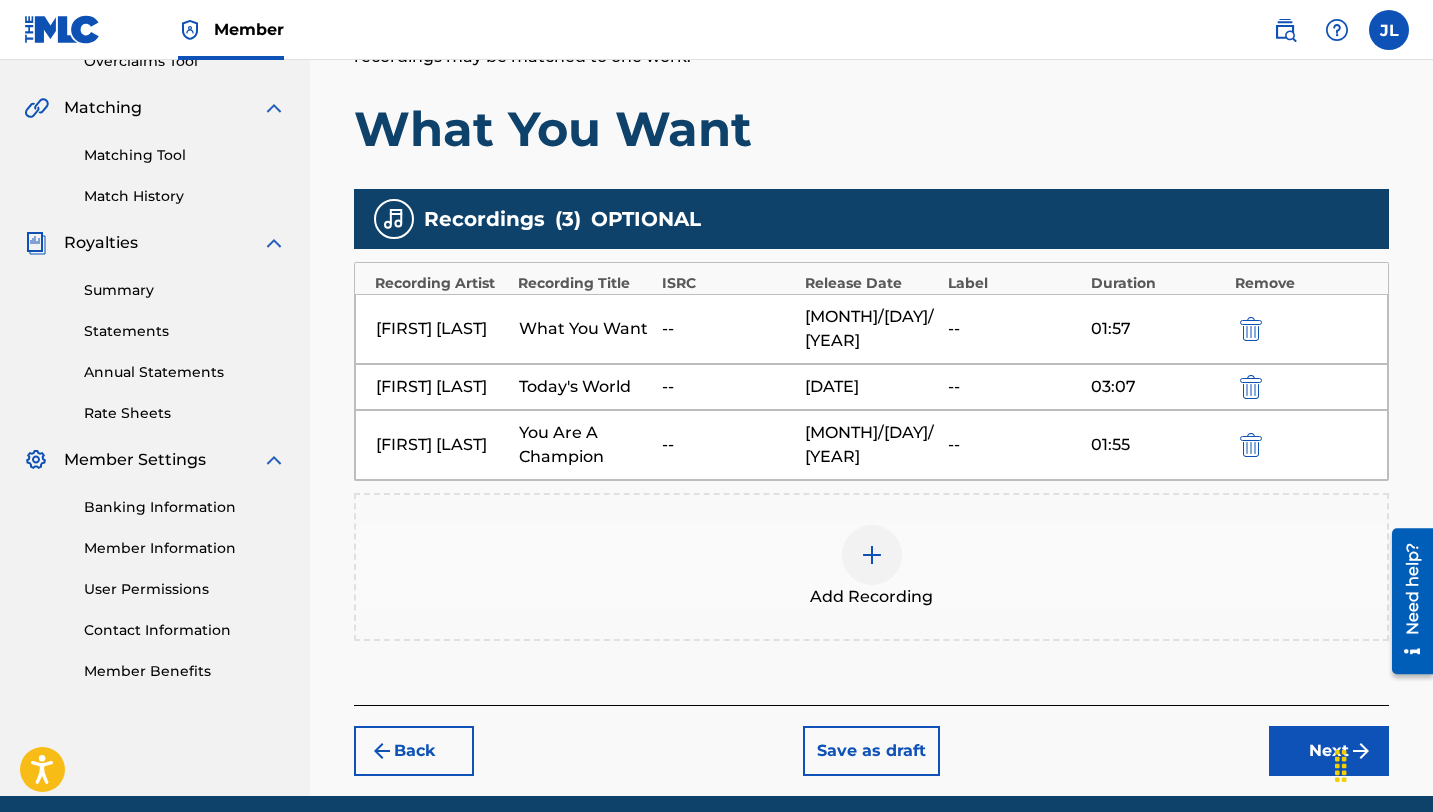 click on "Add Recording" at bounding box center [871, 567] 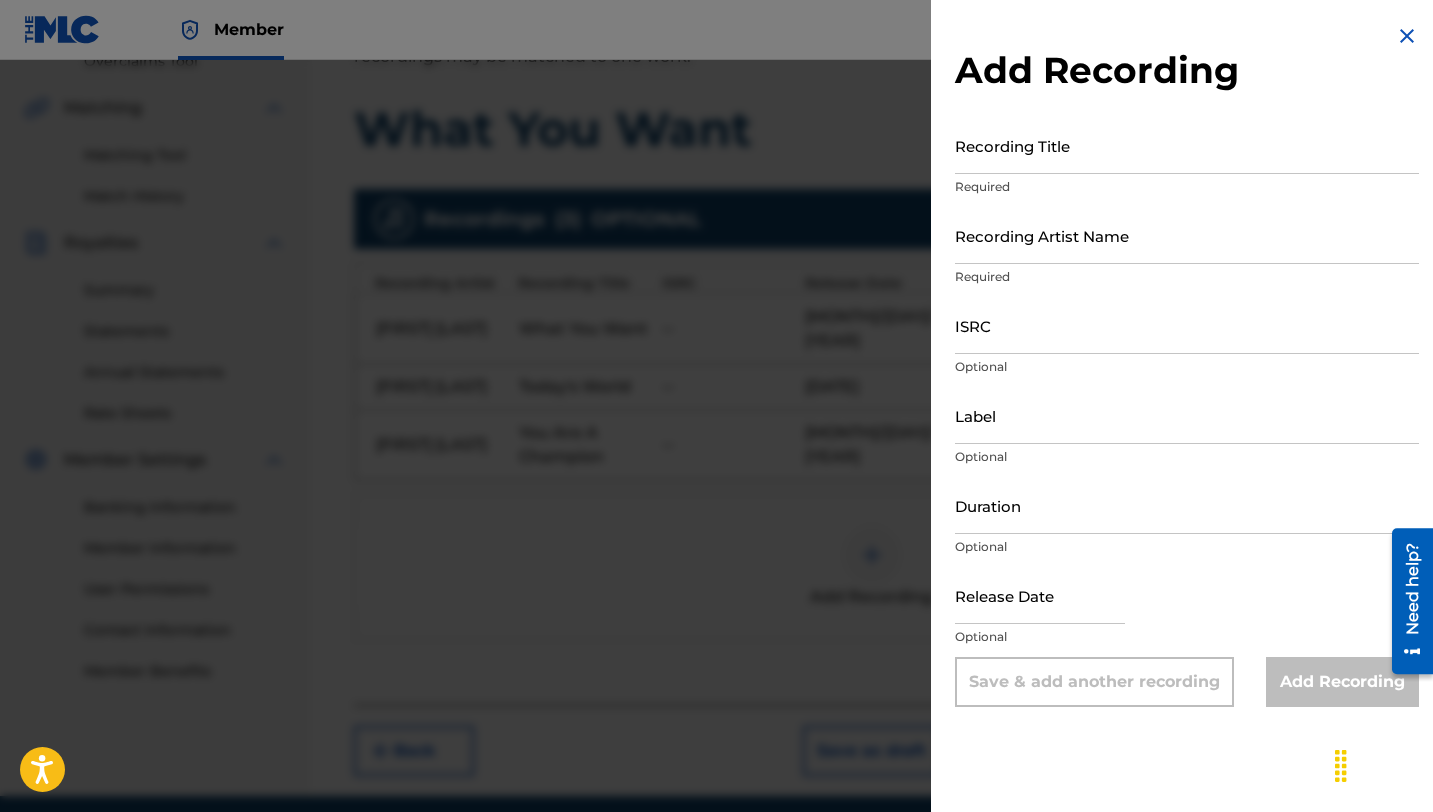 click on "Recording Title" at bounding box center [1187, 145] 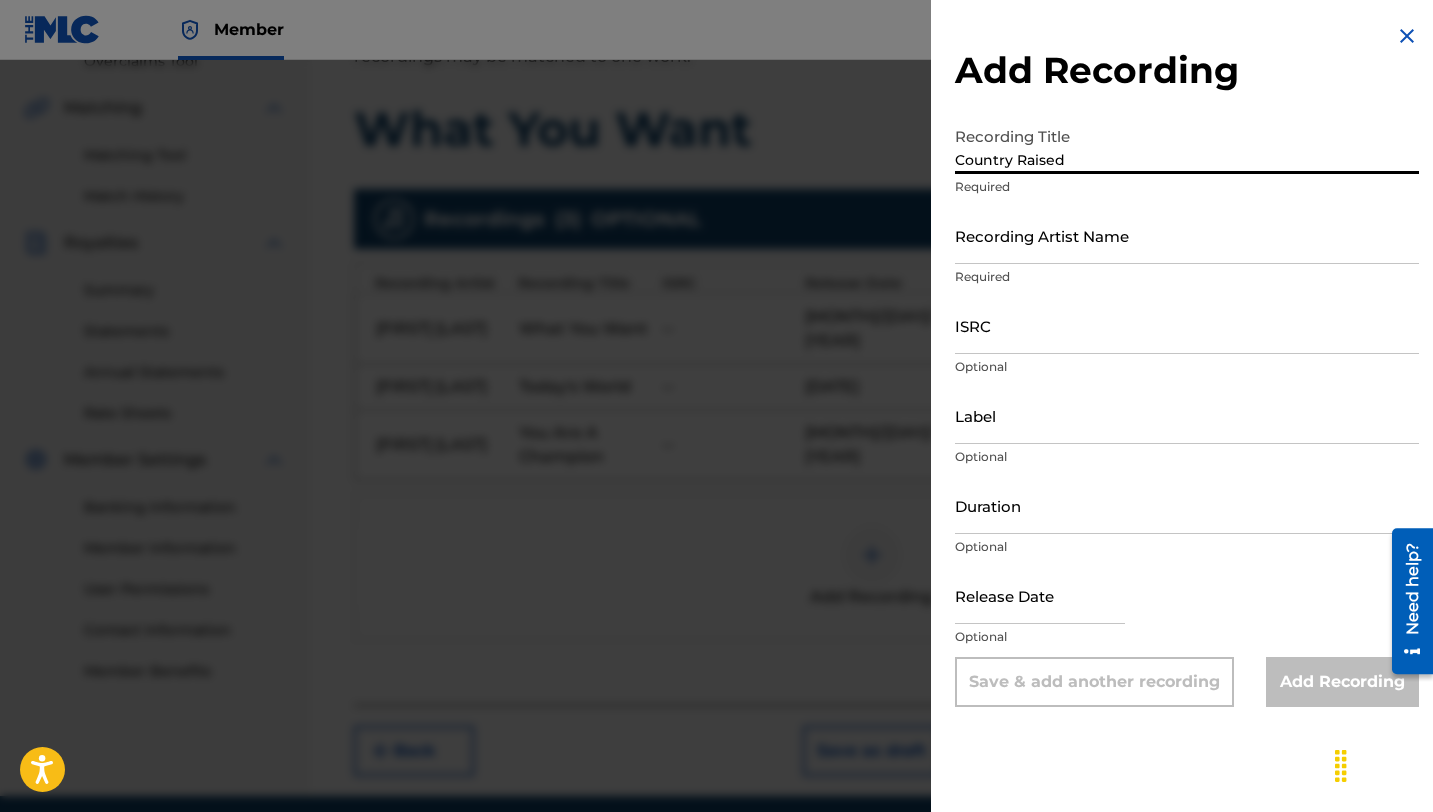 type on "Country Raised" 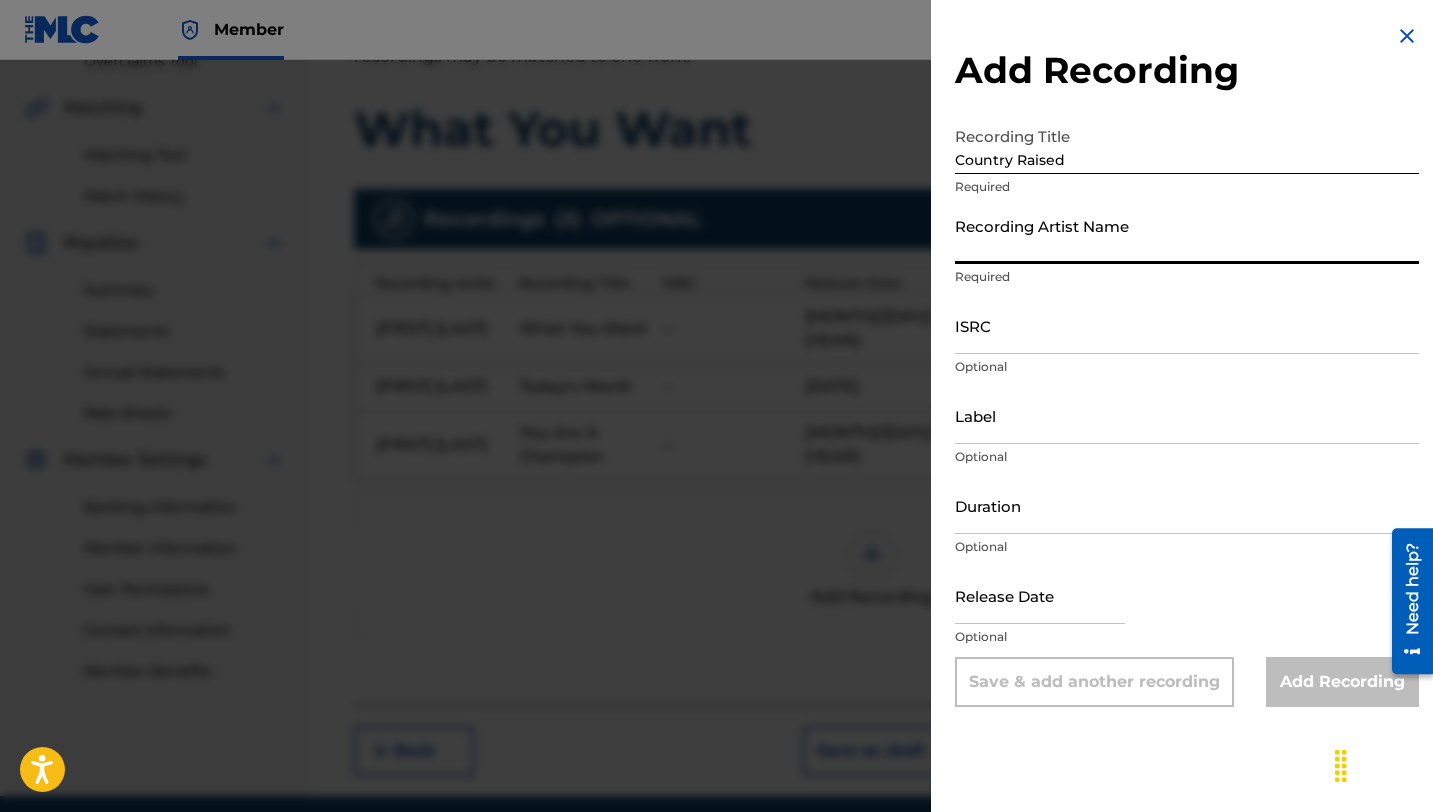 type on "[FIRST] [LAST]" 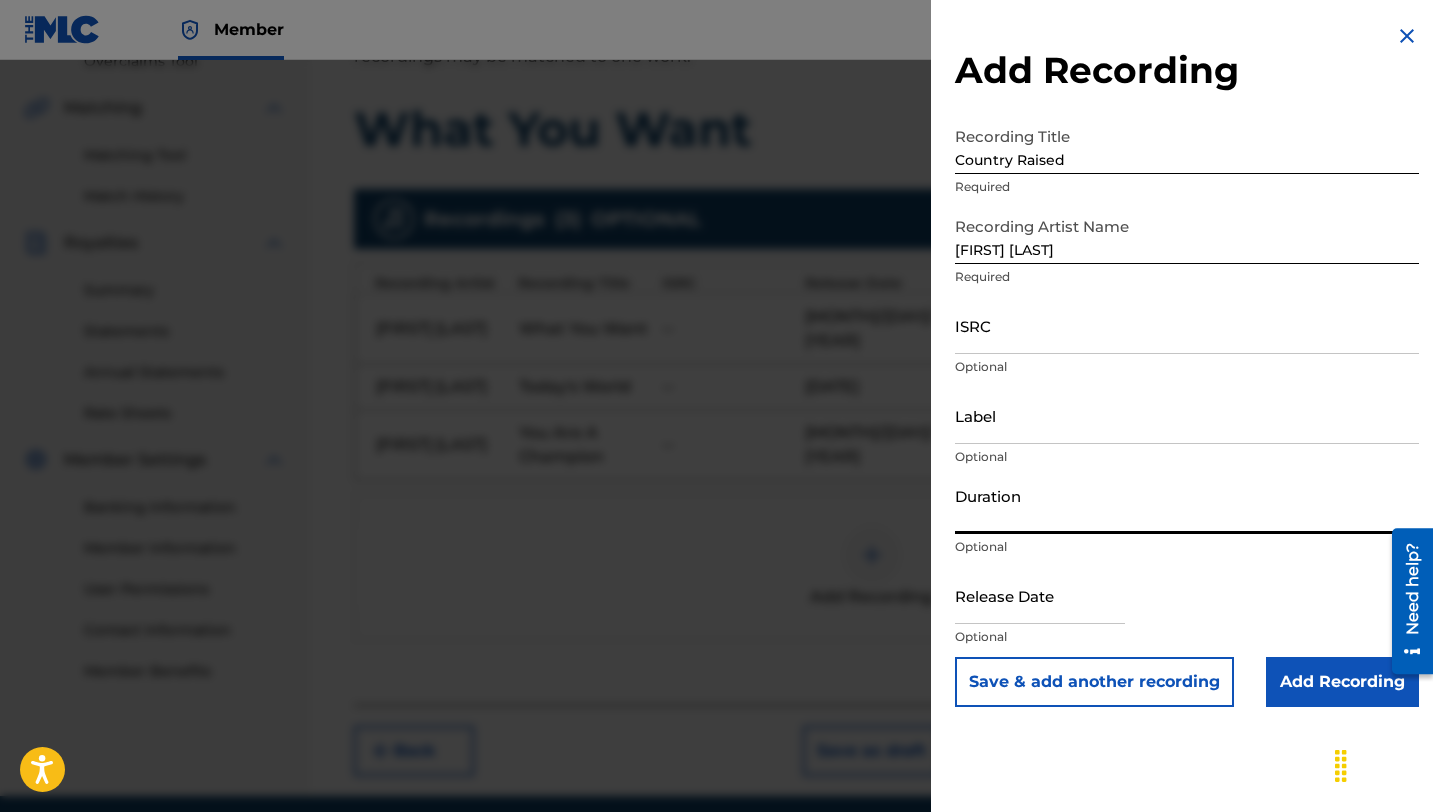 click on "Duration" at bounding box center (1187, 505) 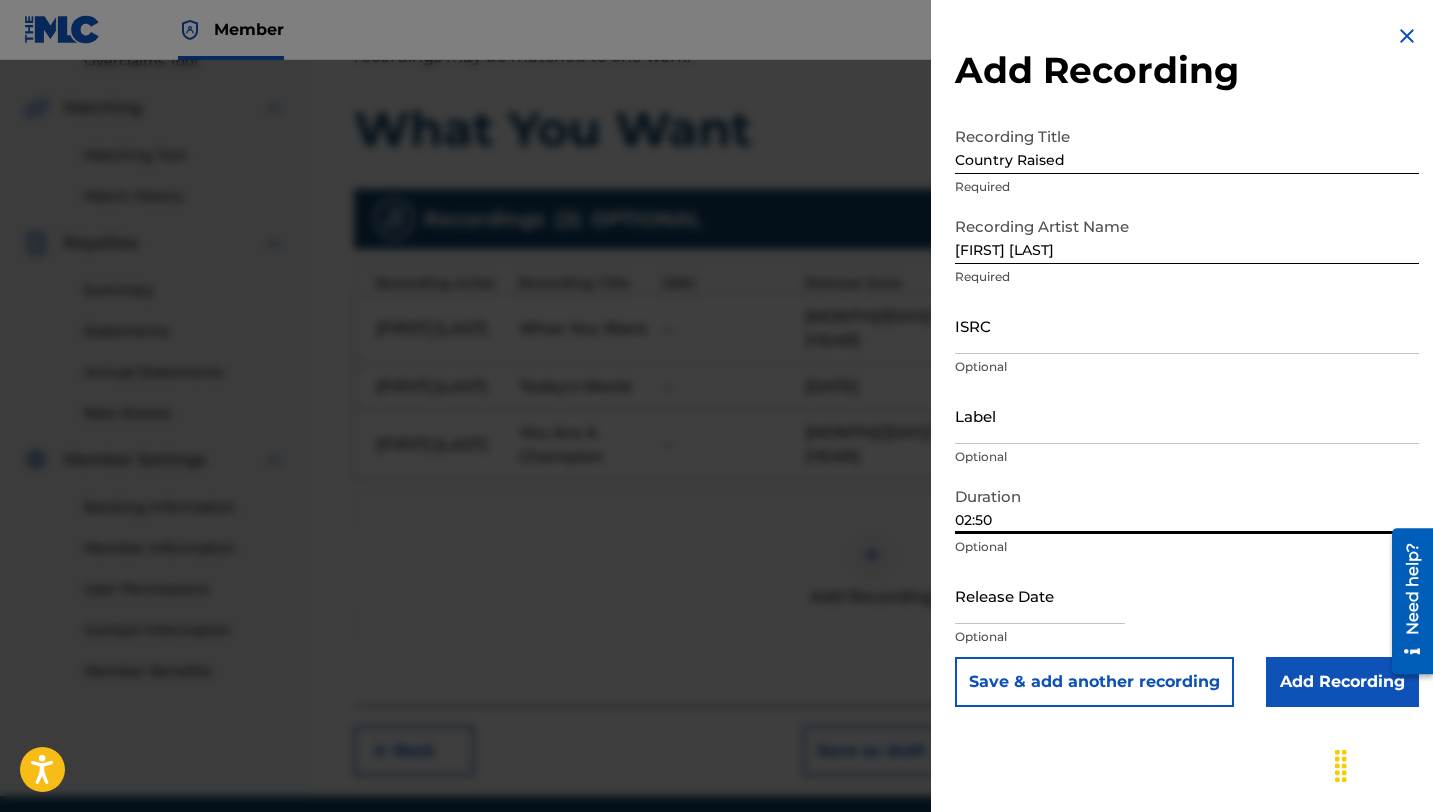 type on "02:50" 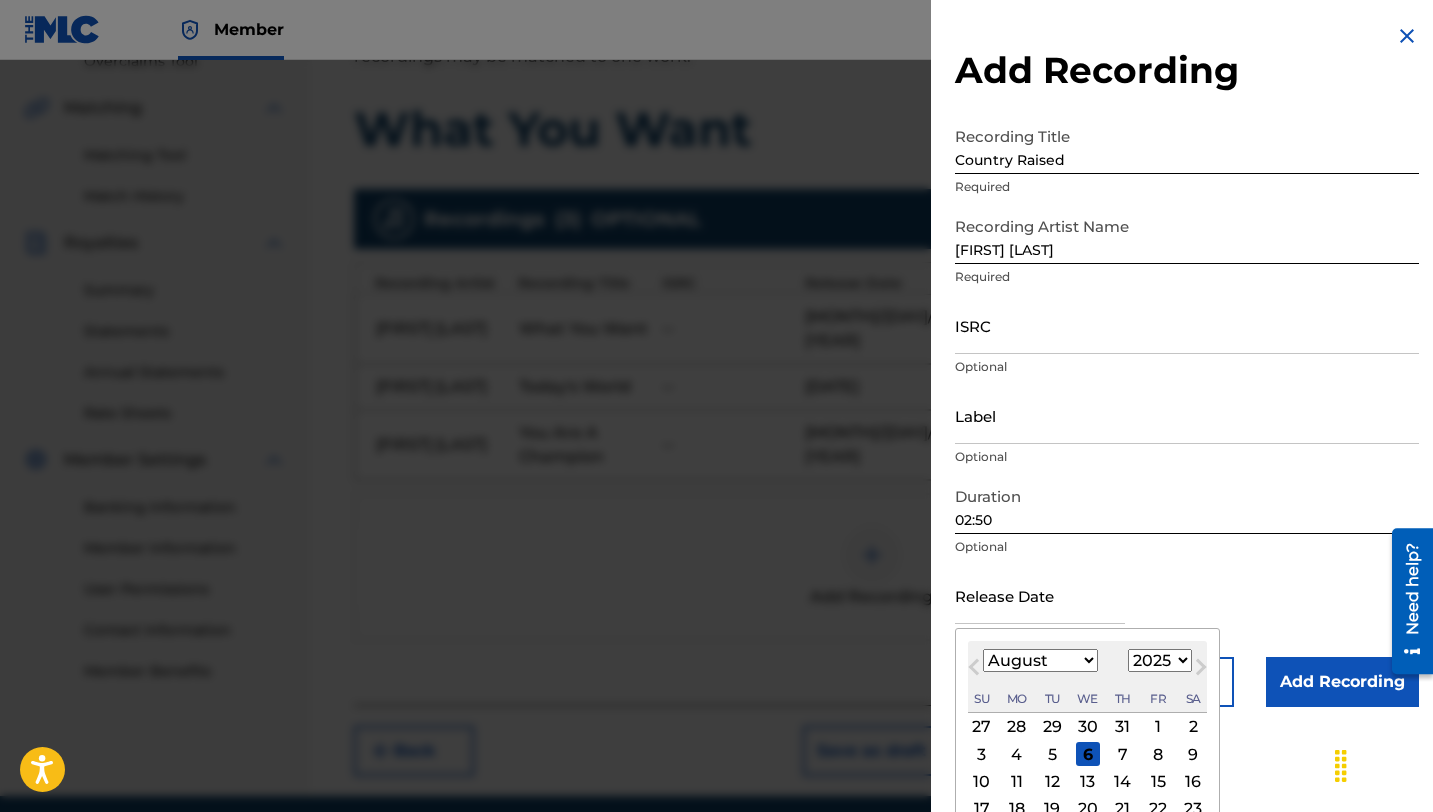 click at bounding box center (1040, 595) 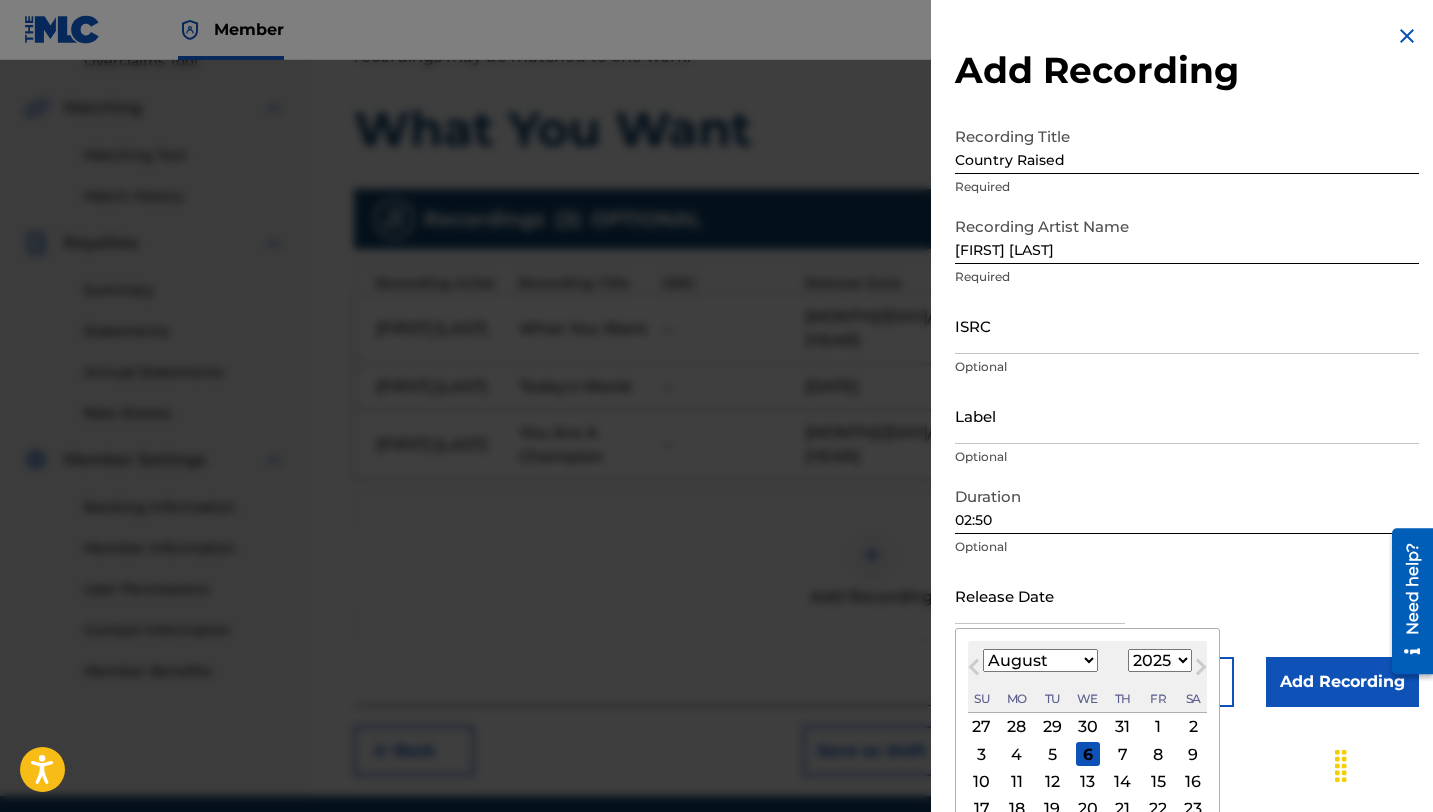 click on "January February March April May June July August September October November December" at bounding box center [1040, 660] 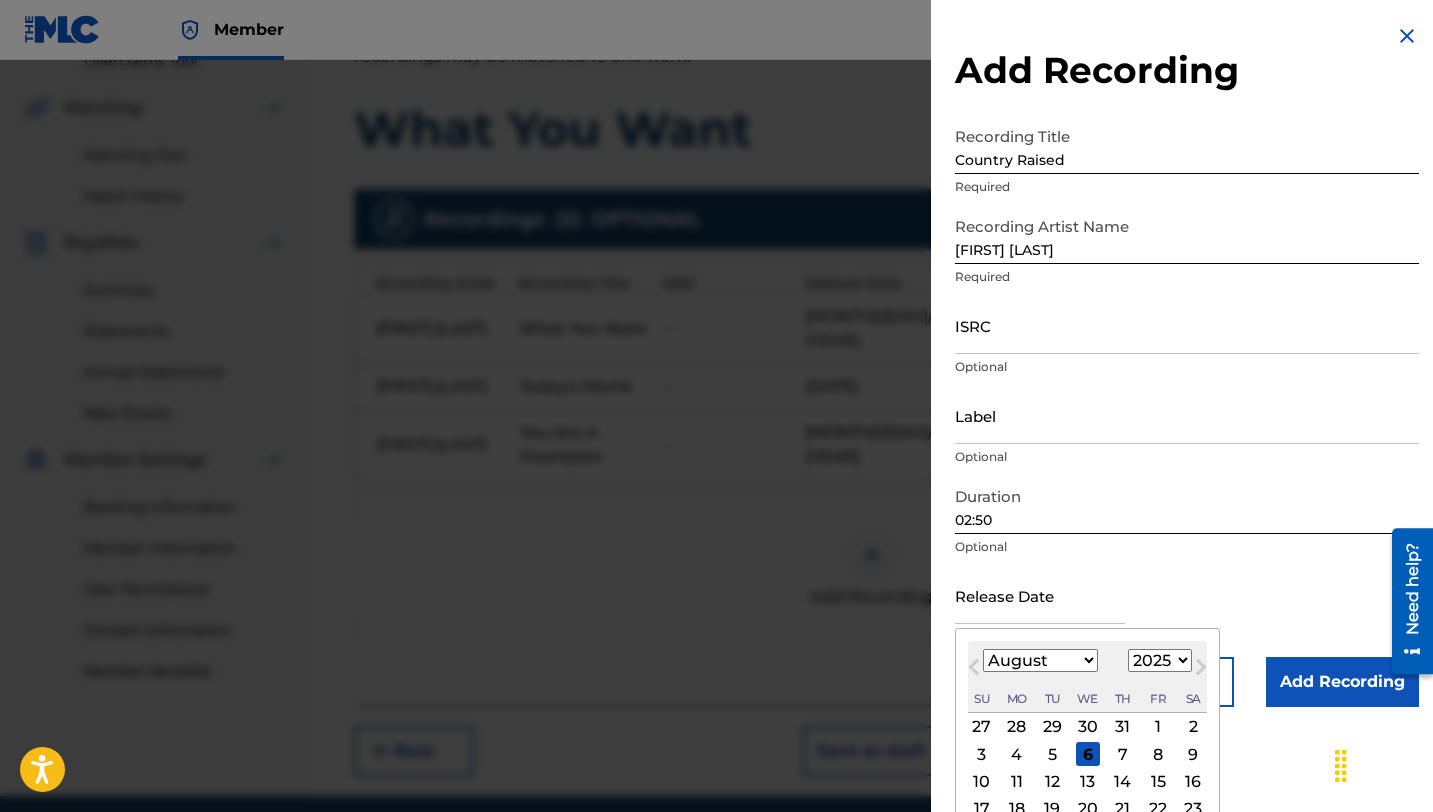 select on "4" 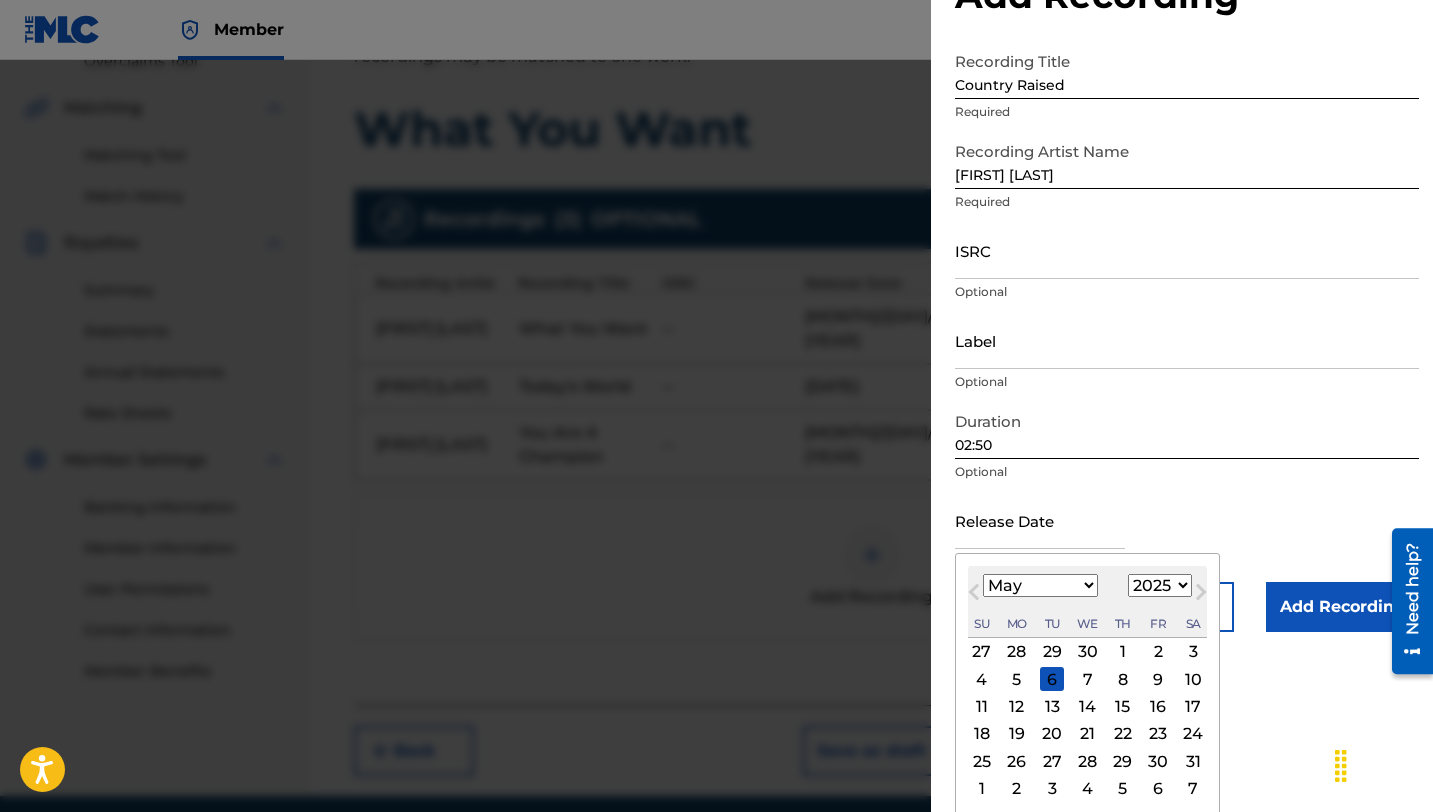 scroll, scrollTop: 78, scrollLeft: 0, axis: vertical 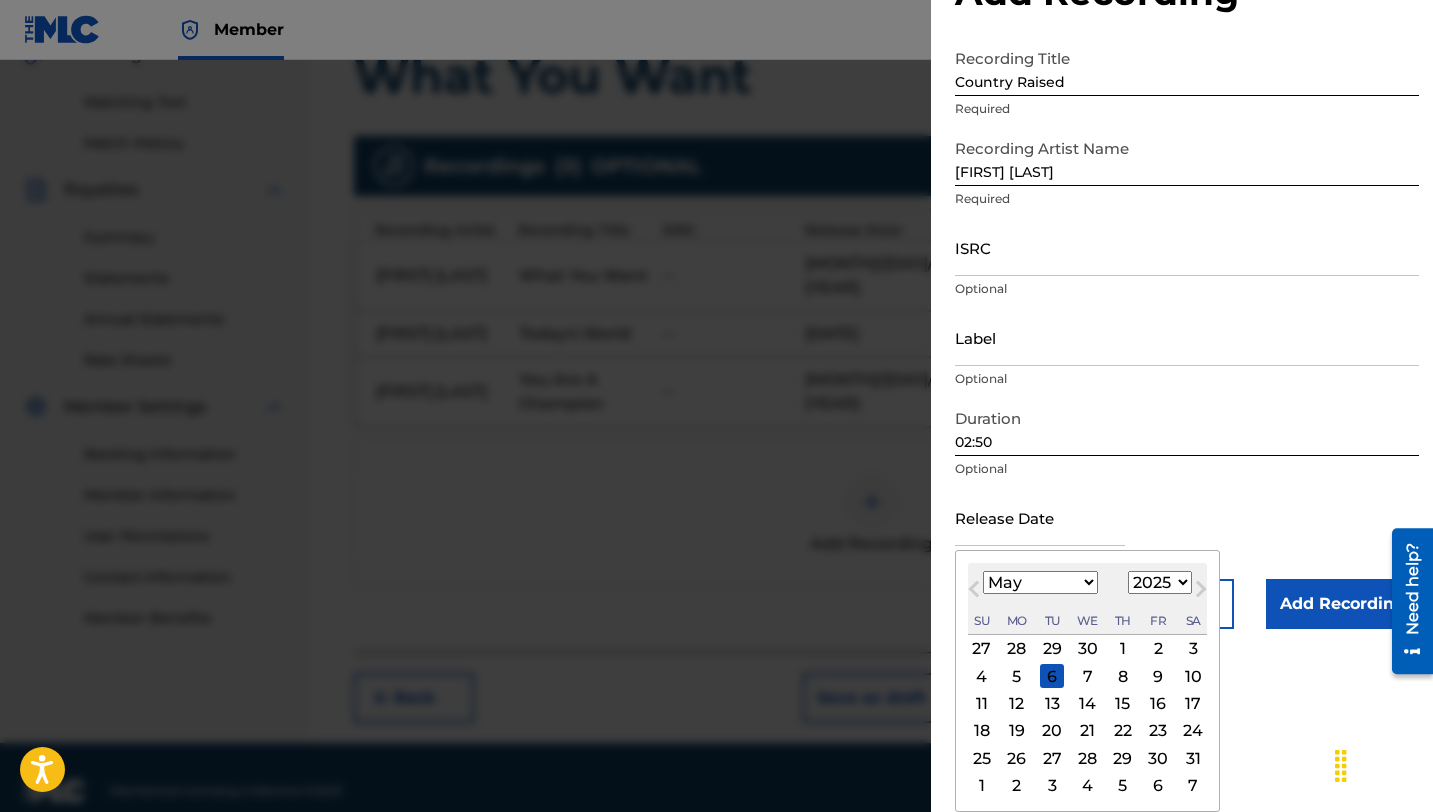 click on "25" at bounding box center [982, 758] 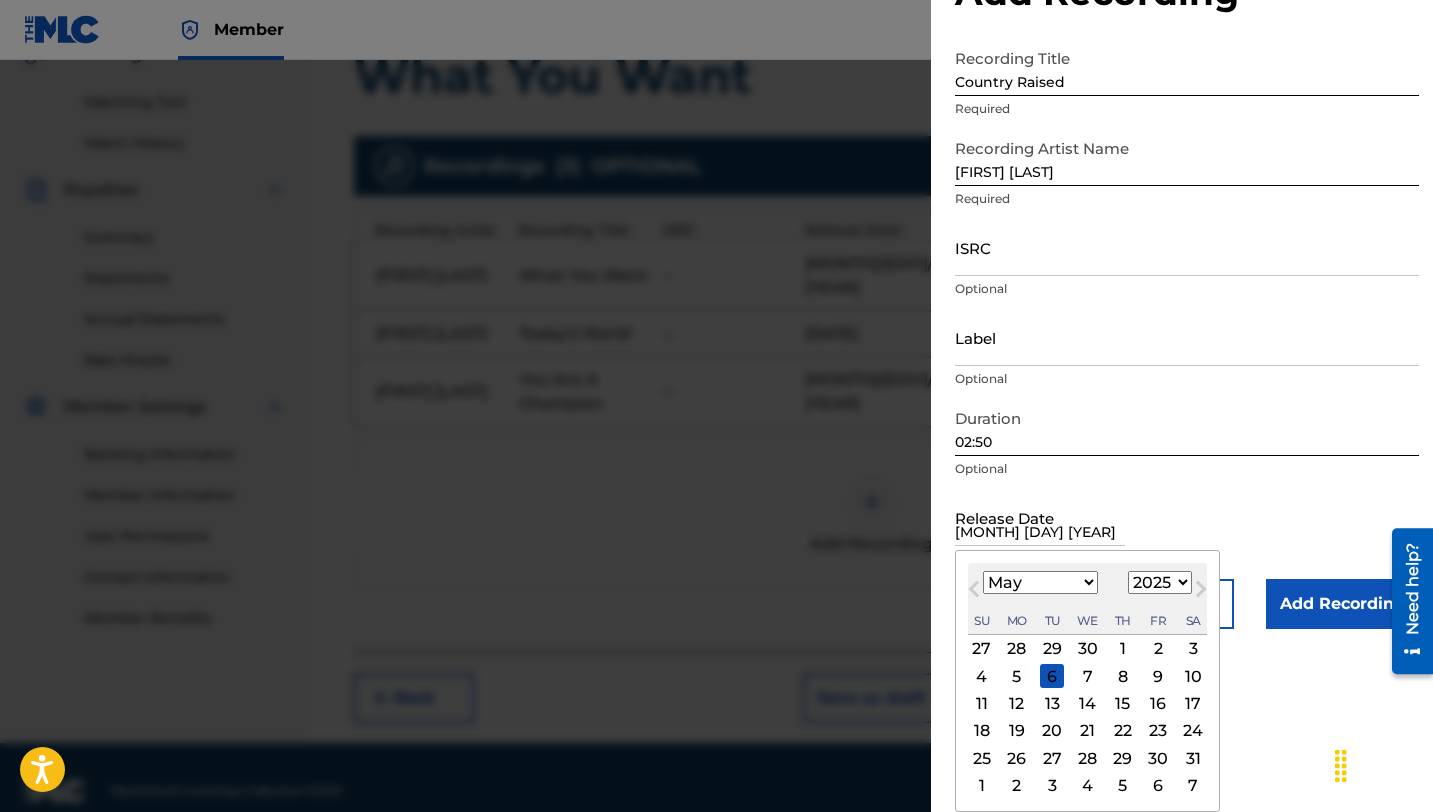 scroll, scrollTop: 0, scrollLeft: 0, axis: both 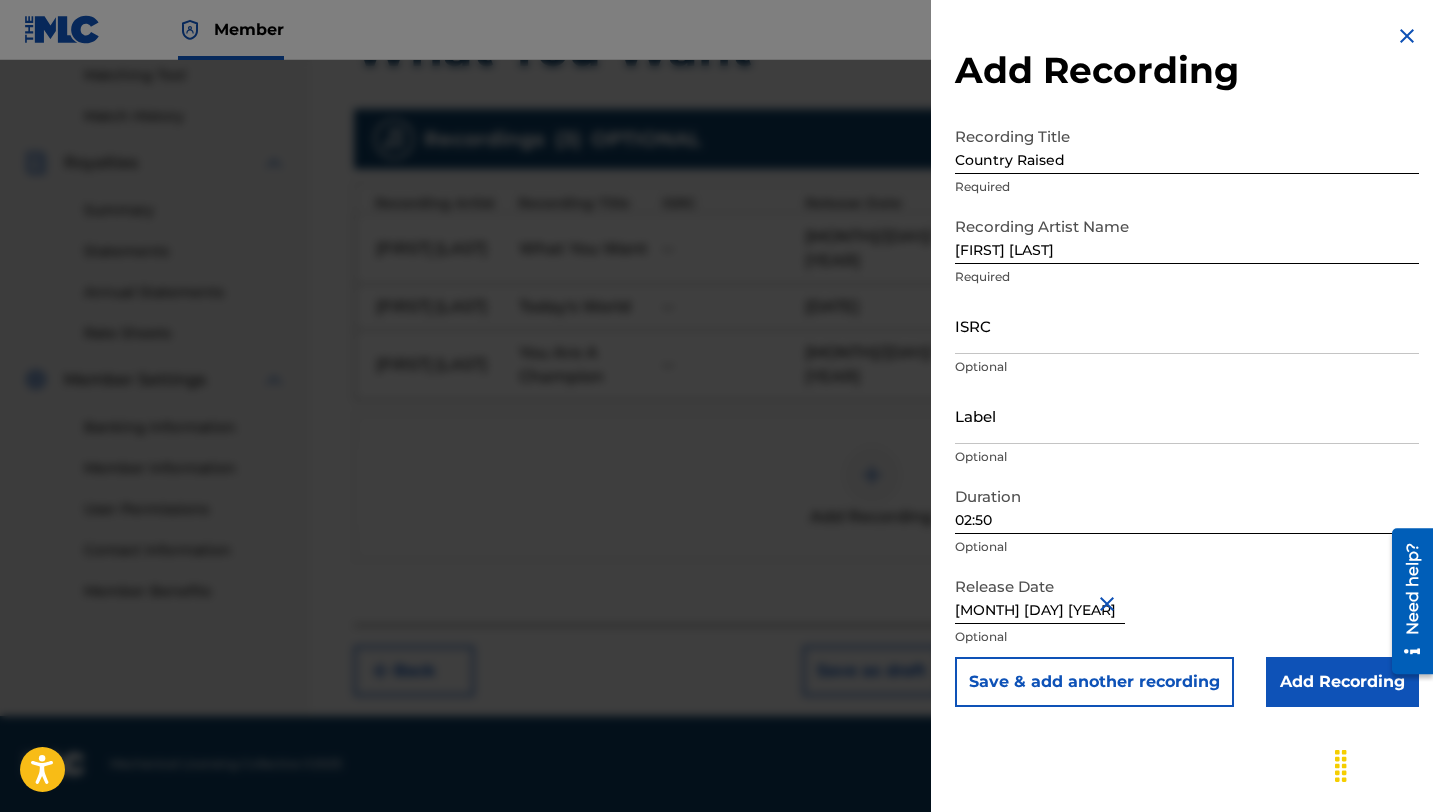 type on "[MONTH] [DAY] [YEAR]" 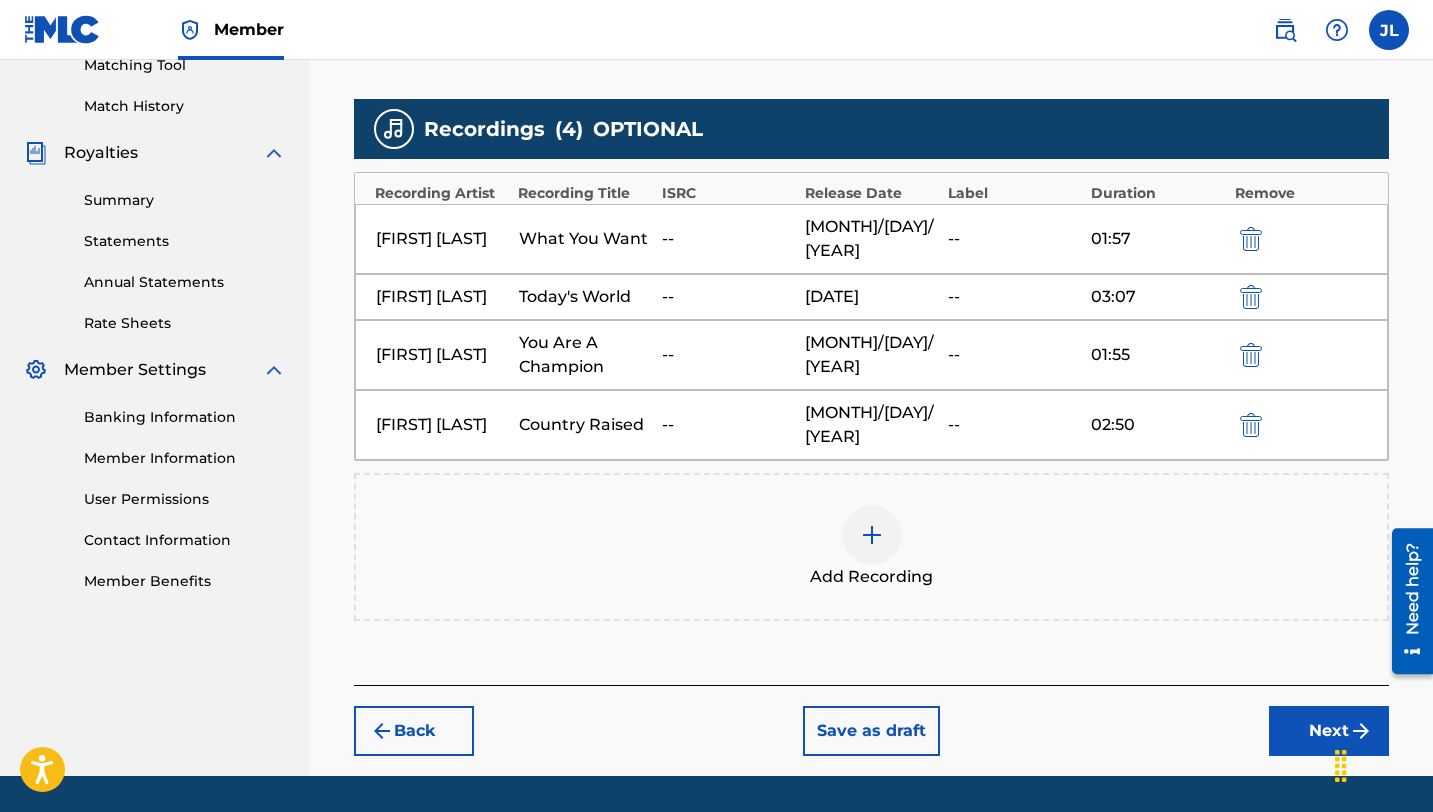 click on "Add Recording" at bounding box center [871, 547] 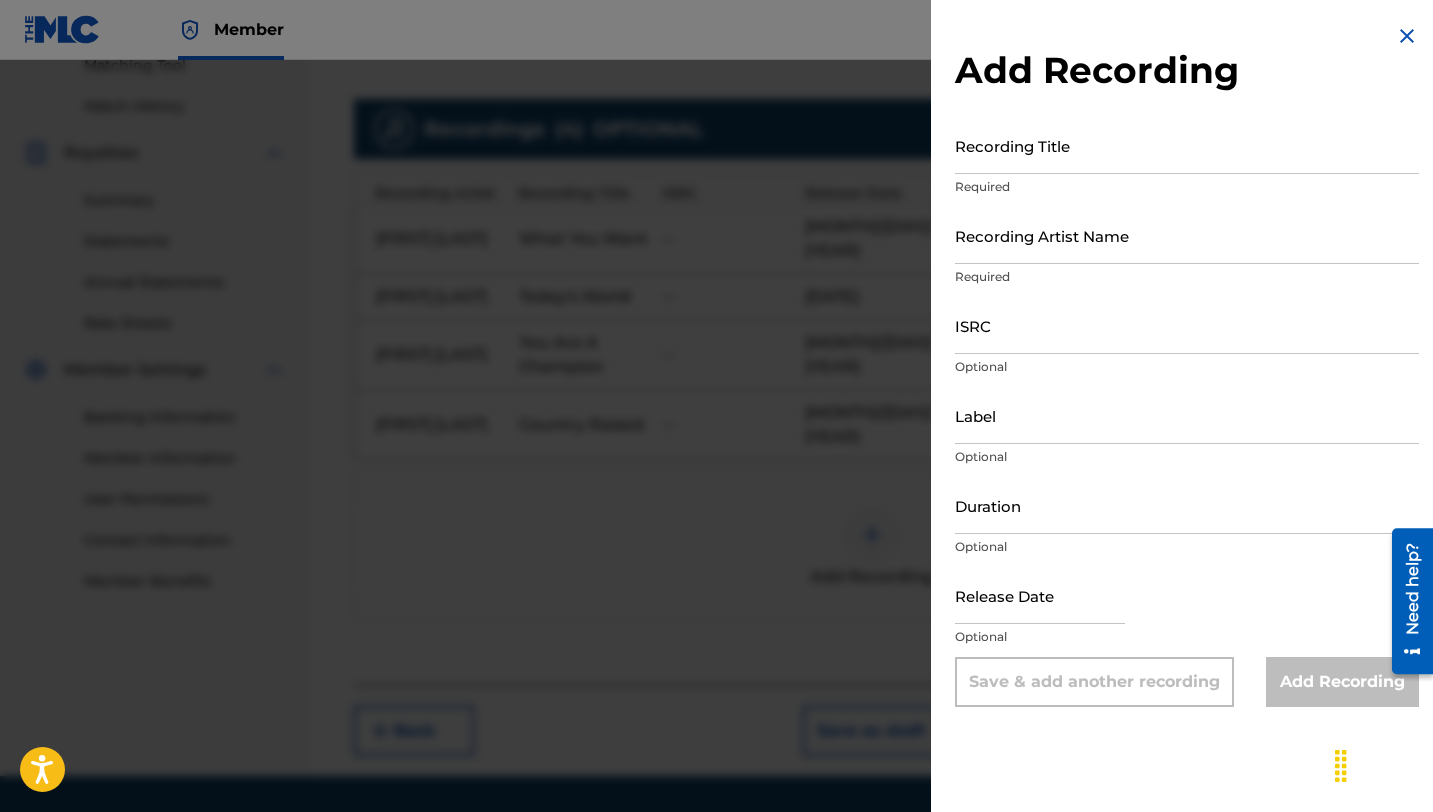 click at bounding box center (716, 466) 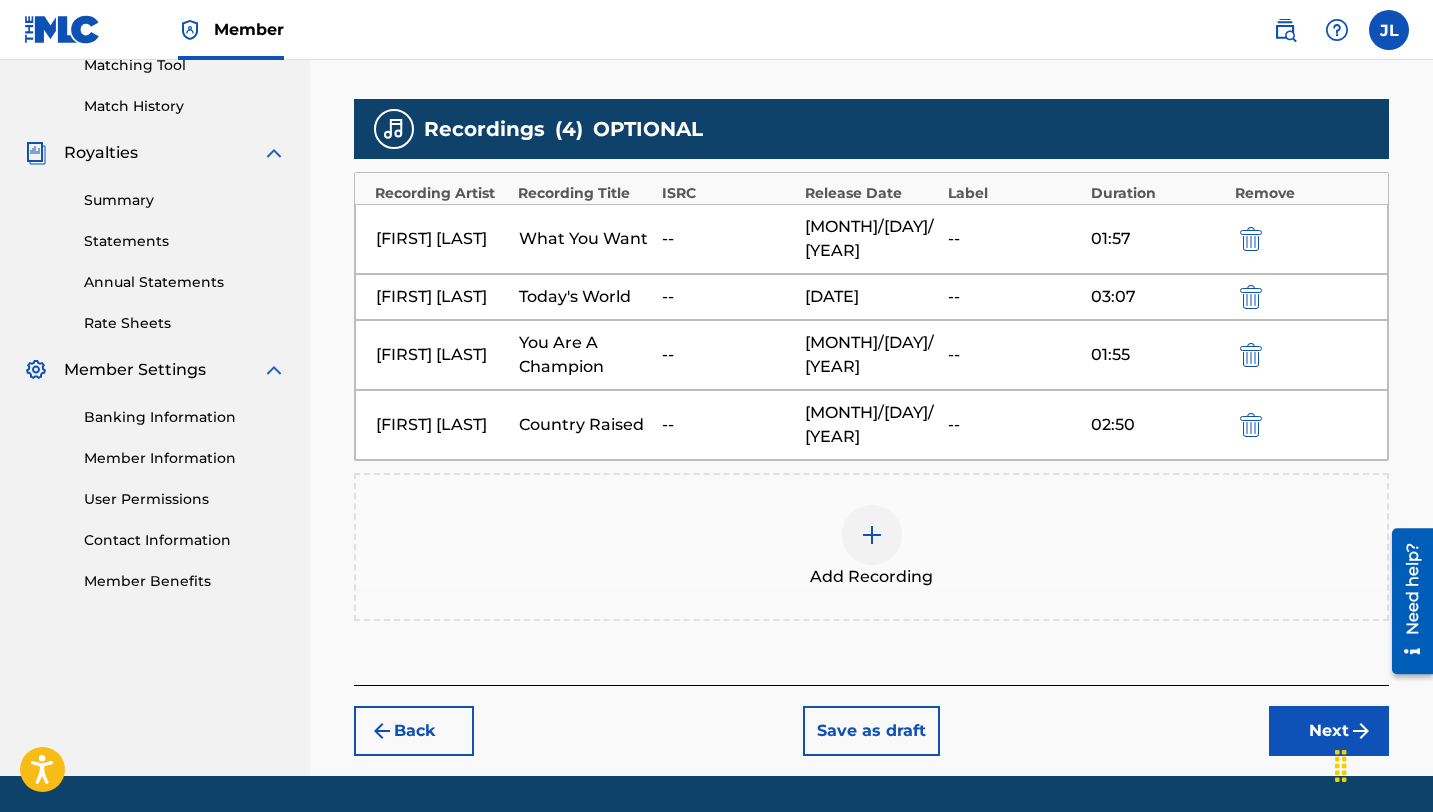 click on "Add Recording" at bounding box center (871, 547) 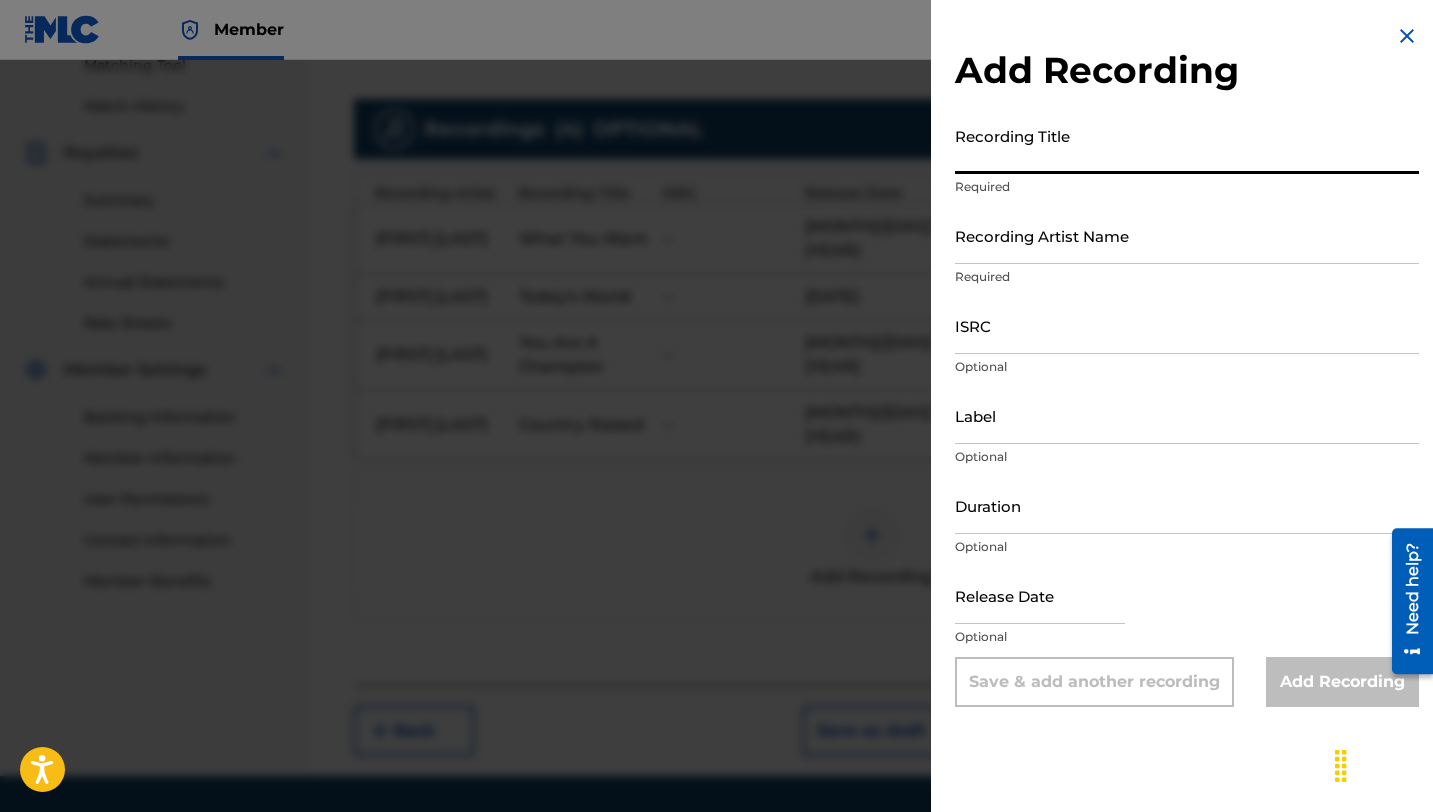 click on "Recording Title" at bounding box center [1187, 145] 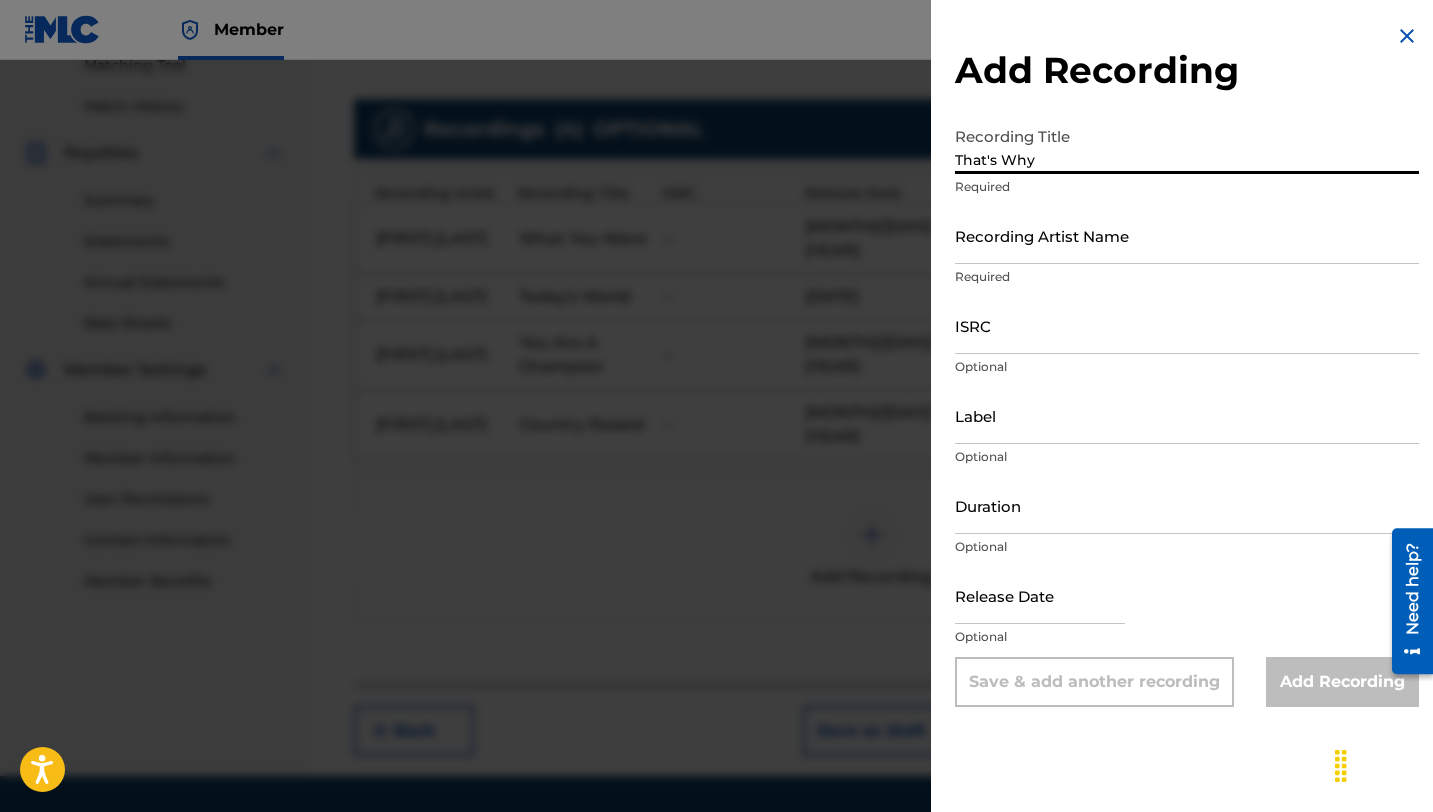 type on "That's Why" 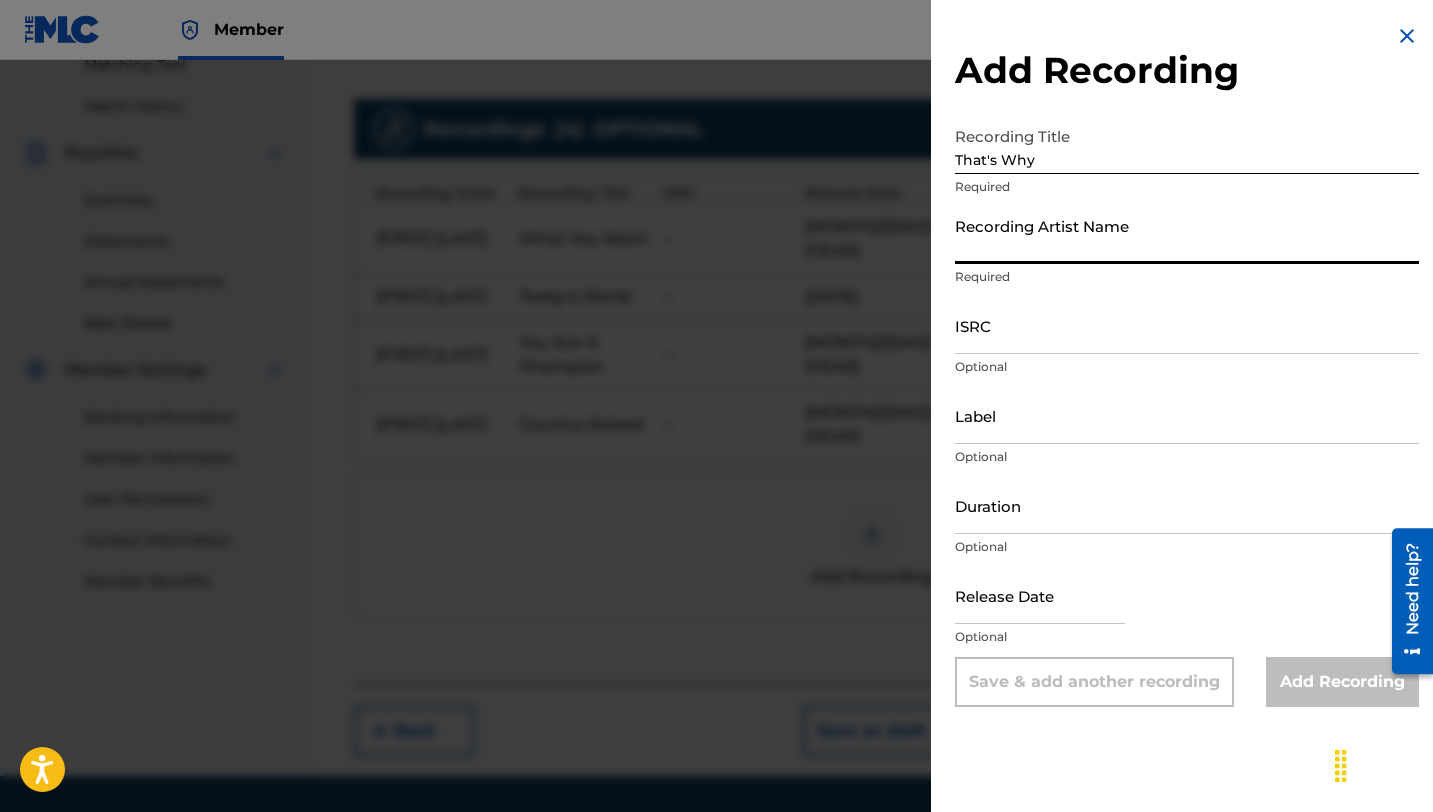 click on "Recording Artist Name" at bounding box center (1187, 235) 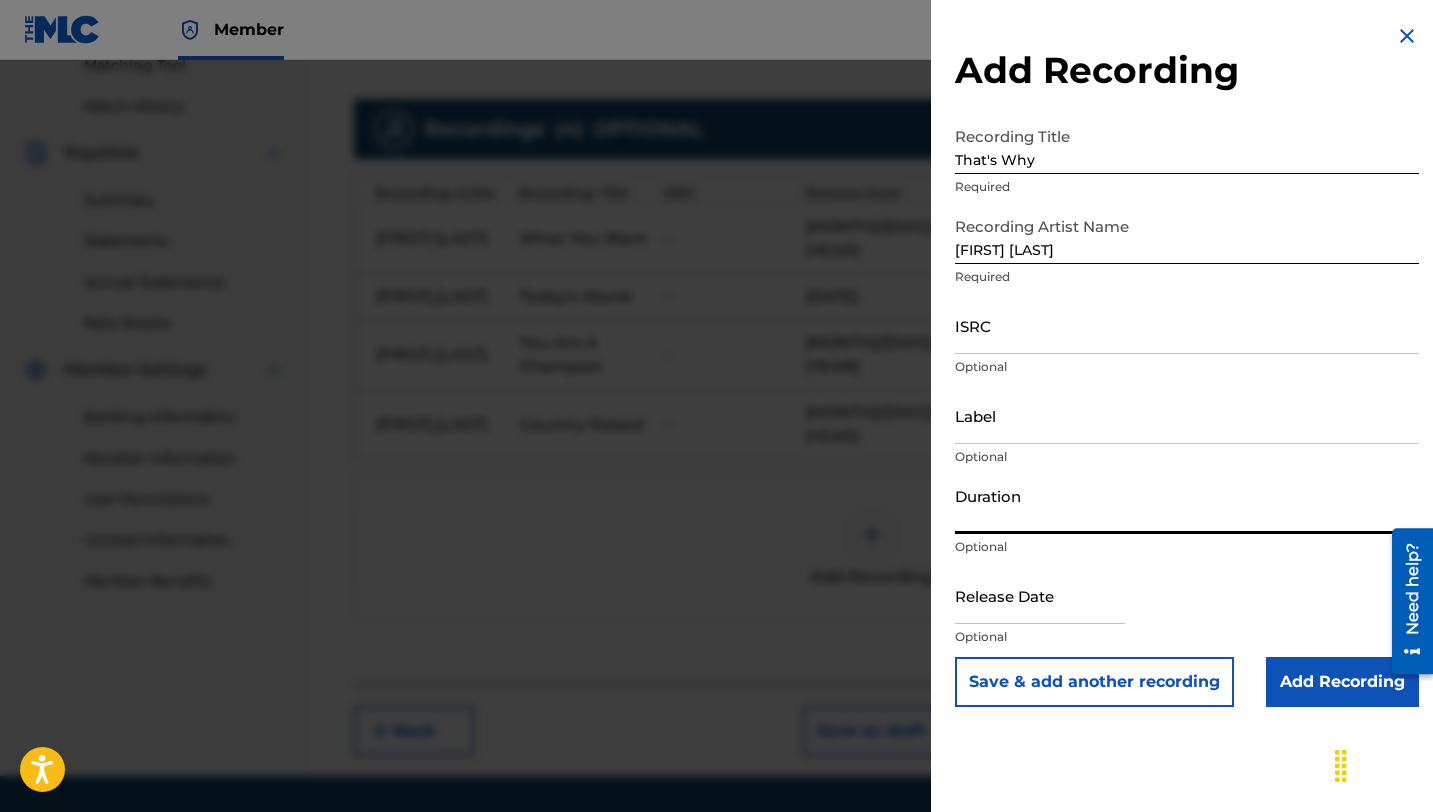 click on "Duration" at bounding box center (1187, 505) 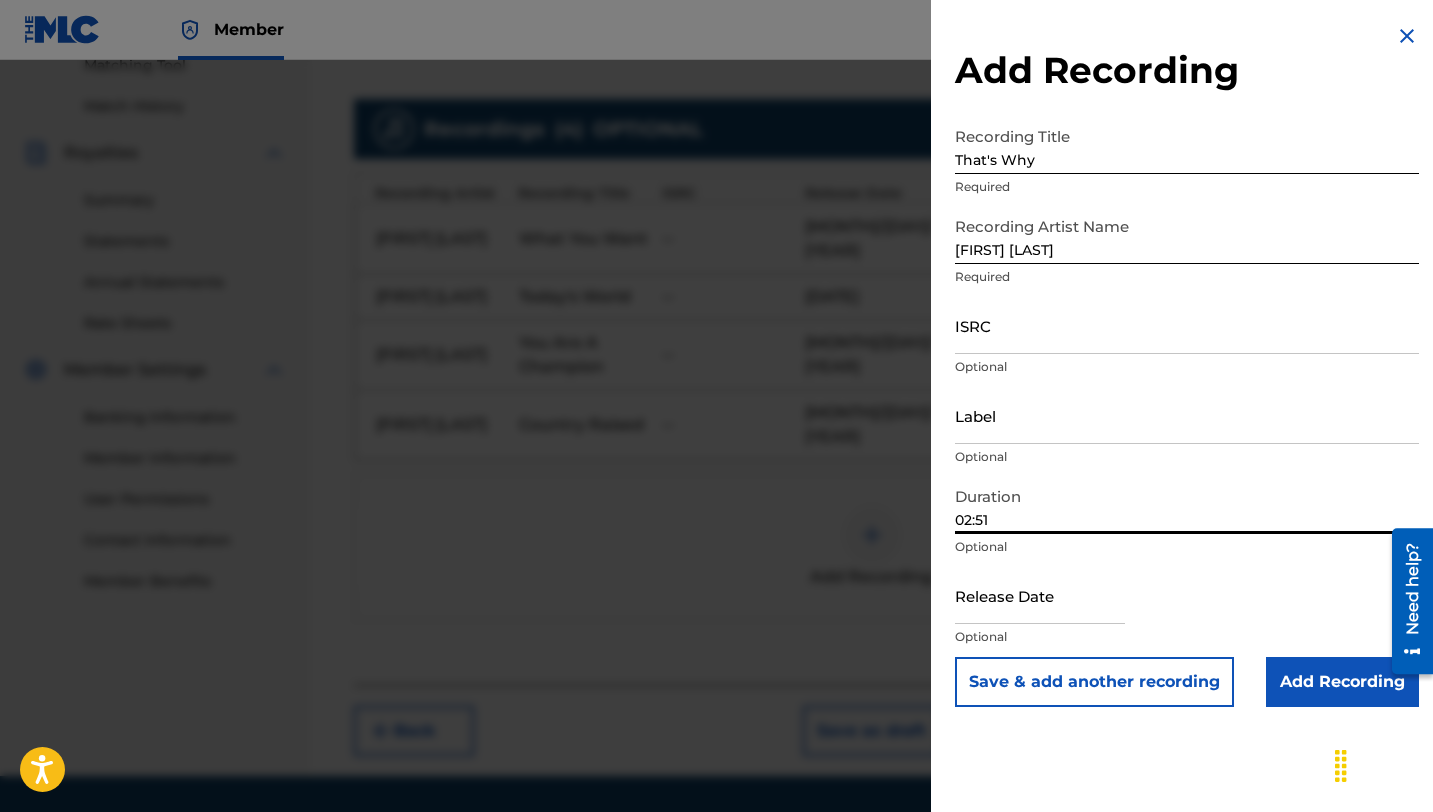 type on "02:51" 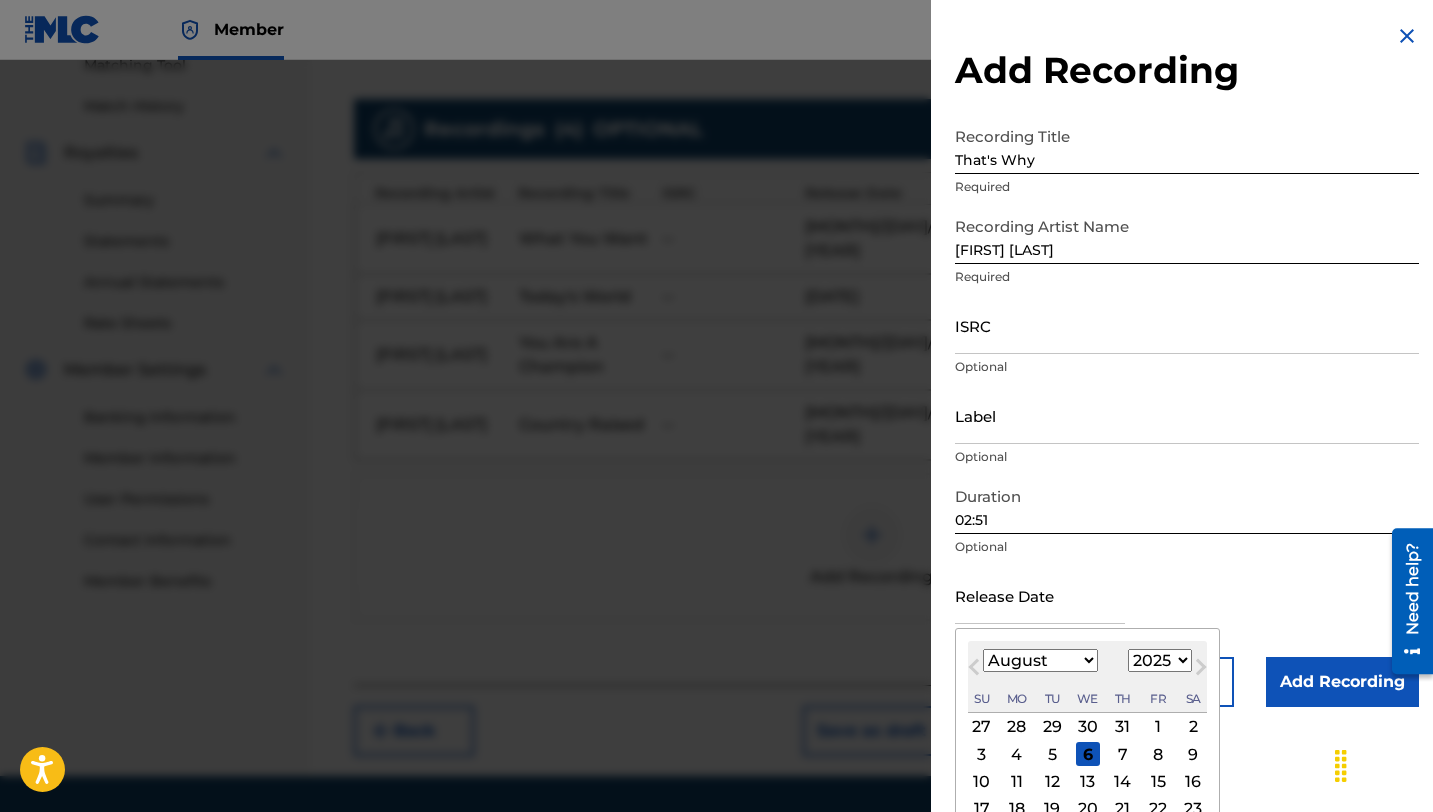 click at bounding box center [1040, 595] 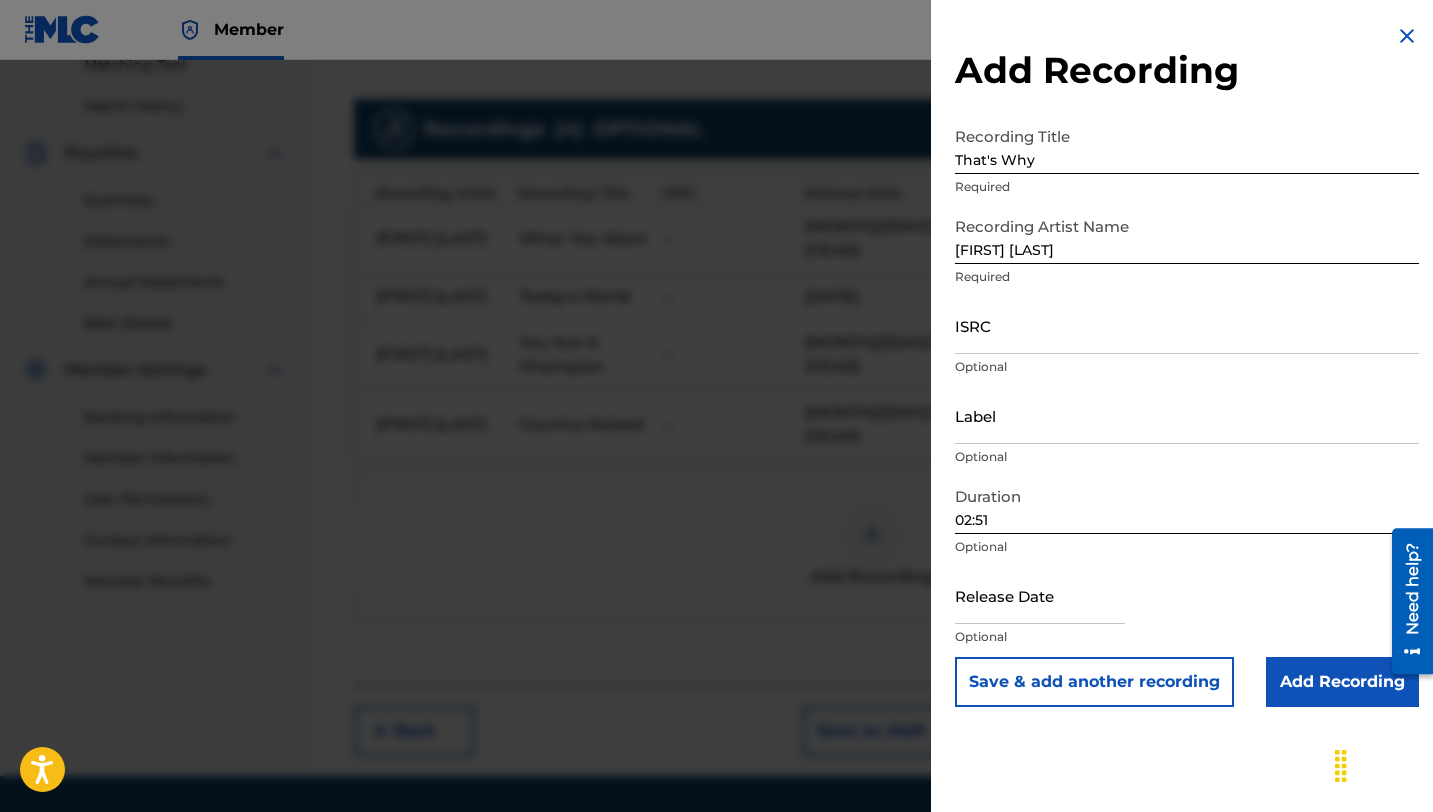 click on "Add Recording" at bounding box center [1342, 682] 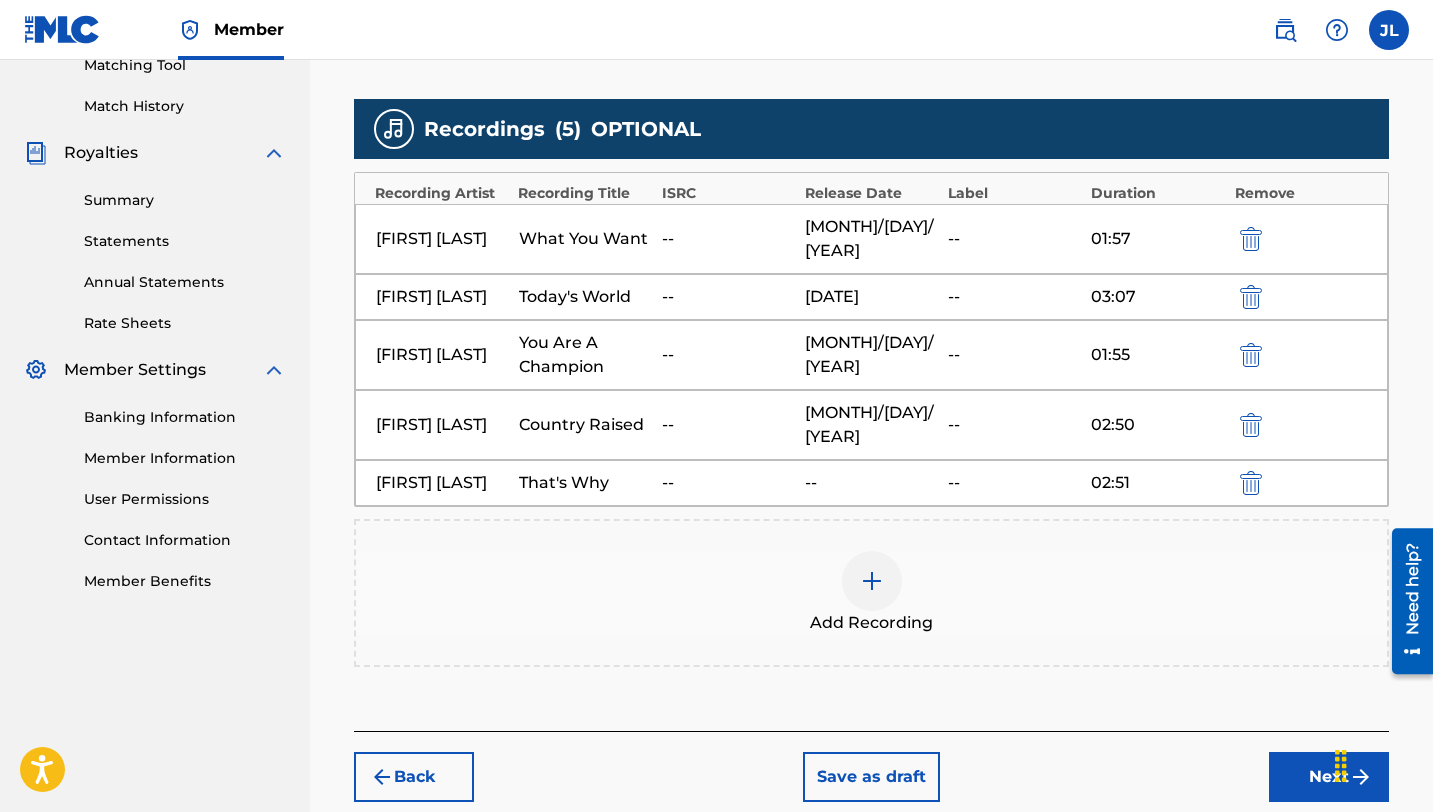 click on "That's Why" at bounding box center [585, 483] 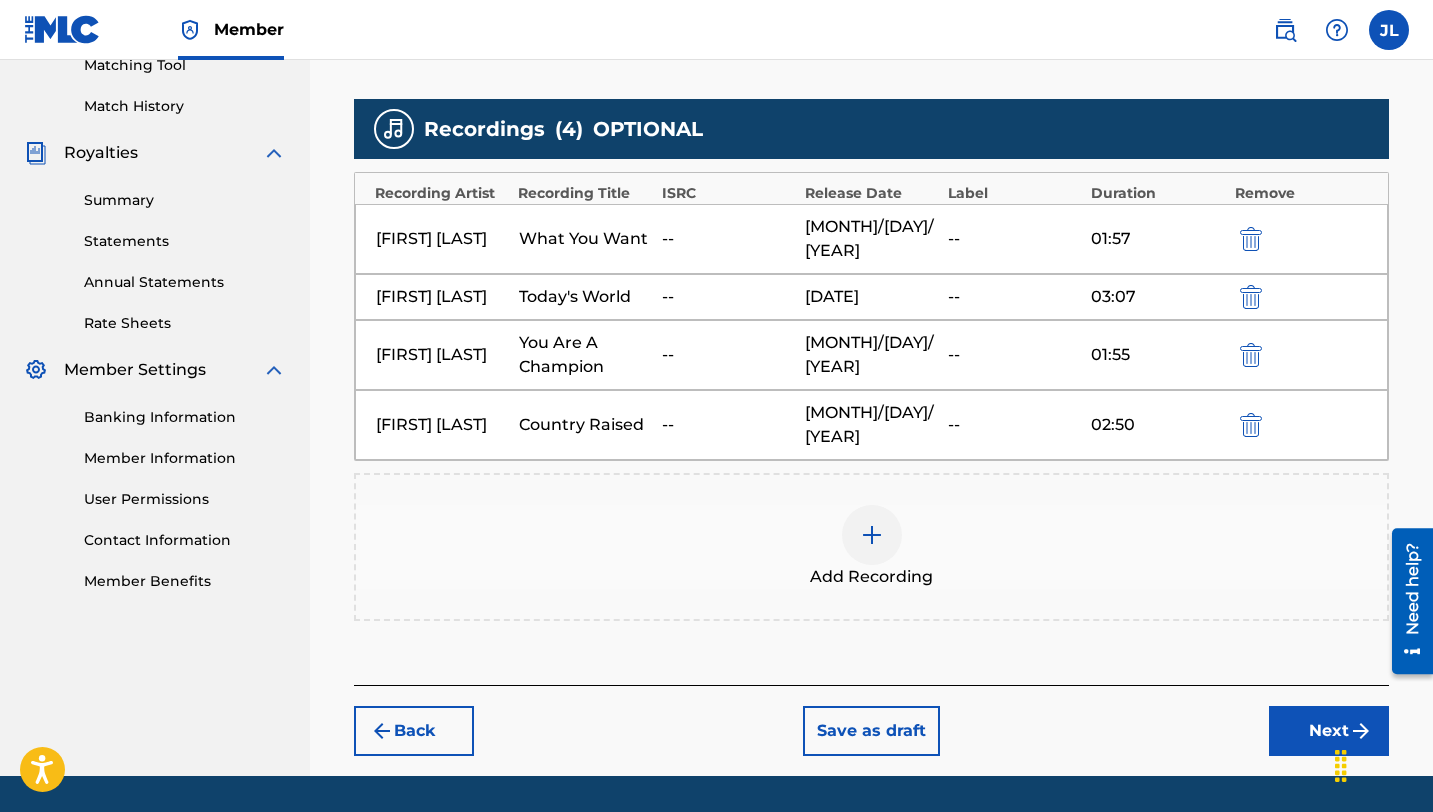 click on "Add Recording" at bounding box center (871, 547) 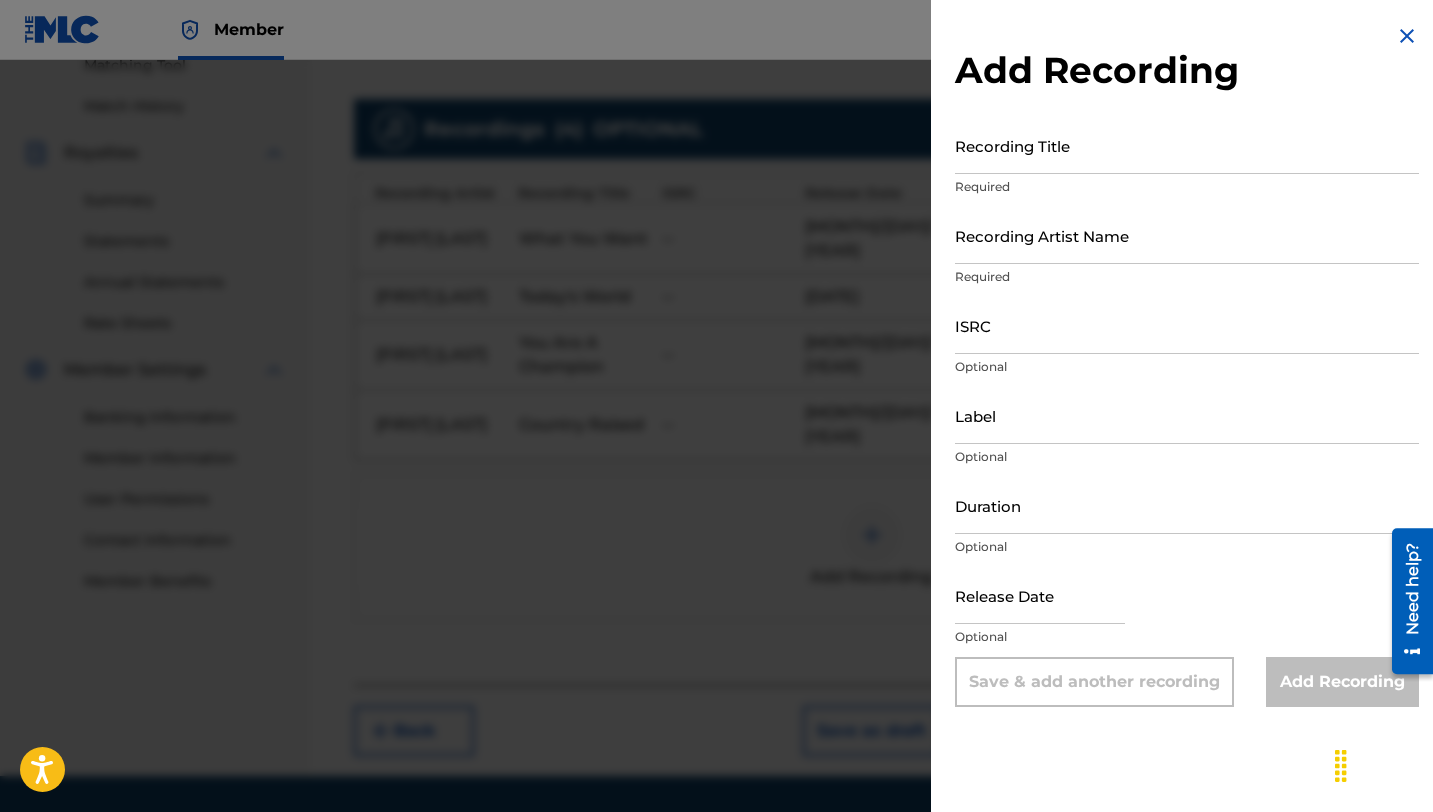 click on "Recording Title" at bounding box center (1187, 145) 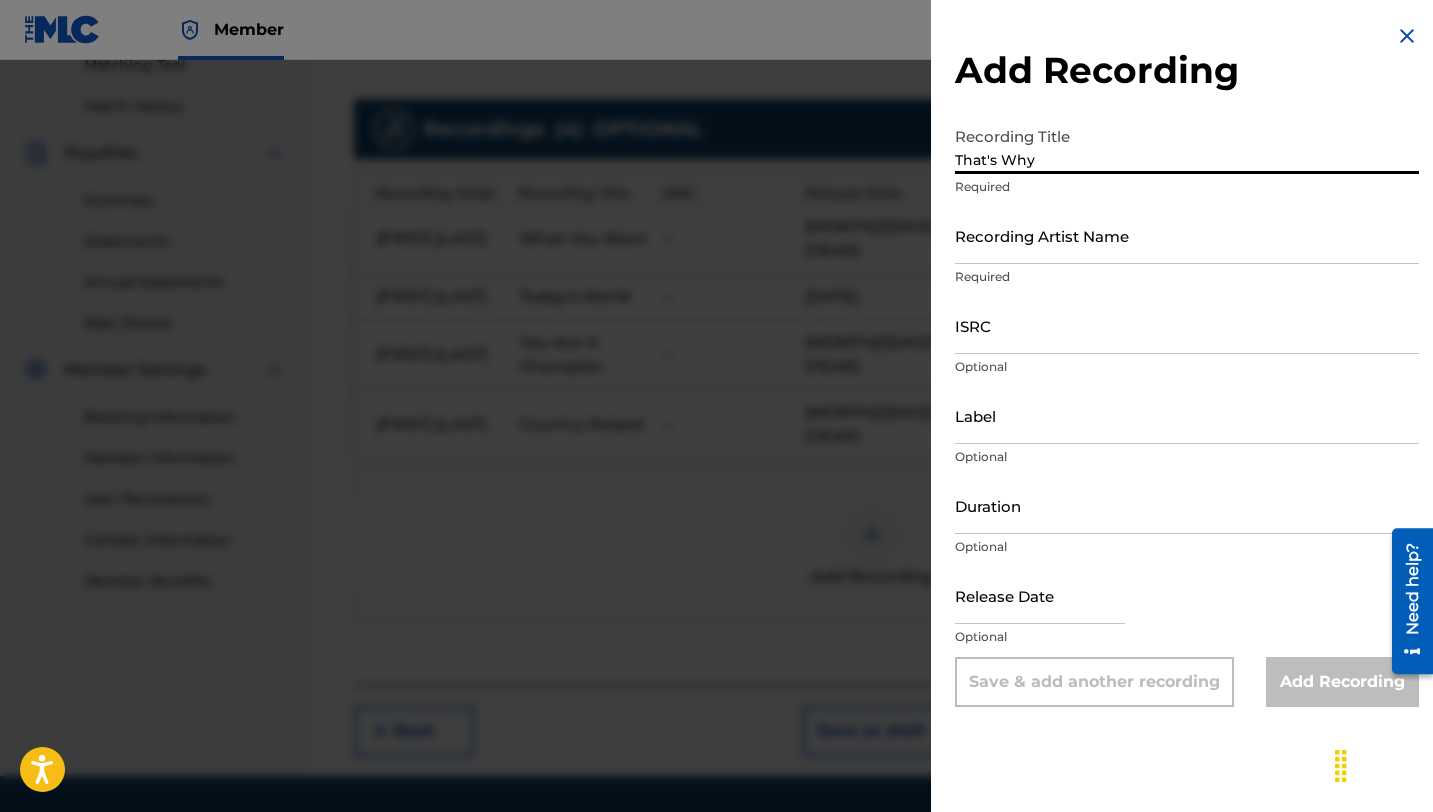 type on "That's Why" 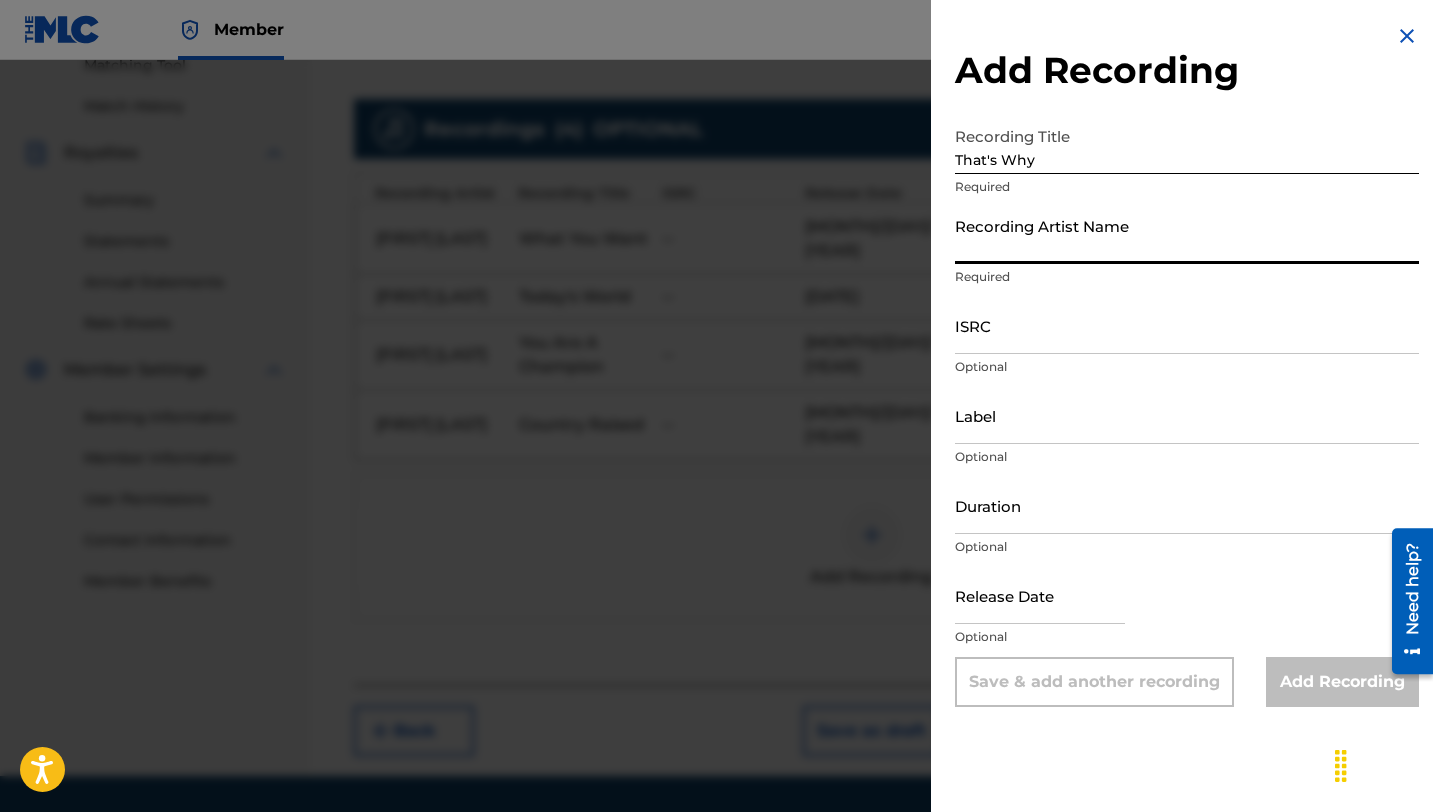 type on "[FIRST] [LAST]" 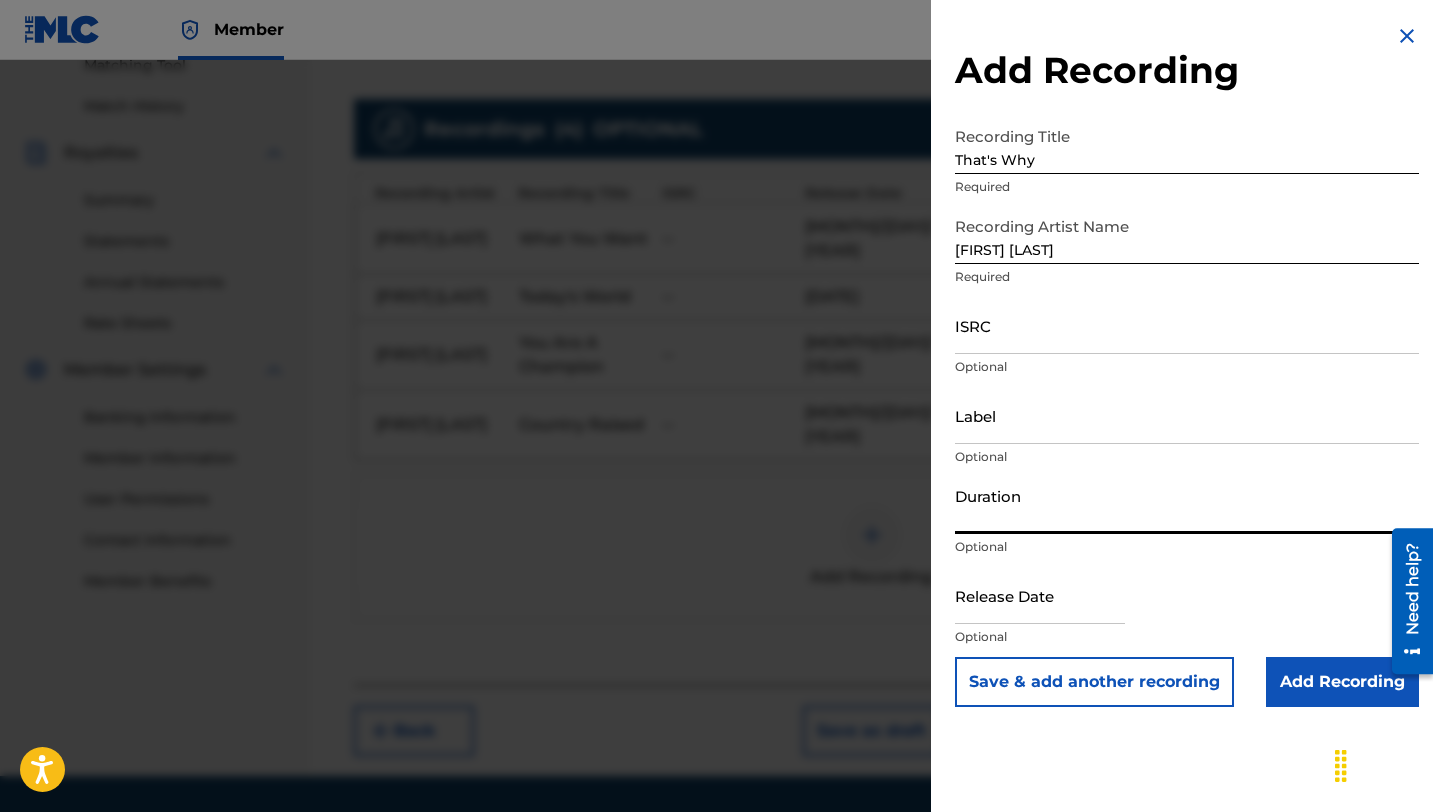 click on "Duration" at bounding box center [1187, 505] 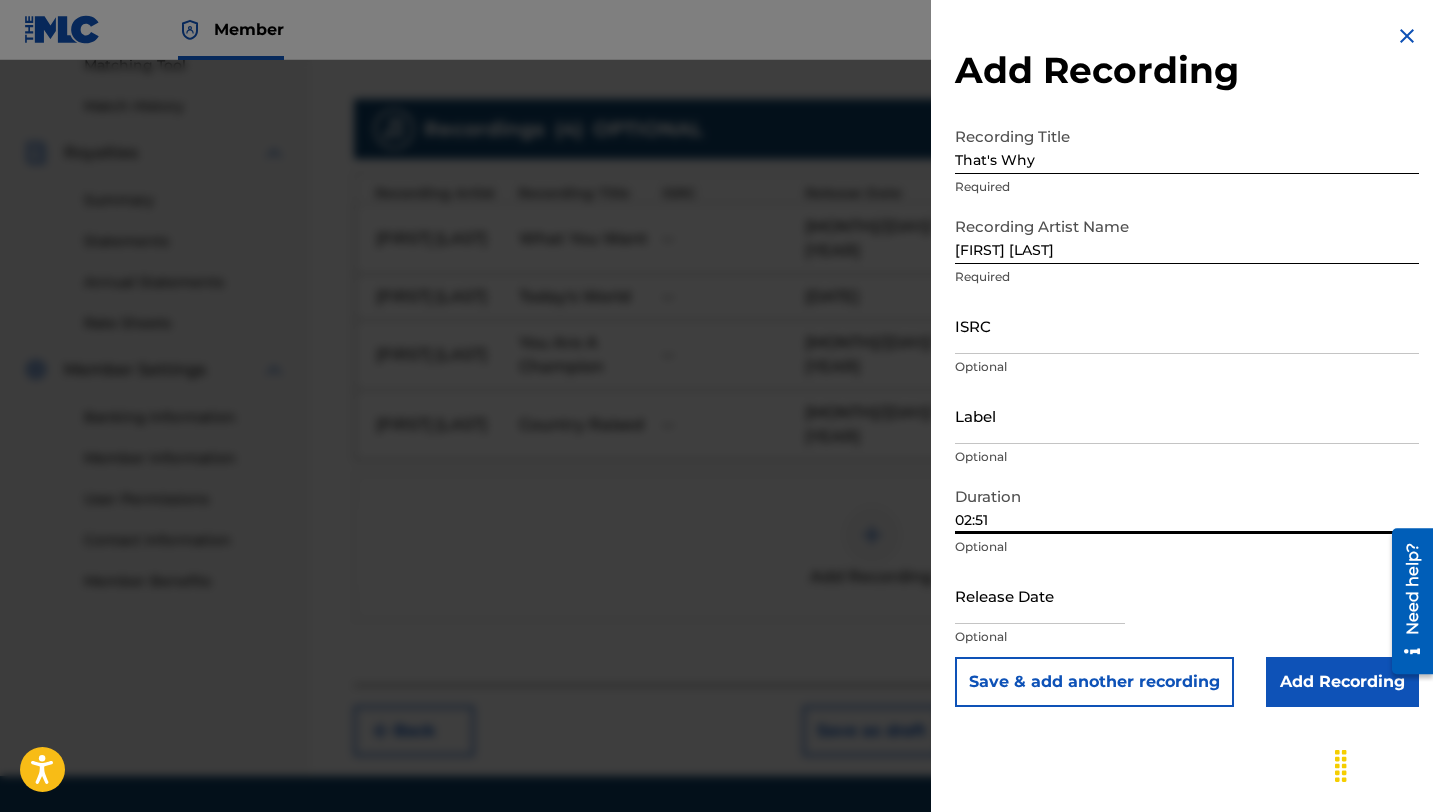 click at bounding box center [1040, 595] 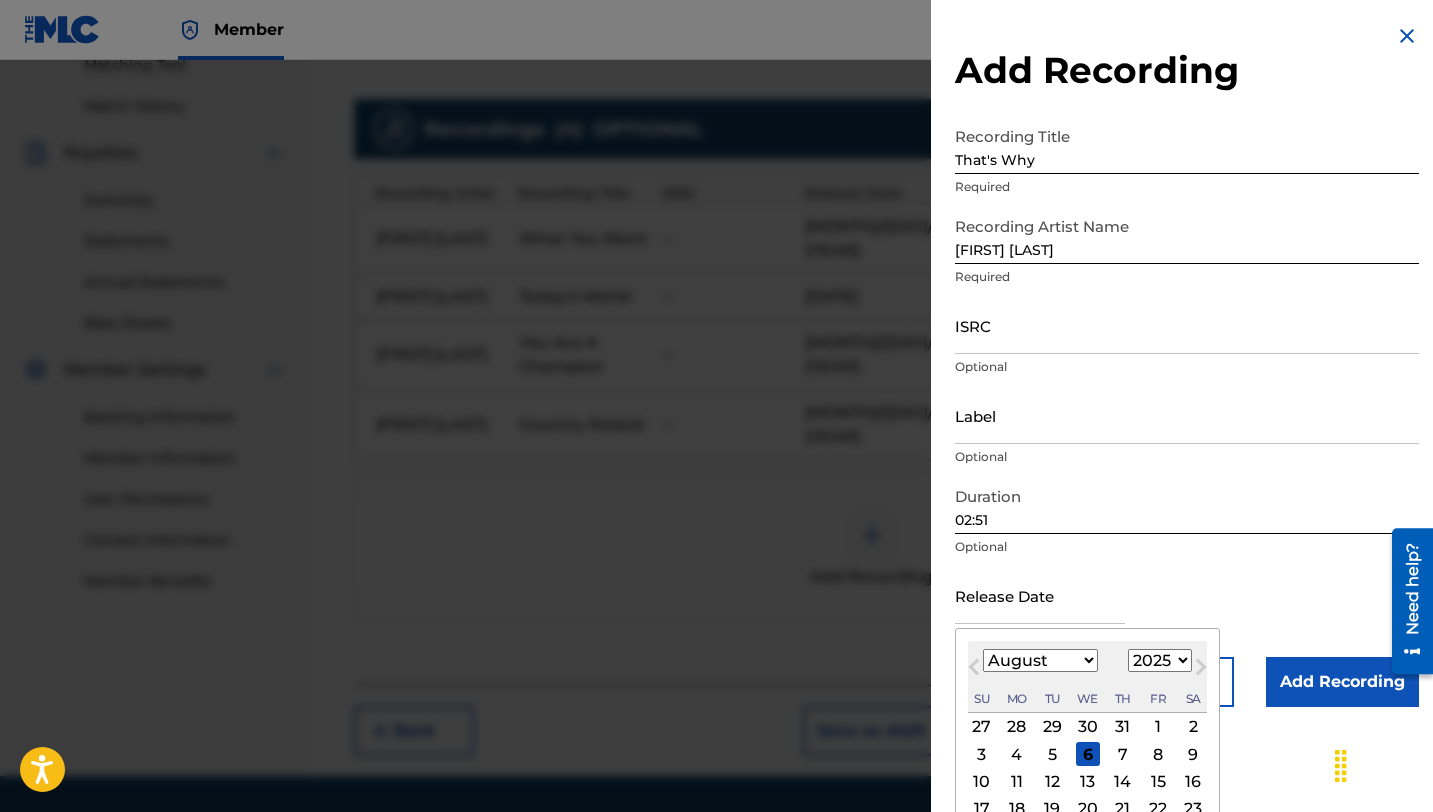 type on "[MONTH] [DAY] [YEAR]" 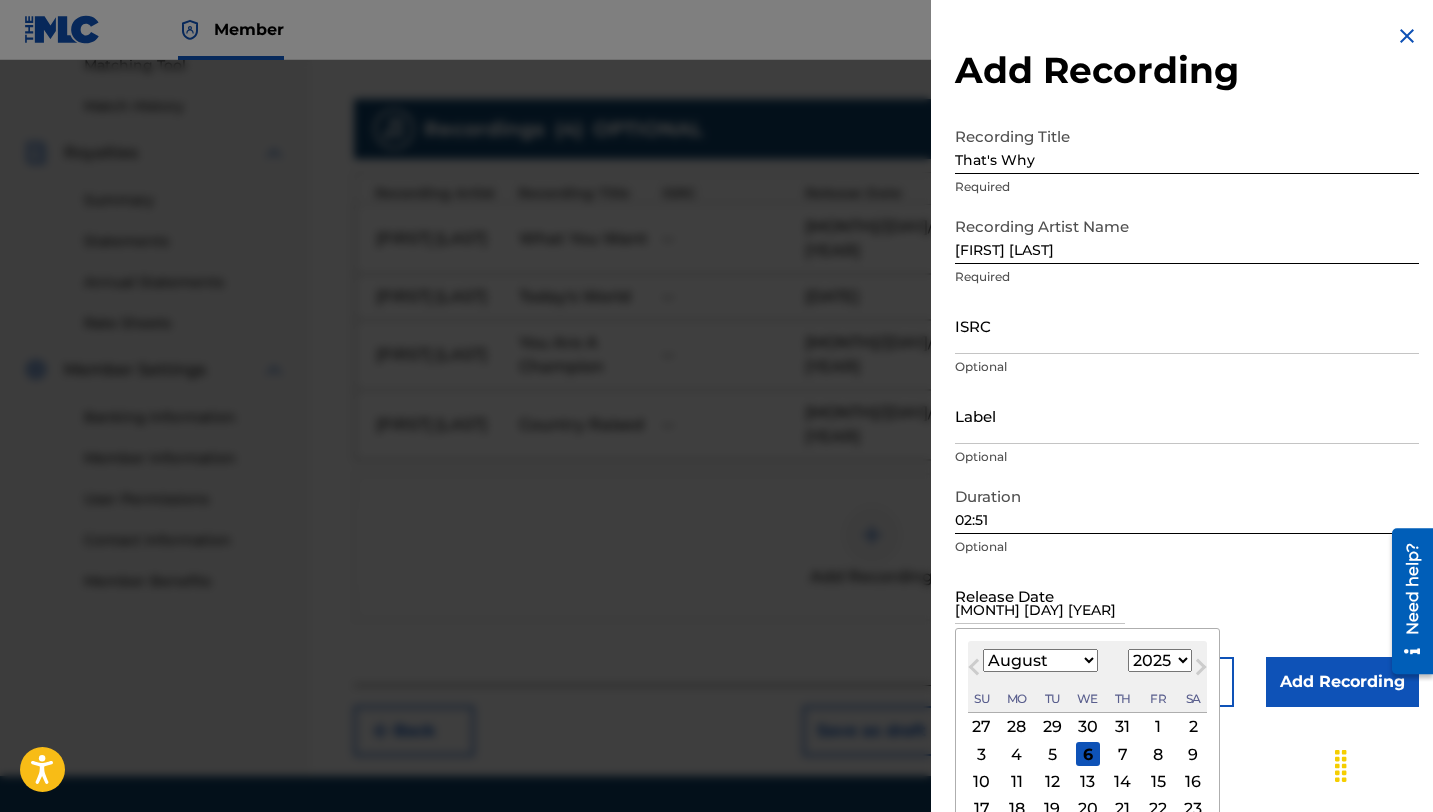 select on "8" 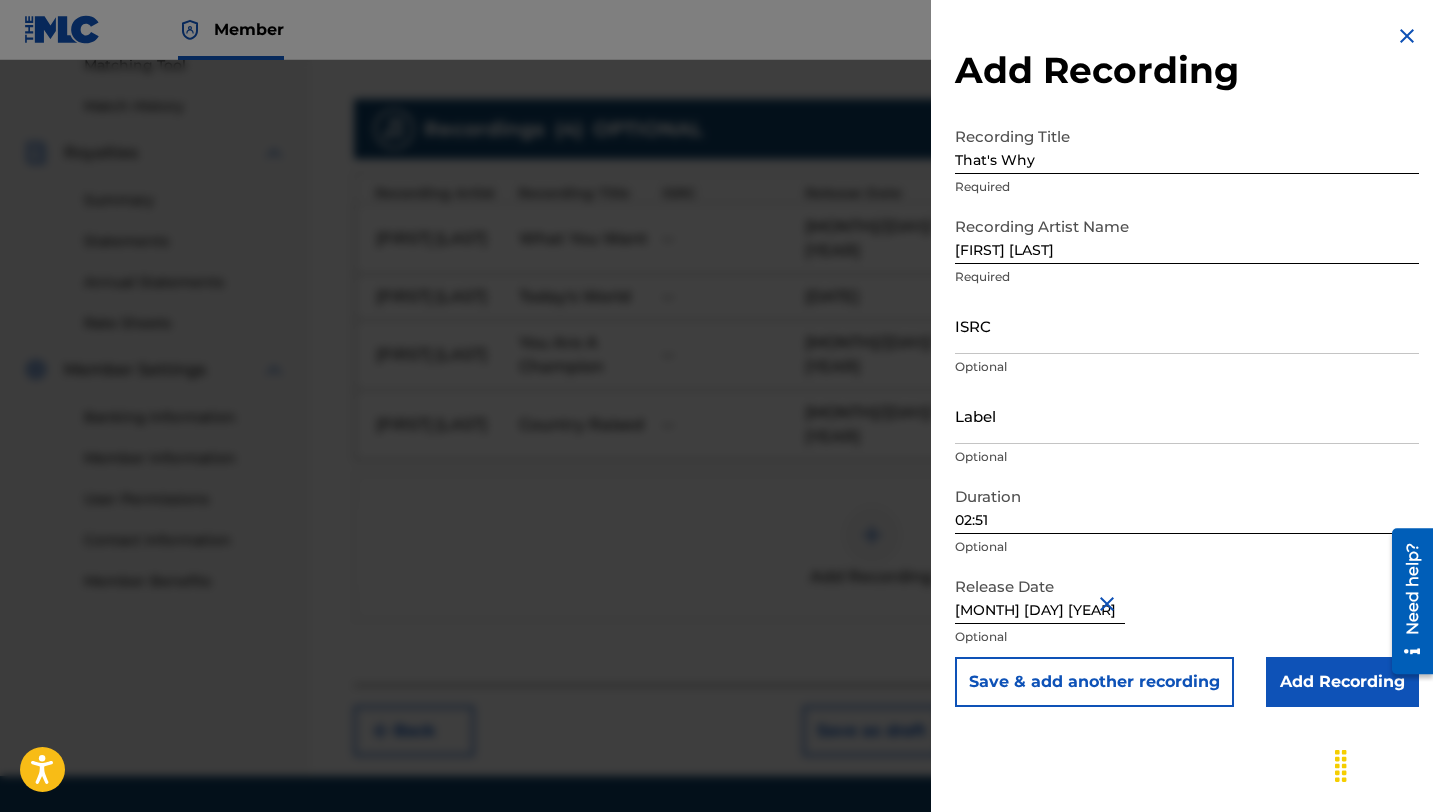 click on "Add Recording" at bounding box center (1342, 682) 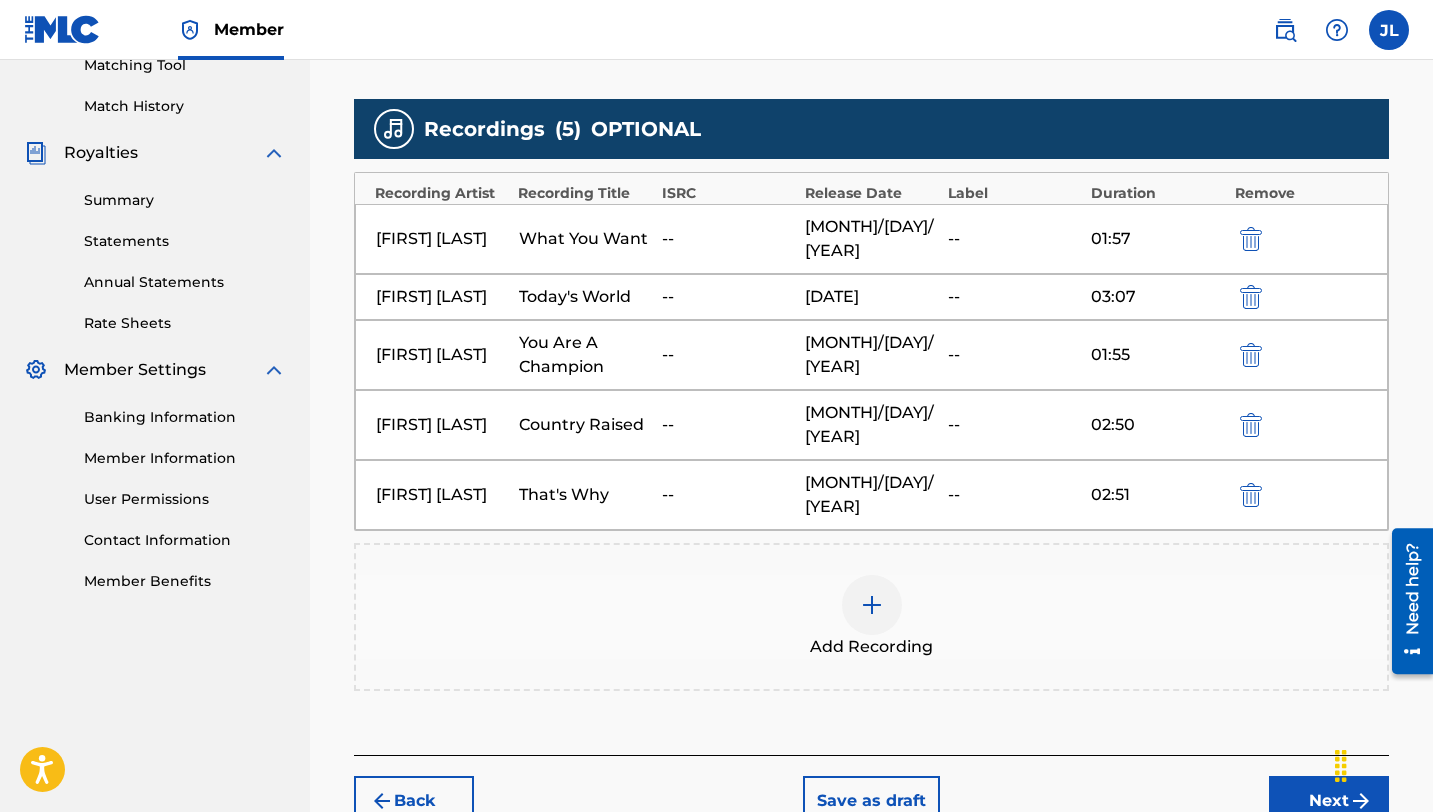 click on "Add Recording" at bounding box center (871, 617) 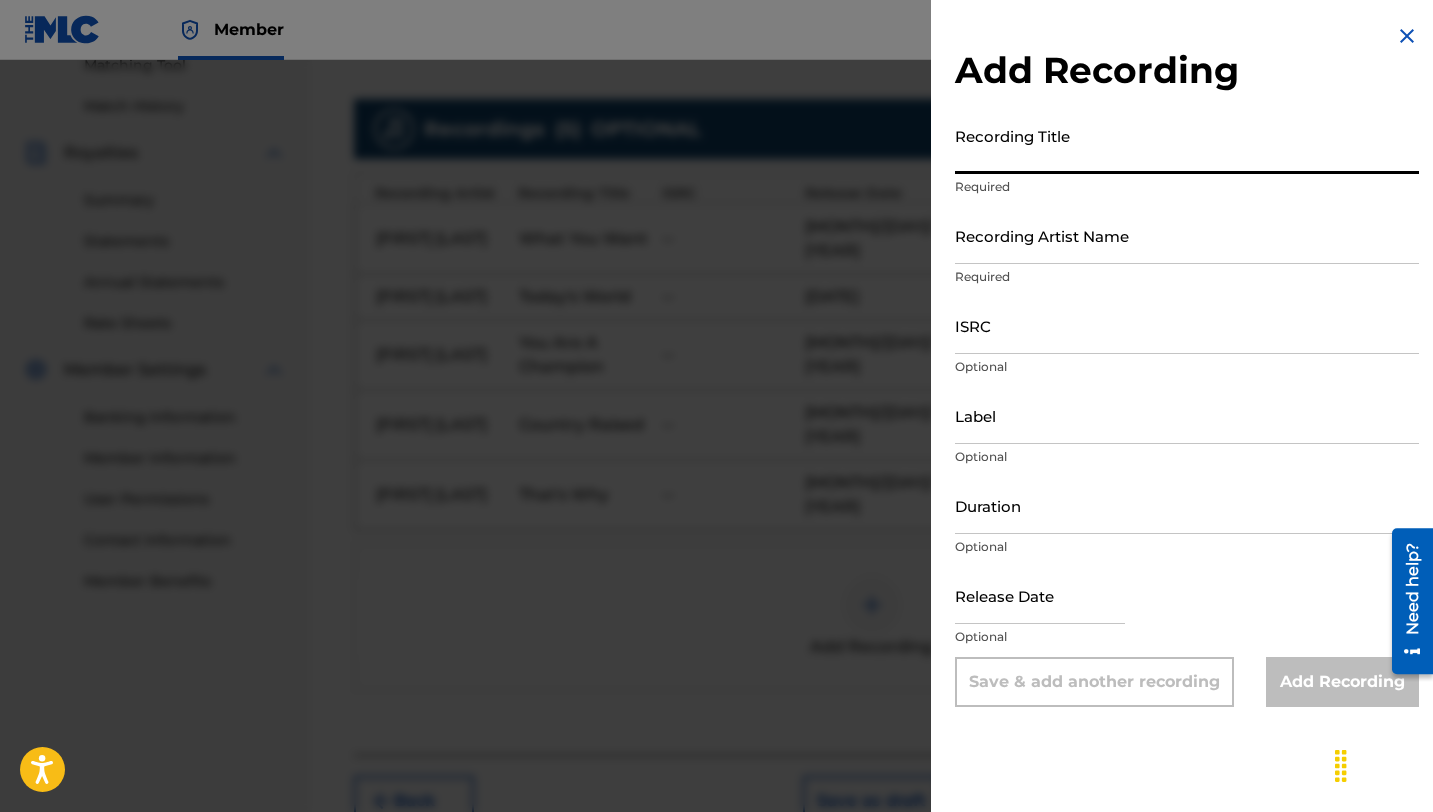 click on "Recording Title" at bounding box center (1187, 145) 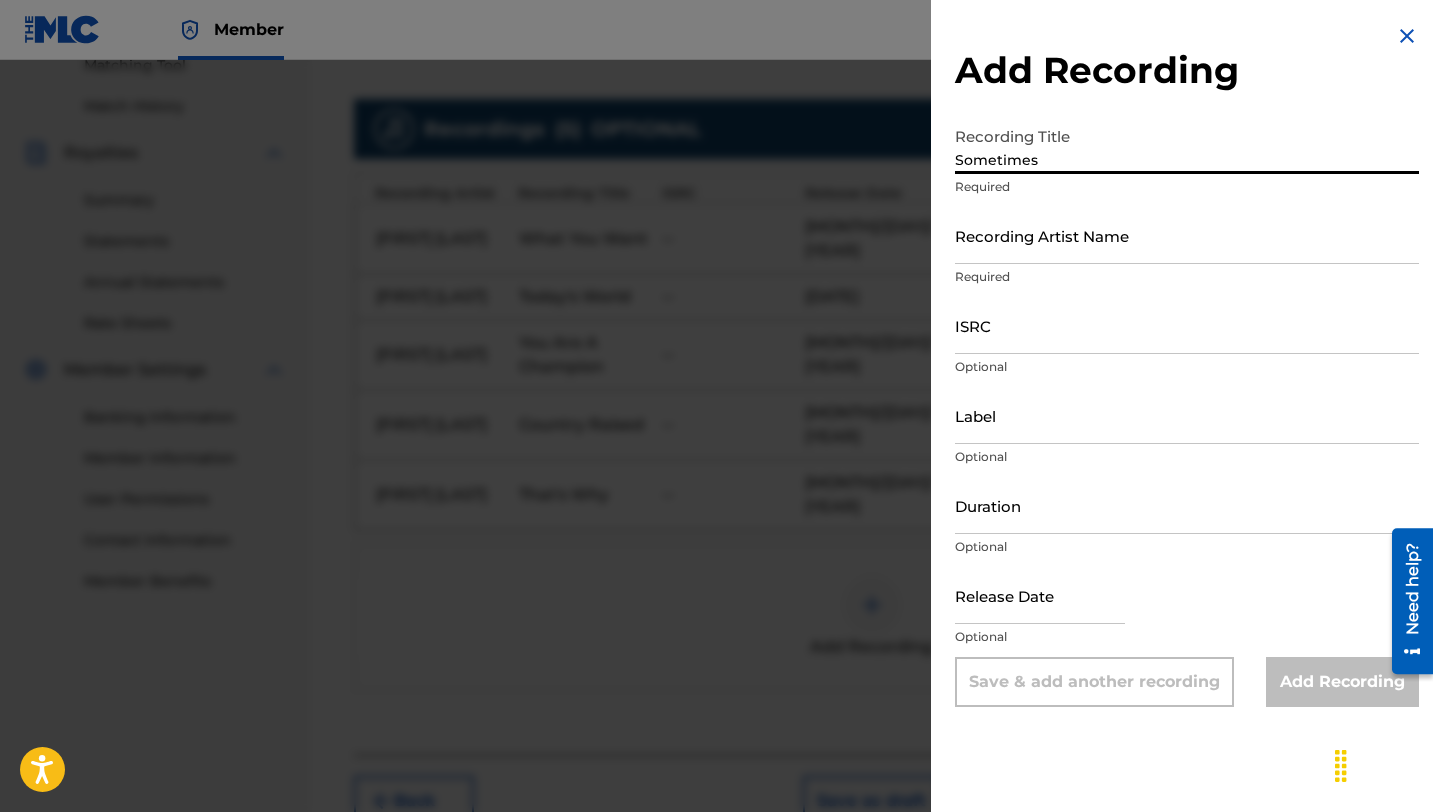 type on "Sometimes" 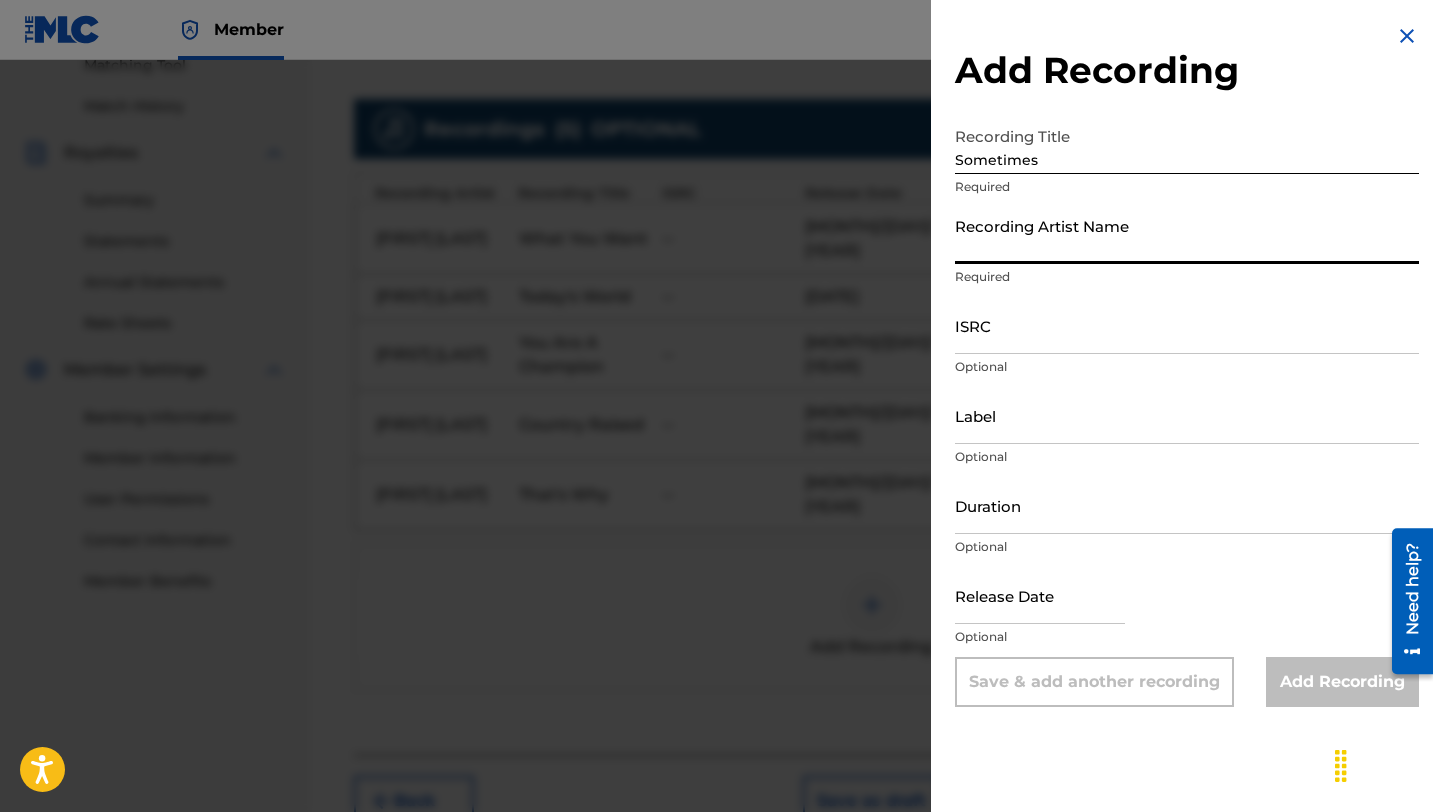 type on "[FIRST] [LAST]" 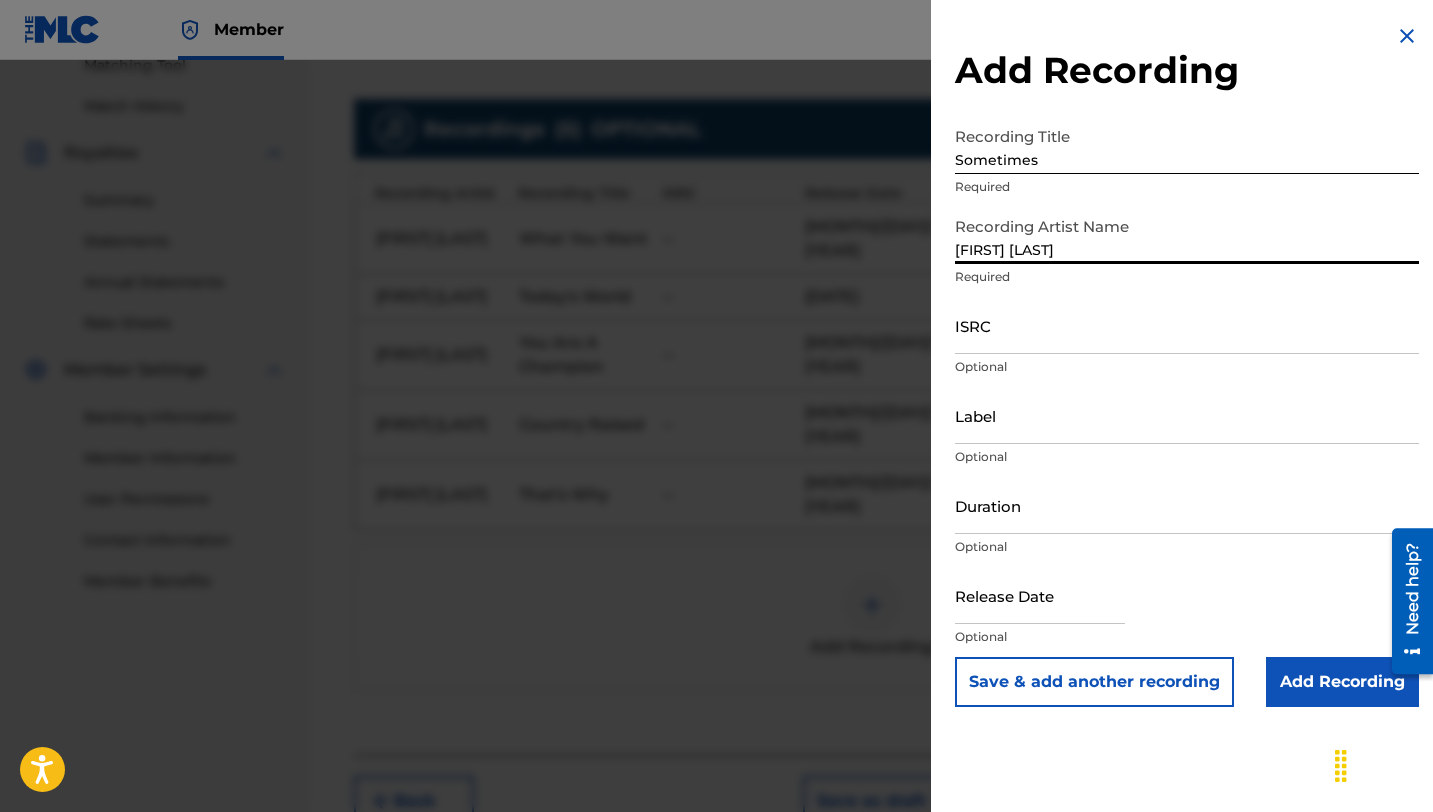 click on "Duration" at bounding box center [1187, 505] 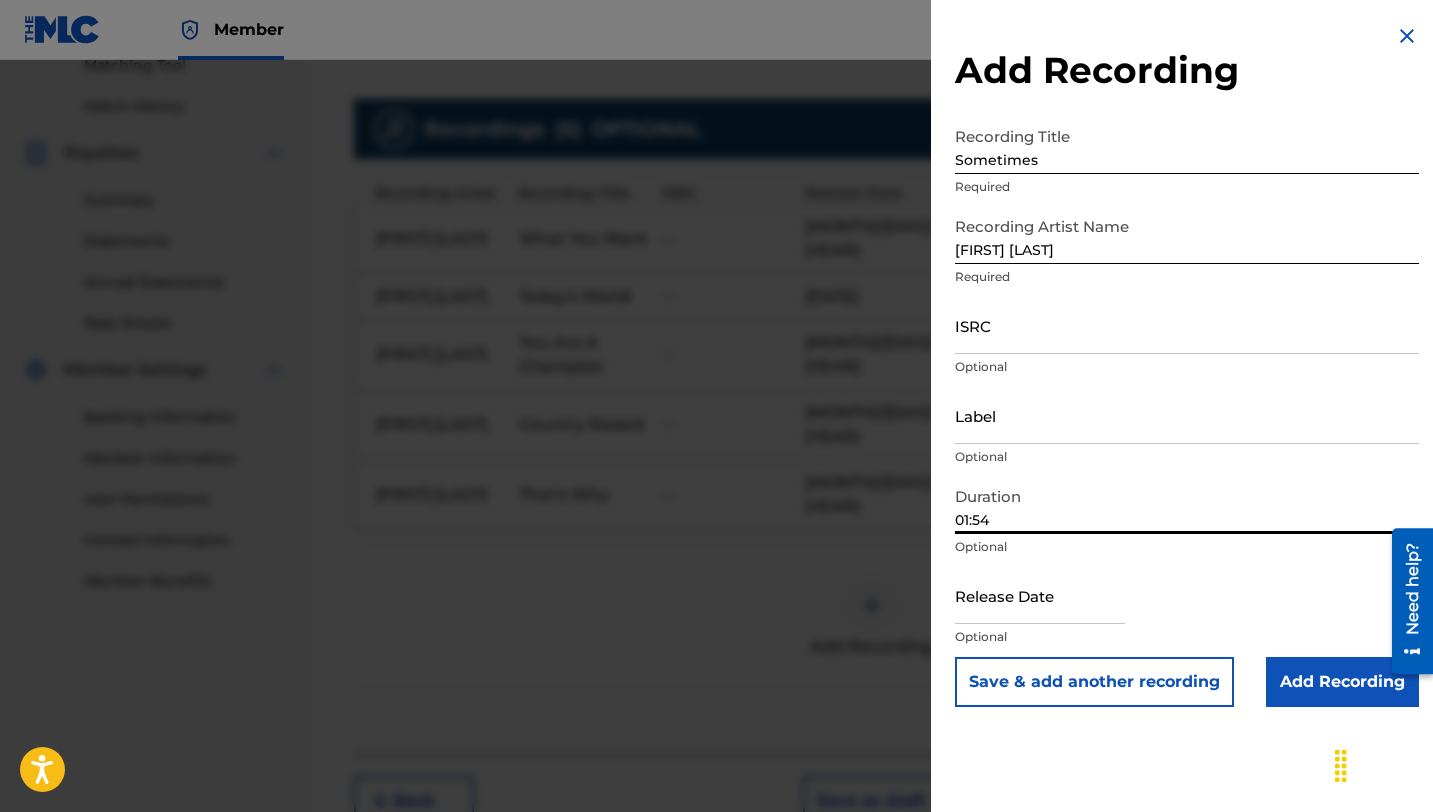 type on "01:54" 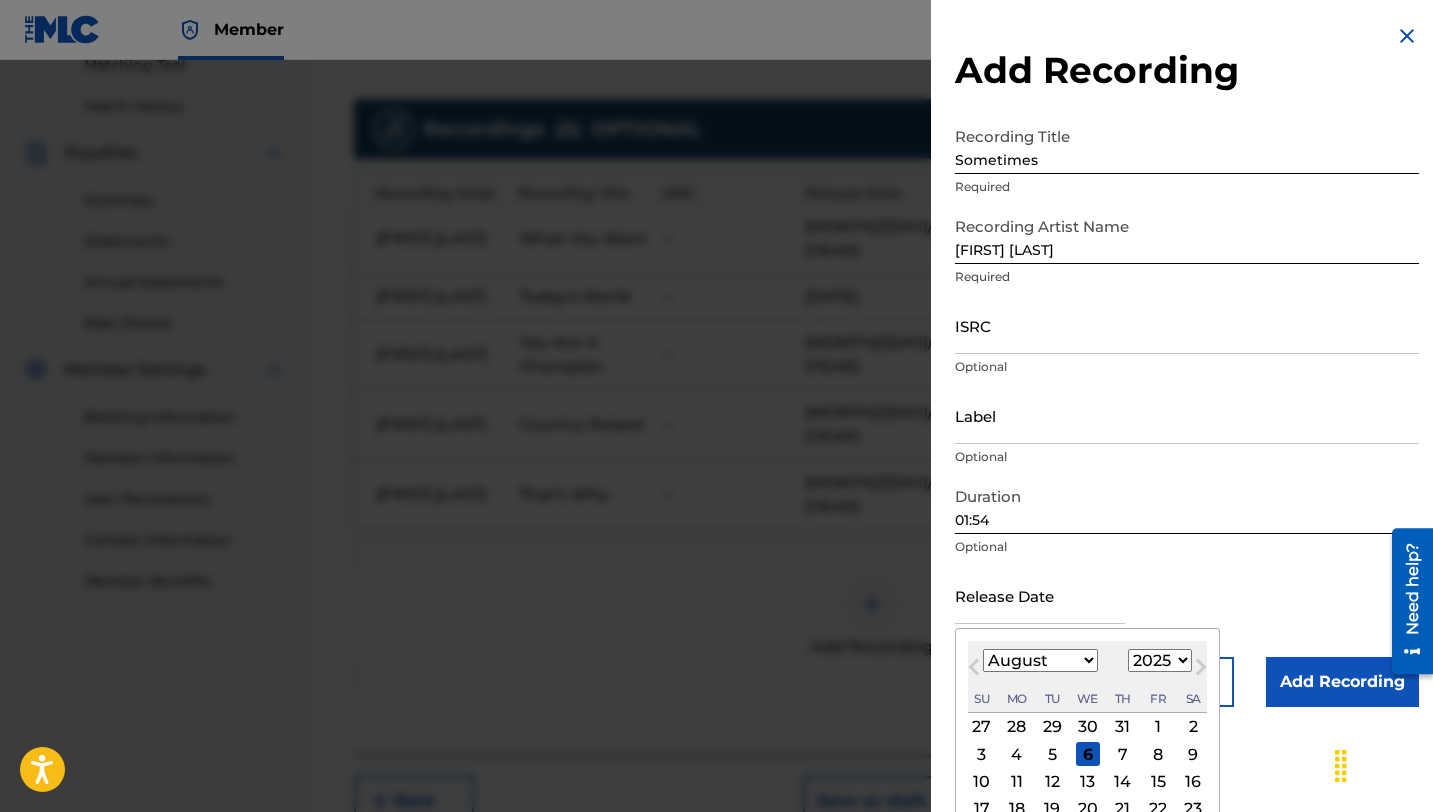 type on "[MONTH] [DAY] [YEAR]" 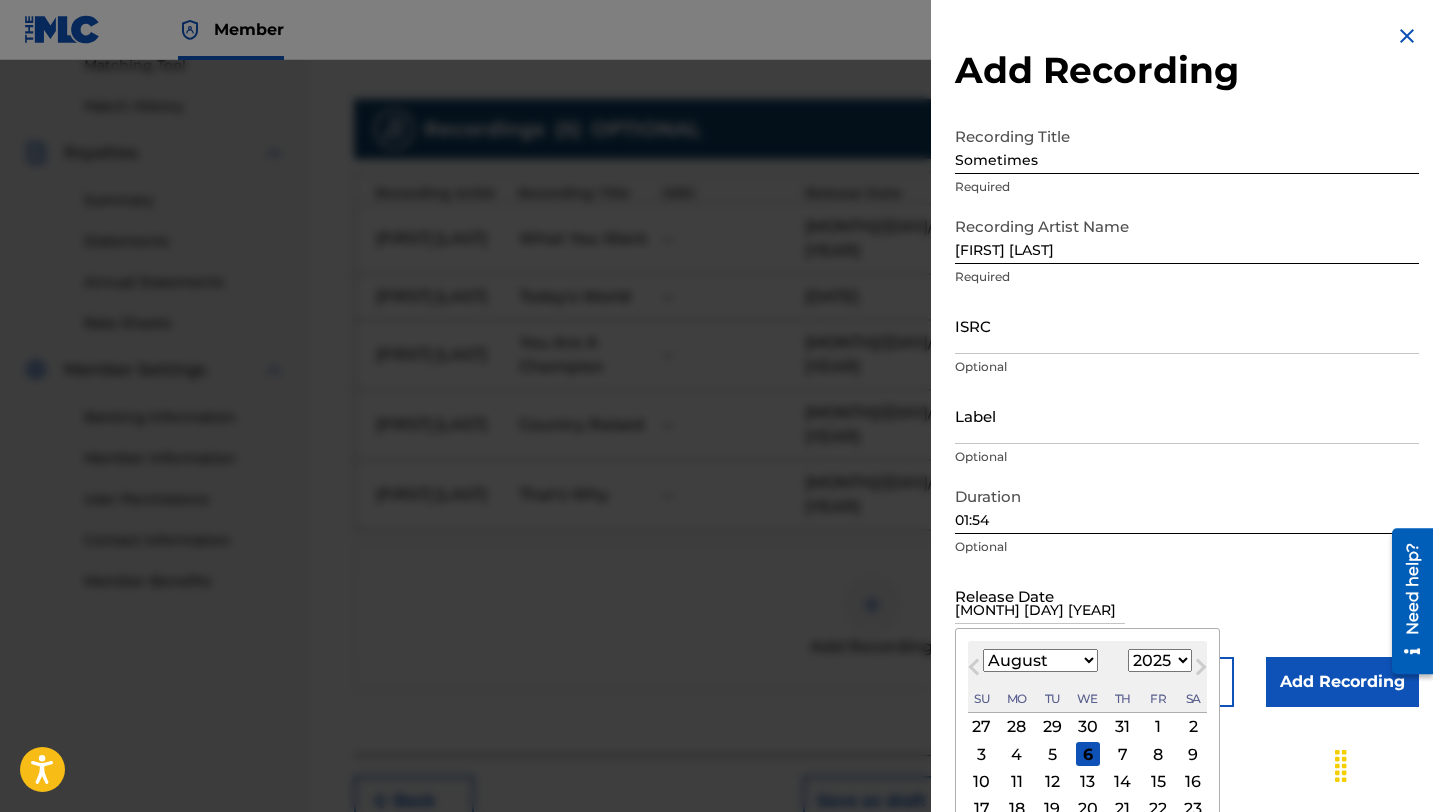 select on "8" 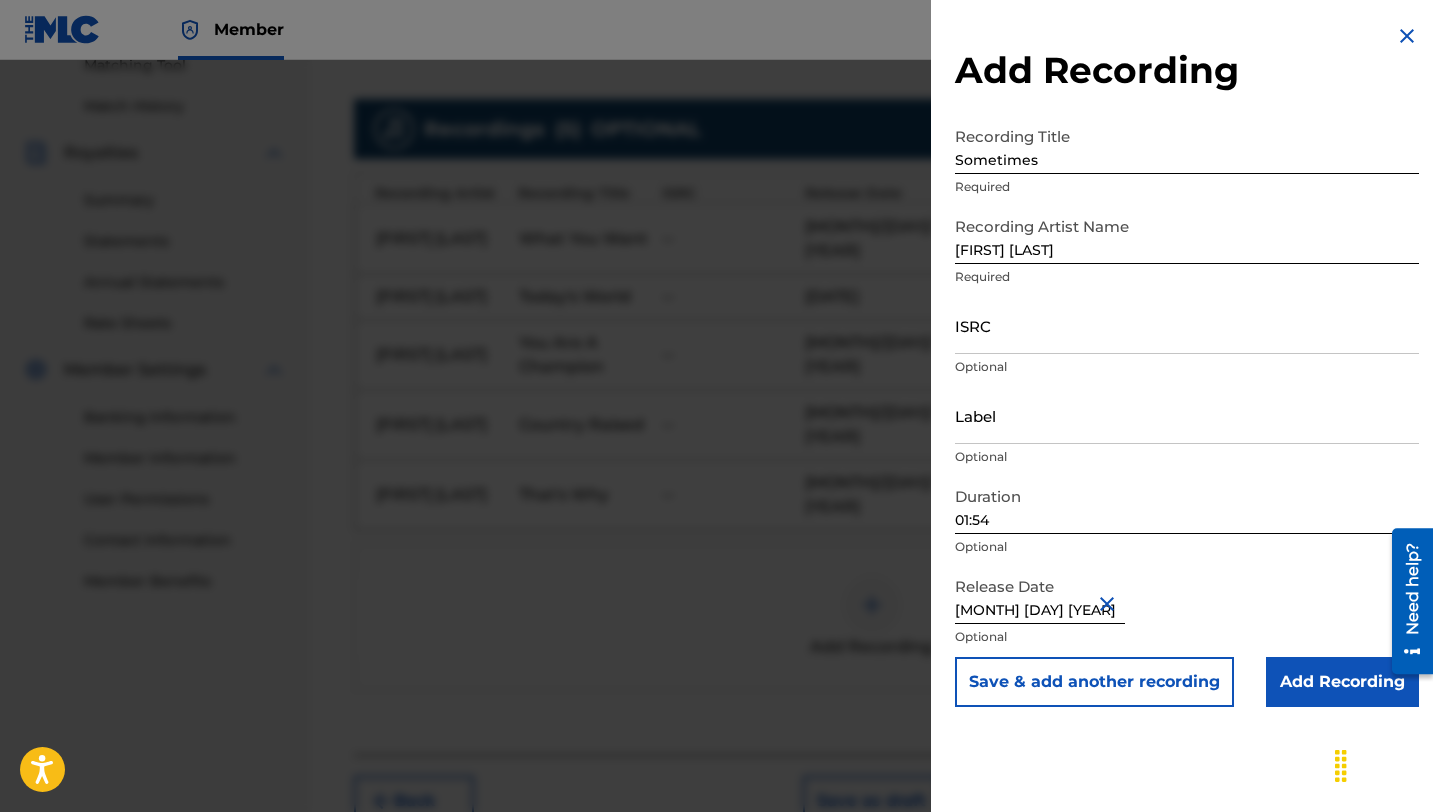click on "Add Recording" at bounding box center (1342, 682) 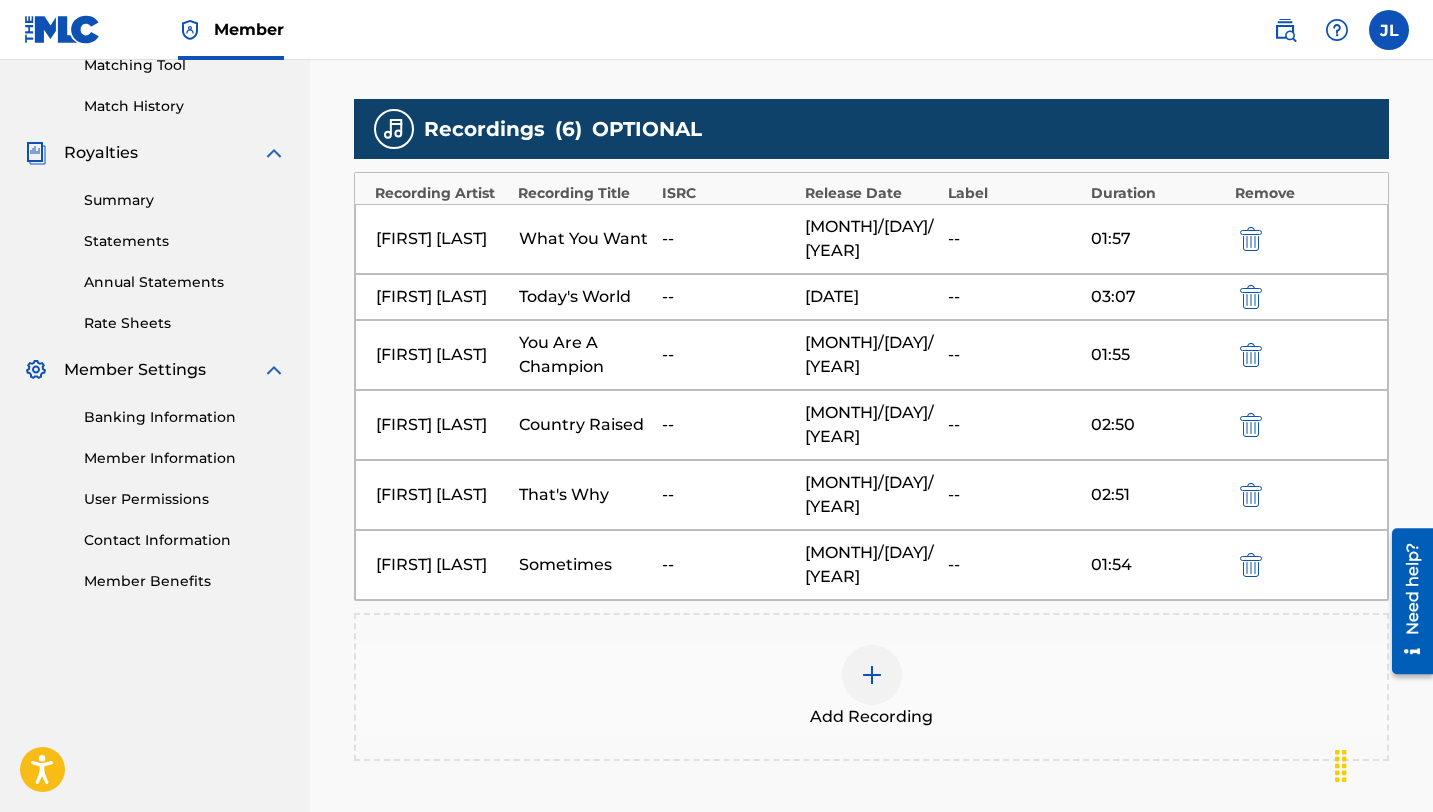 click at bounding box center [872, 675] 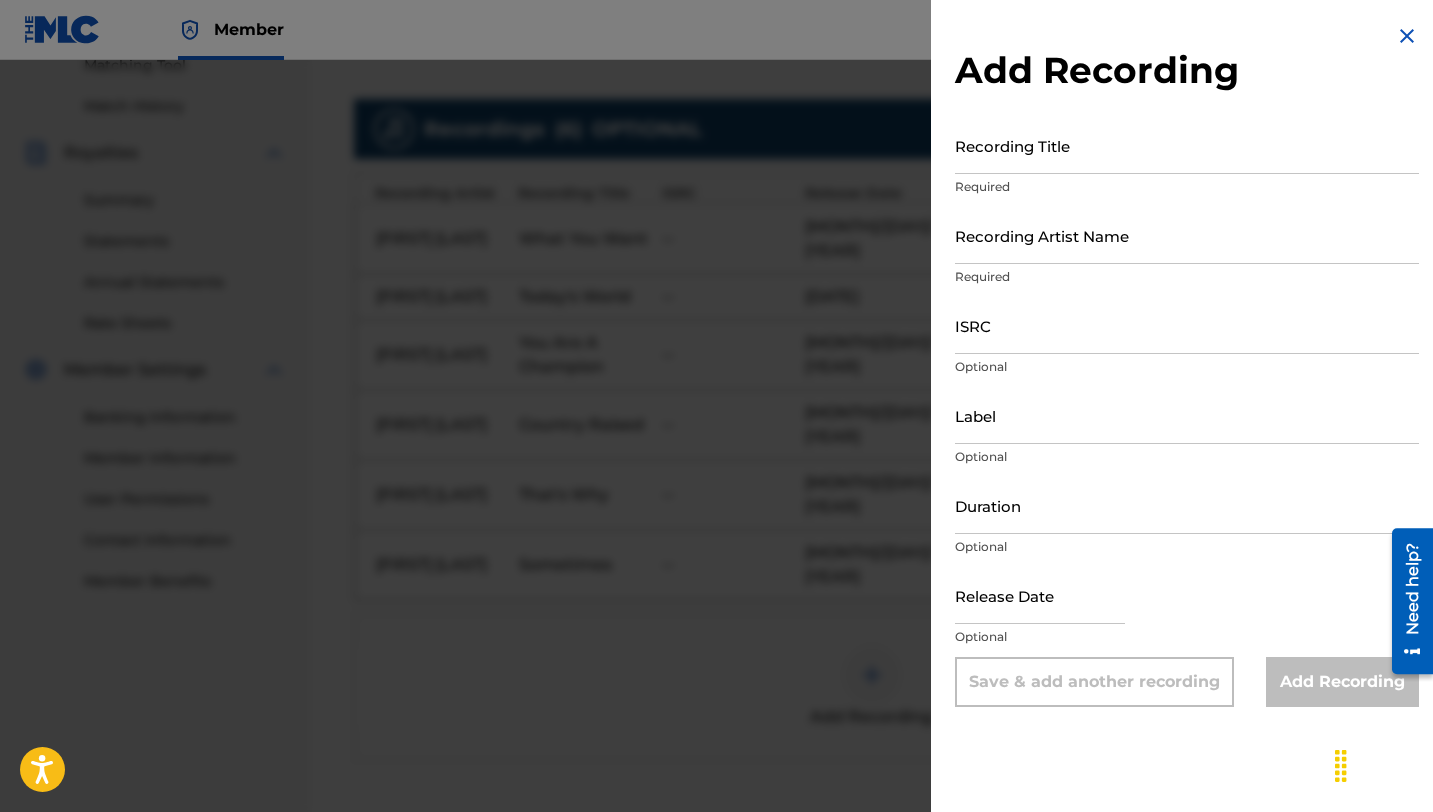 click on "Recording Title" at bounding box center (1187, 145) 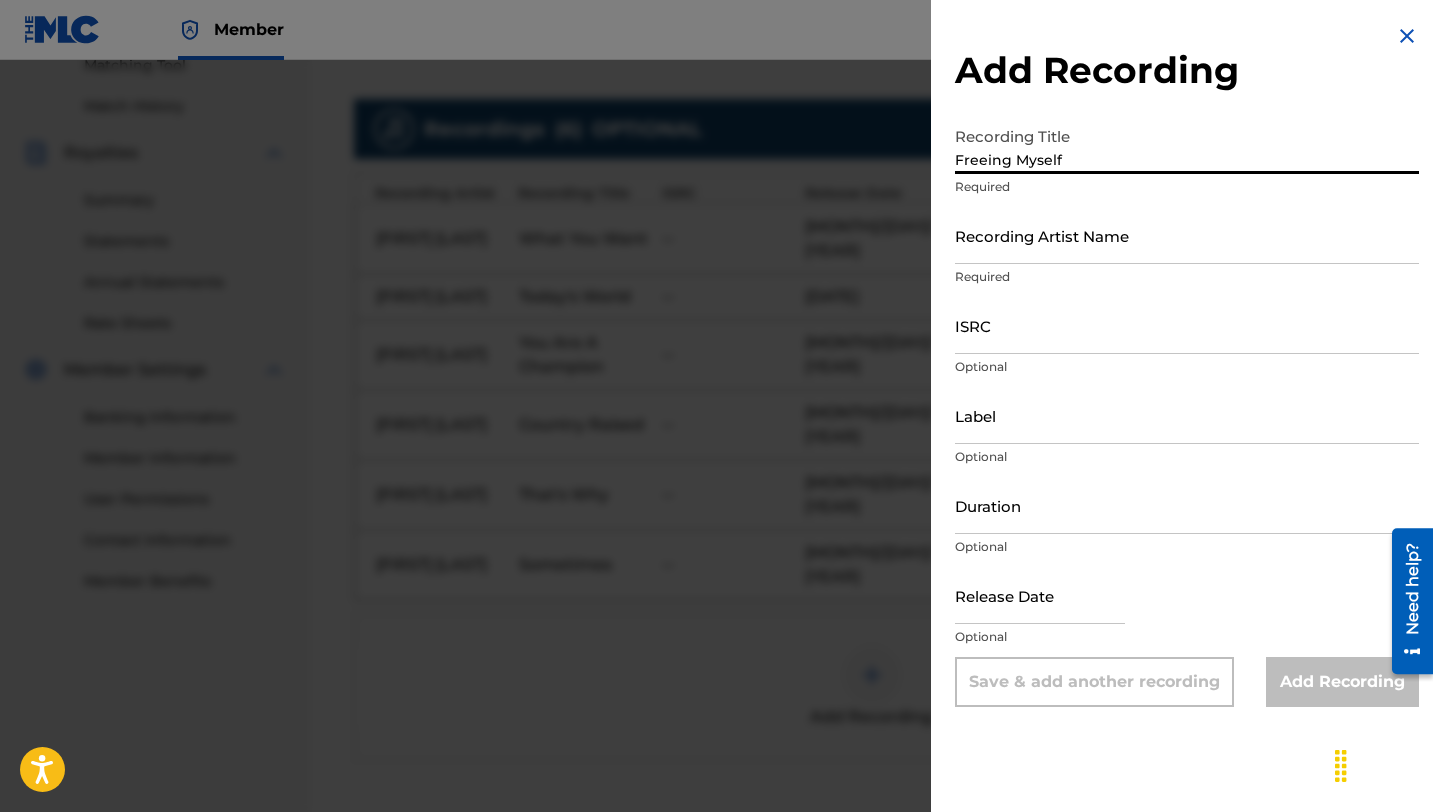 type on "Freeing Myself" 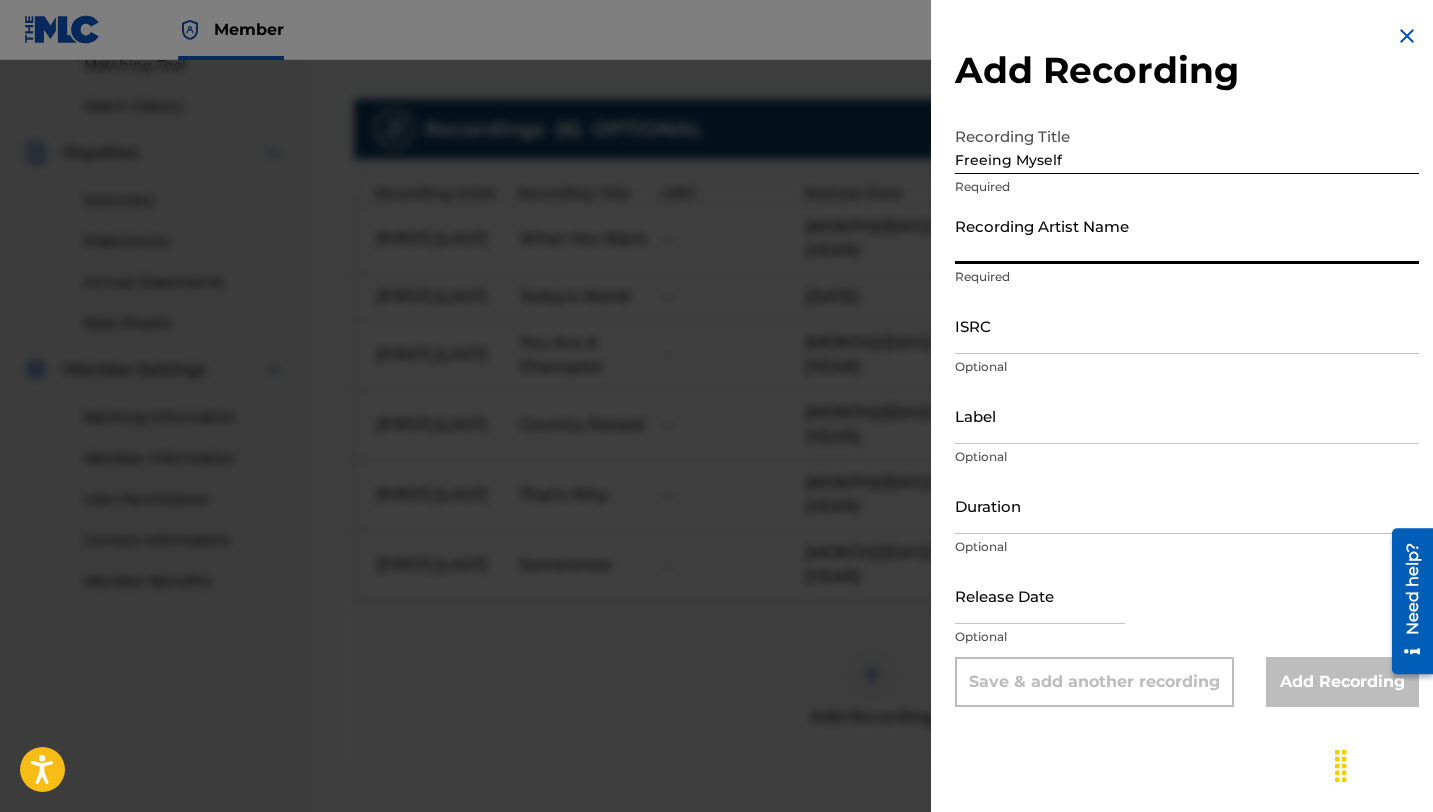 click on "ISRC" at bounding box center (1187, 325) 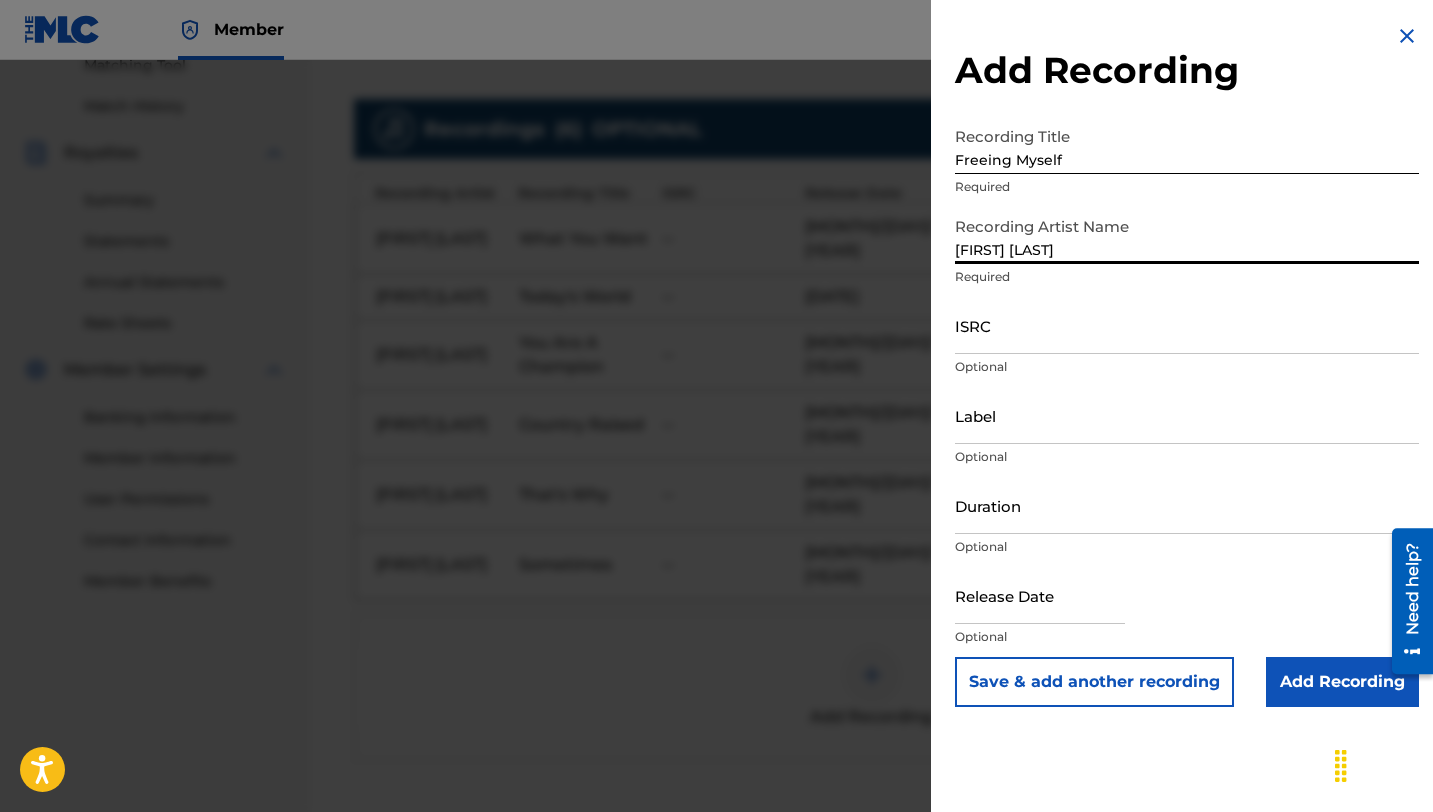 click on "Label" at bounding box center (1187, 415) 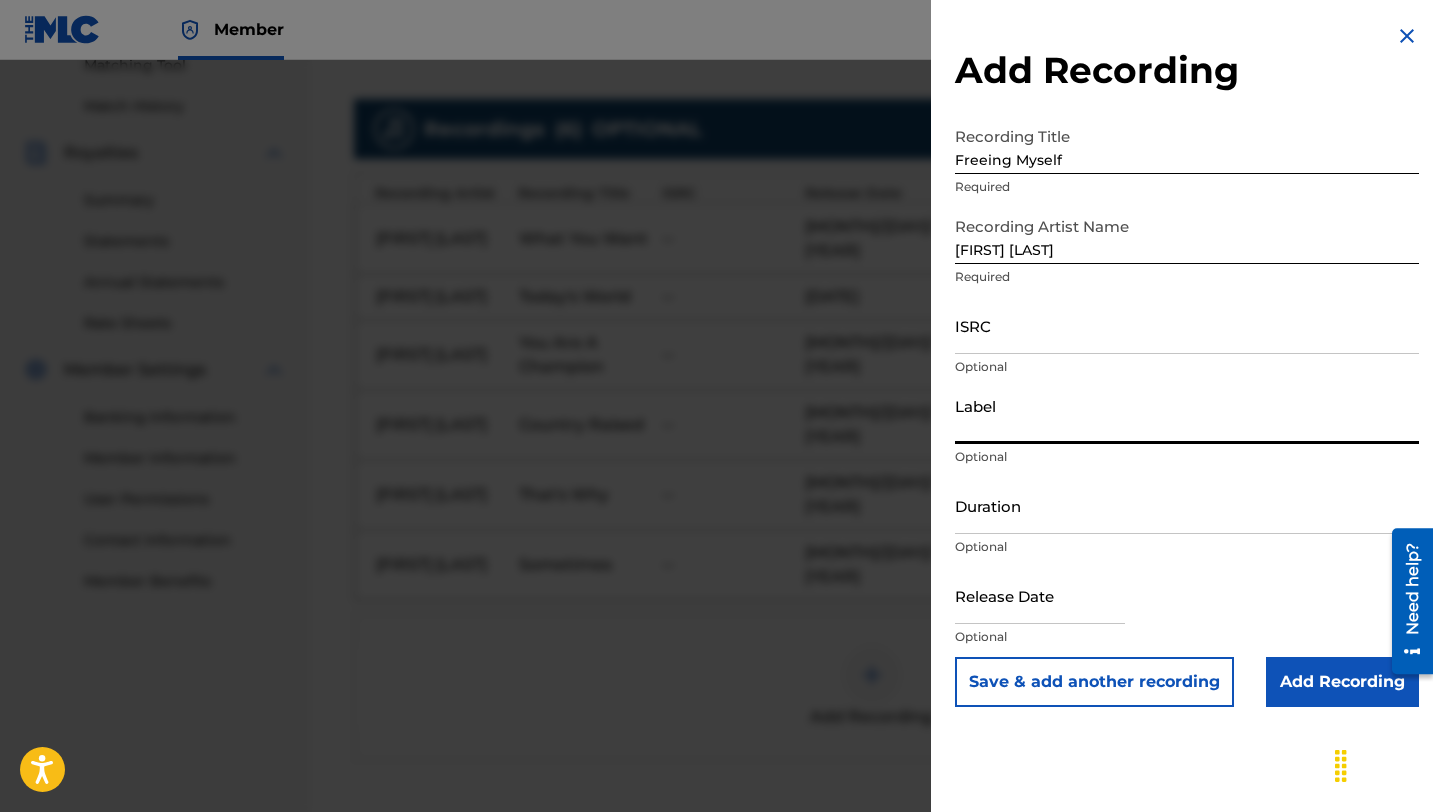click on "Duration" at bounding box center (1187, 505) 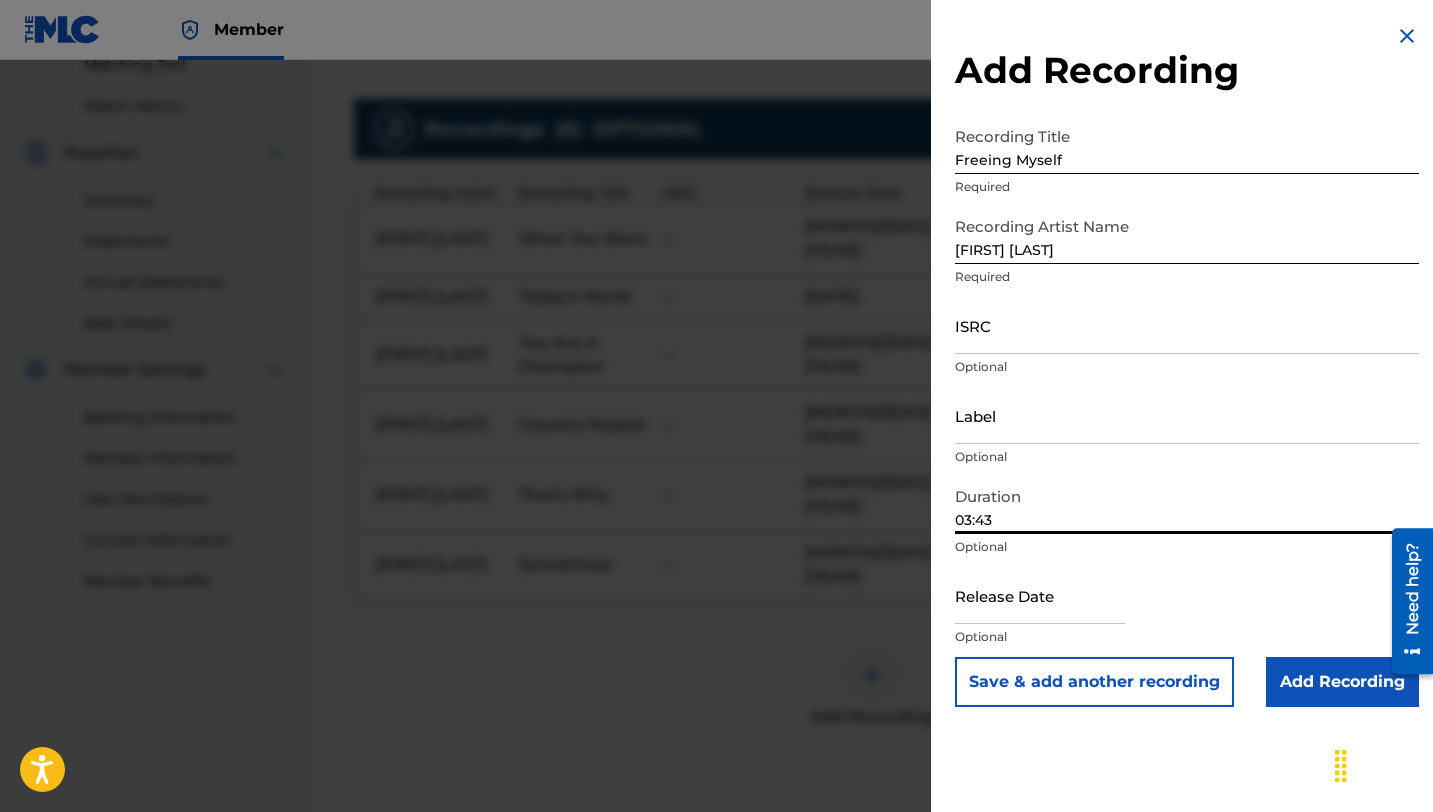 type on "03:43" 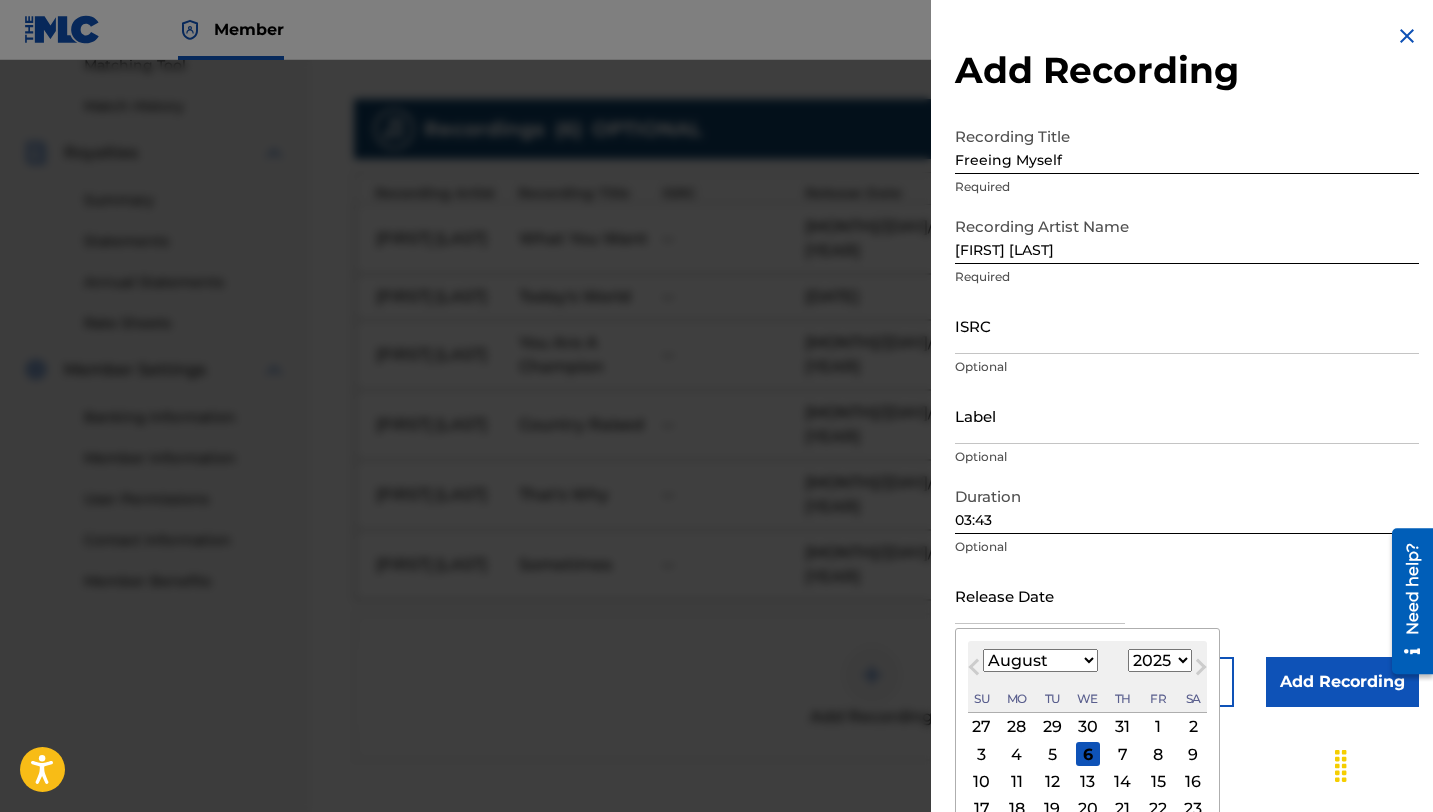 click at bounding box center [1040, 595] 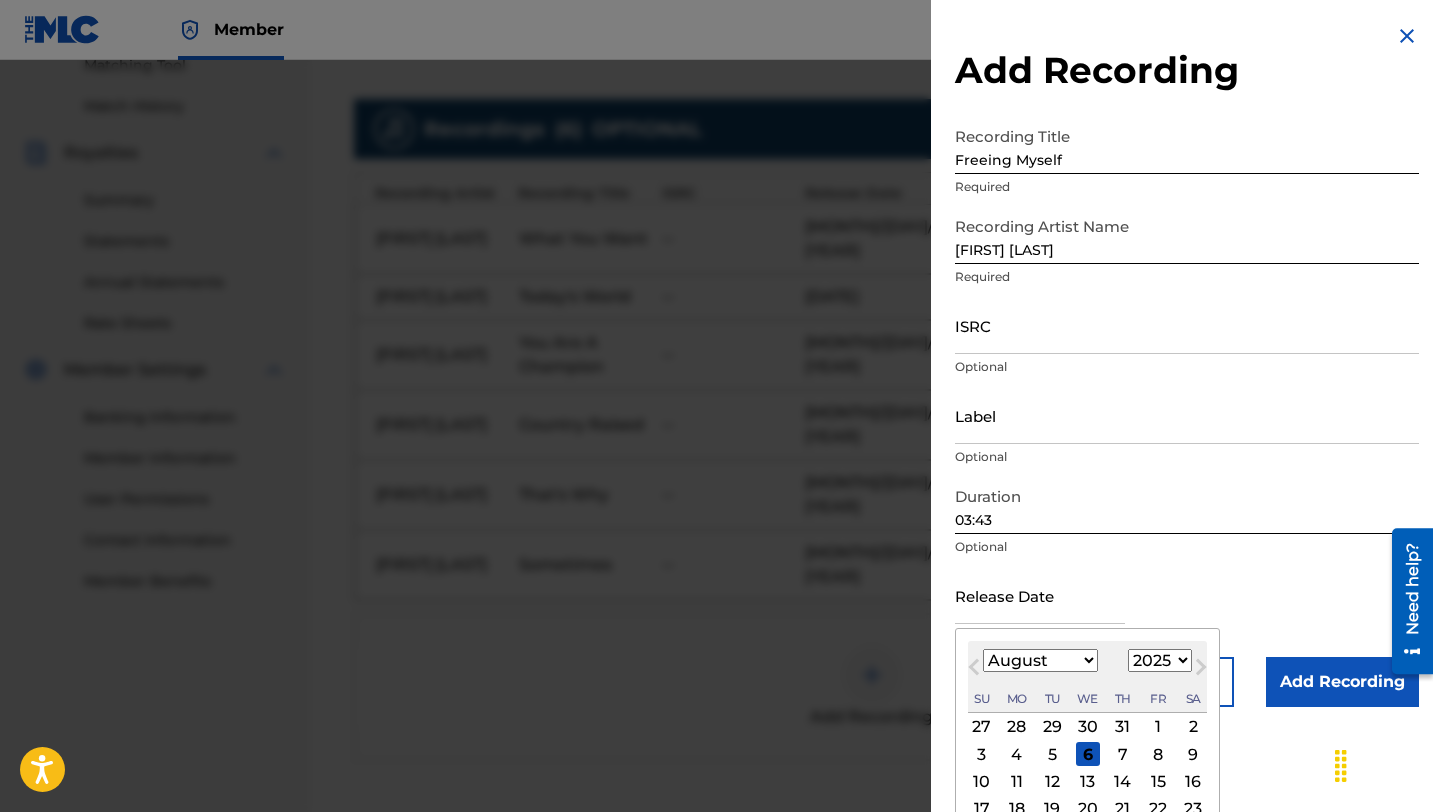 click at bounding box center (1040, 595) 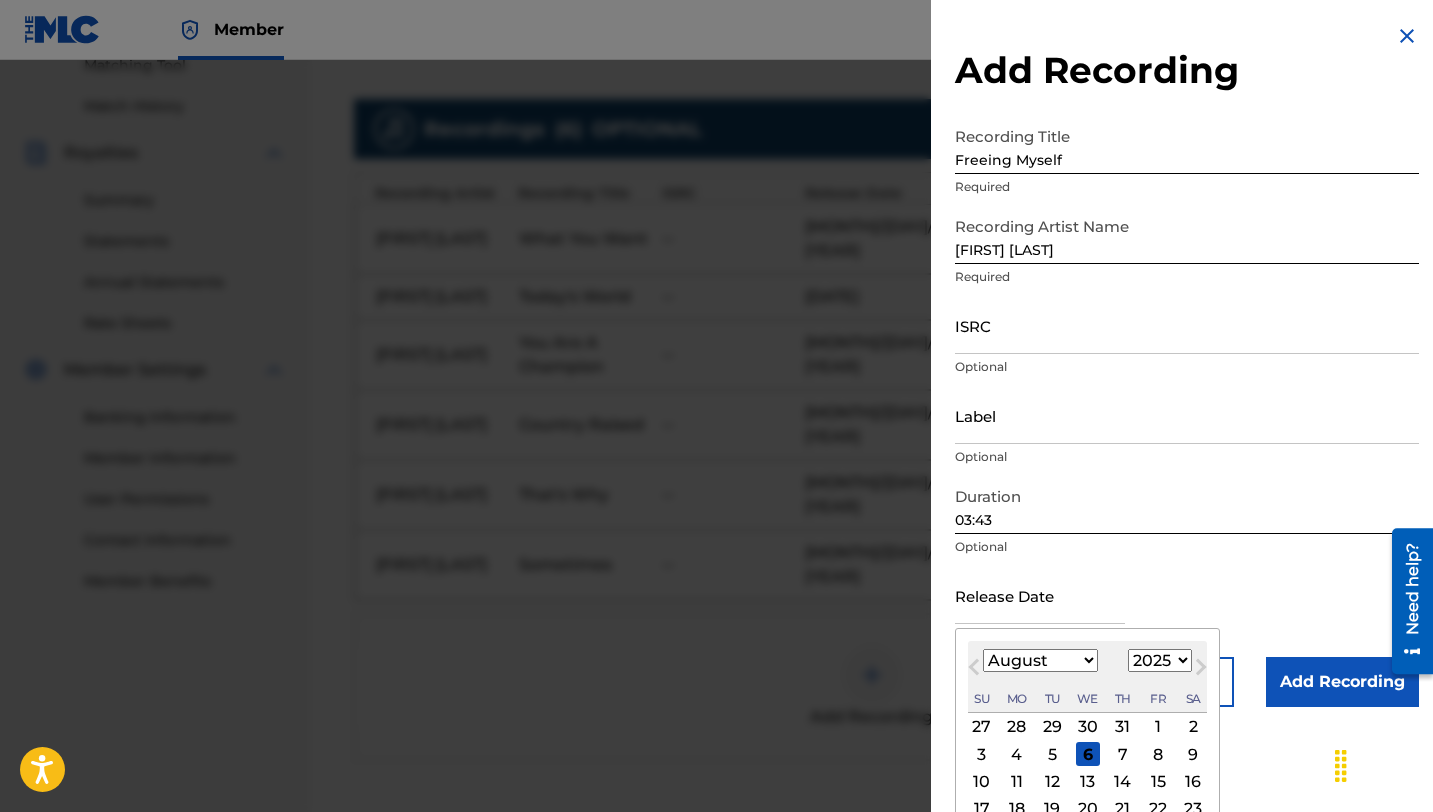 click on "January February March April May June July August September October November December" at bounding box center (1040, 660) 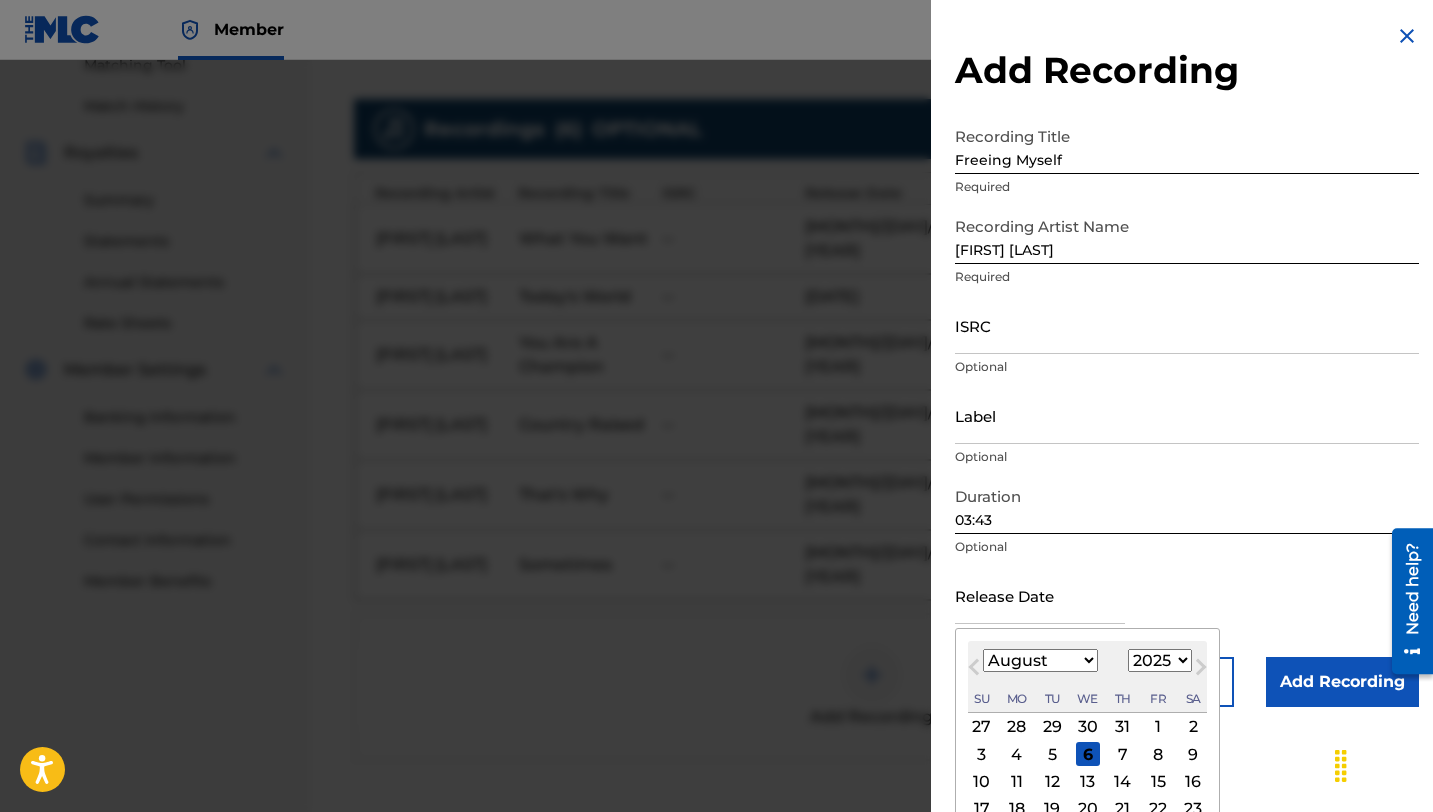 select on "2024" 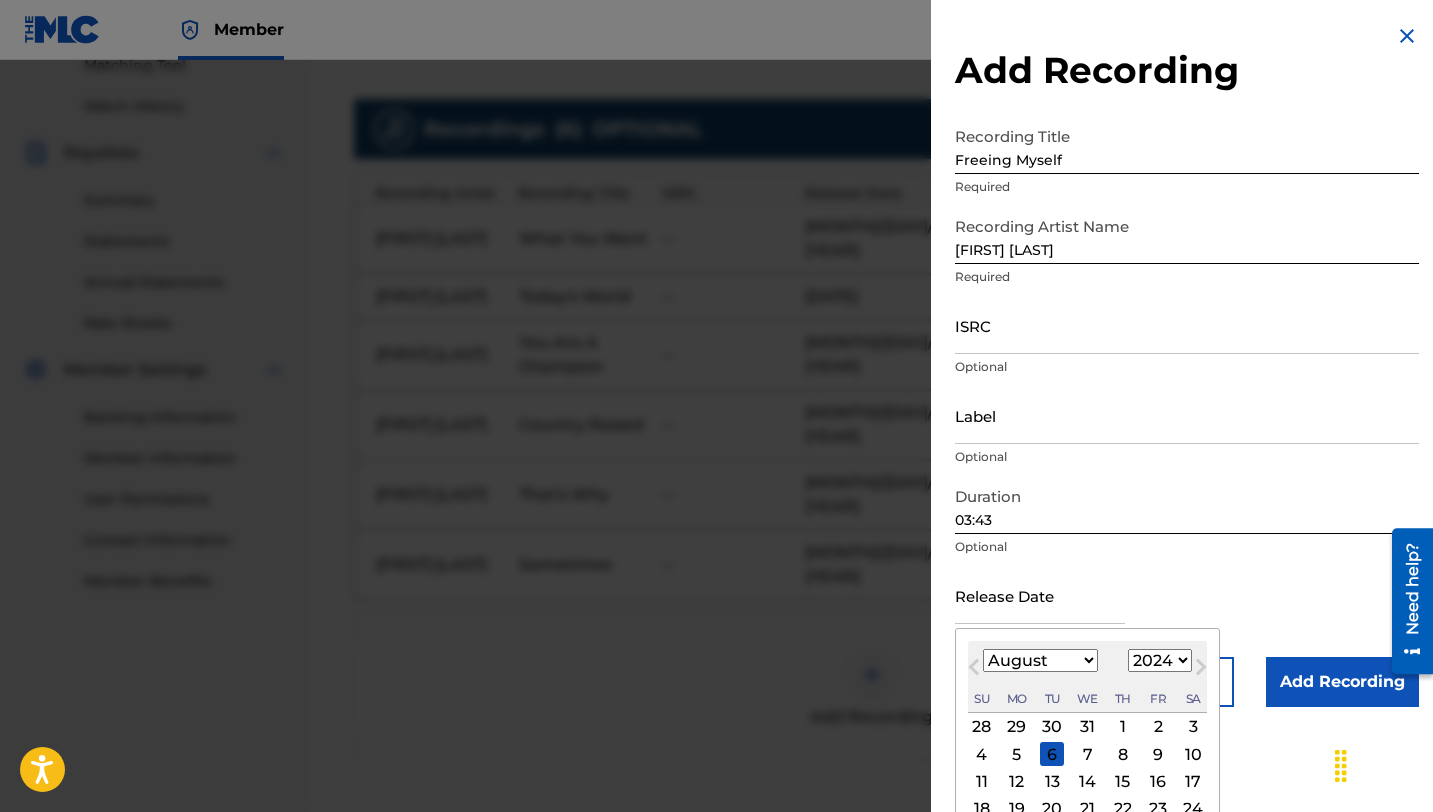 scroll, scrollTop: 78, scrollLeft: 0, axis: vertical 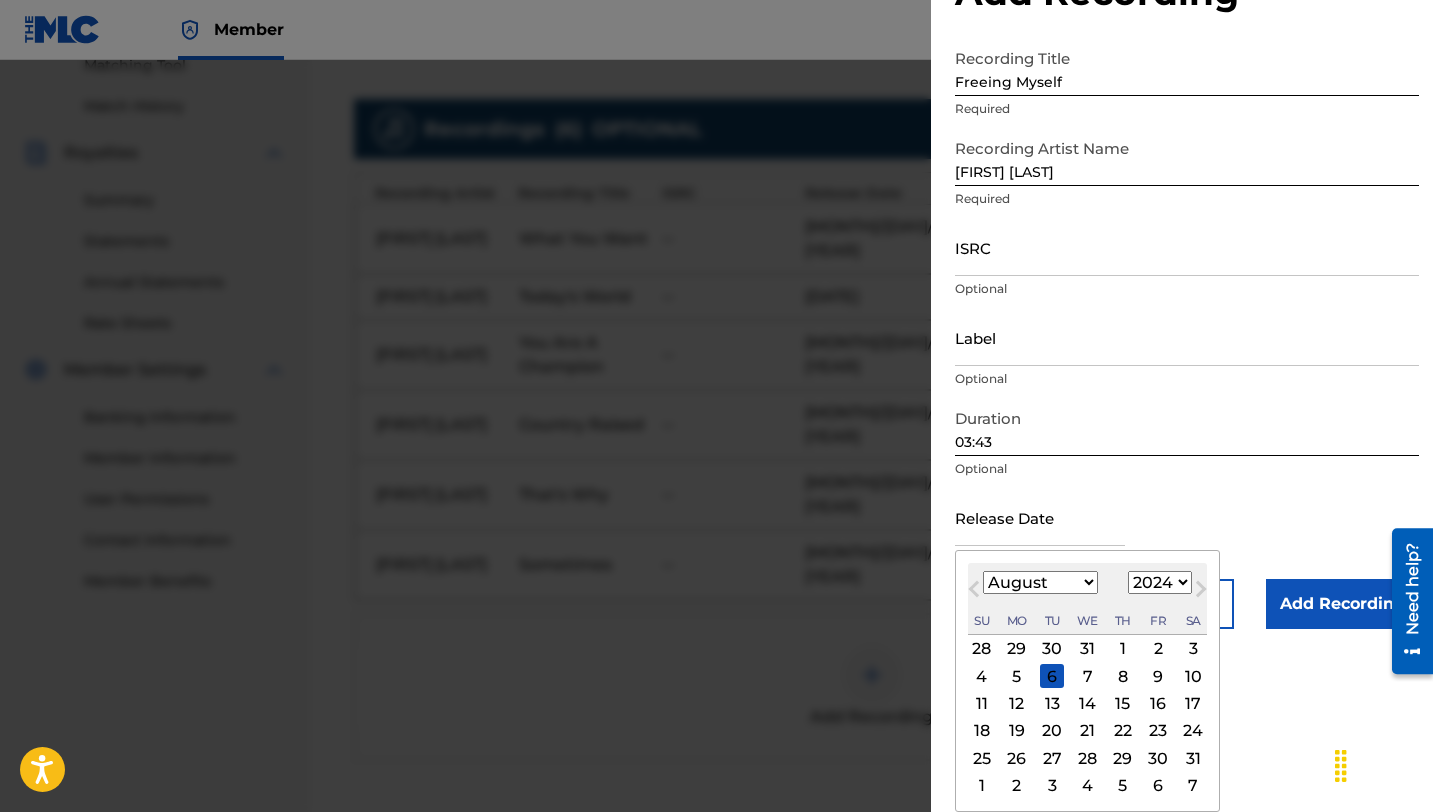 click on "29" at bounding box center [1123, 758] 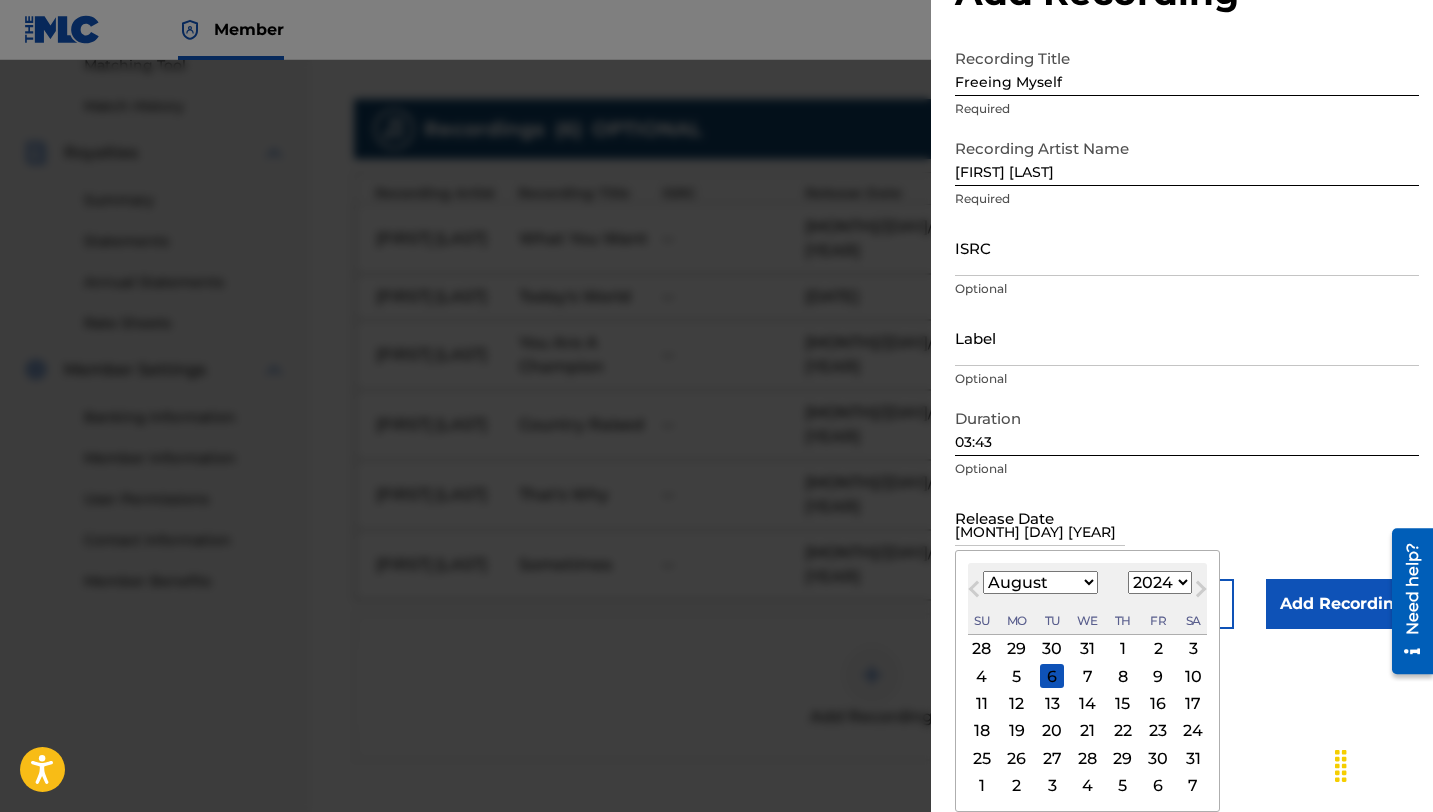 scroll, scrollTop: 0, scrollLeft: 0, axis: both 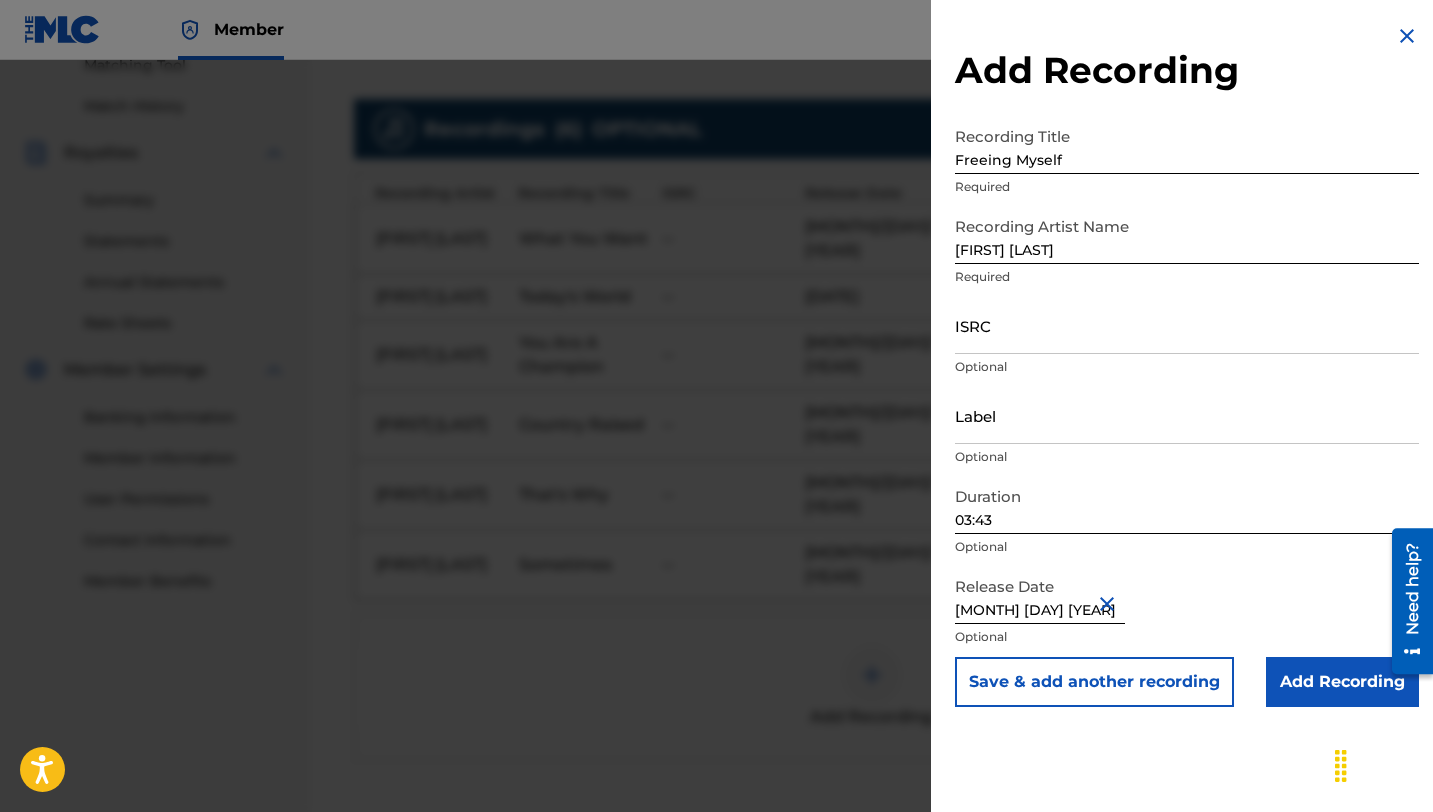 click on "Add Recording" at bounding box center [1342, 682] 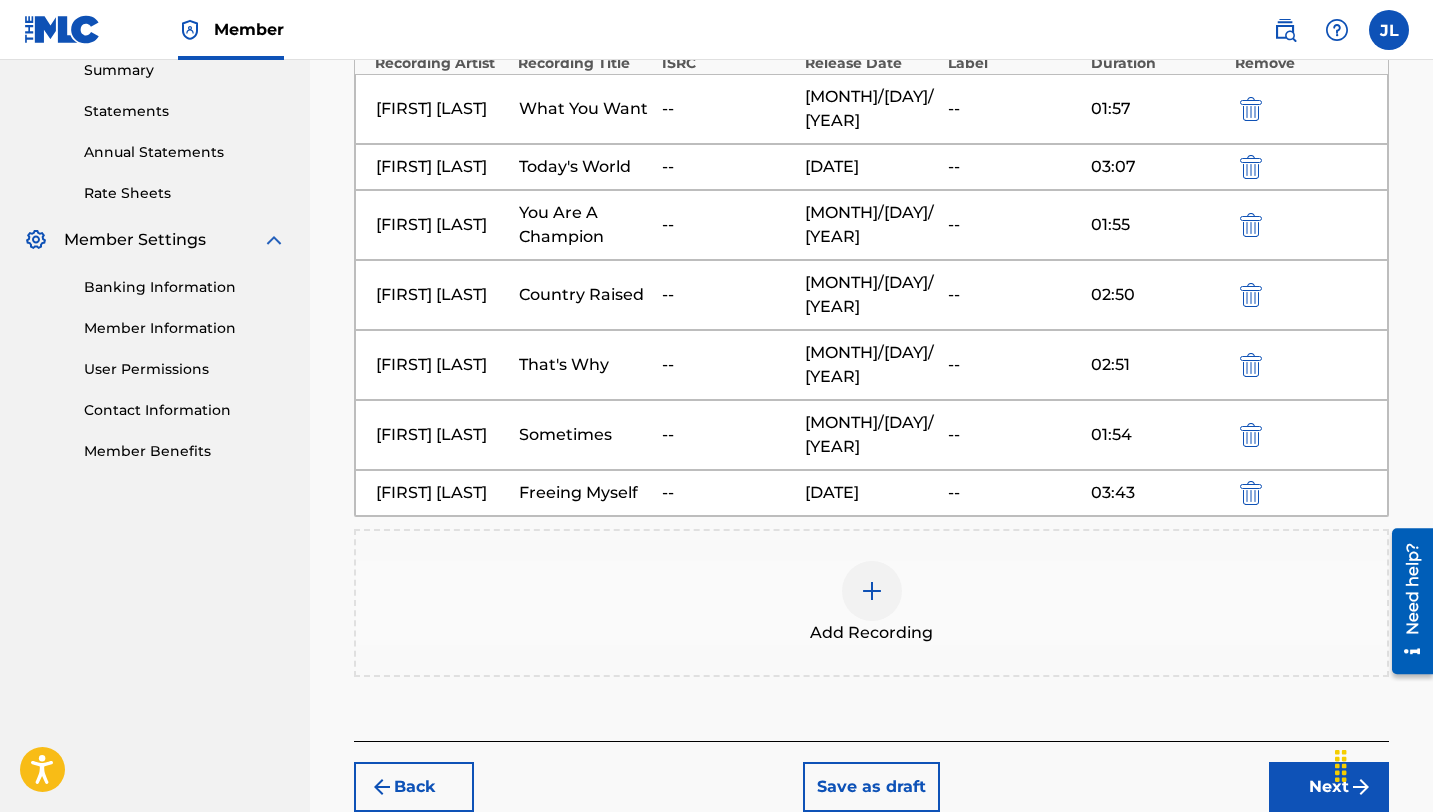 scroll, scrollTop: 822, scrollLeft: 0, axis: vertical 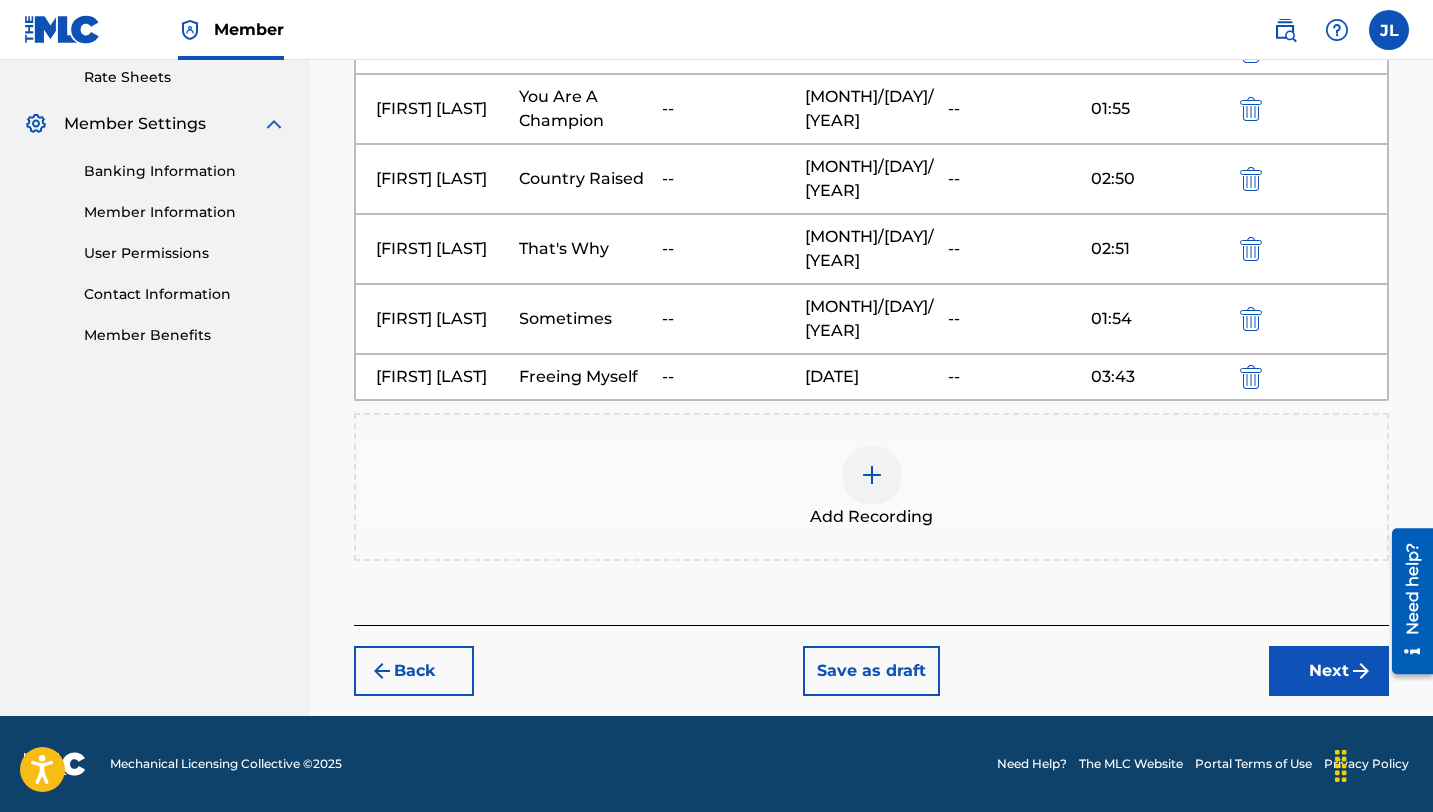 click at bounding box center [872, 475] 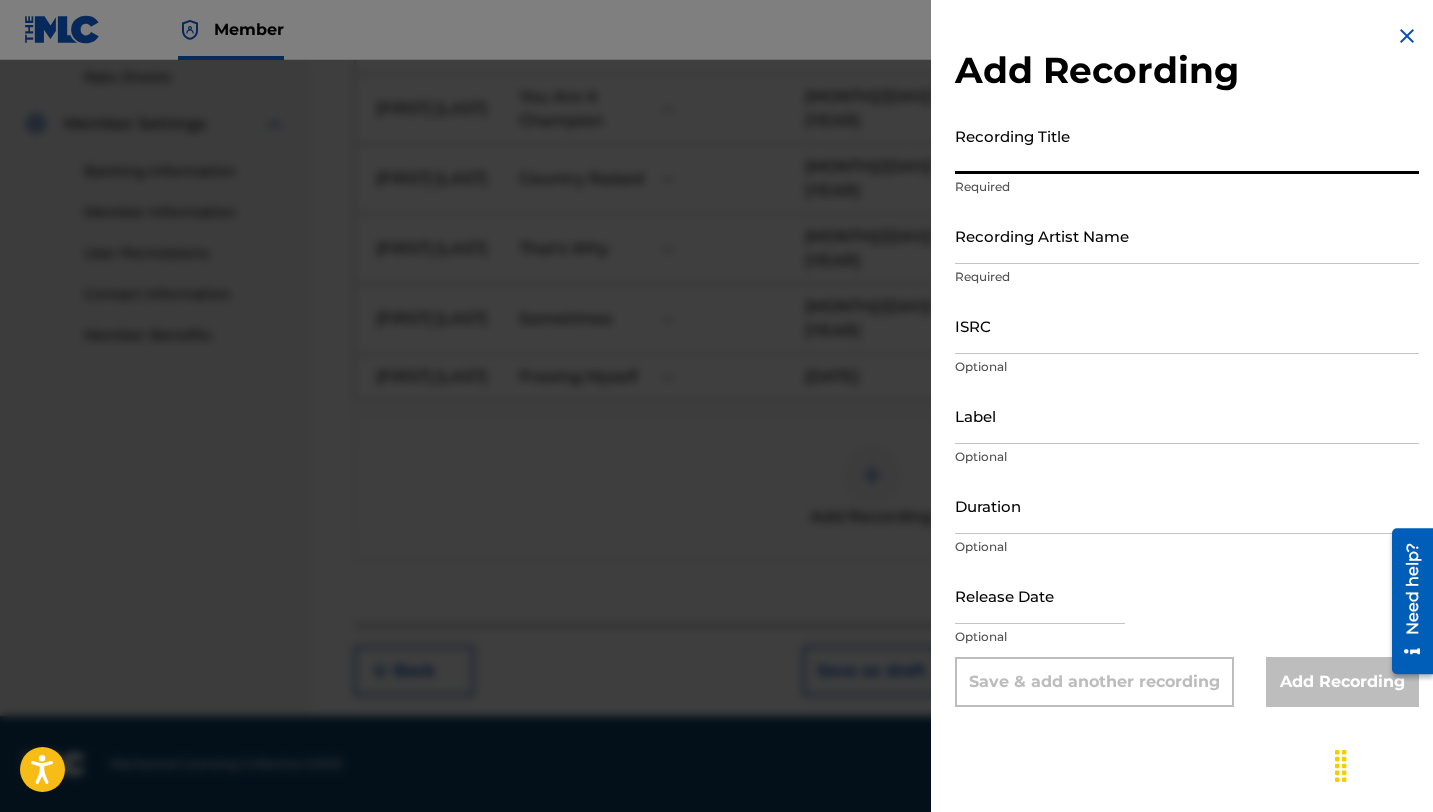 click on "Recording Title" at bounding box center (1187, 145) 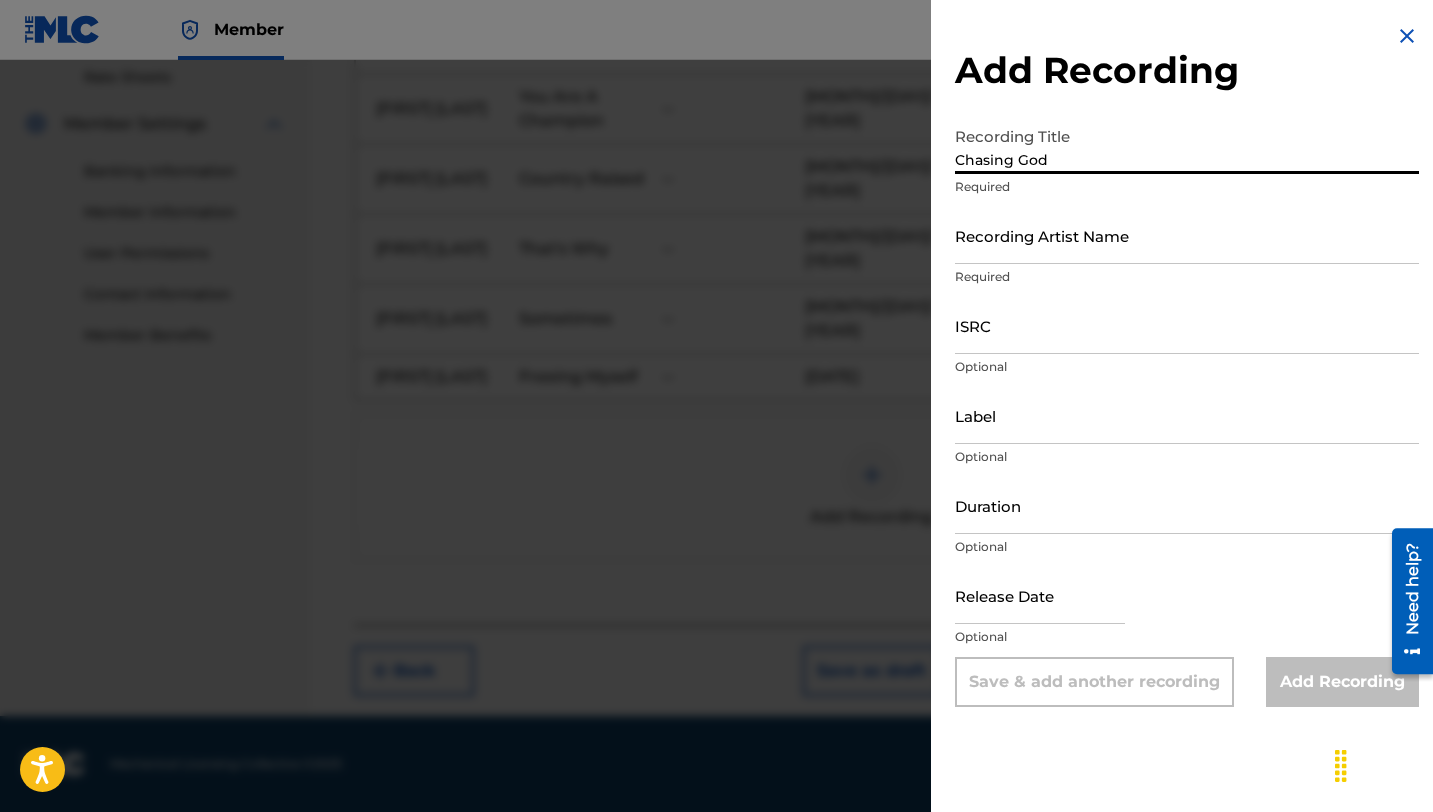 type on "Chasing God" 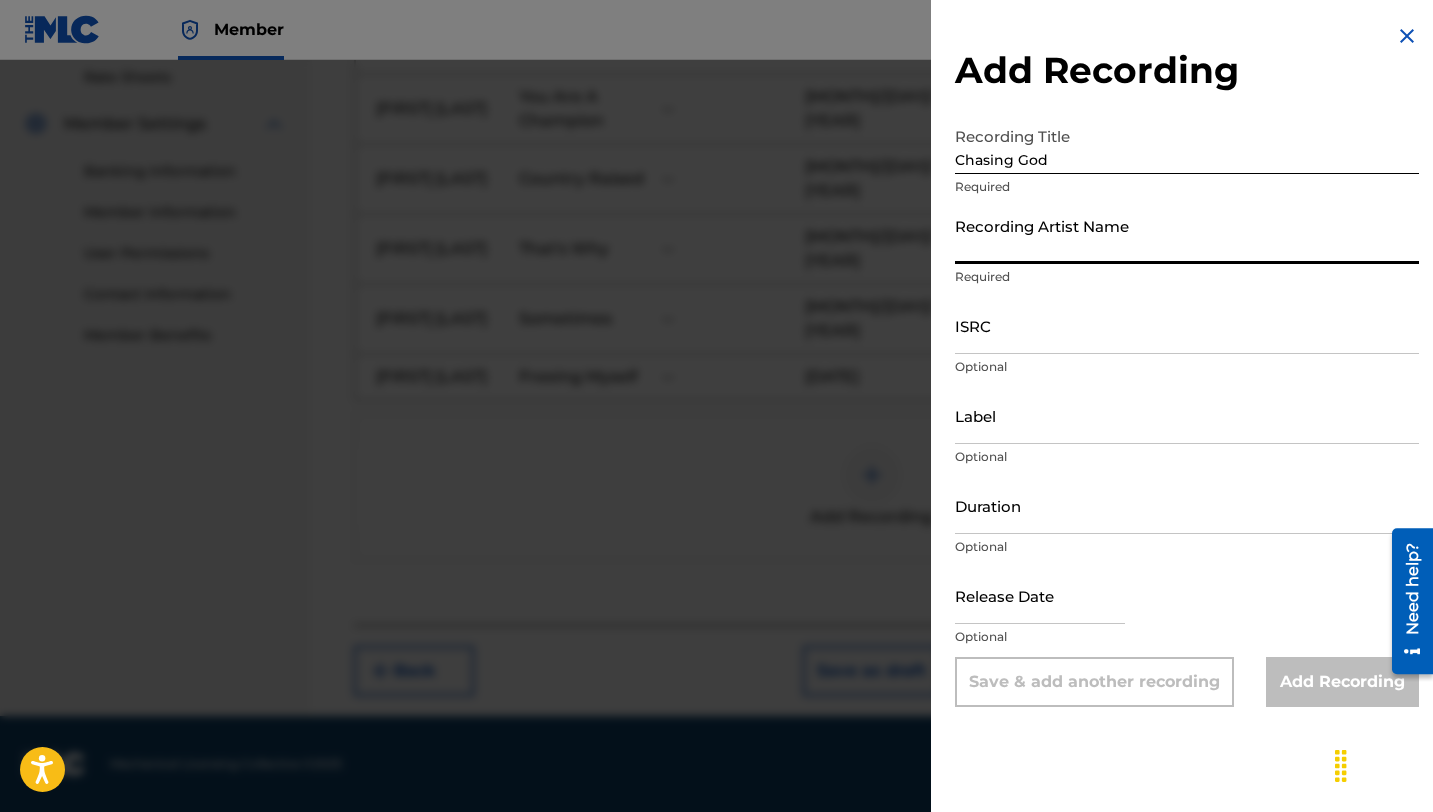 click on "Recording Artist Name" at bounding box center [1187, 235] 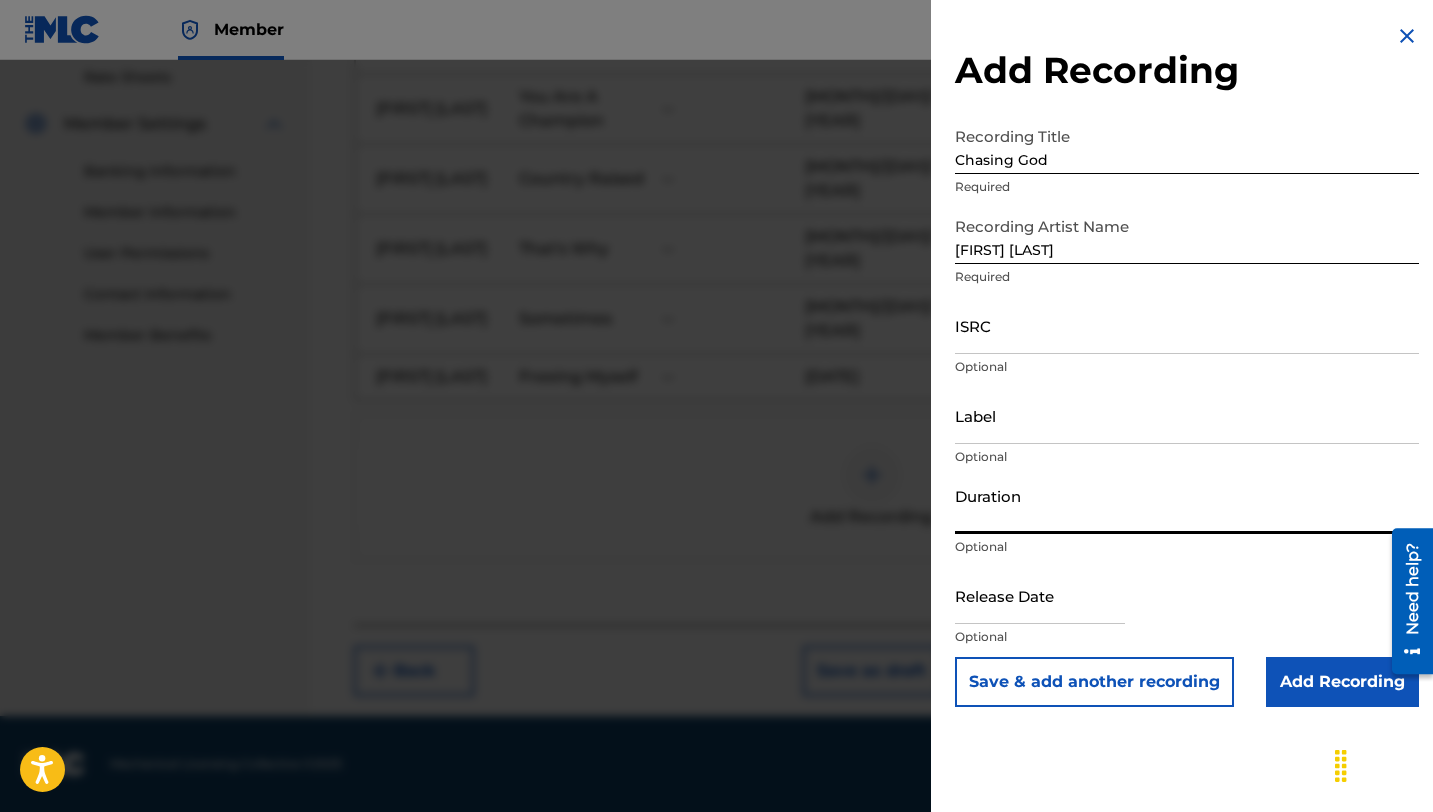 click on "Duration" at bounding box center [1187, 505] 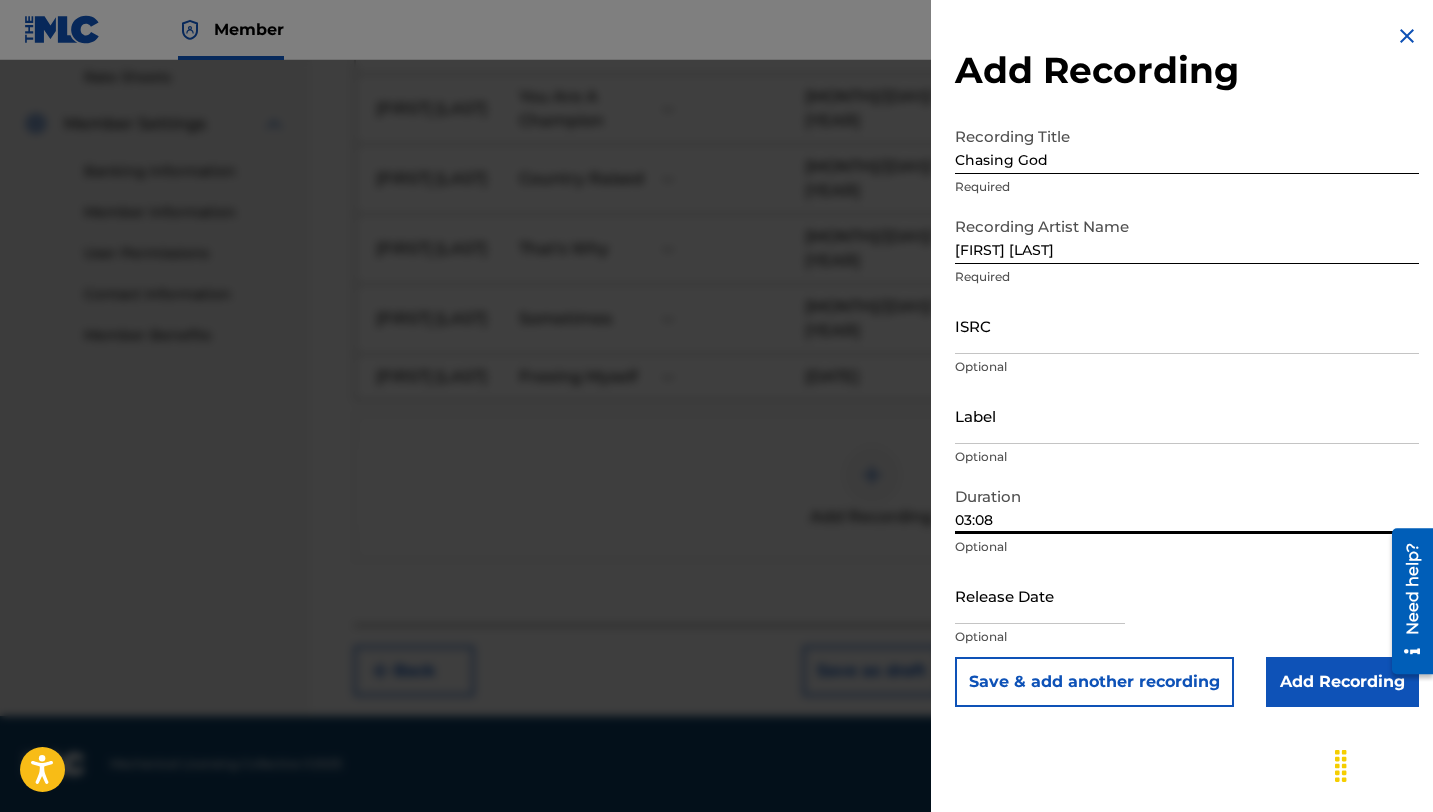 type on "03:08" 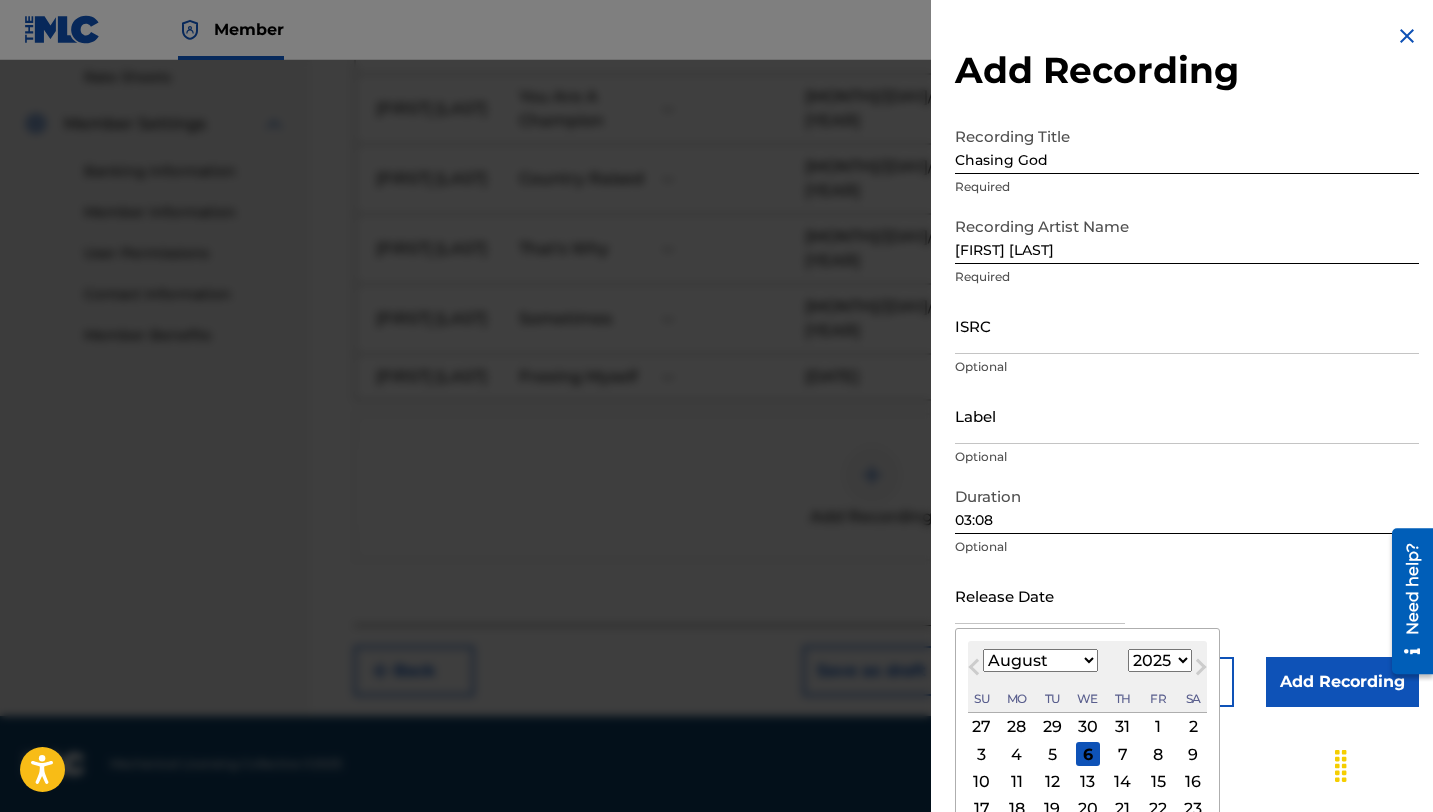 type on "[MONTH] [DAY] [YEAR]" 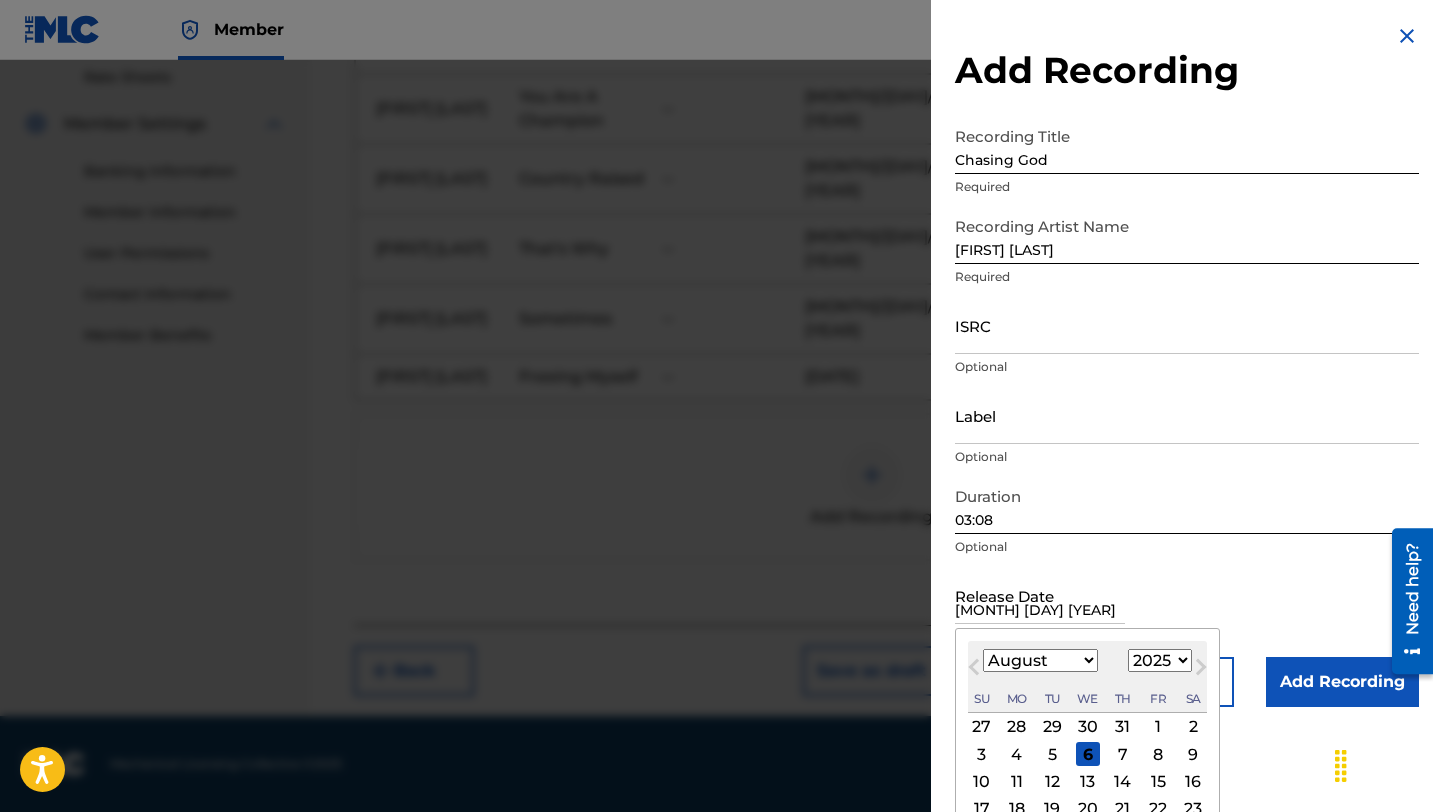 select on "8" 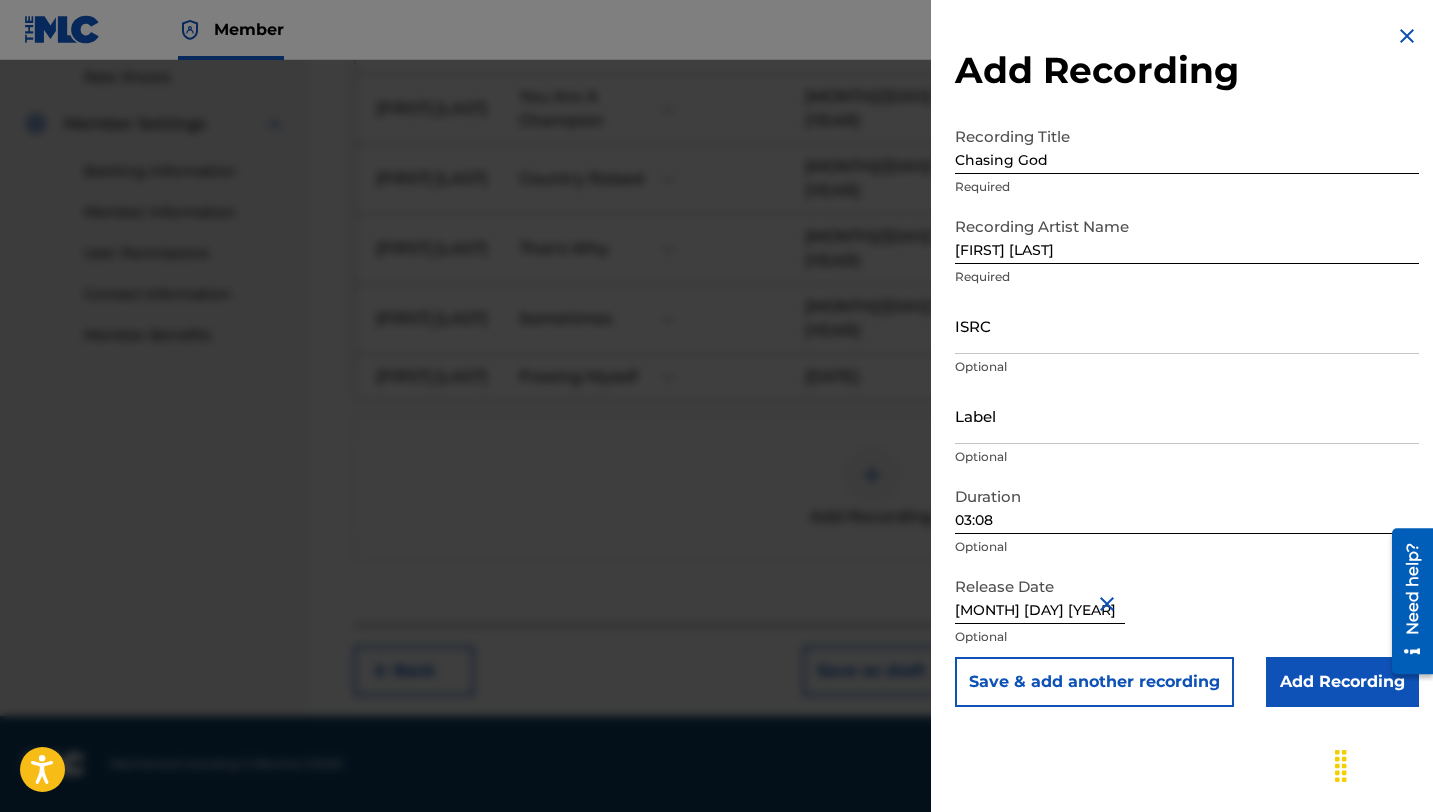 click on "Add Recording" at bounding box center [1342, 682] 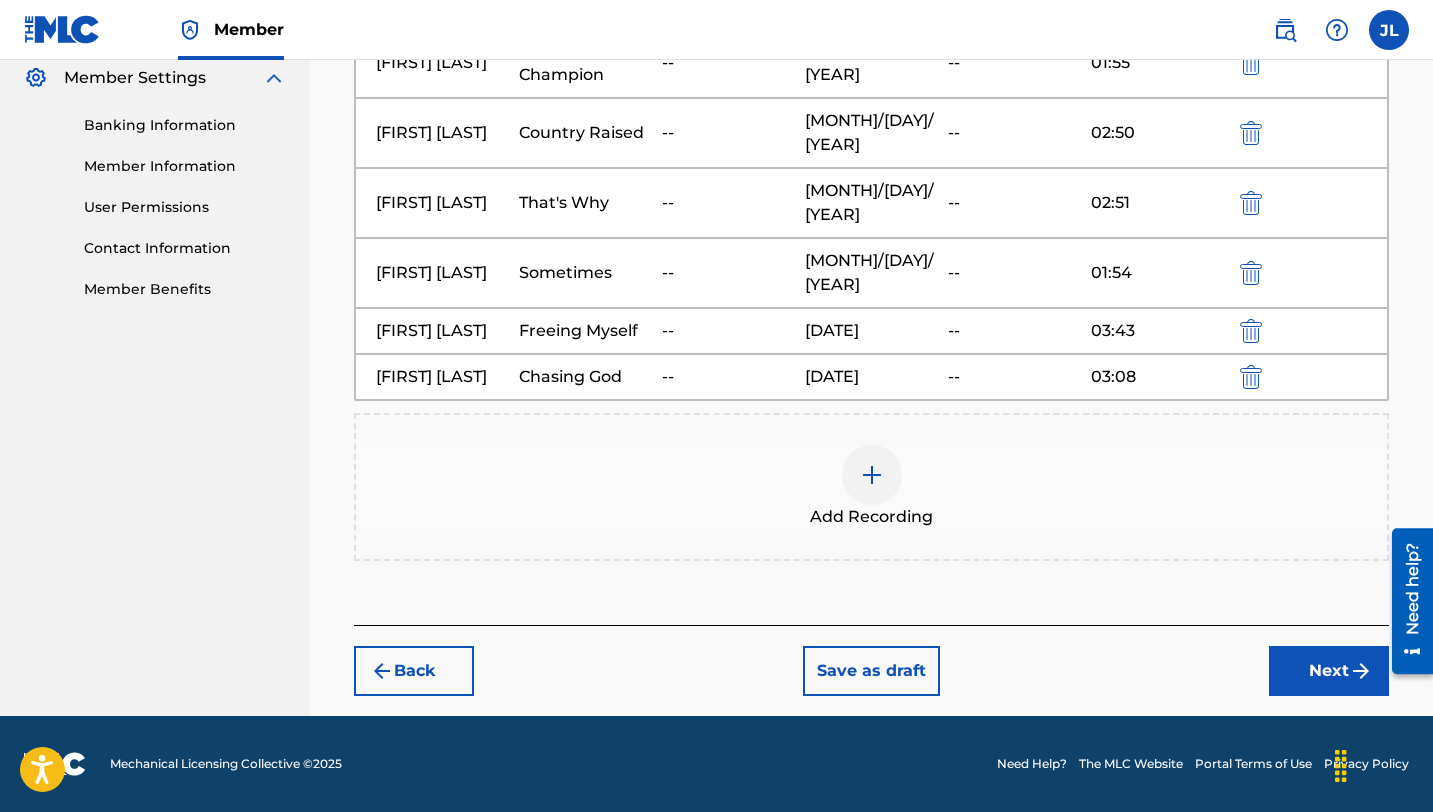 scroll, scrollTop: 892, scrollLeft: 0, axis: vertical 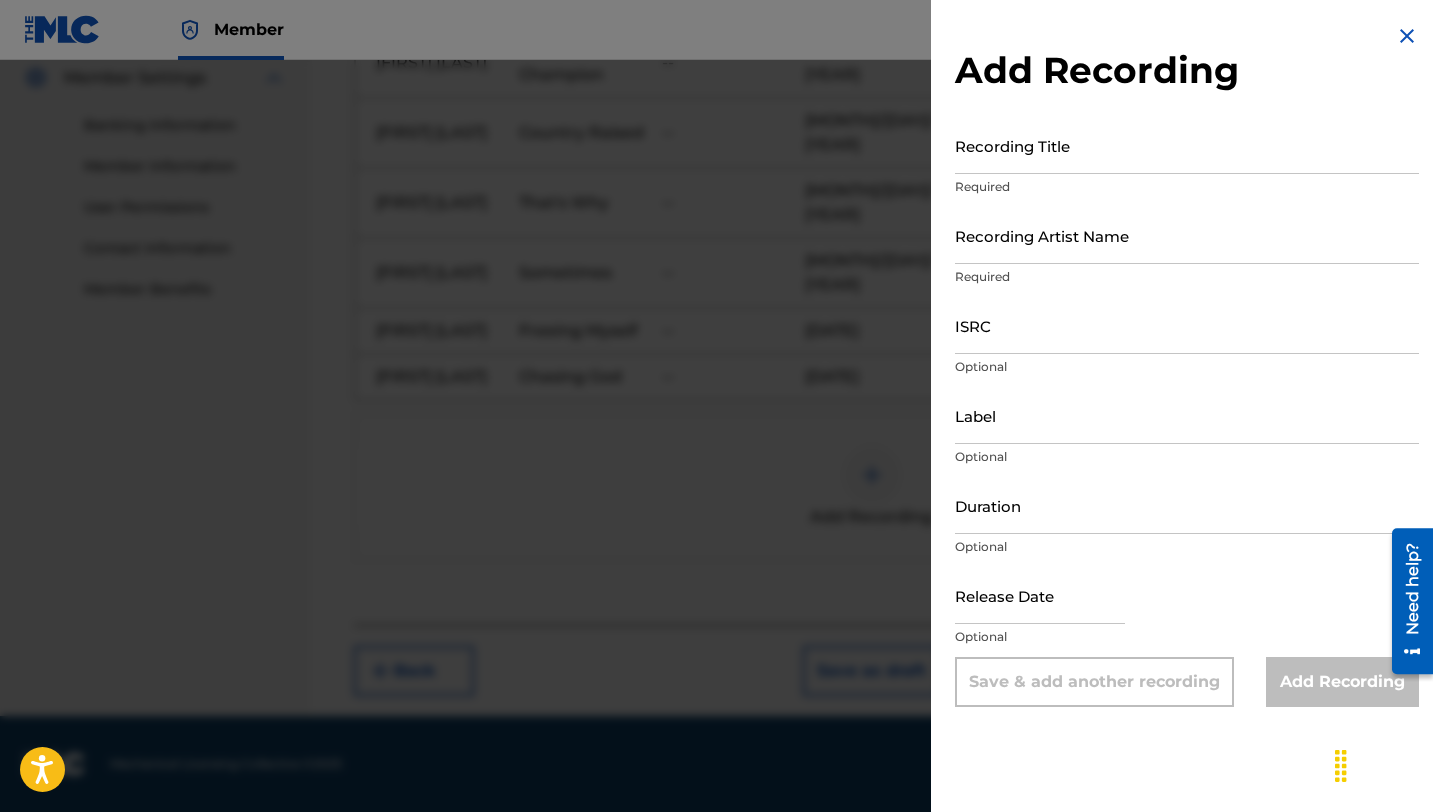 click on "Recording Title" at bounding box center (1187, 145) 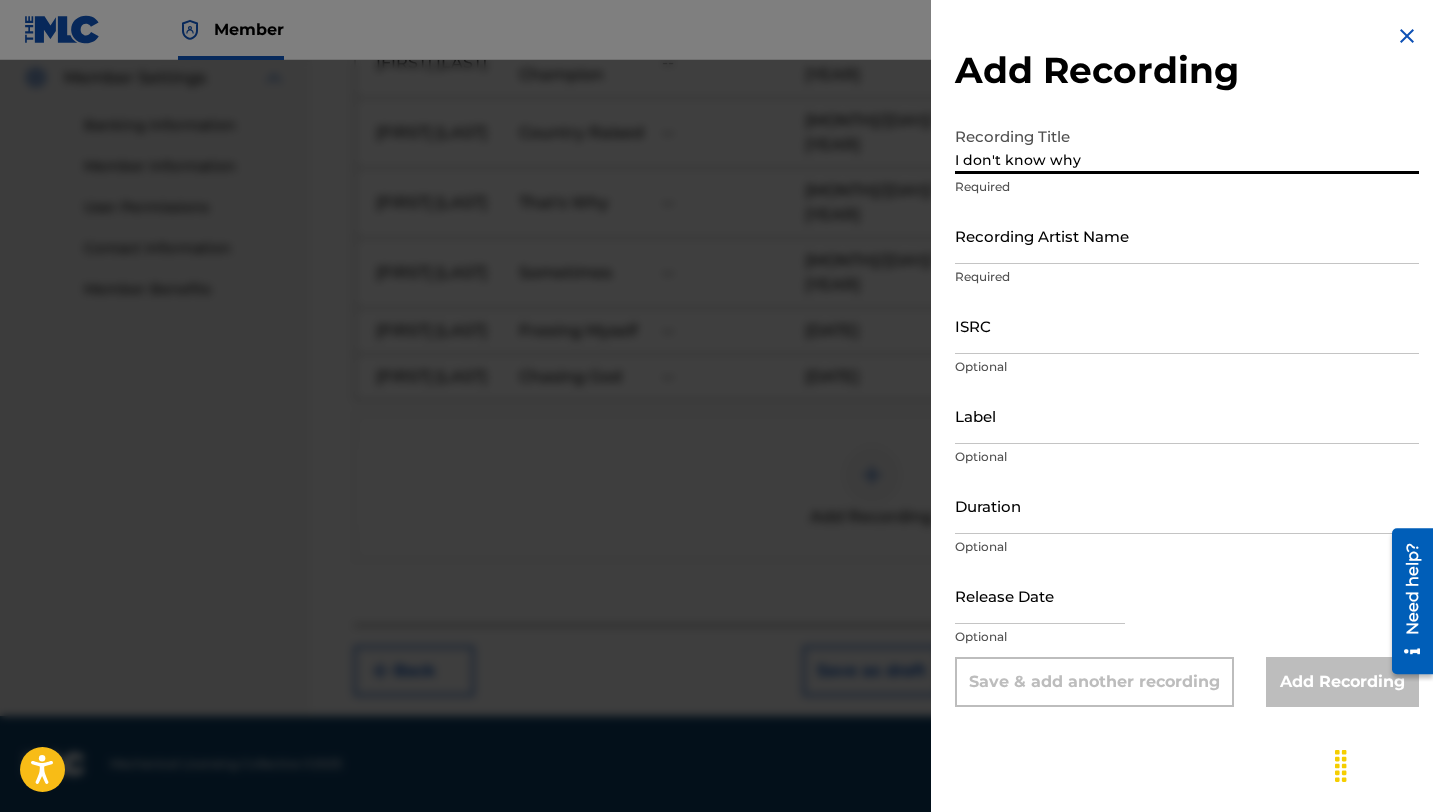 type on "I don't know why" 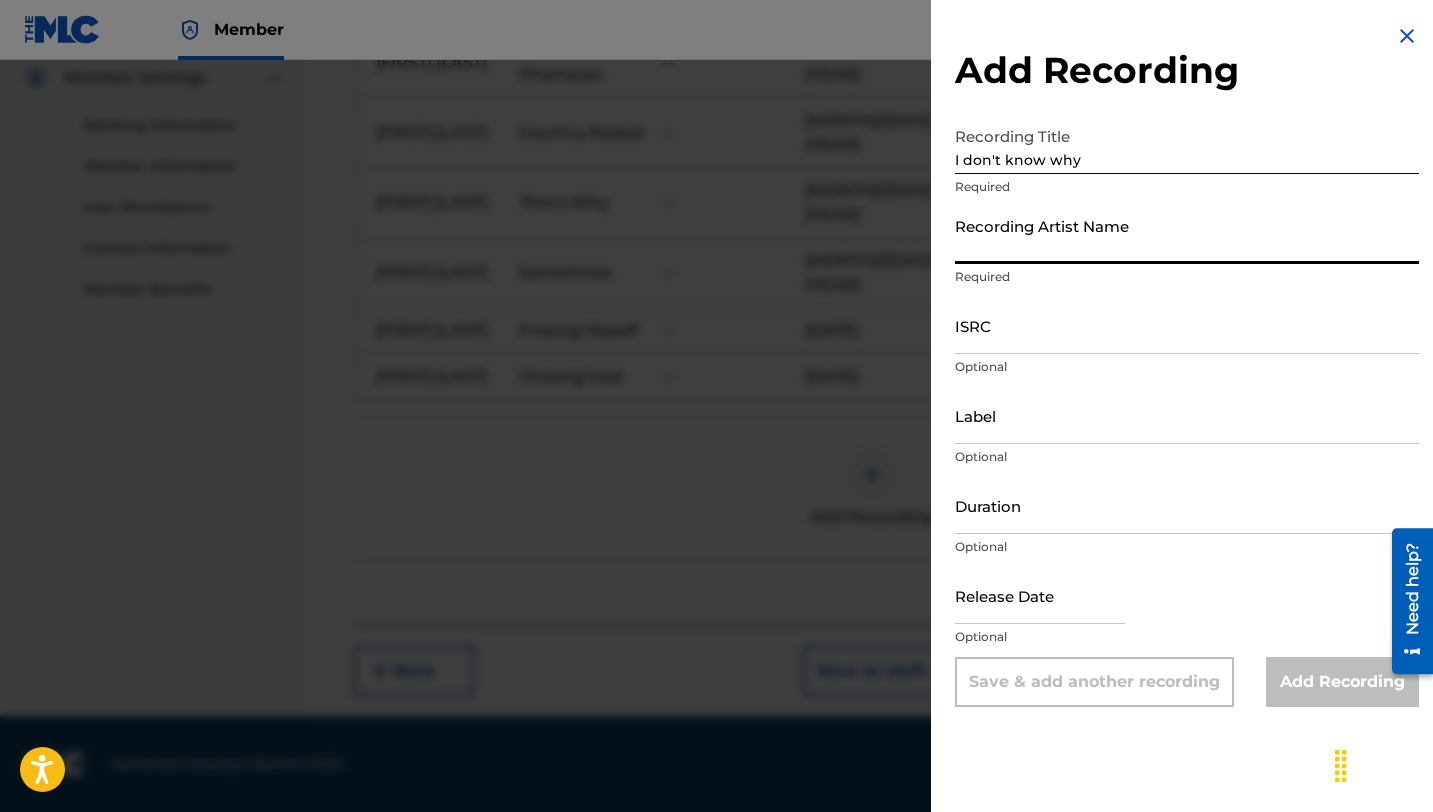 type on "[FIRST] [LAST]" 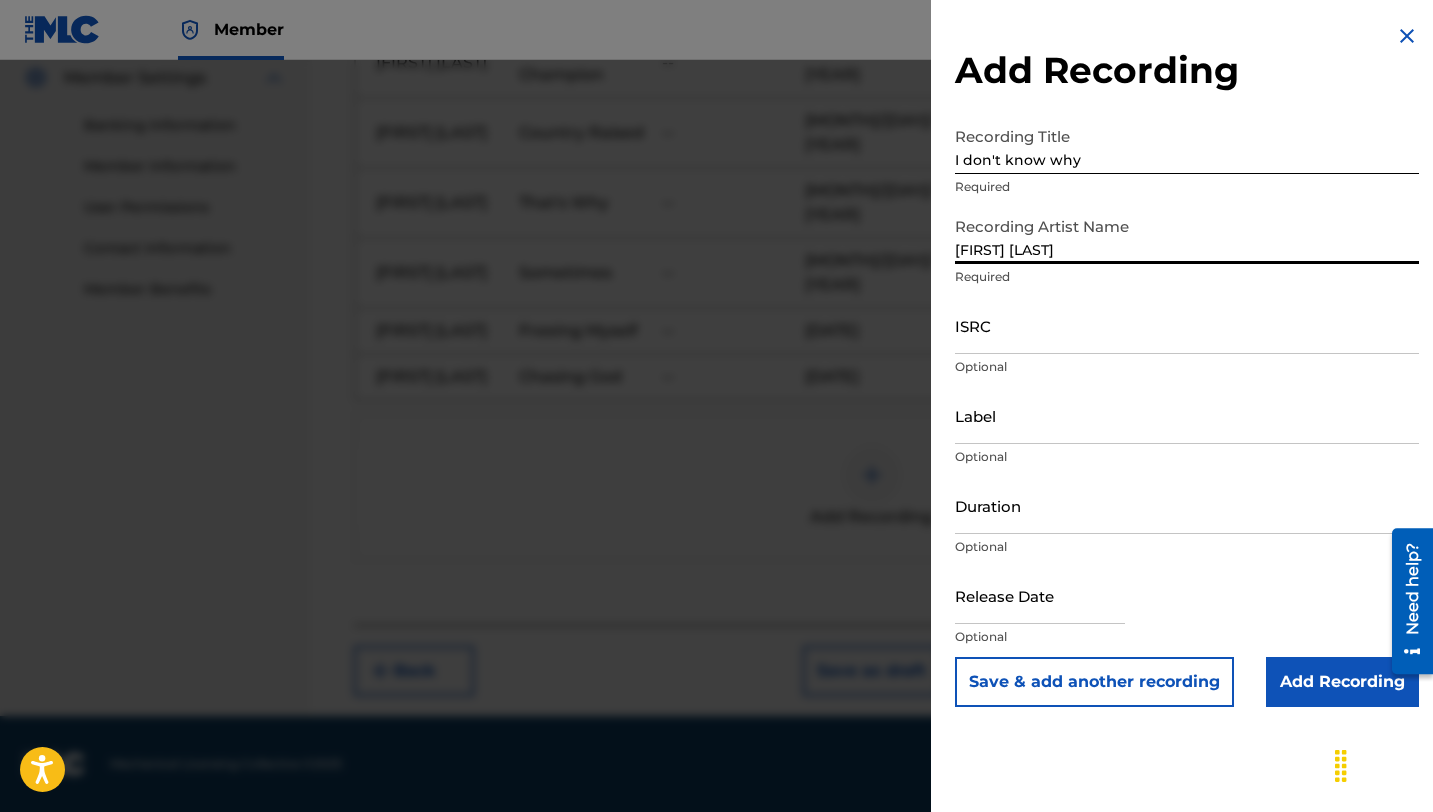 click on "Duration" at bounding box center (1187, 505) 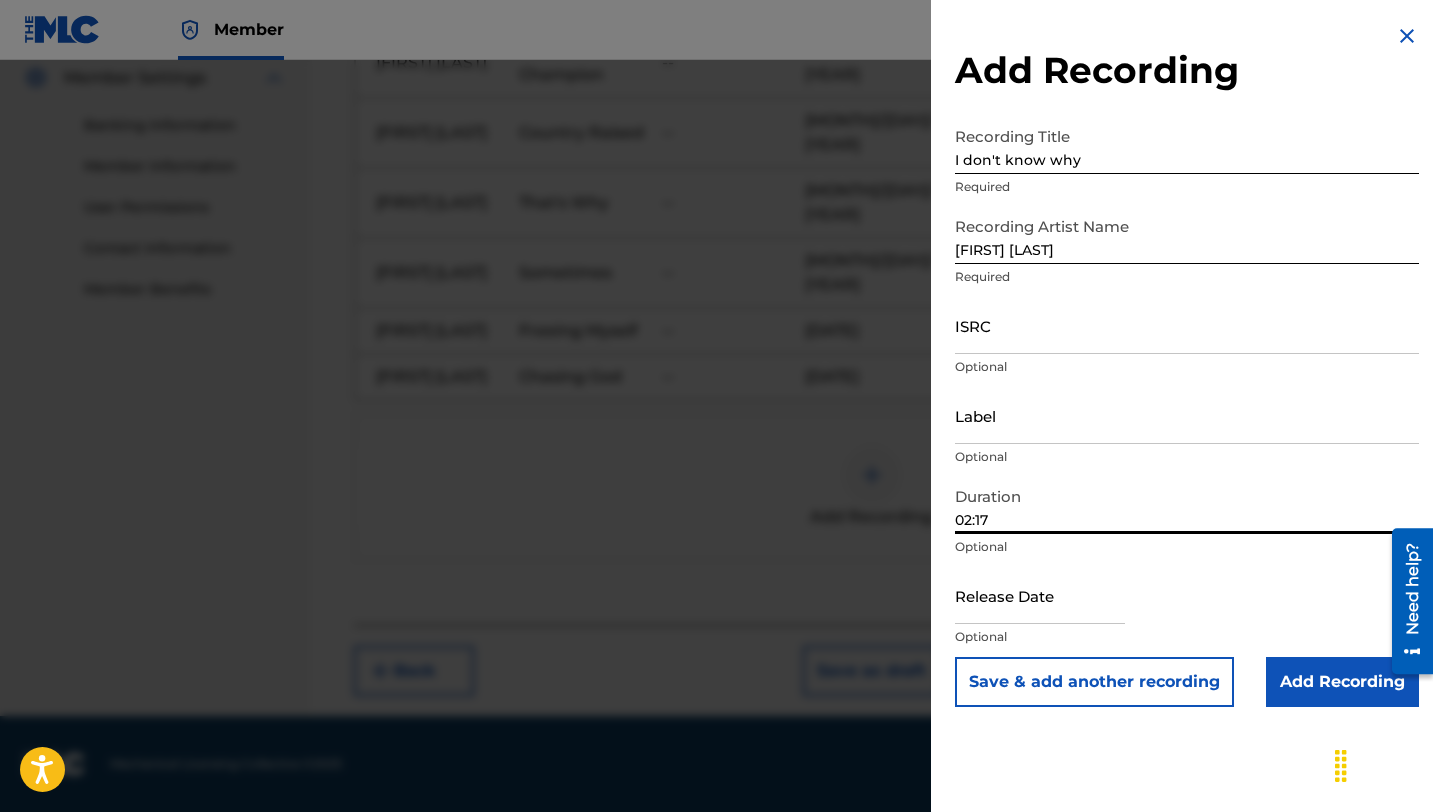type on "02:17" 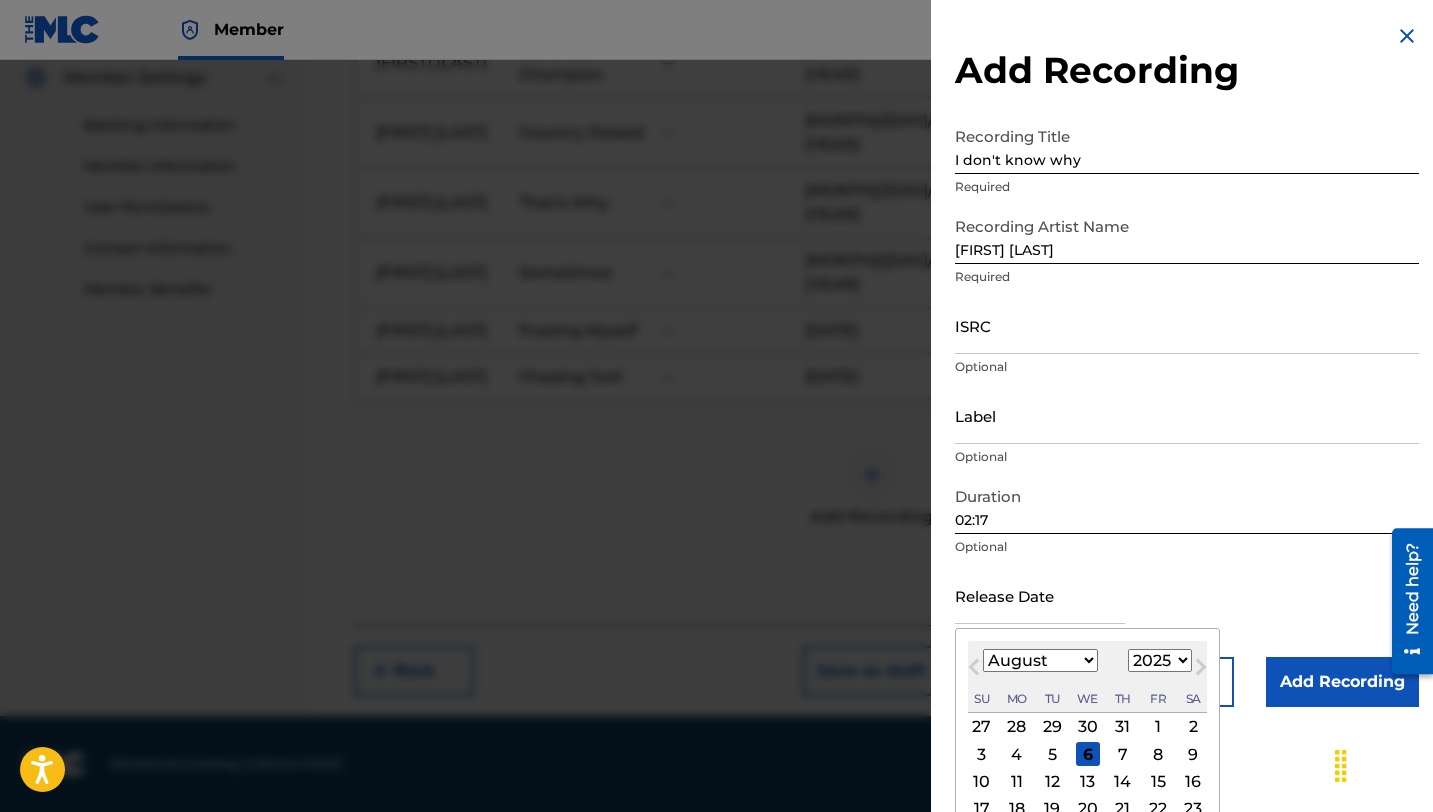 click at bounding box center [1040, 595] 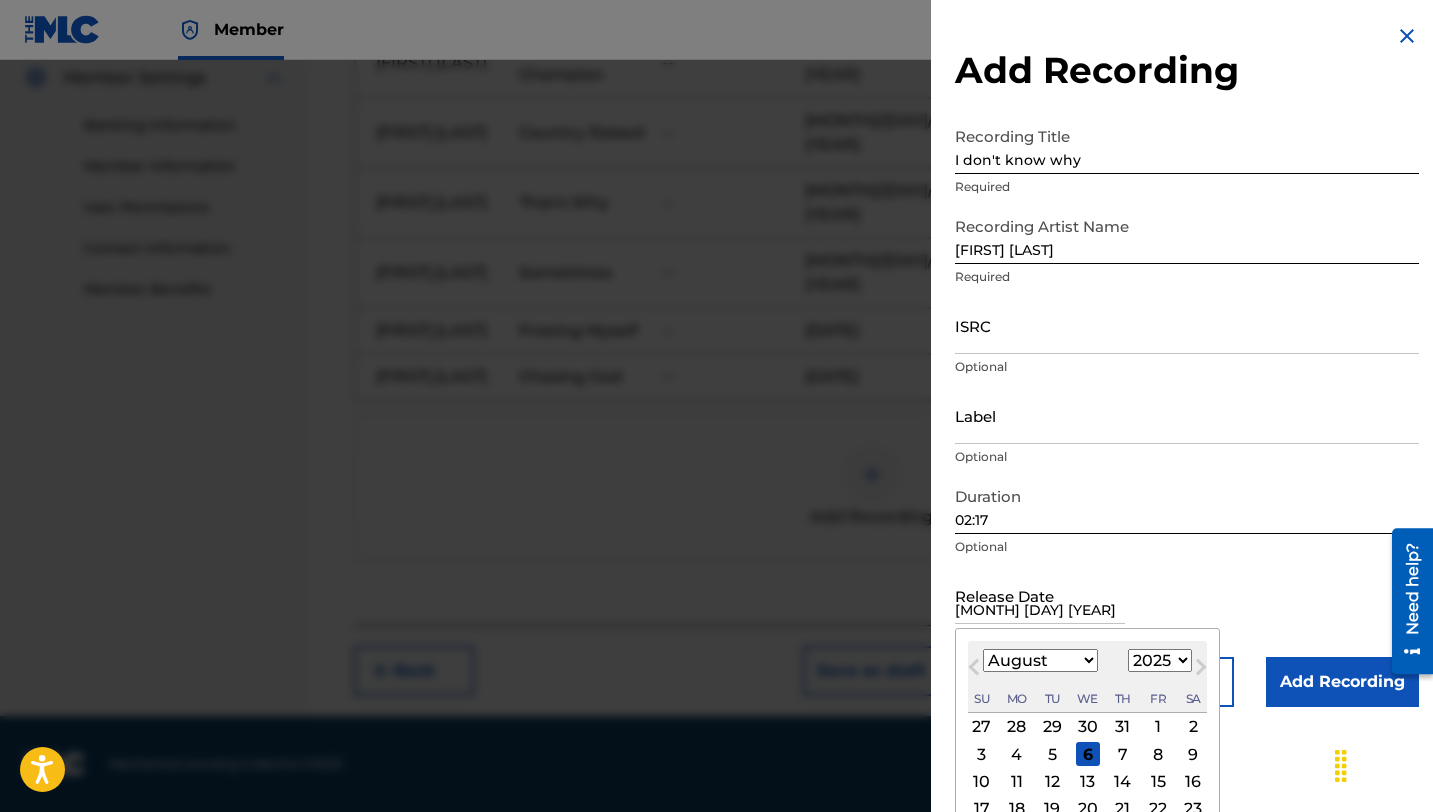 select on "8" 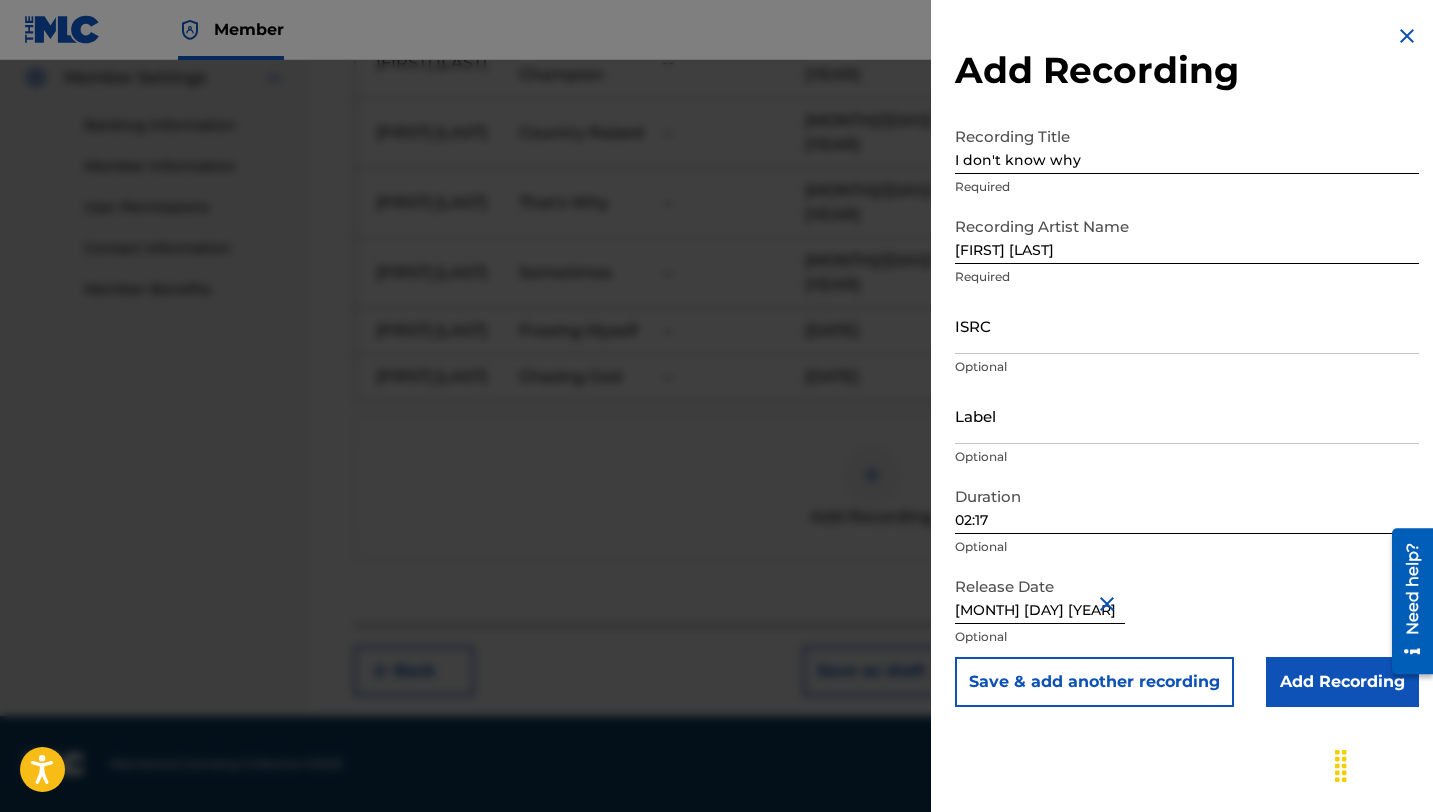 click on "Add Recording" at bounding box center [1342, 682] 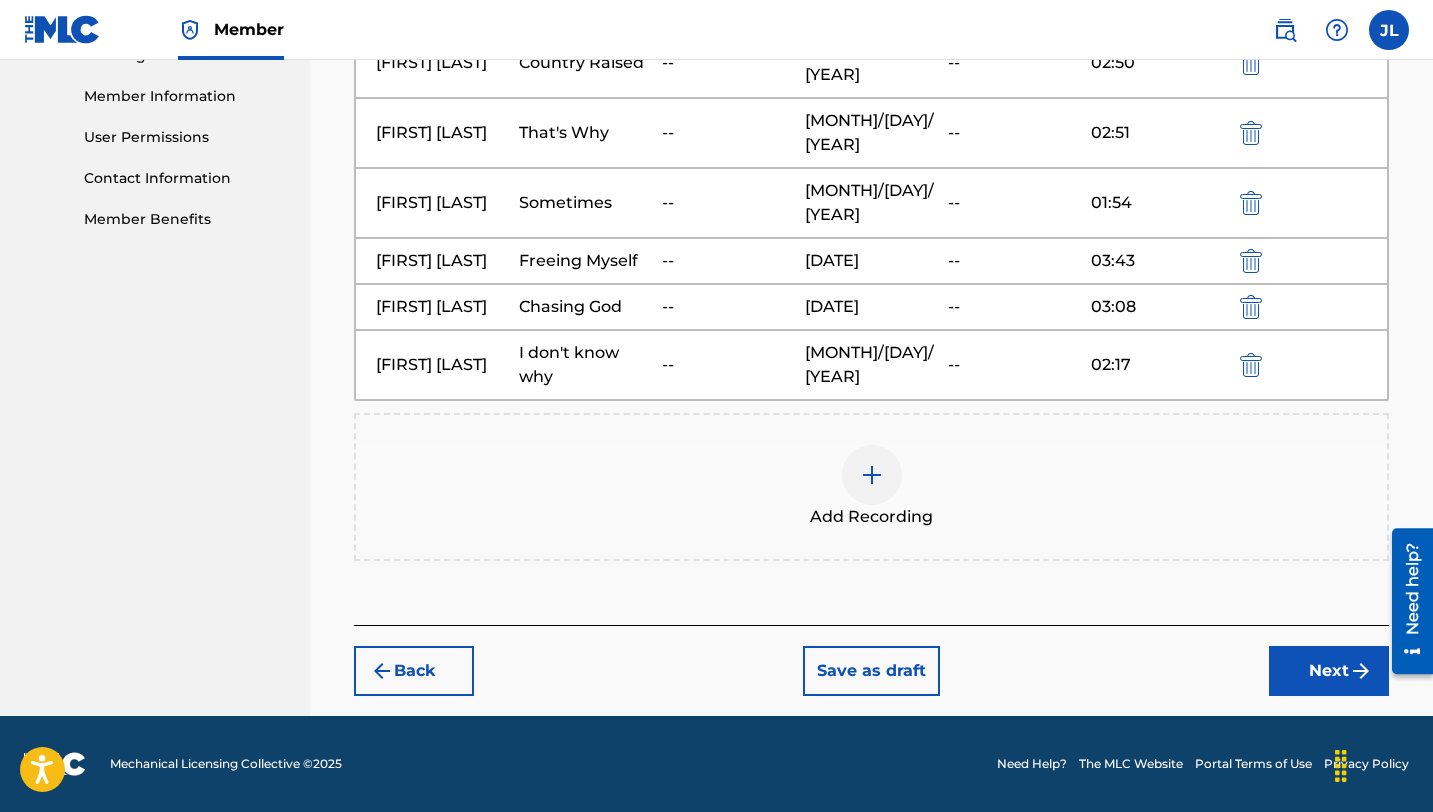 click at bounding box center (872, 475) 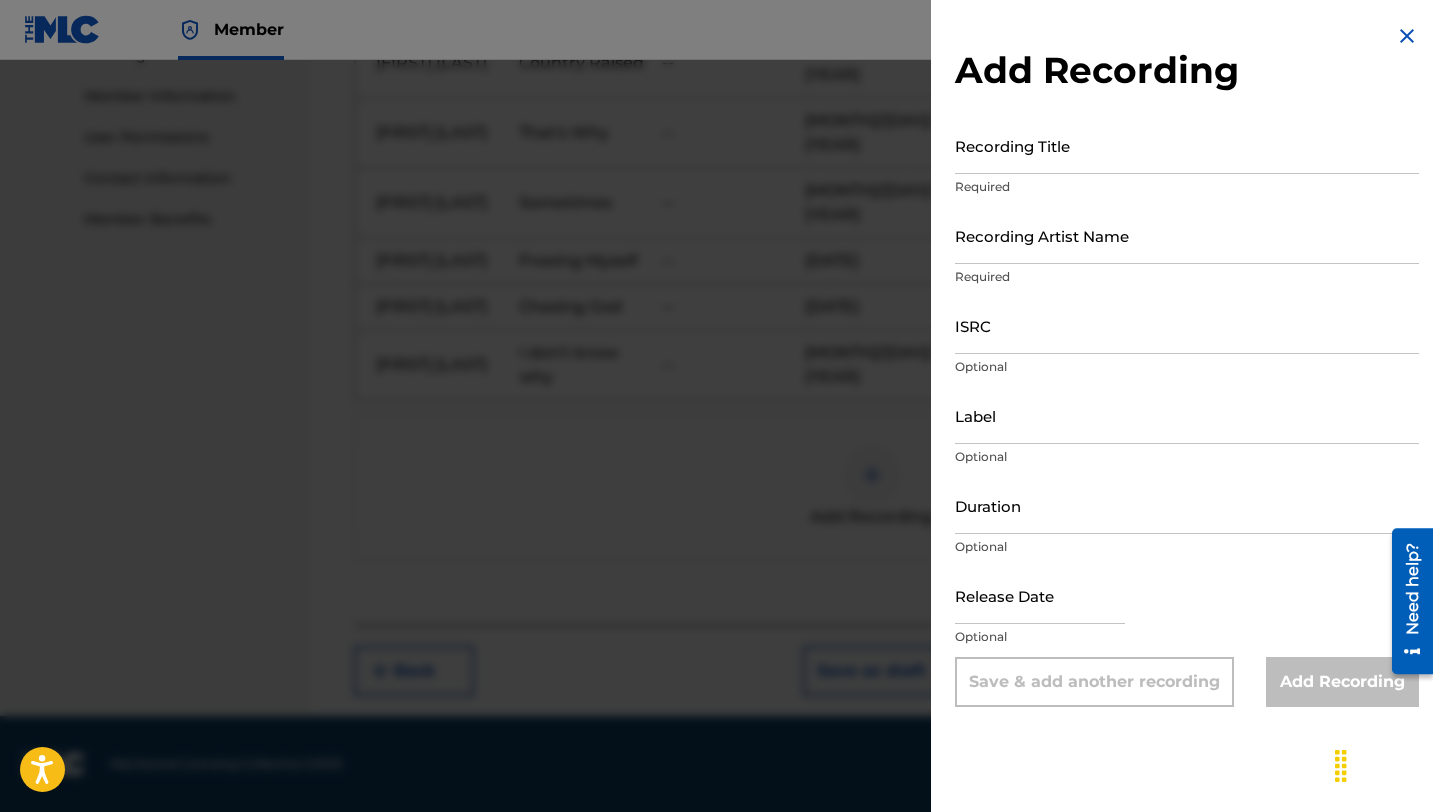 click on "Recording Title" at bounding box center [1187, 145] 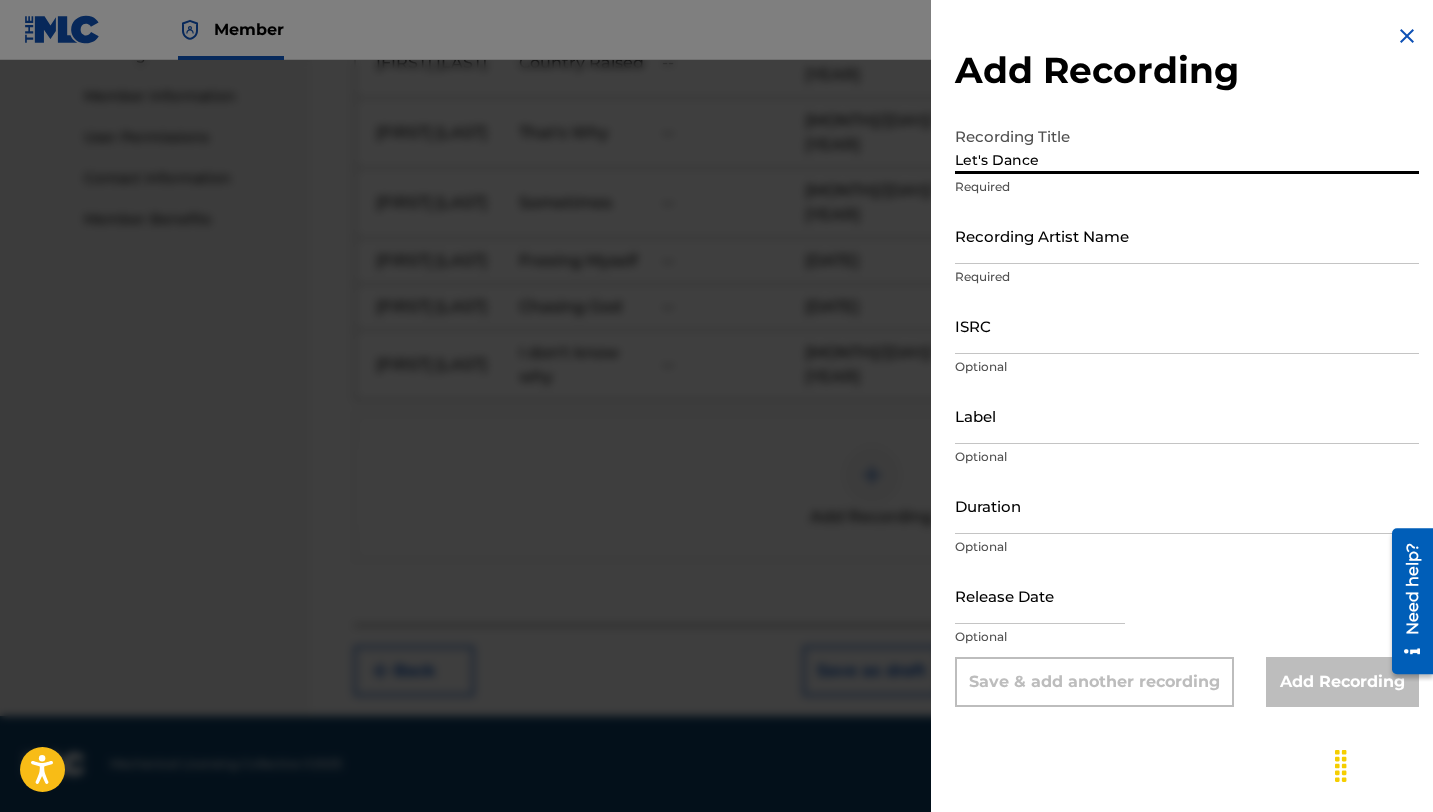 type on "Let's Dance" 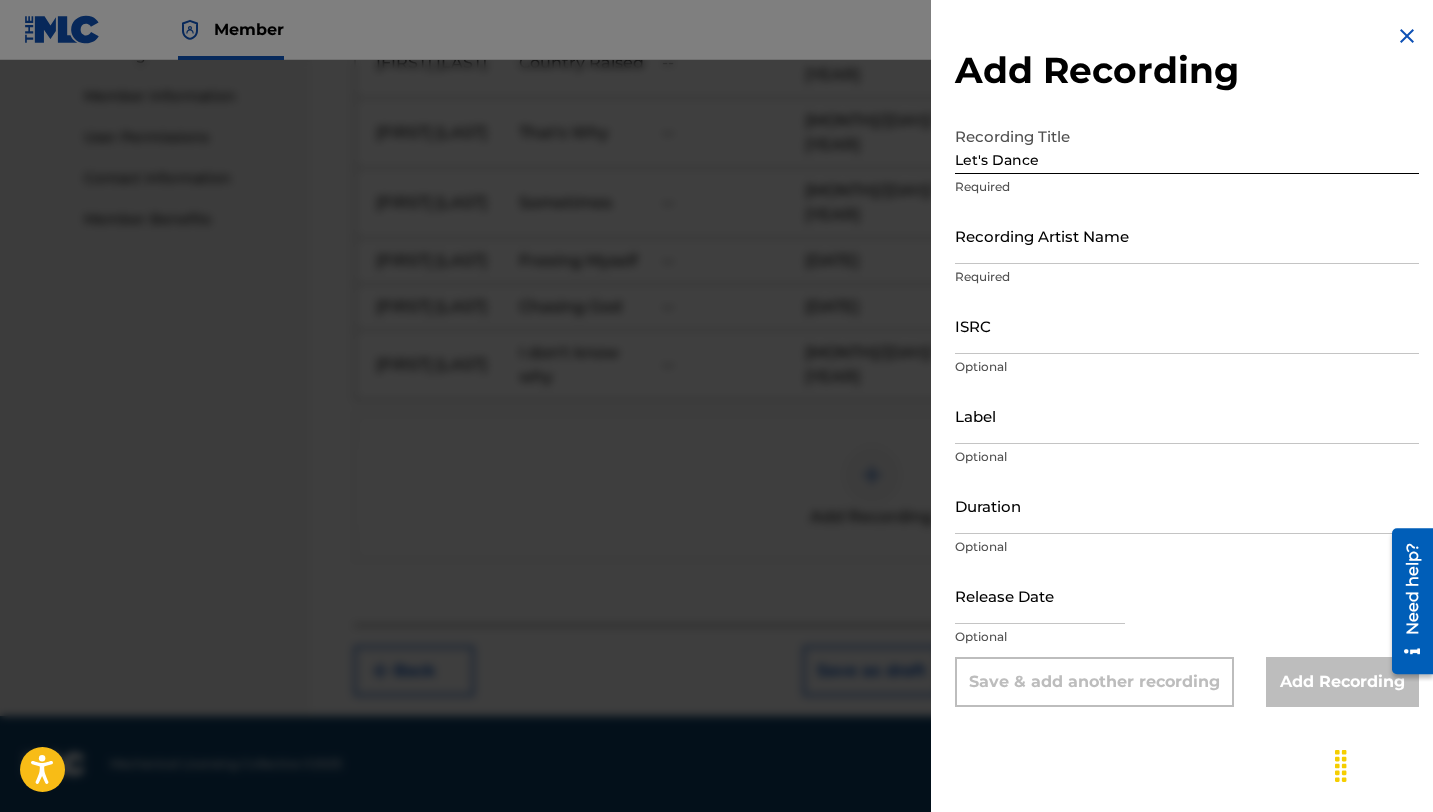 click on "Recording Artist Name" at bounding box center (1187, 235) 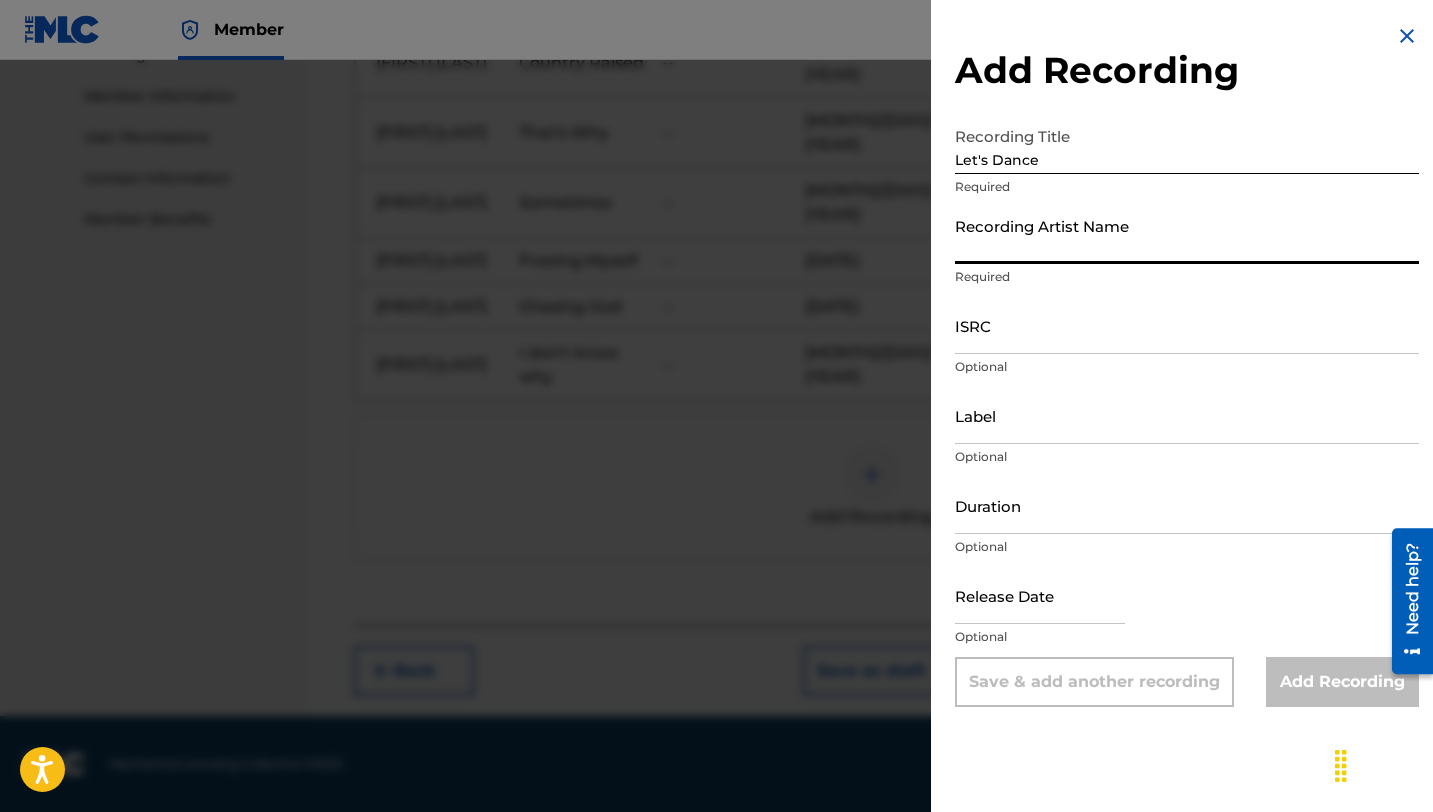 type on "[FIRST] [LAST]" 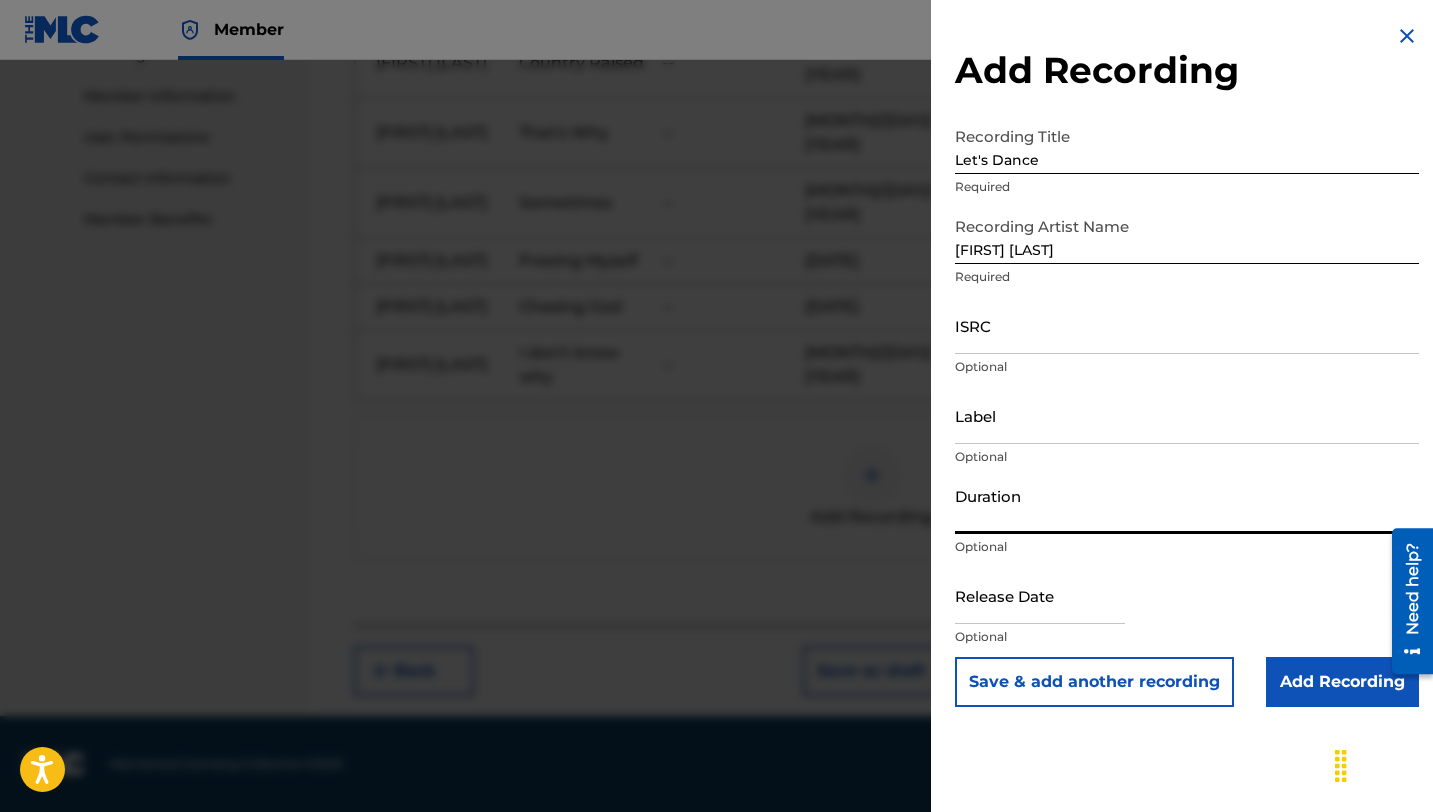 click on "Duration" at bounding box center [1187, 505] 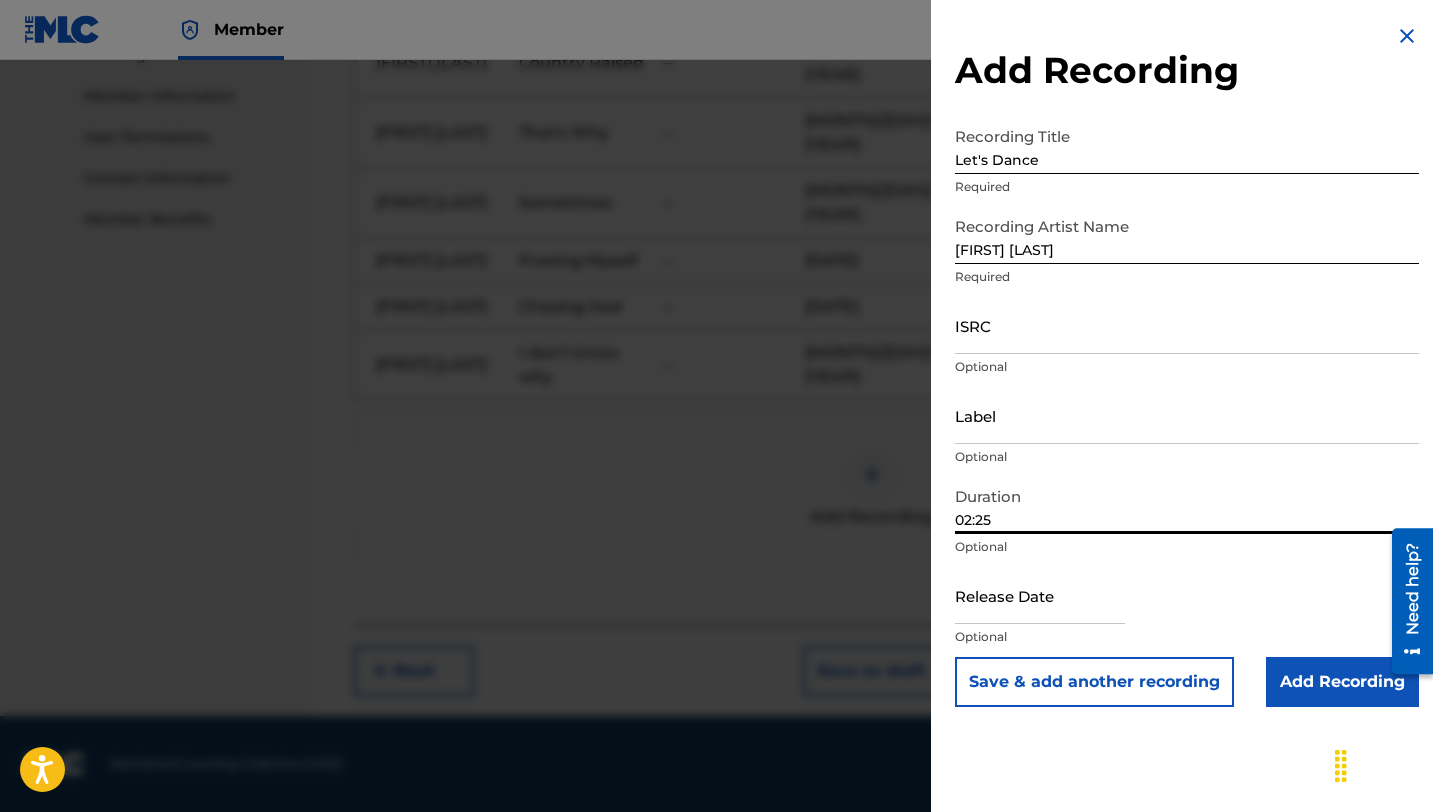 type on "02:25" 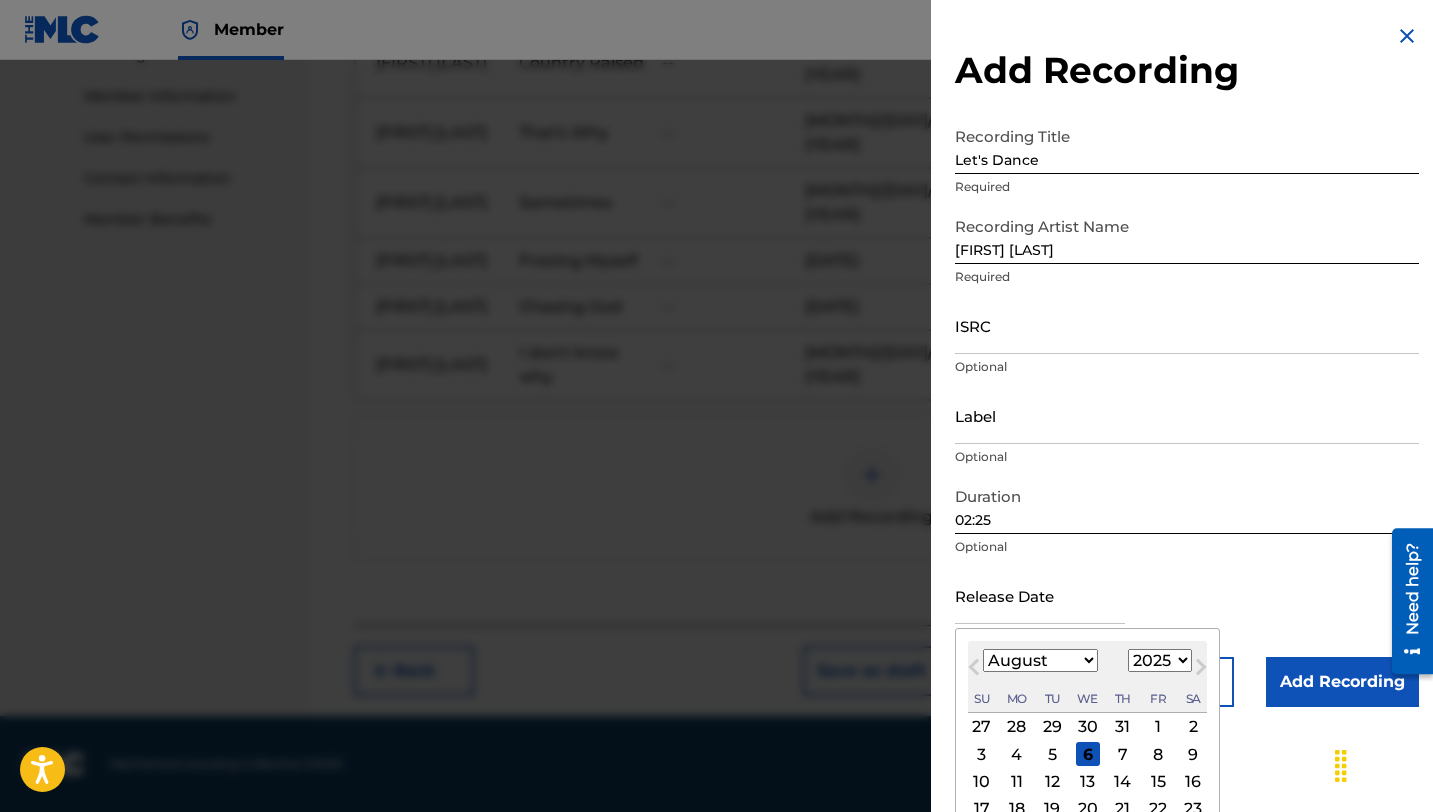 type on "[MONTH] [DAY] [YEAR]" 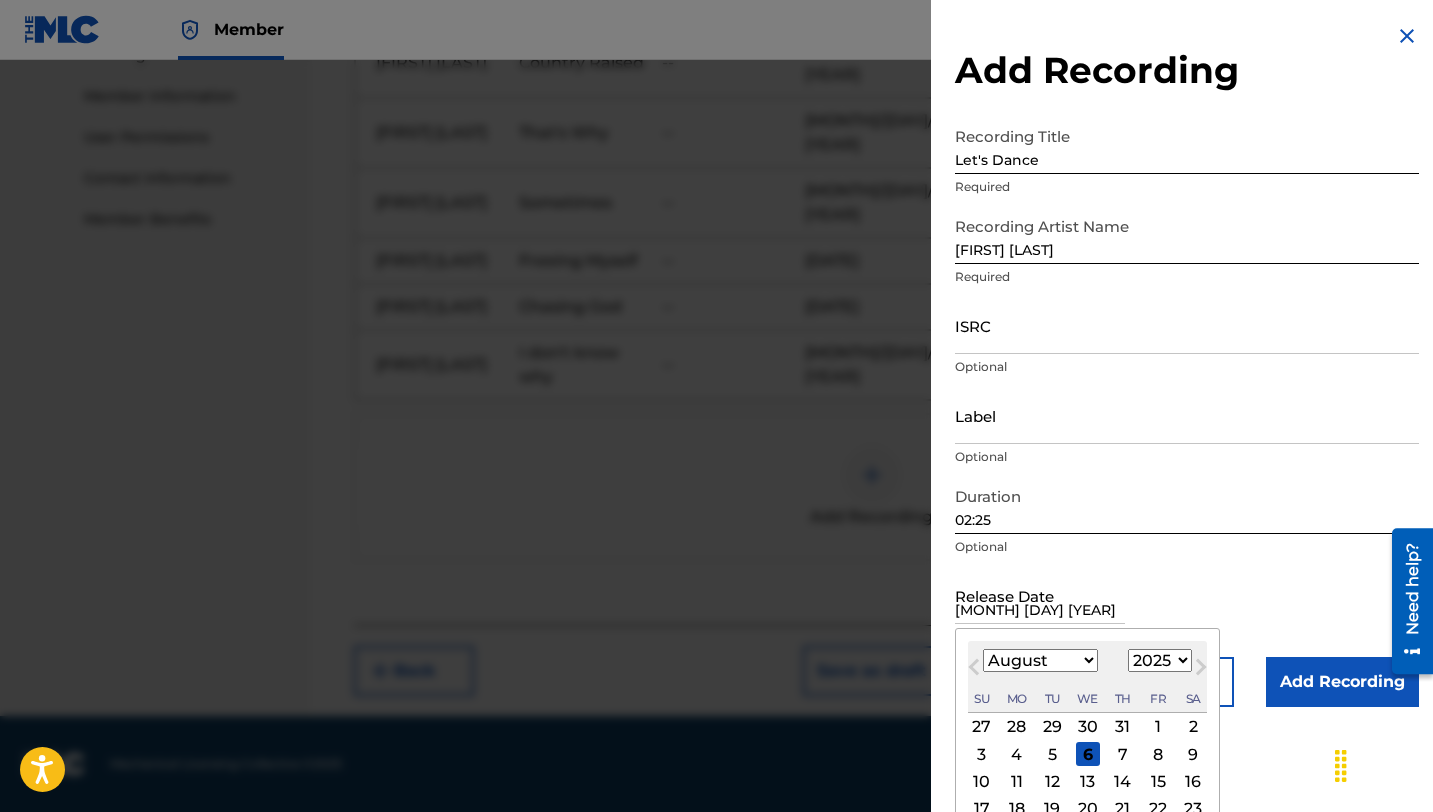 select on "8" 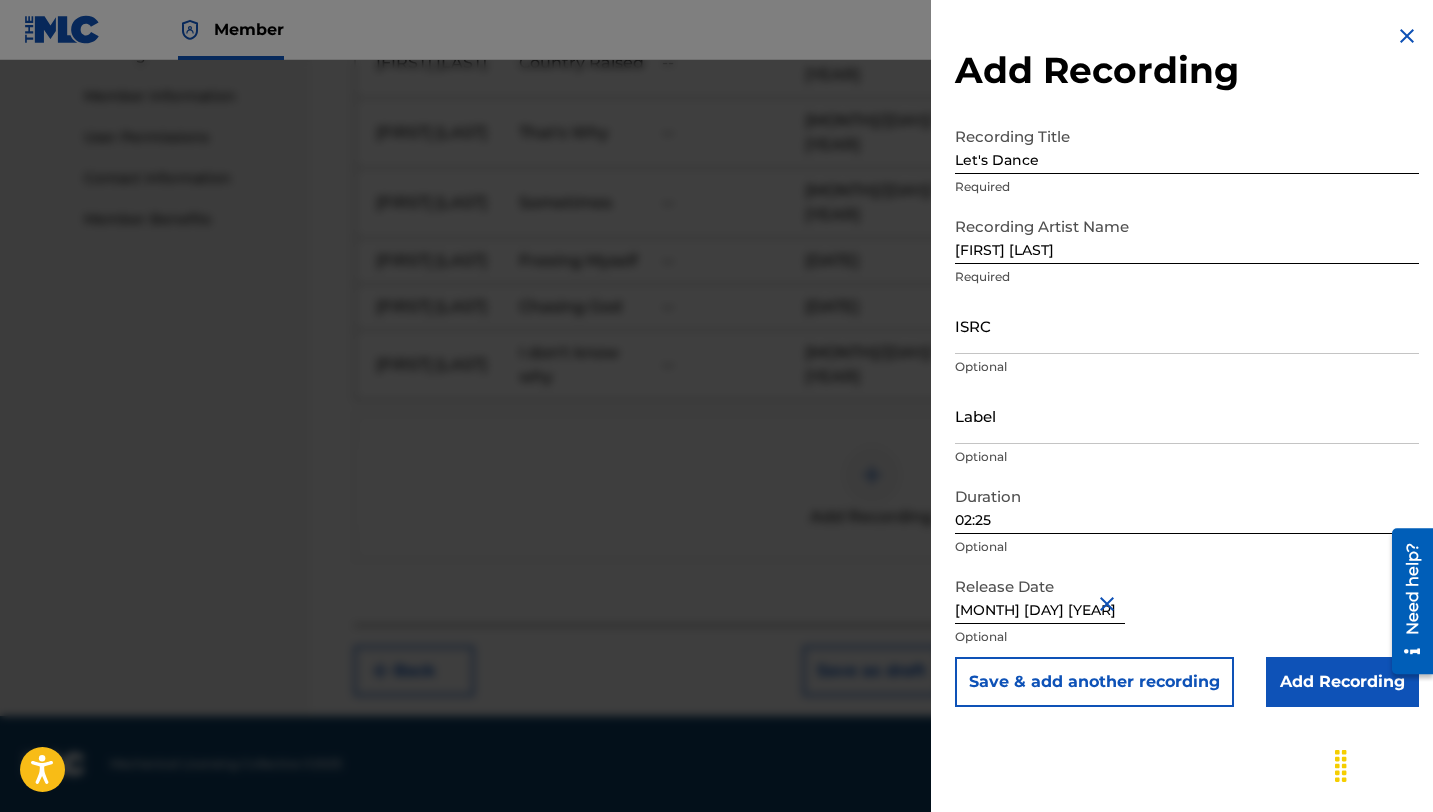 click on "Add Recording" at bounding box center [1342, 682] 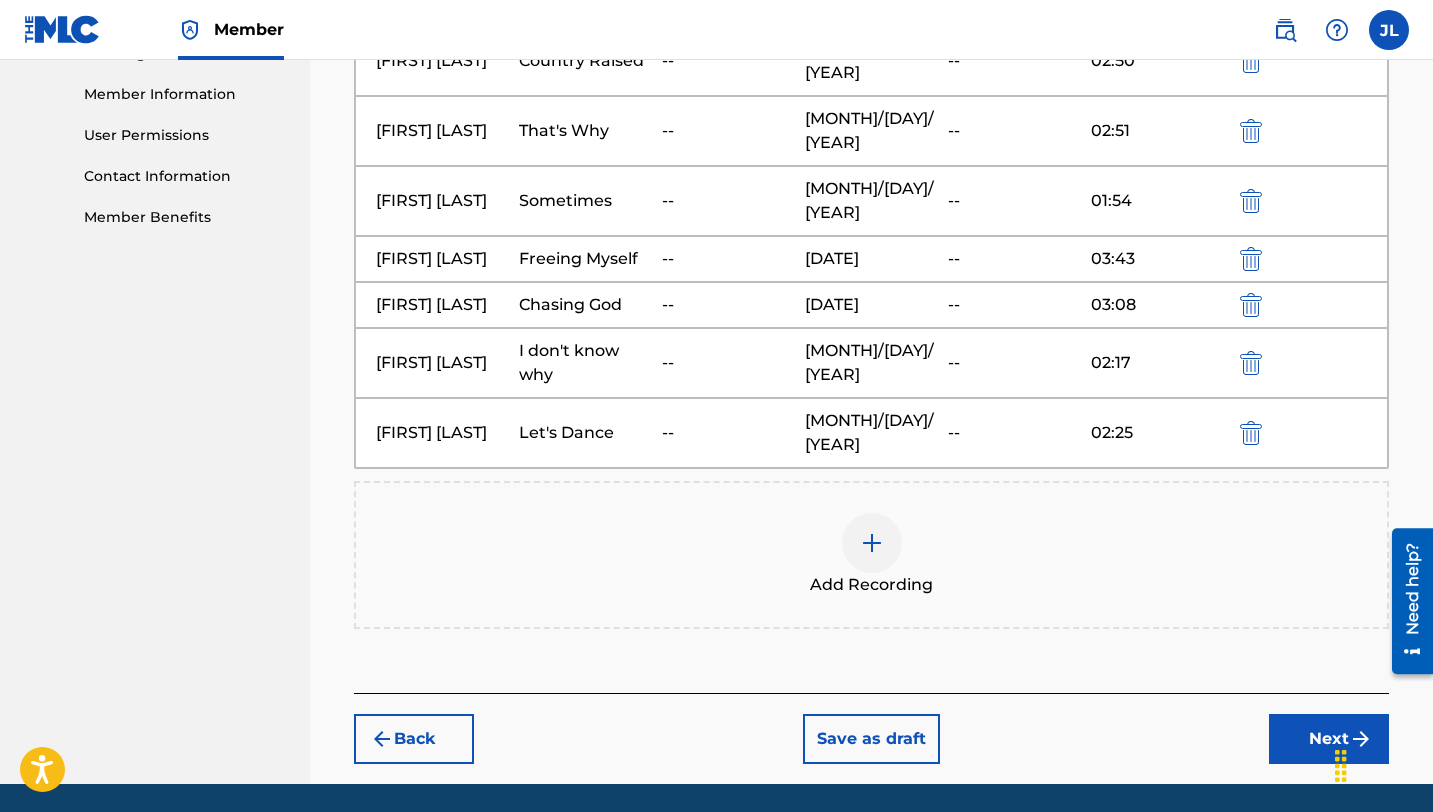 click at bounding box center [872, 543] 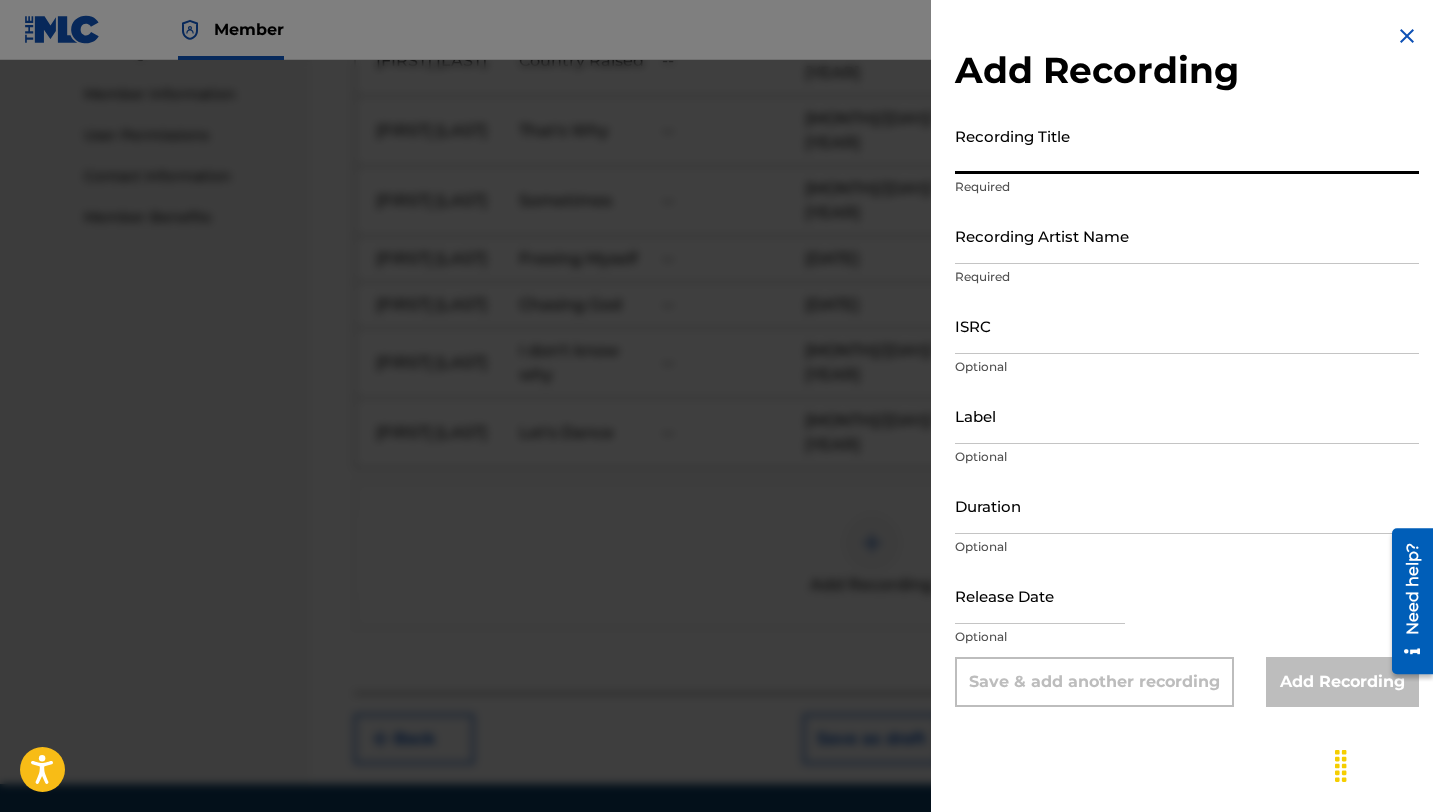 click on "Recording Title" at bounding box center [1187, 145] 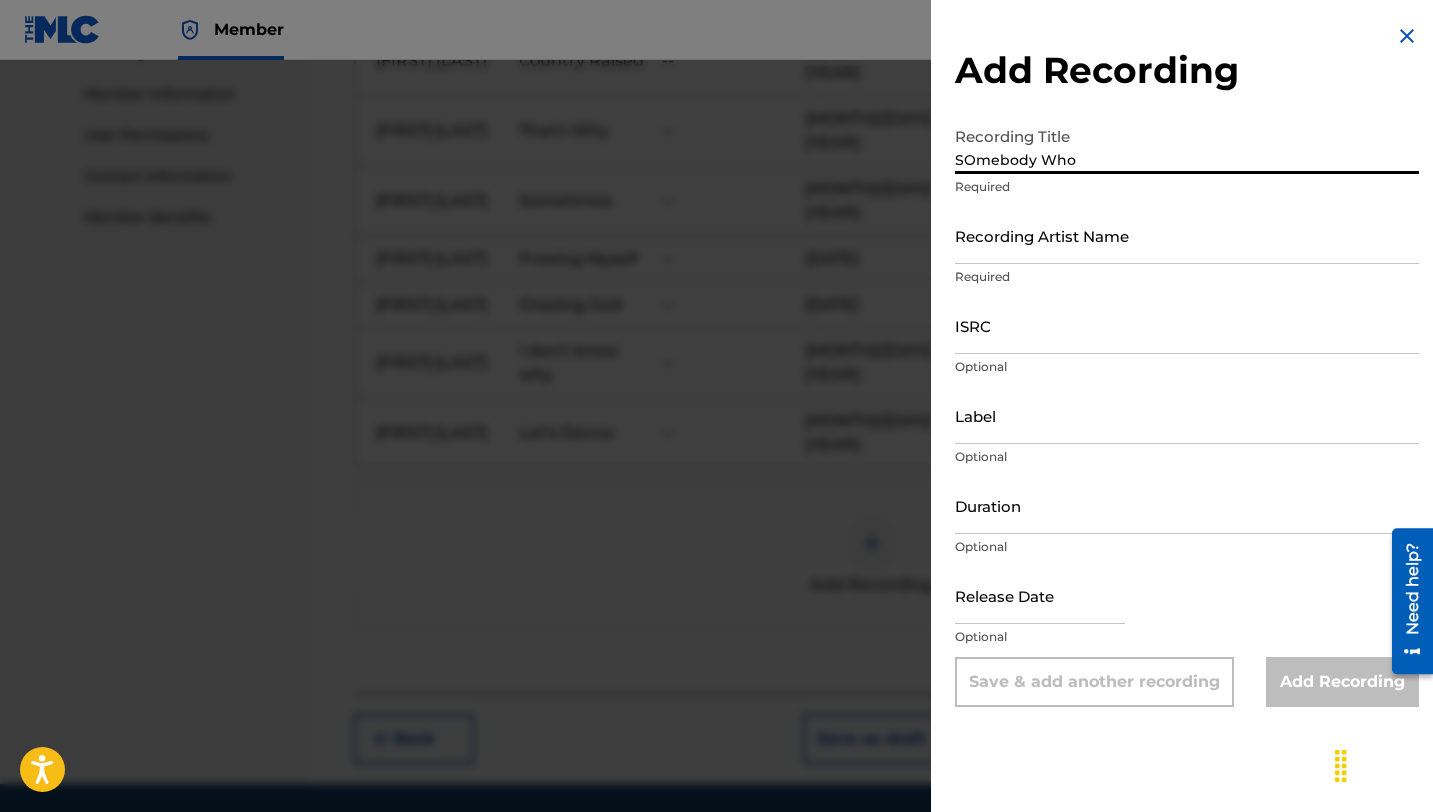 click on "SOmebody Who" at bounding box center (1187, 145) 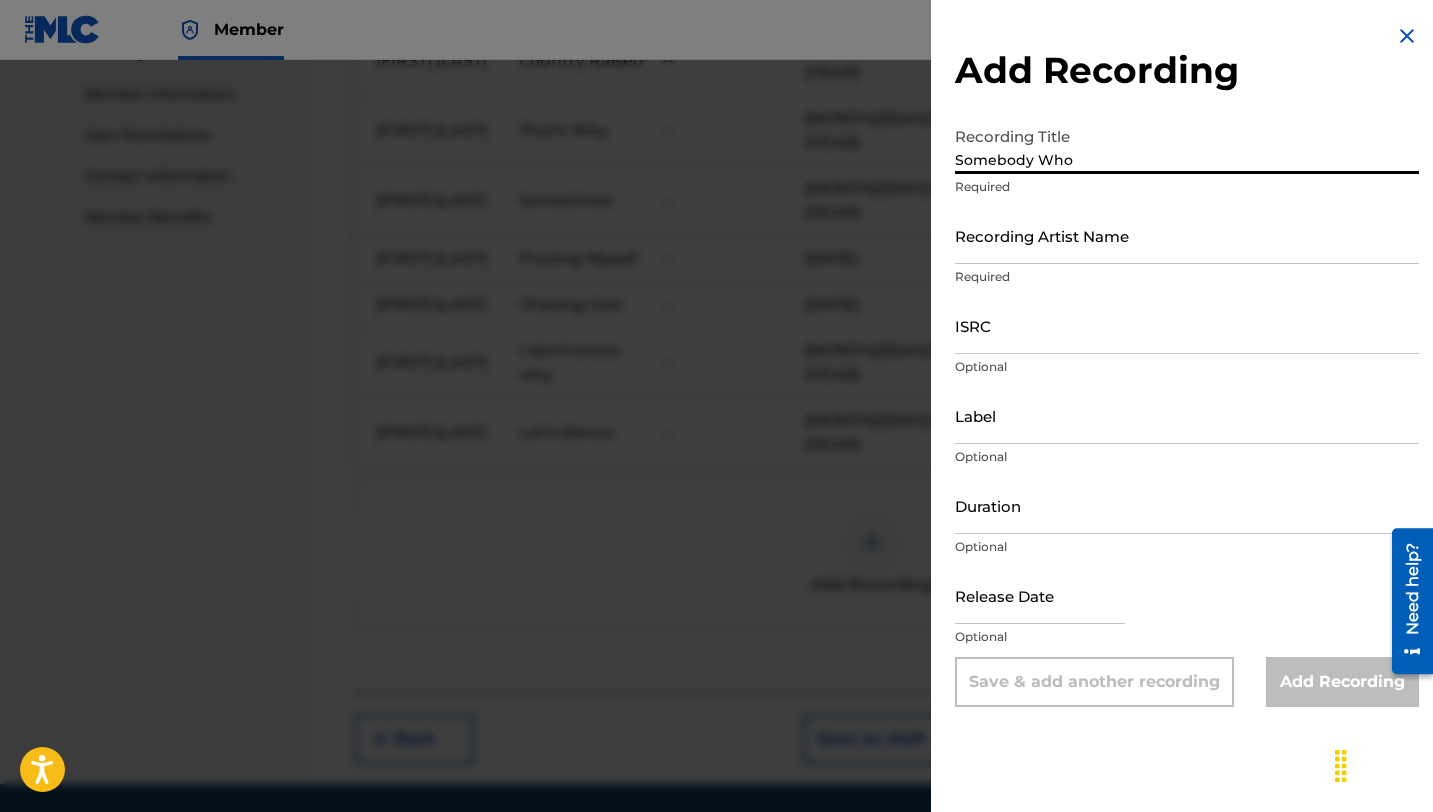 click on "Somebody Who" at bounding box center (1187, 145) 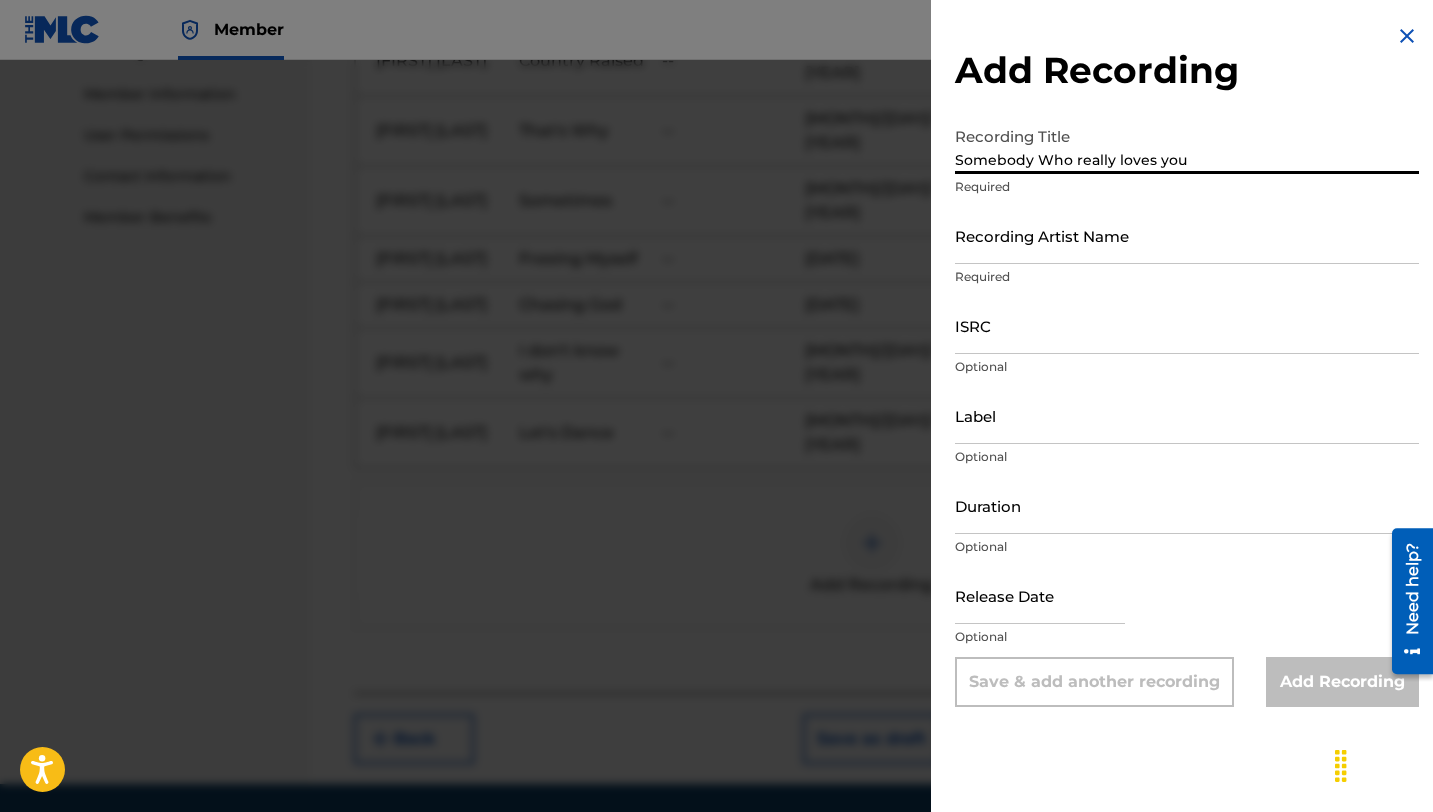 type on "Somebody Who really loves you" 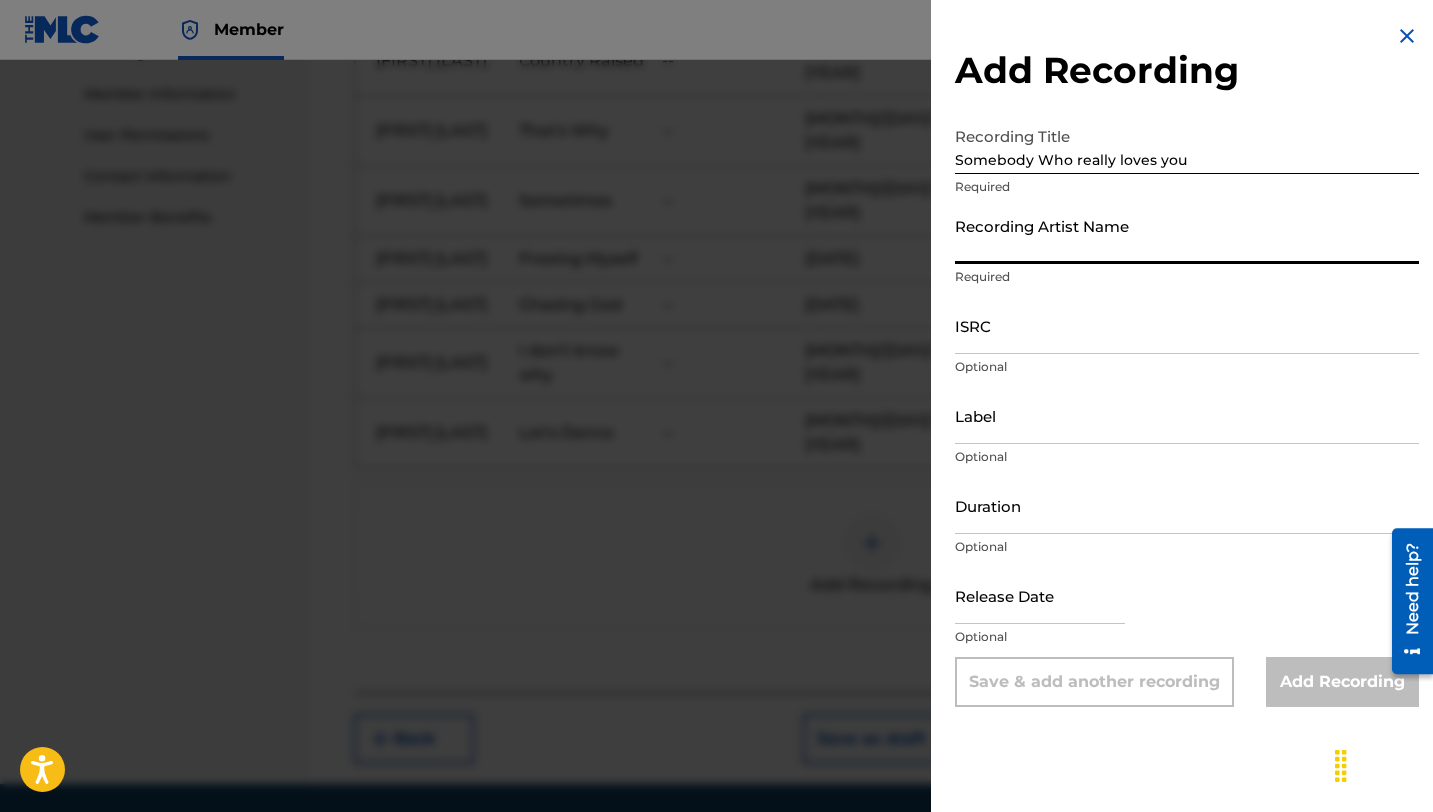 click on "Recording Artist Name" at bounding box center [1187, 235] 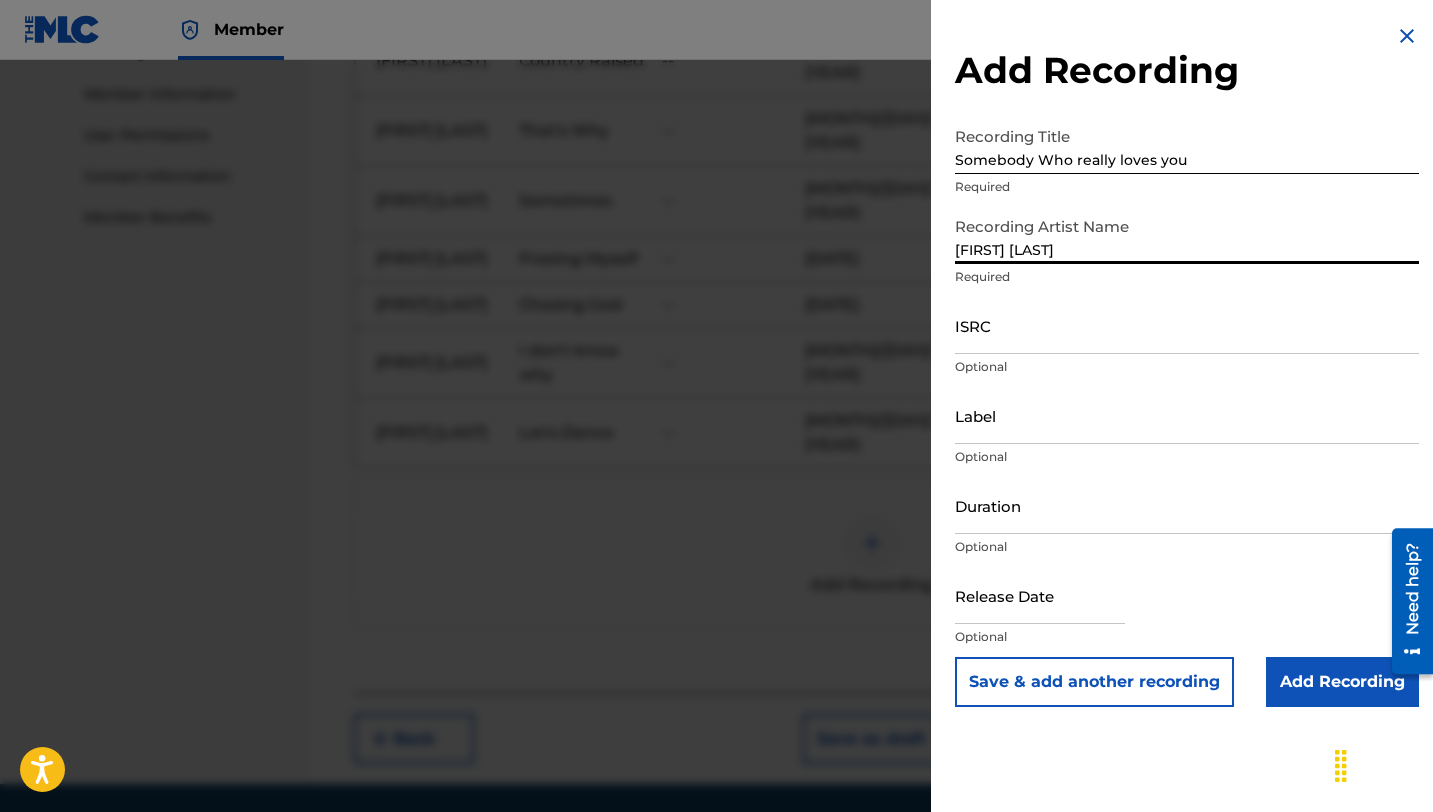 click on "Duration" at bounding box center [1187, 505] 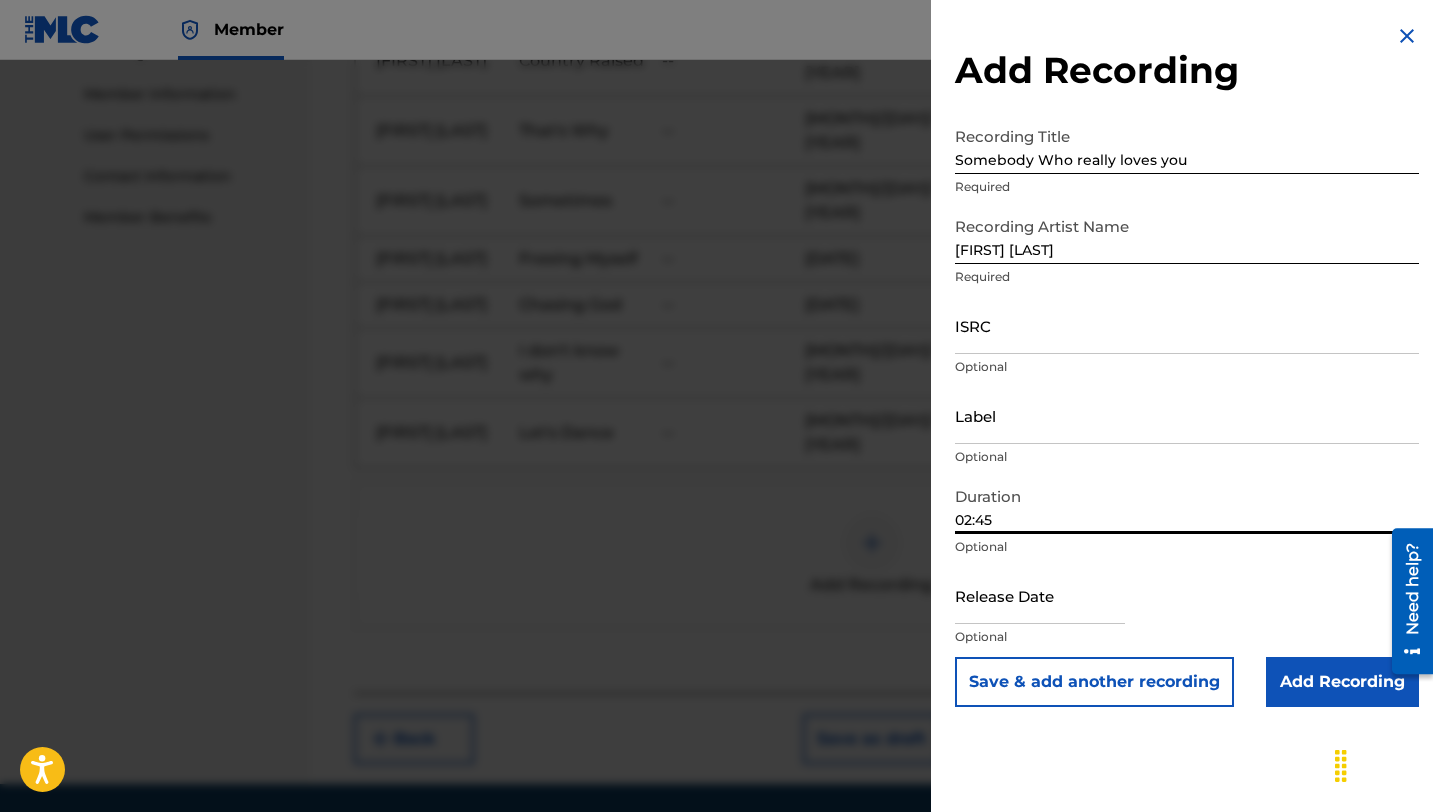 type on "02:45" 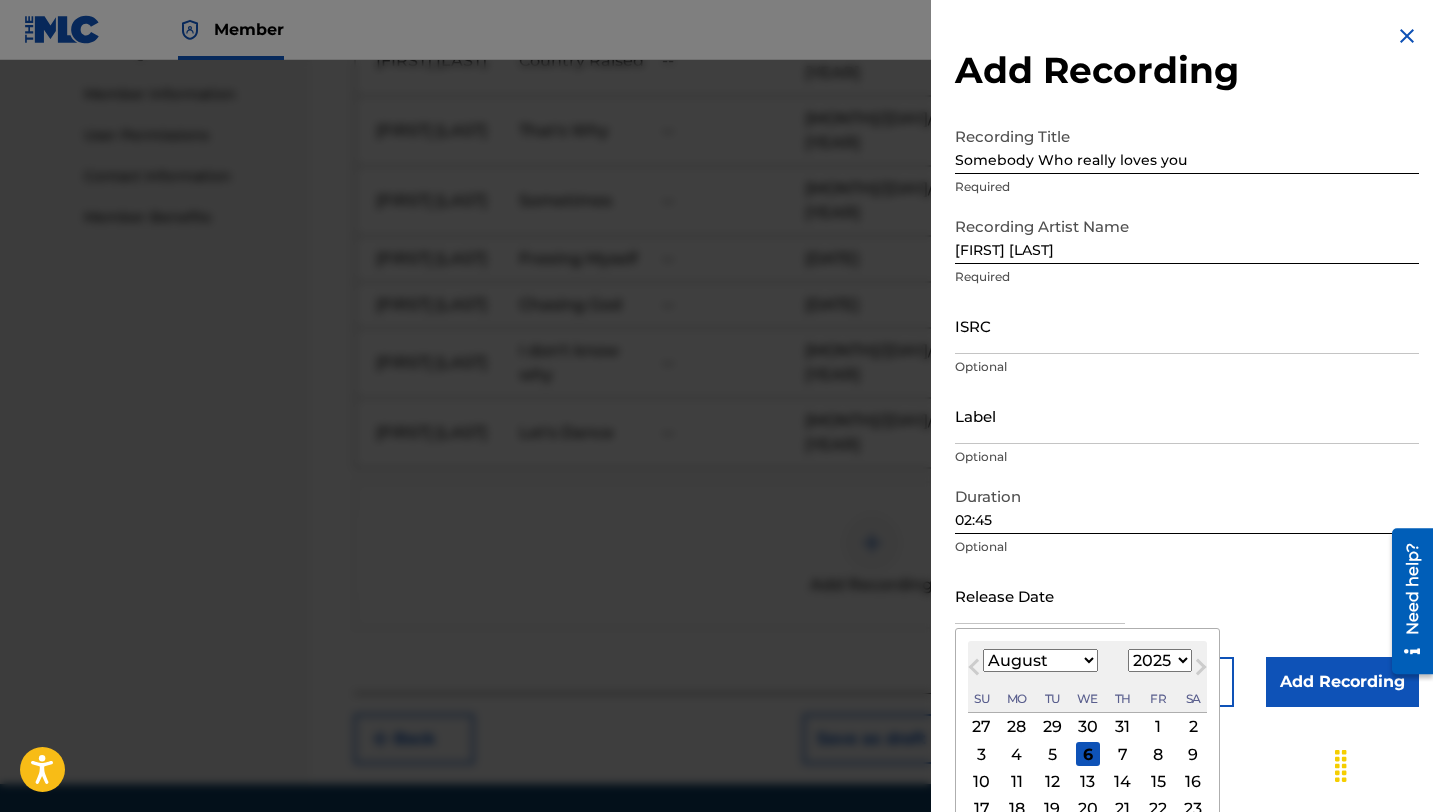 type on "[MONTH] [DAY] [YEAR]" 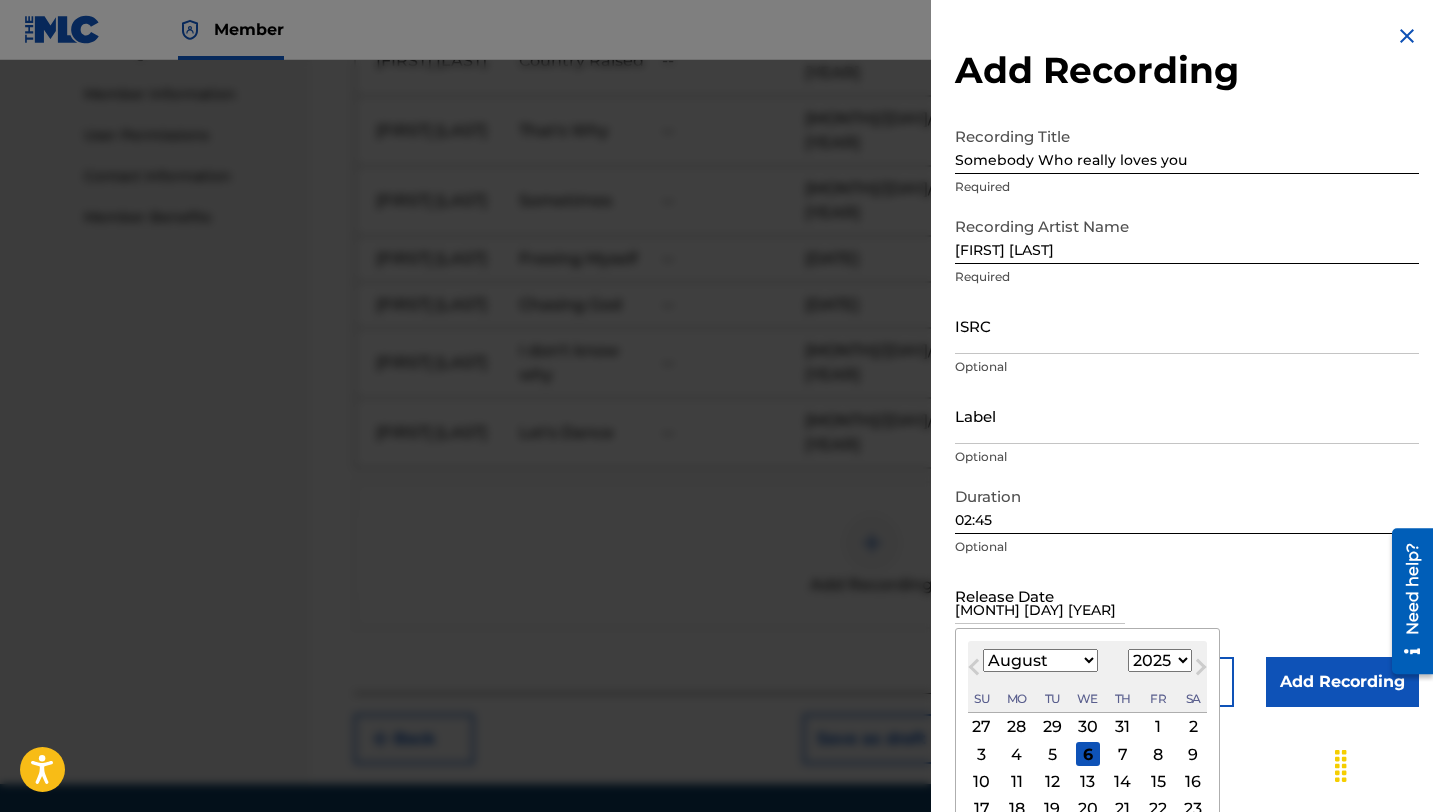 select on "8" 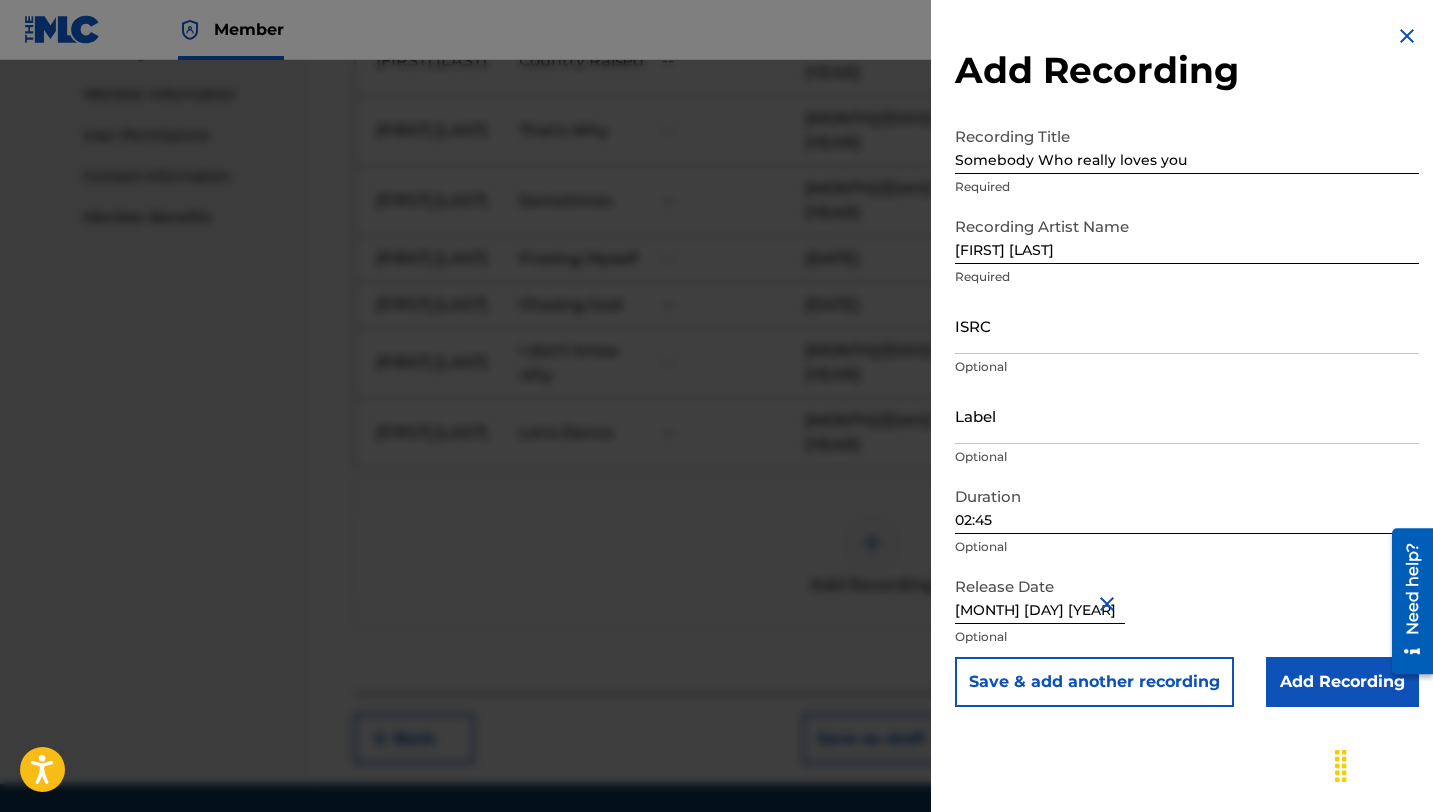 click on "Add Recording" at bounding box center [1342, 682] 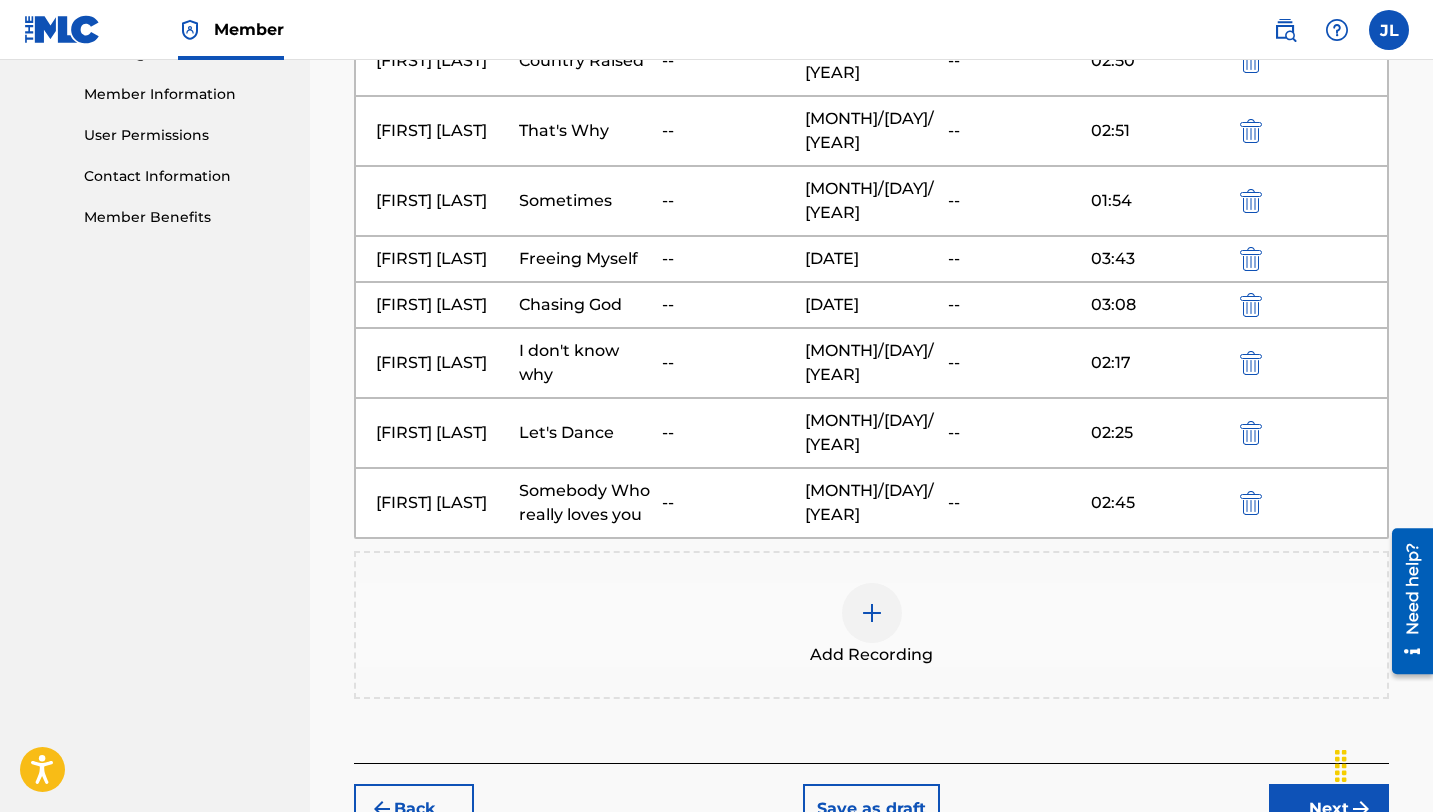 click at bounding box center [872, 613] 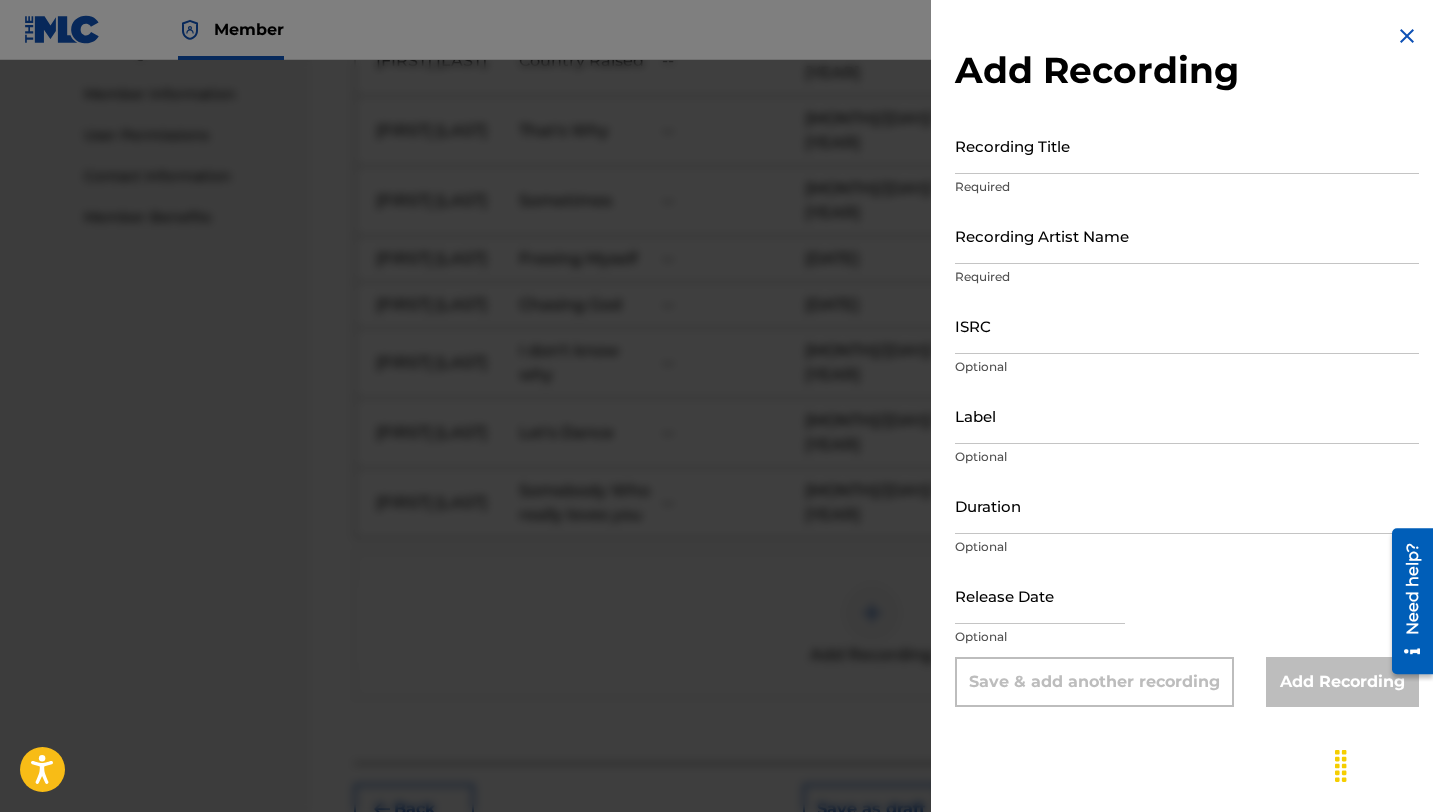 click on "Recording Title" at bounding box center [1187, 145] 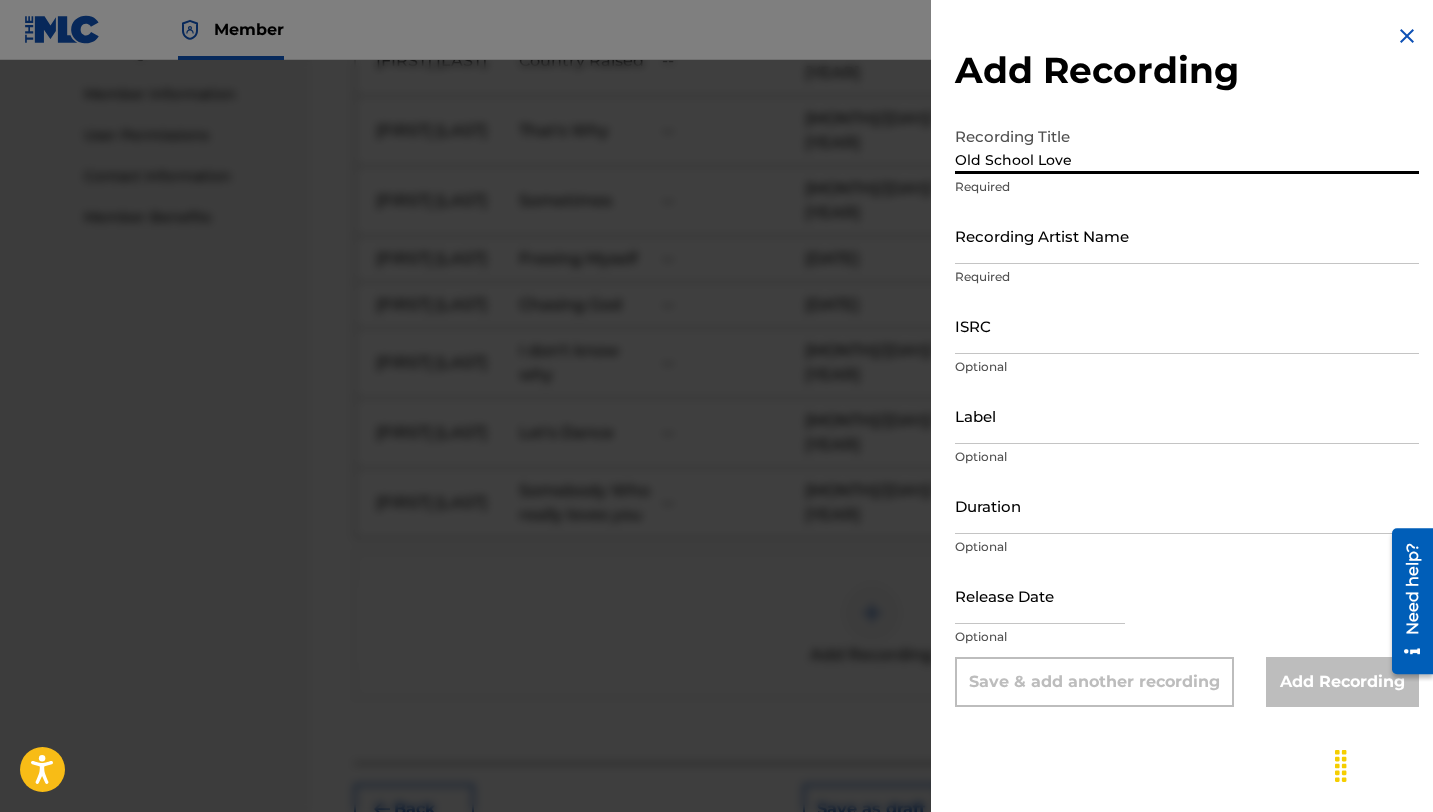 type on "Old School Love" 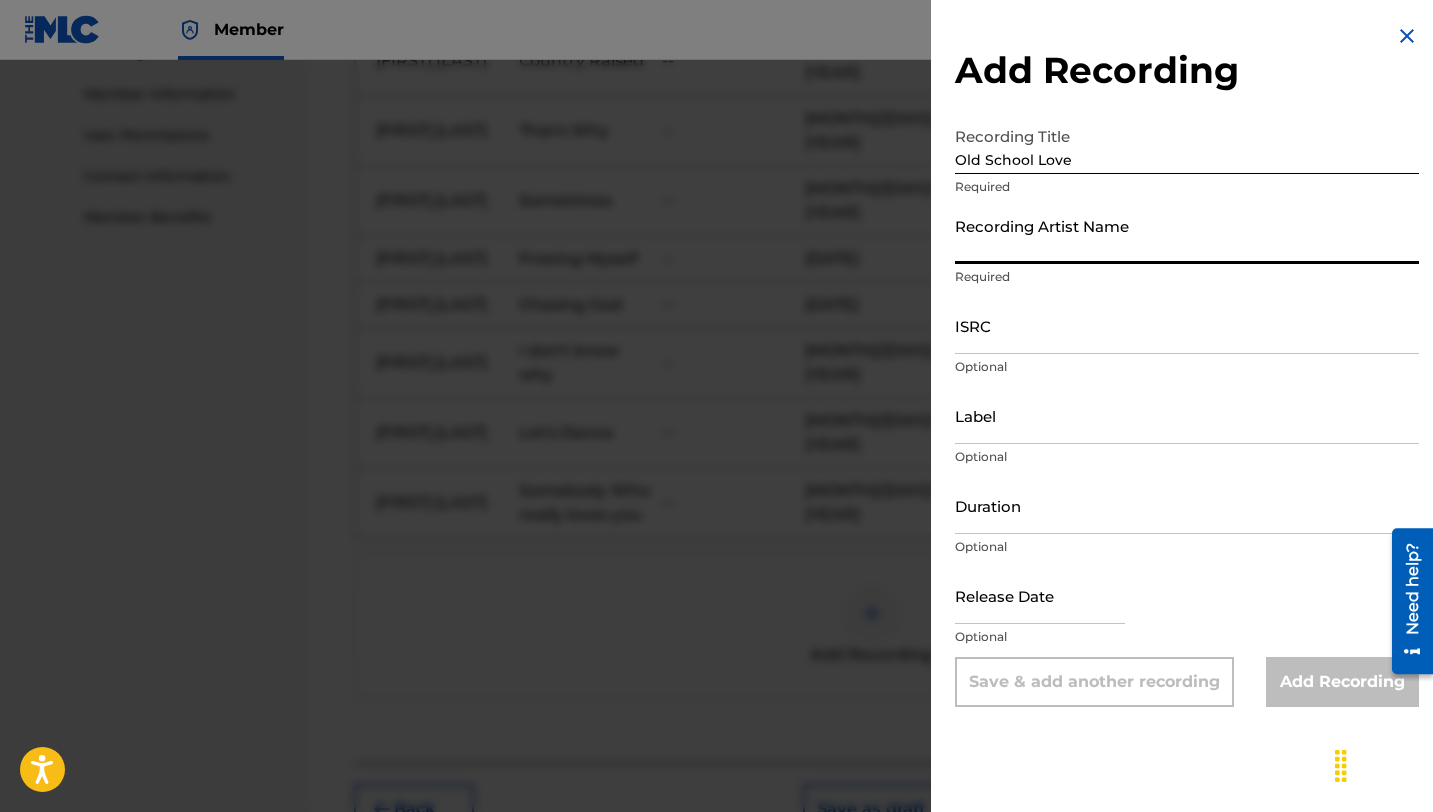 click on "Recording Artist Name" at bounding box center (1187, 235) 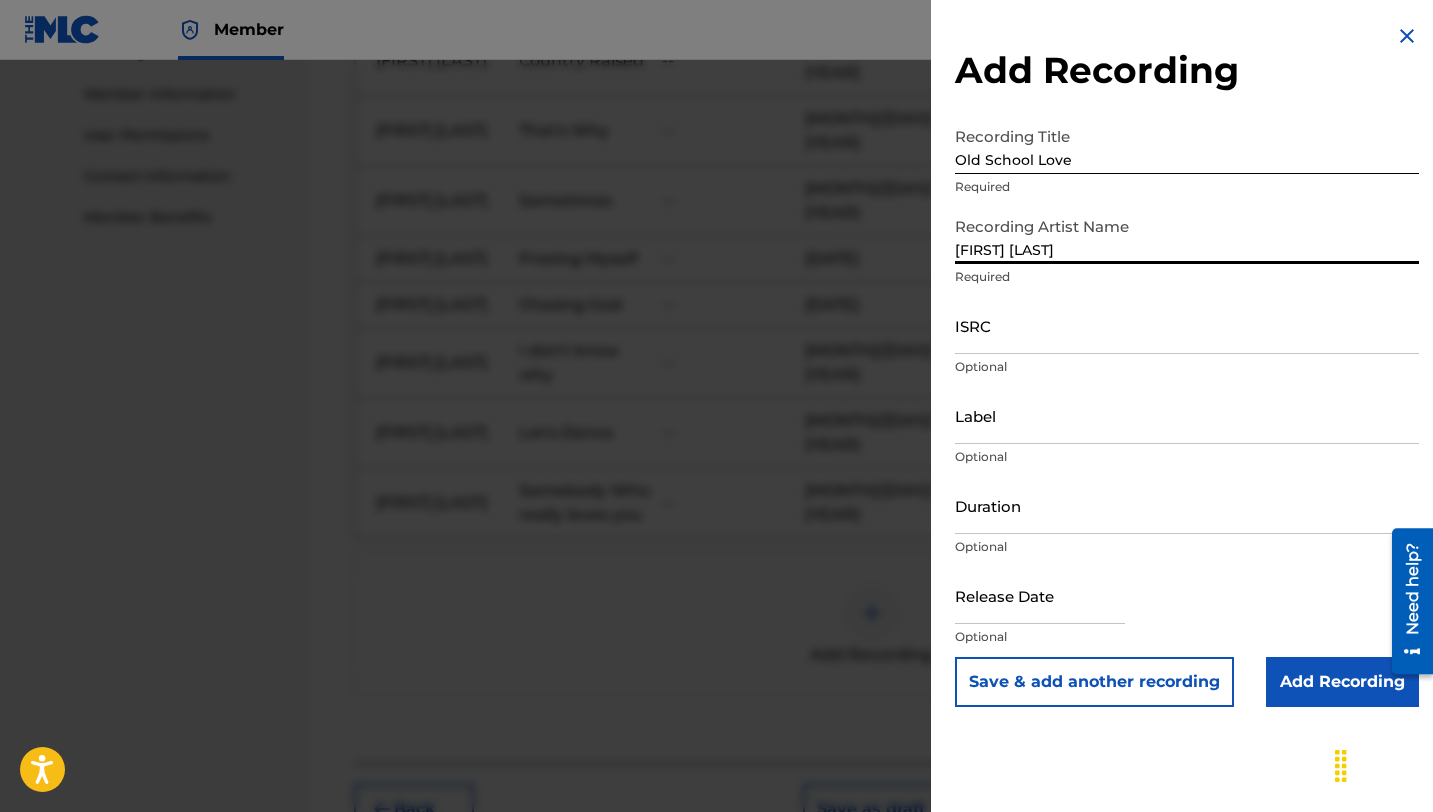 click on "Duration" at bounding box center [1187, 505] 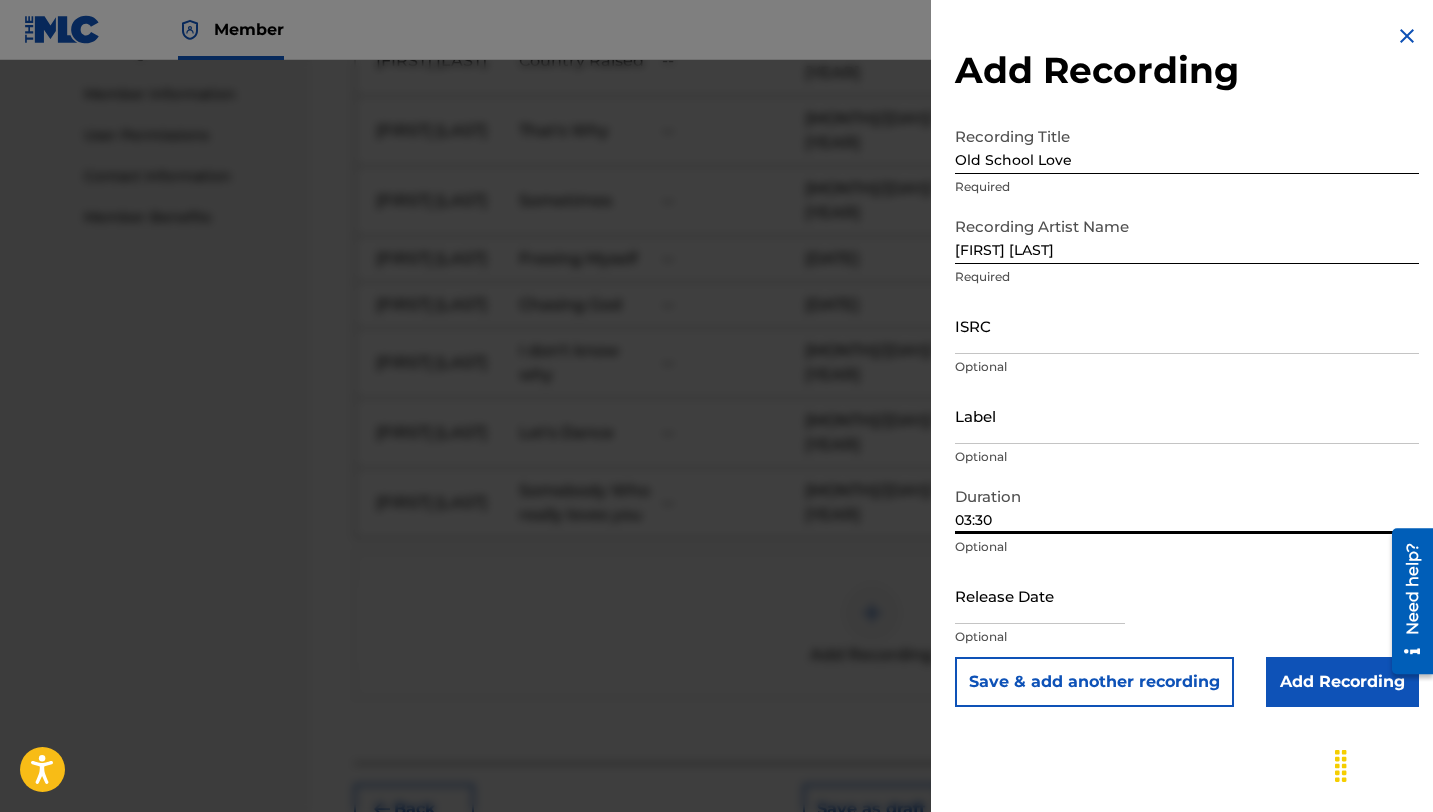 type on "03:30" 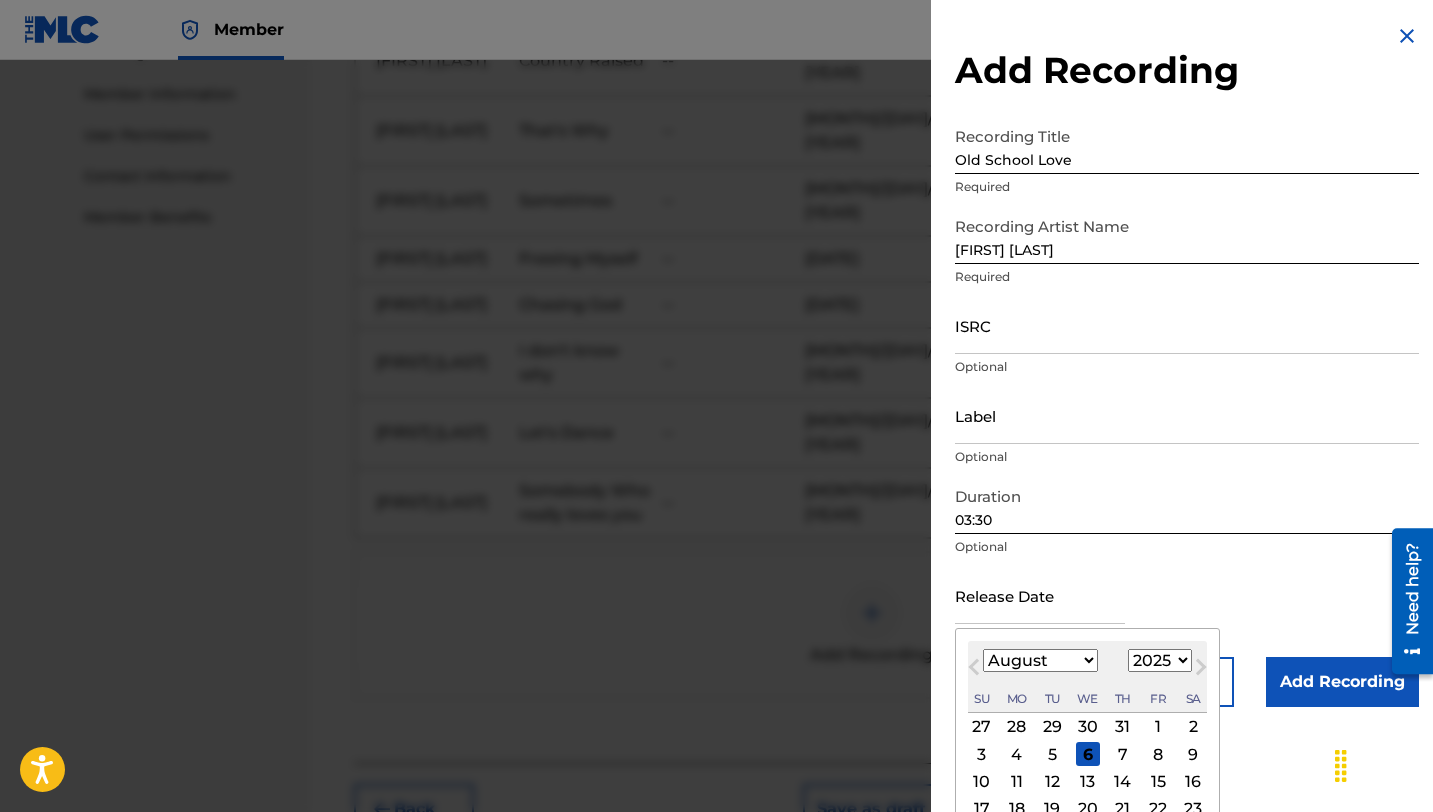 type on "[MONTH] [DAY] [YEAR]" 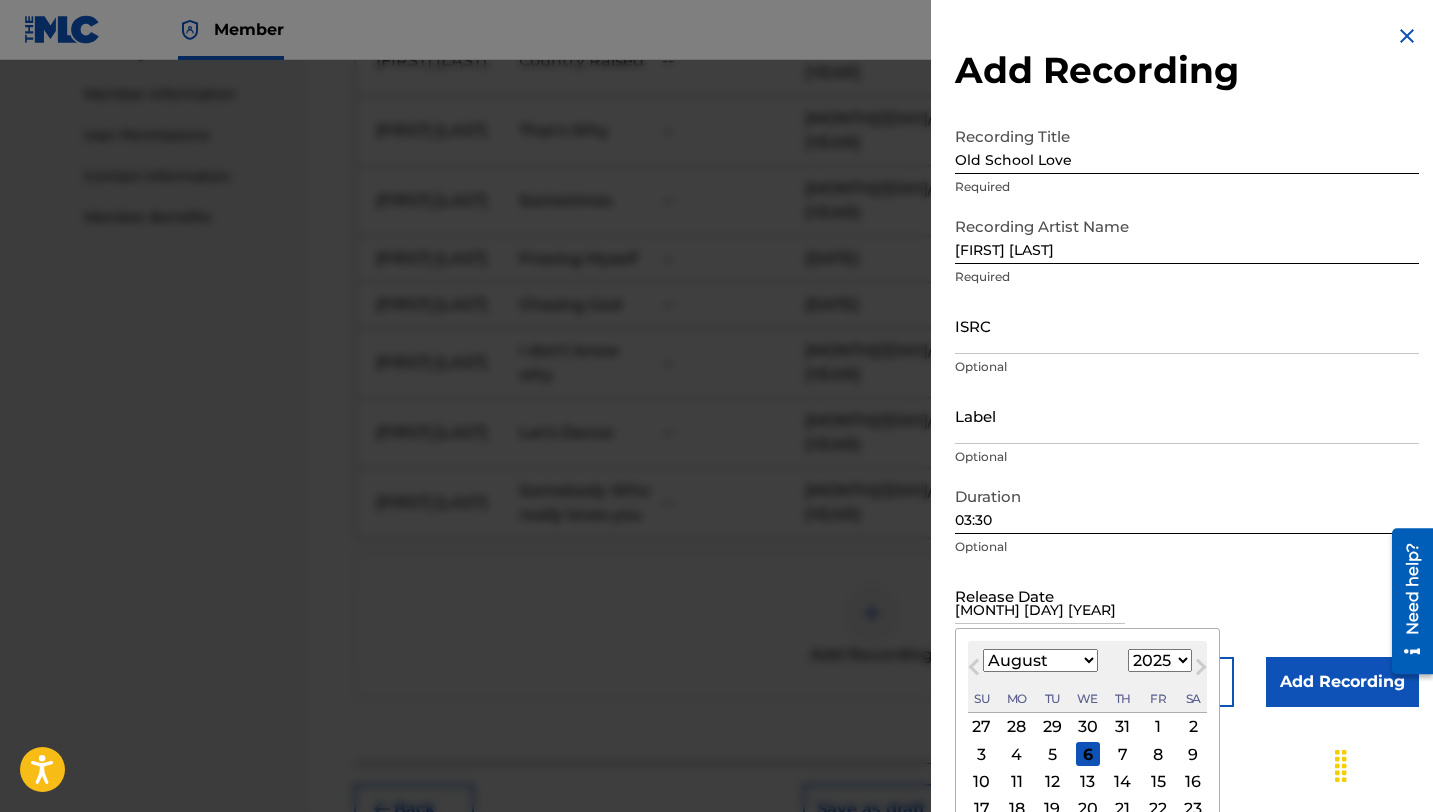 select on "8" 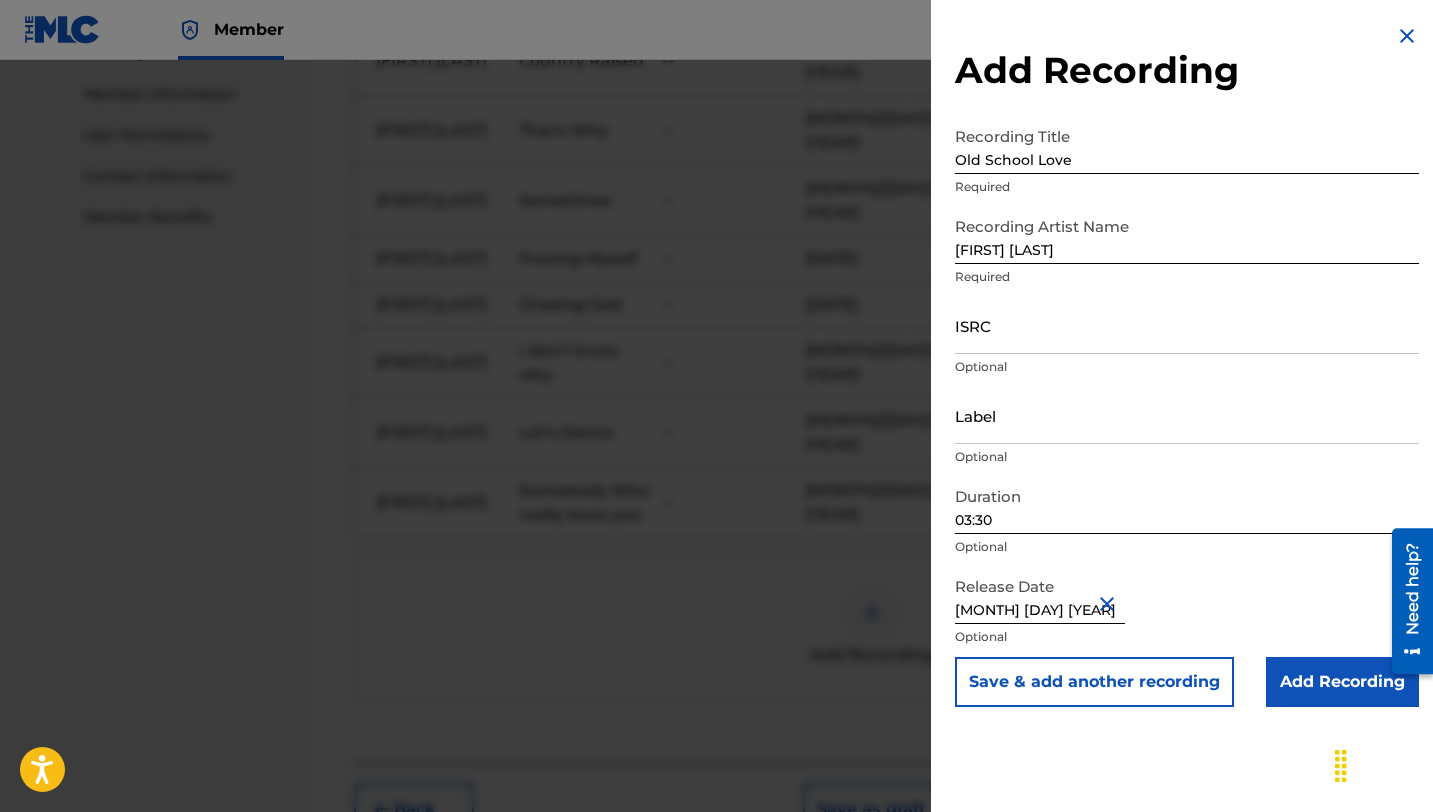 click on "Add Recording" at bounding box center [1342, 682] 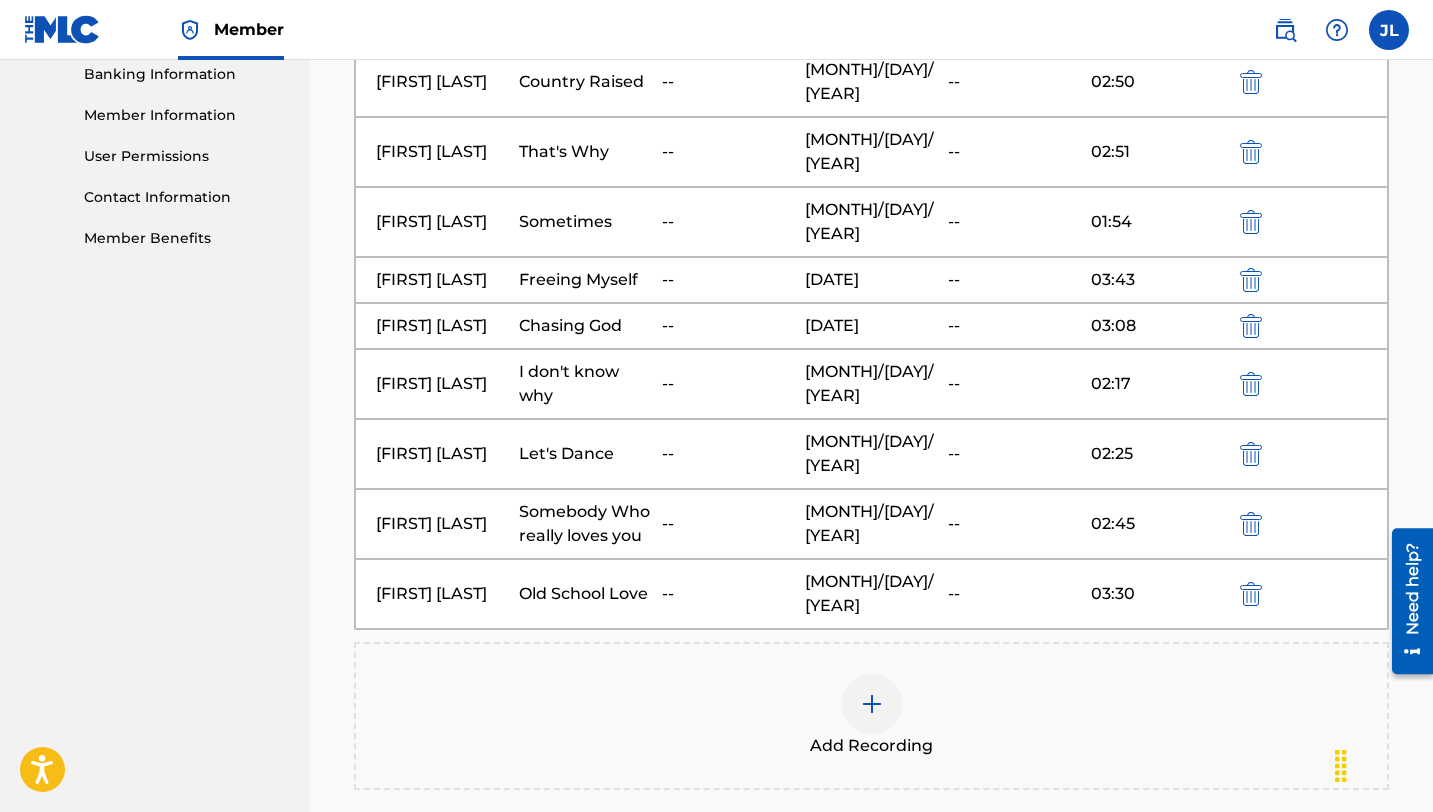scroll, scrollTop: 1172, scrollLeft: 0, axis: vertical 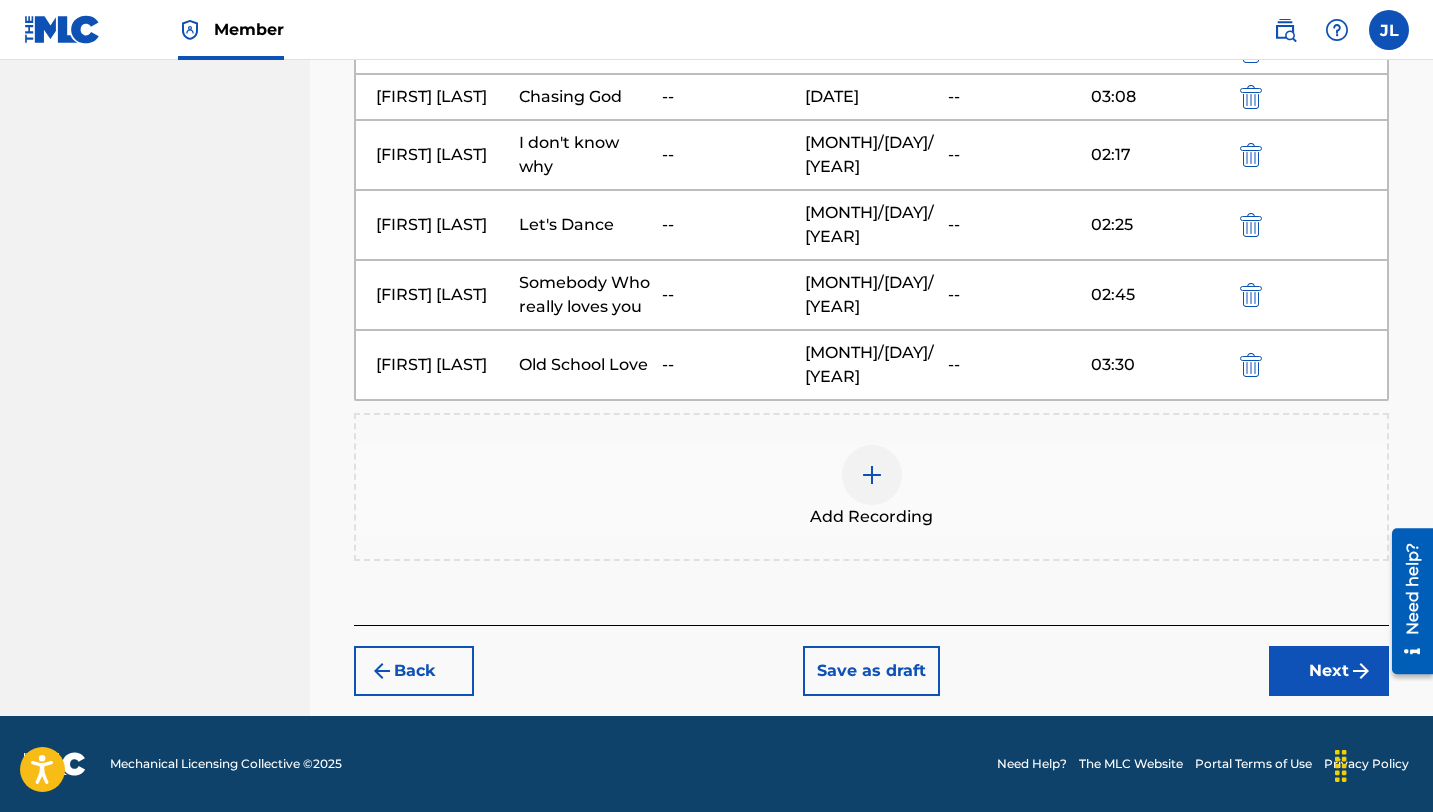 click at bounding box center (872, 475) 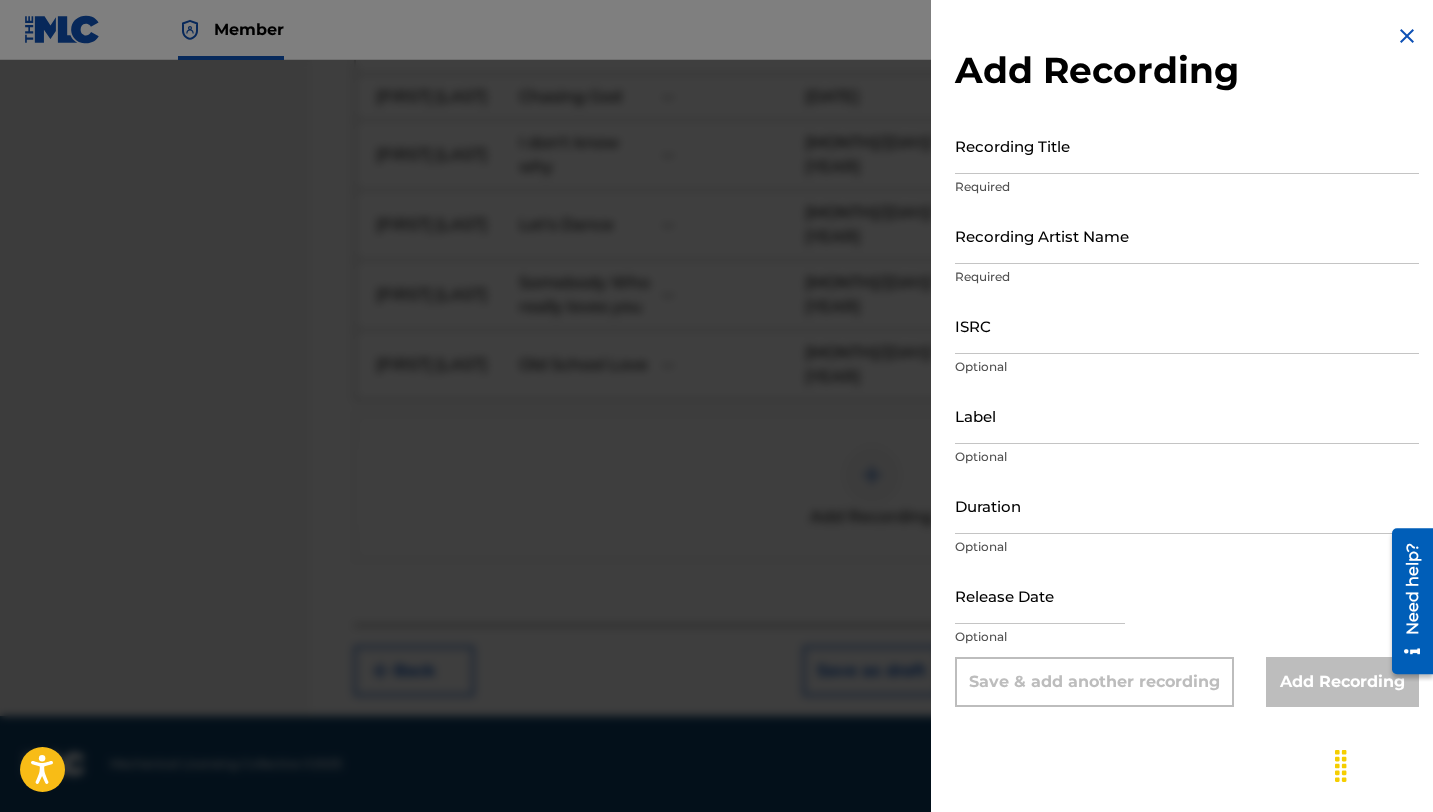 click on "Recording Title" at bounding box center (1187, 145) 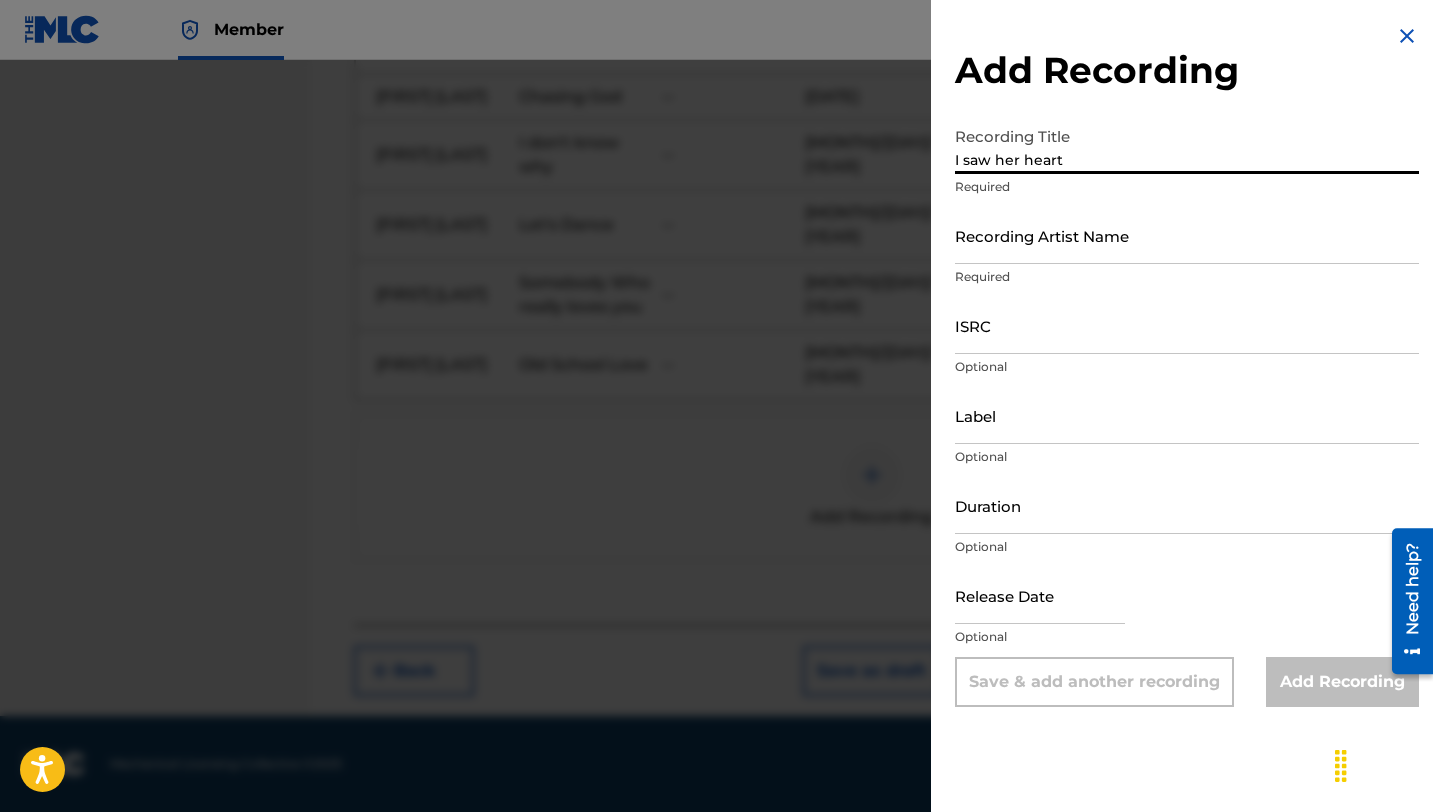 type on "I saw her heart" 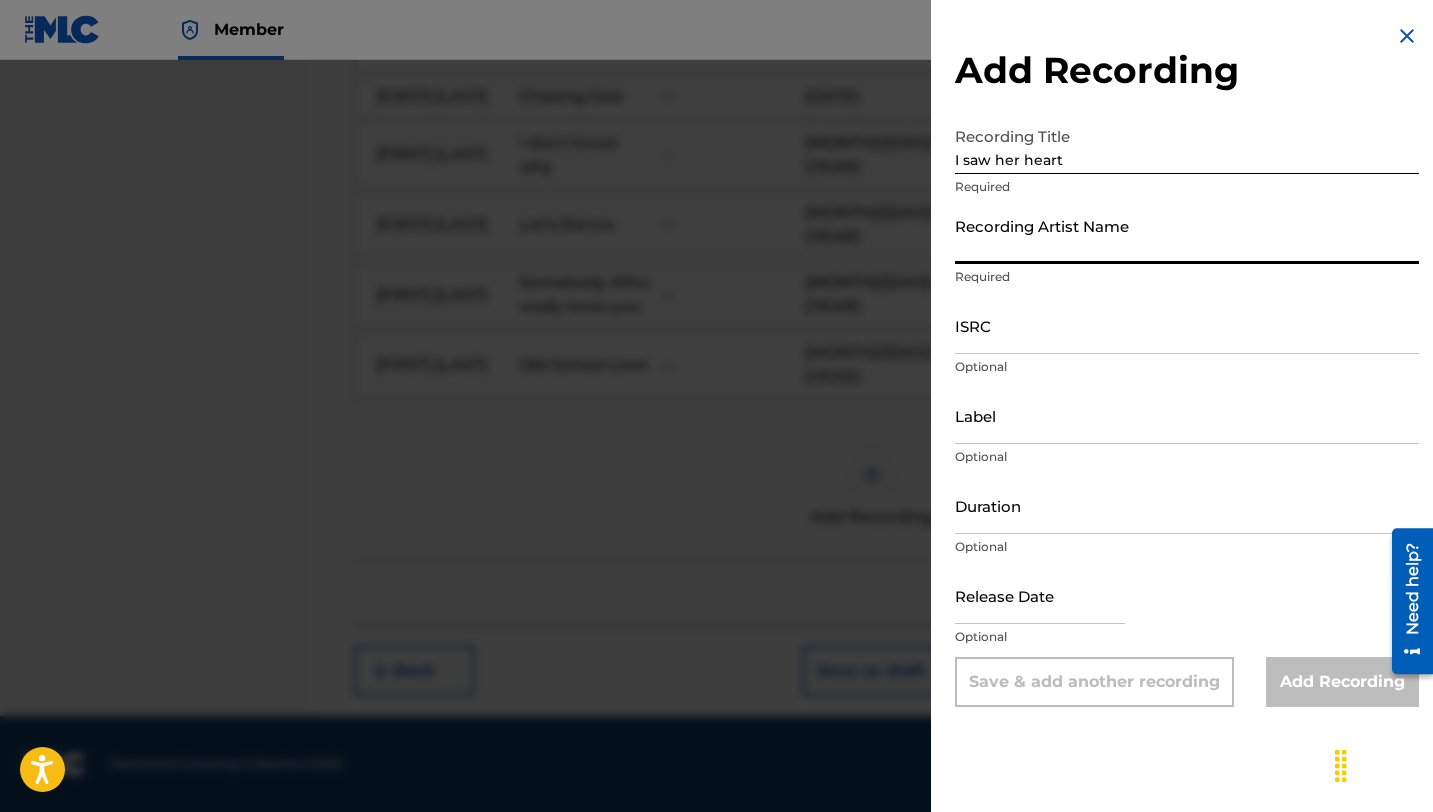 click on "Recording Artist Name" at bounding box center [1187, 235] 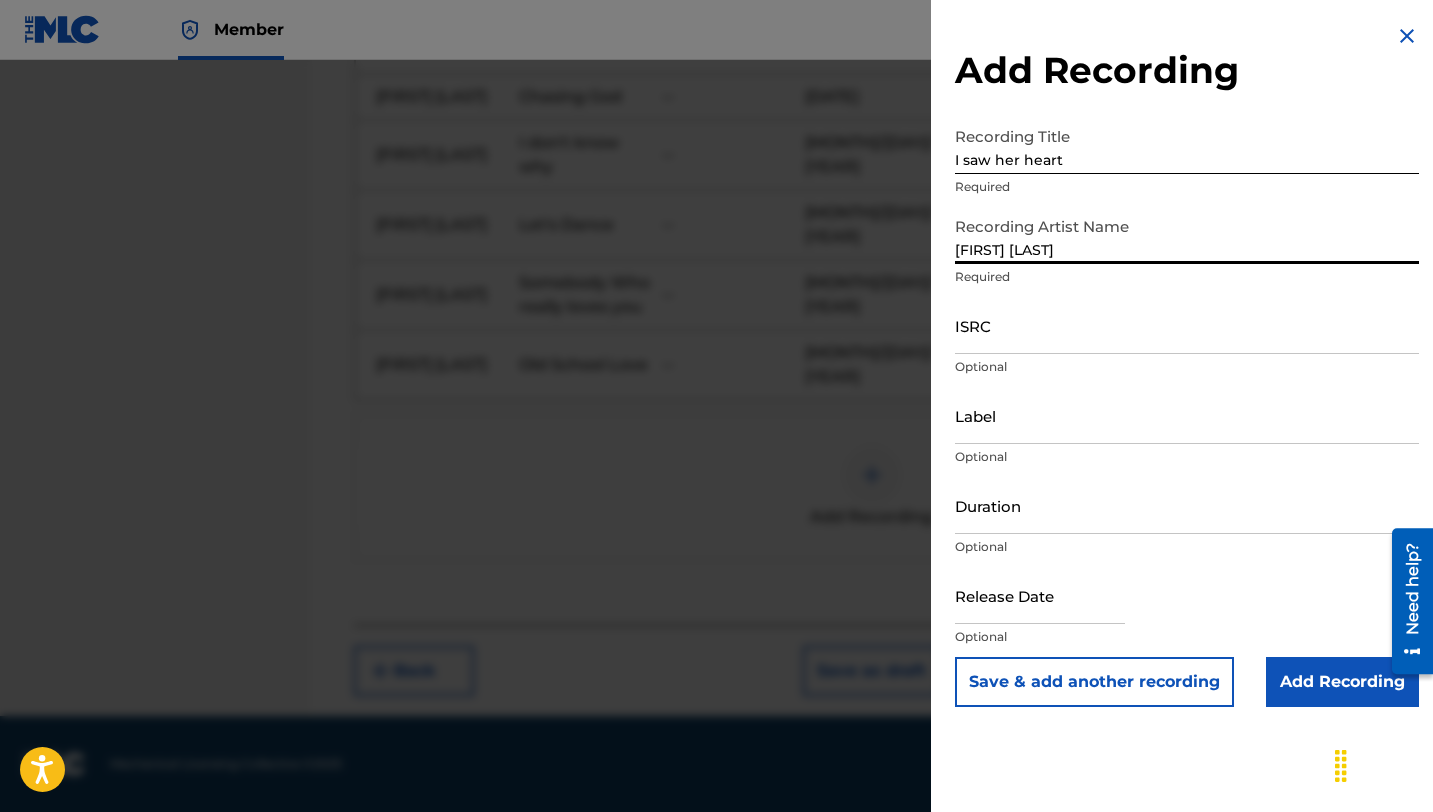 click on "Duration" at bounding box center [1187, 505] 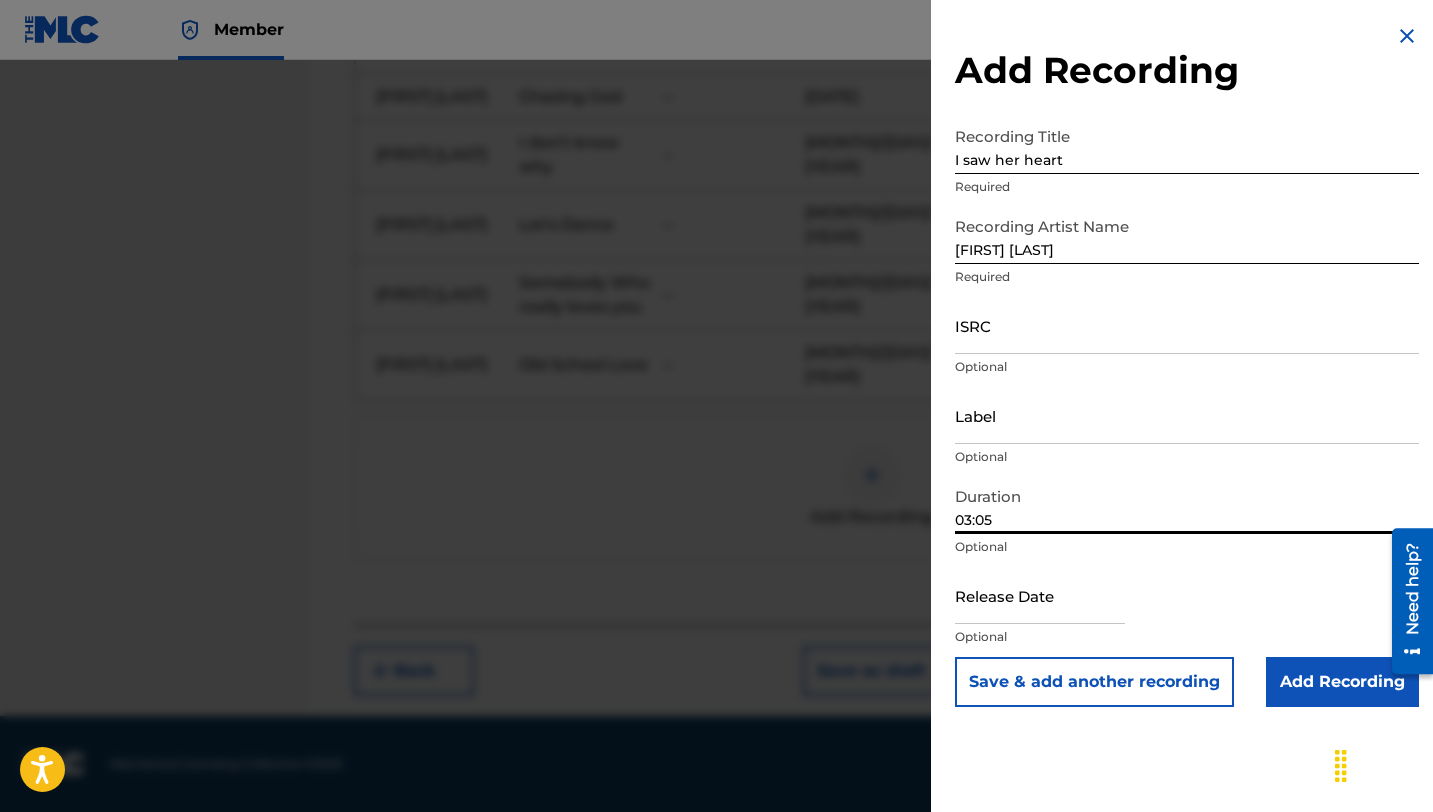 type on "03:05" 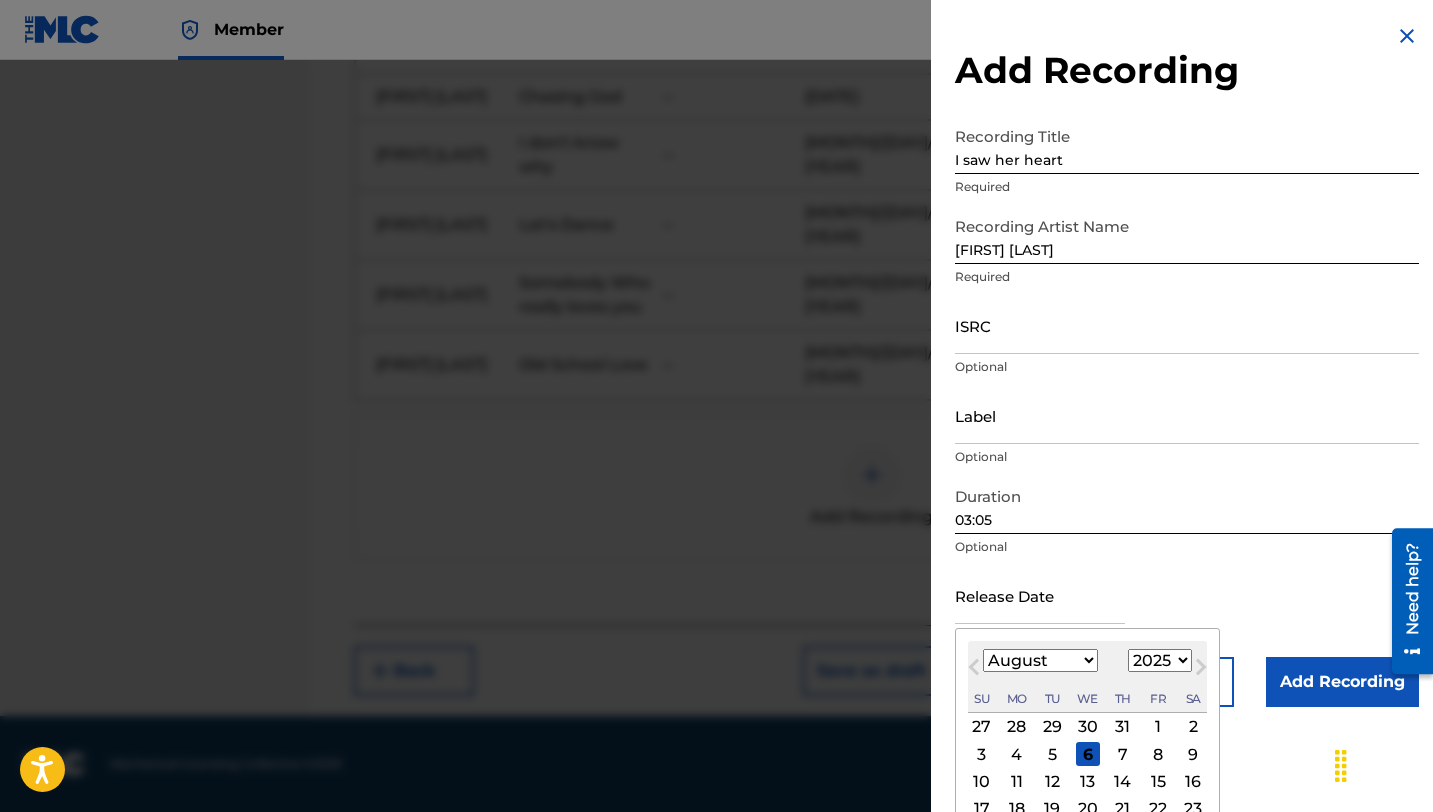 click at bounding box center (1040, 595) 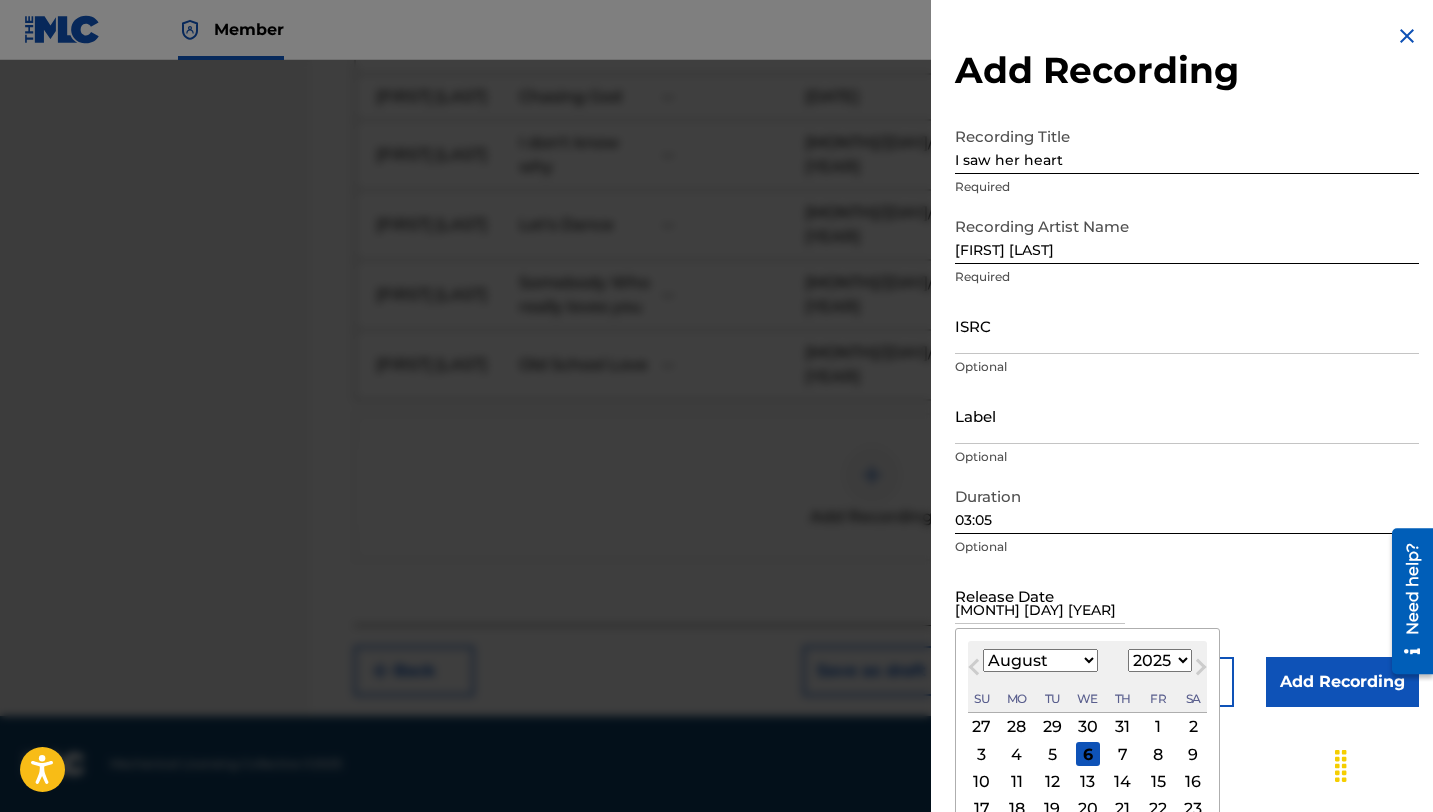 select on "8" 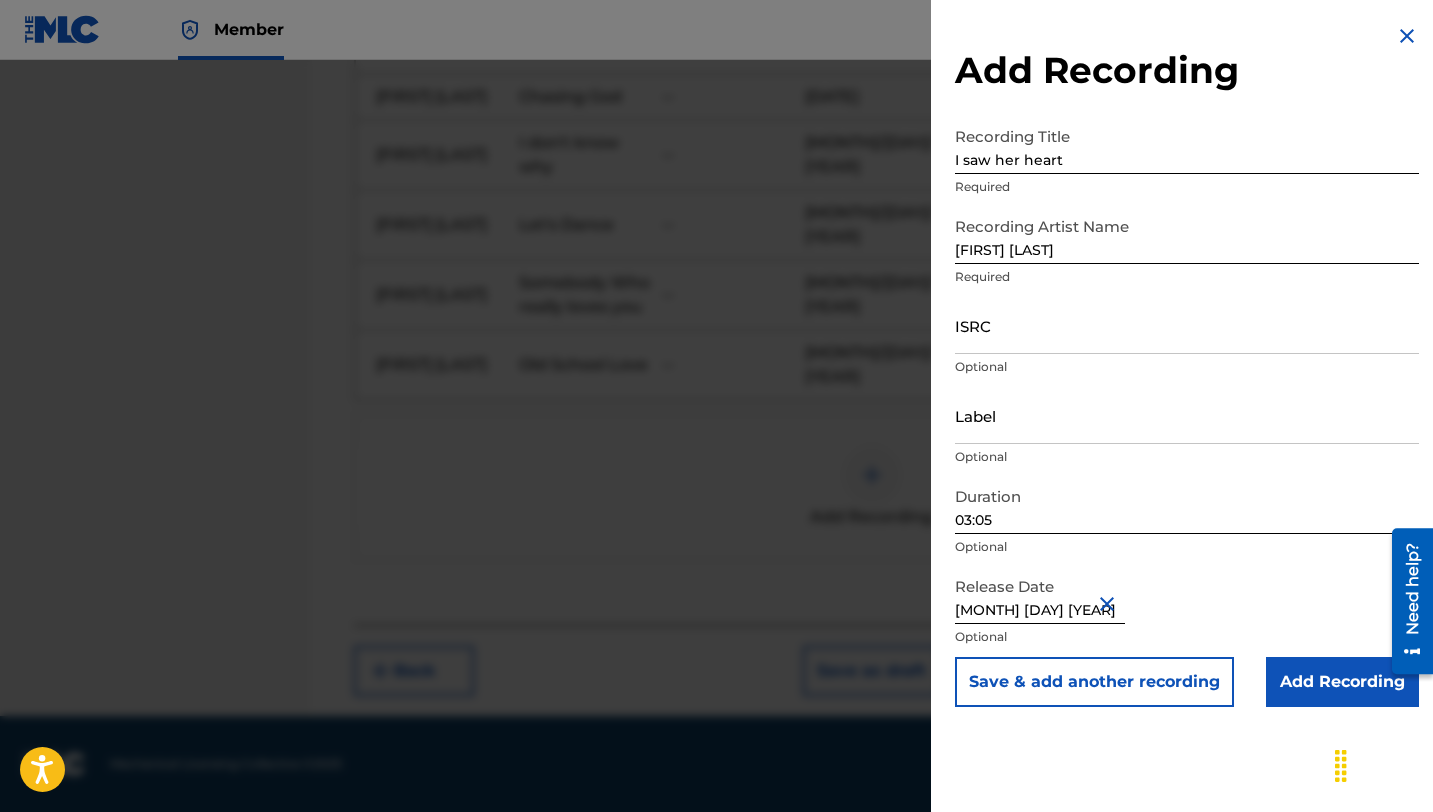 click on "Add Recording" at bounding box center [1342, 682] 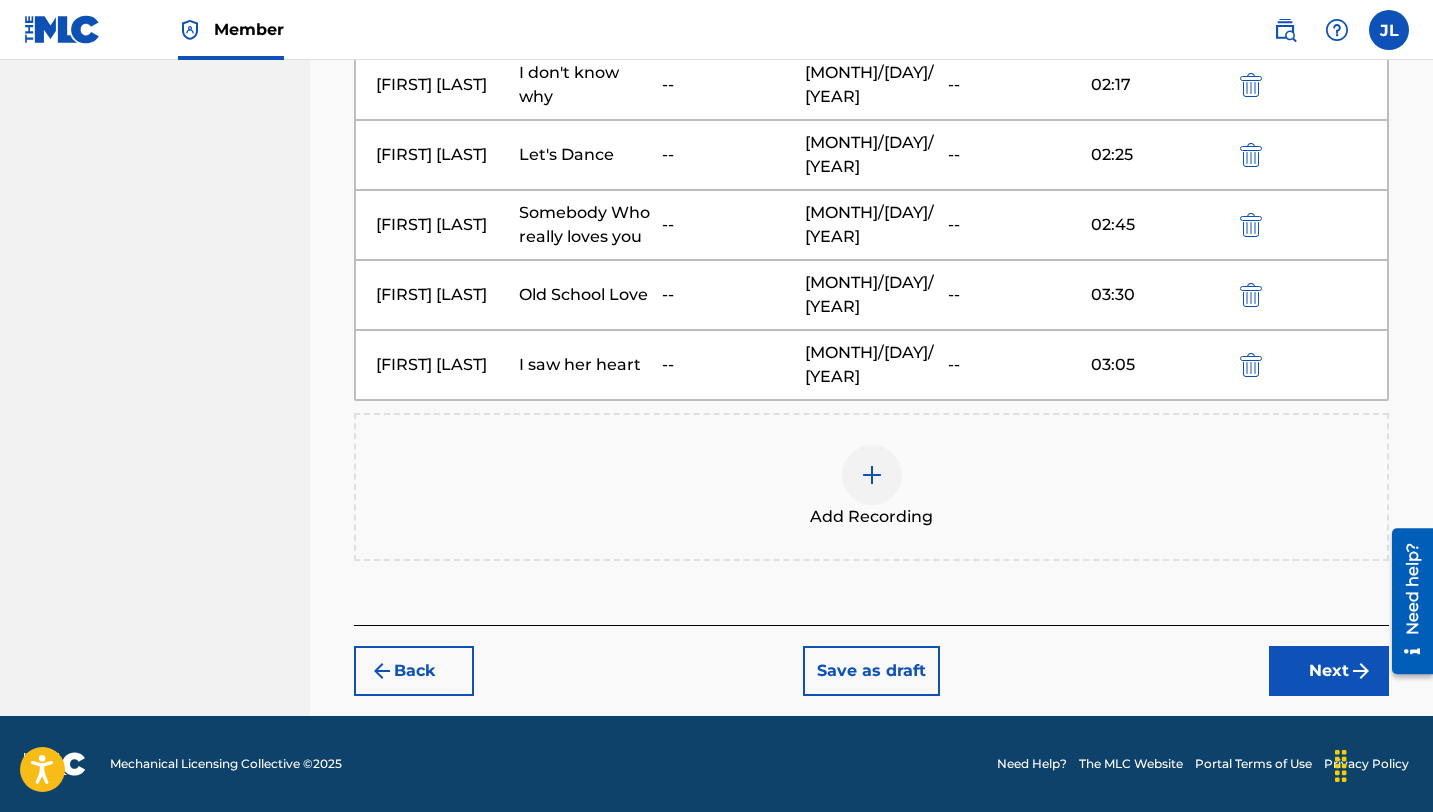 click on "Add Recording" at bounding box center [871, 487] 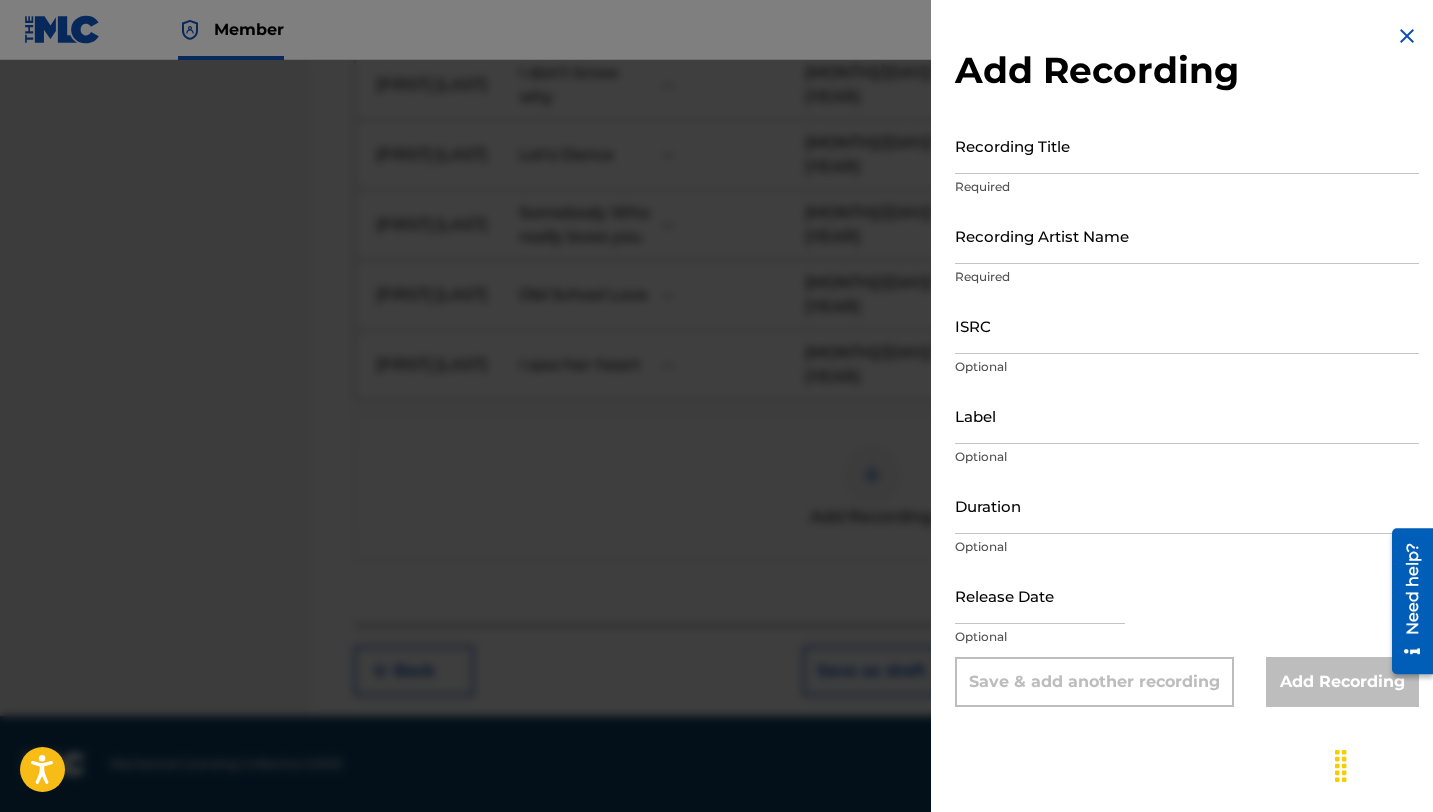 click on "Recording Title" at bounding box center [1187, 145] 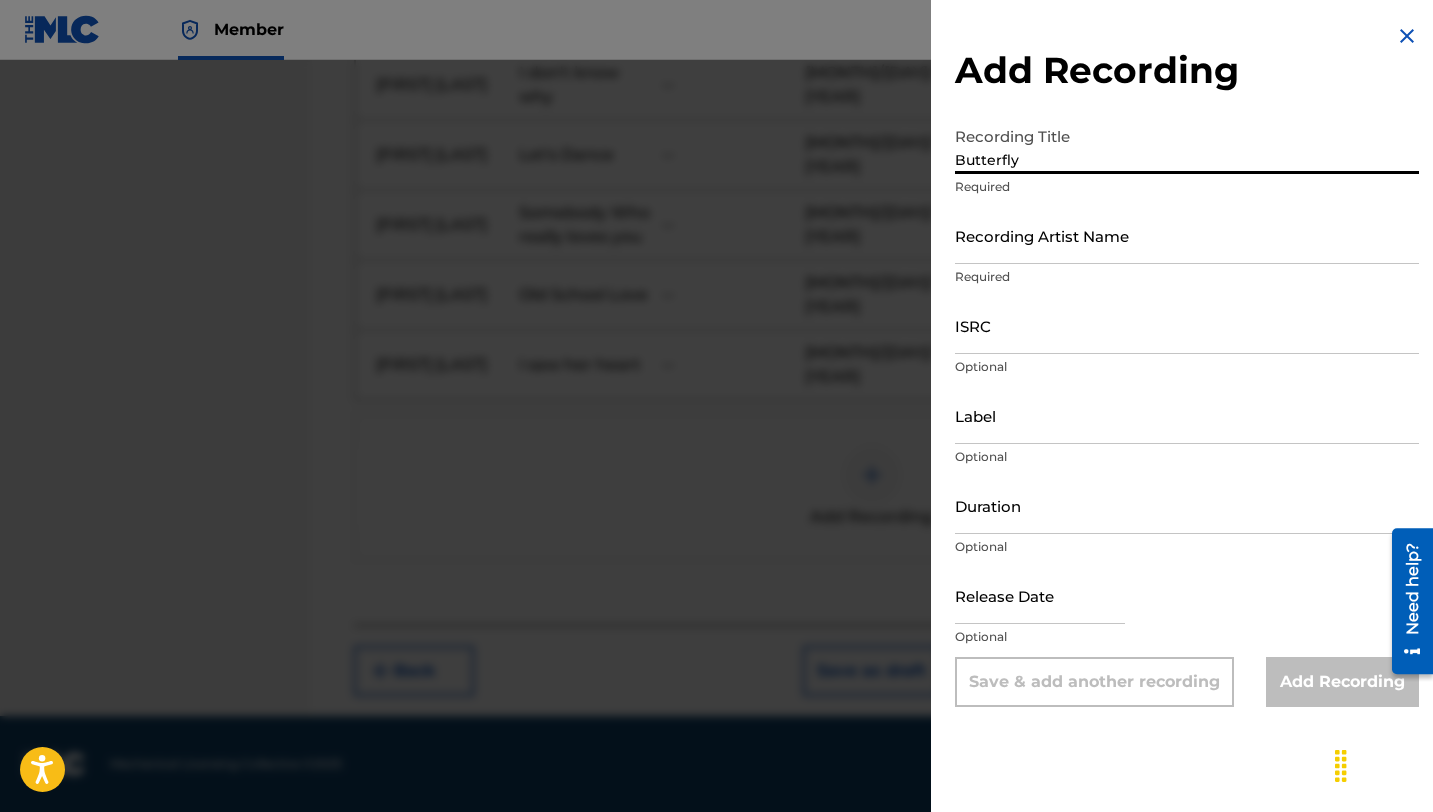 type on "Butterfly" 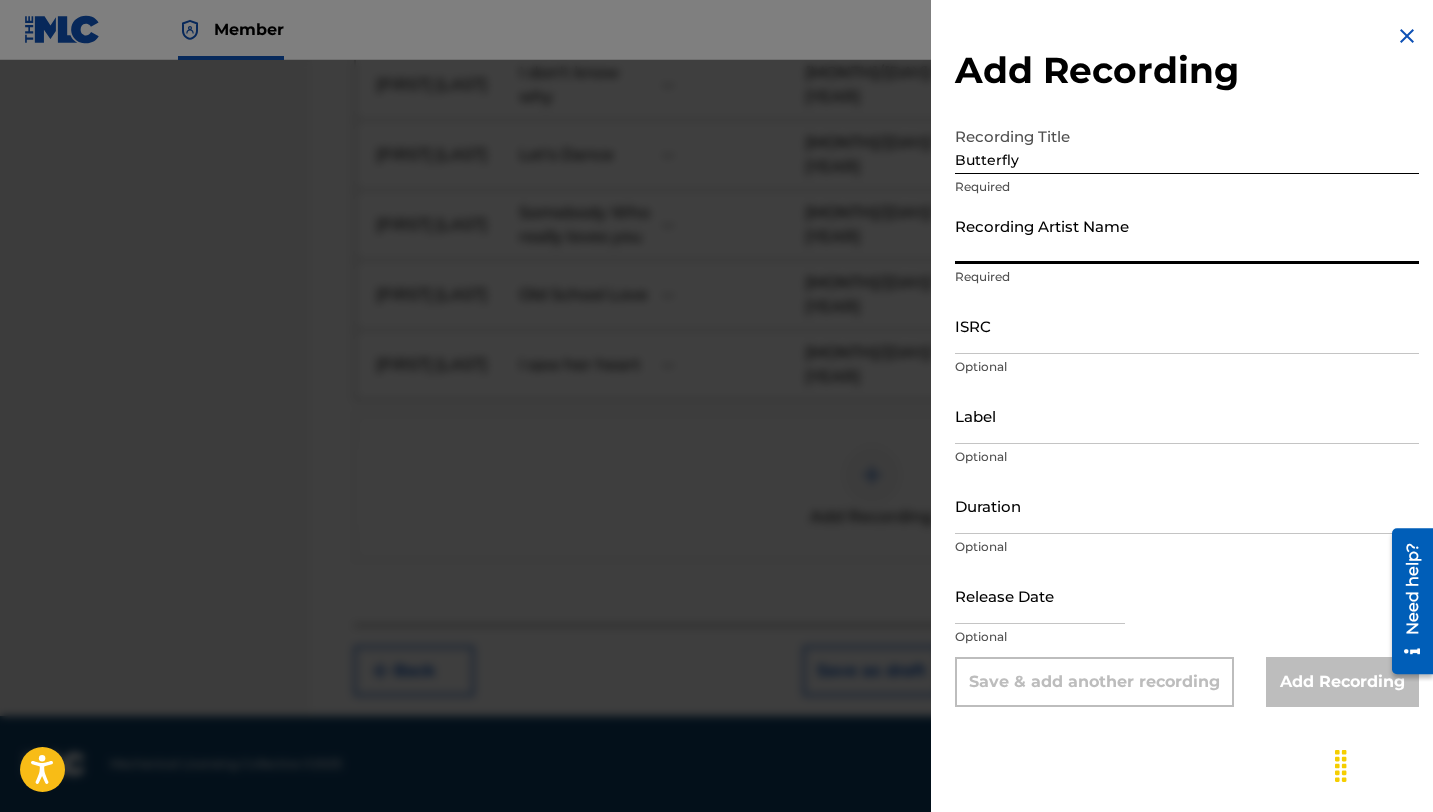click on "Recording Artist Name" at bounding box center (1187, 235) 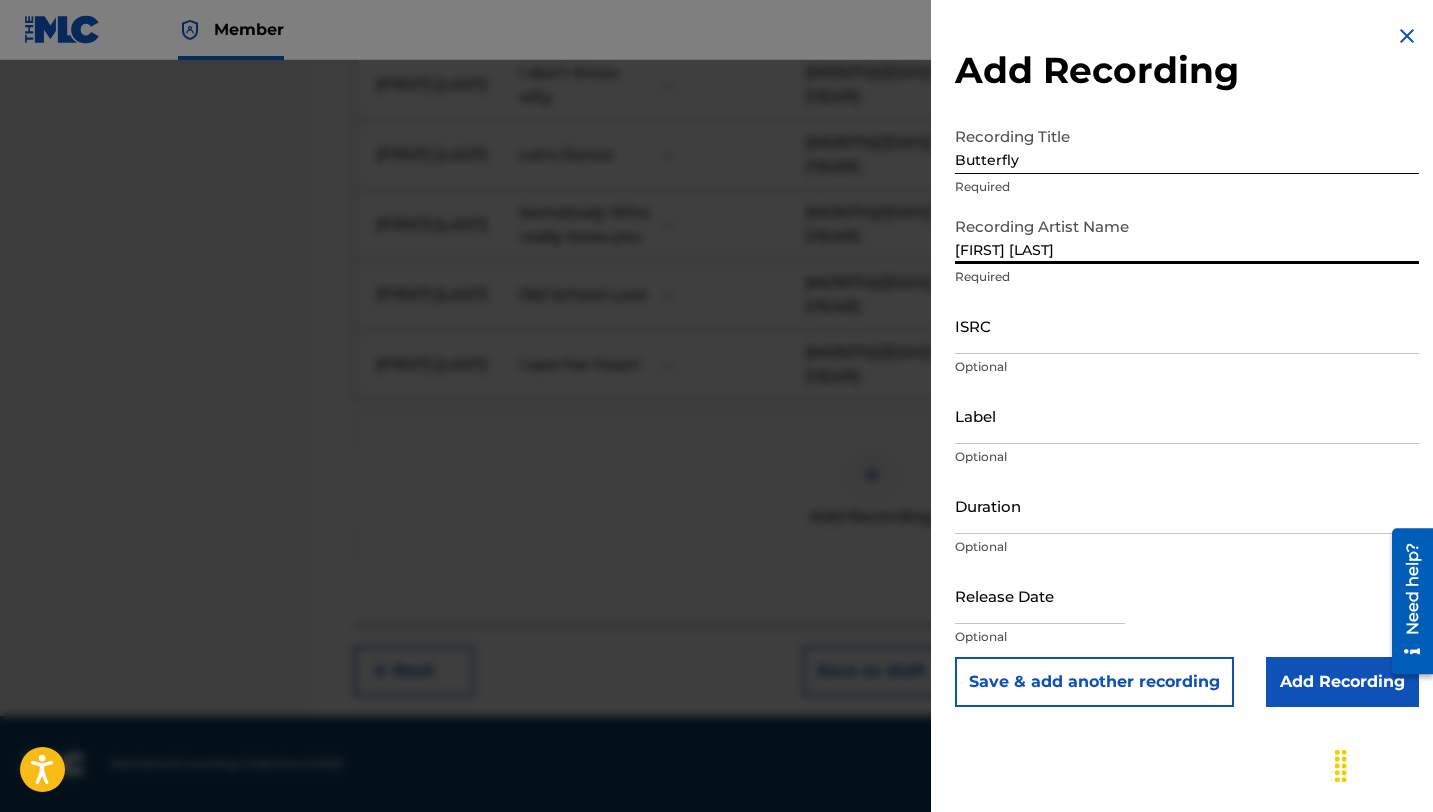 click on "Duration" at bounding box center (1187, 505) 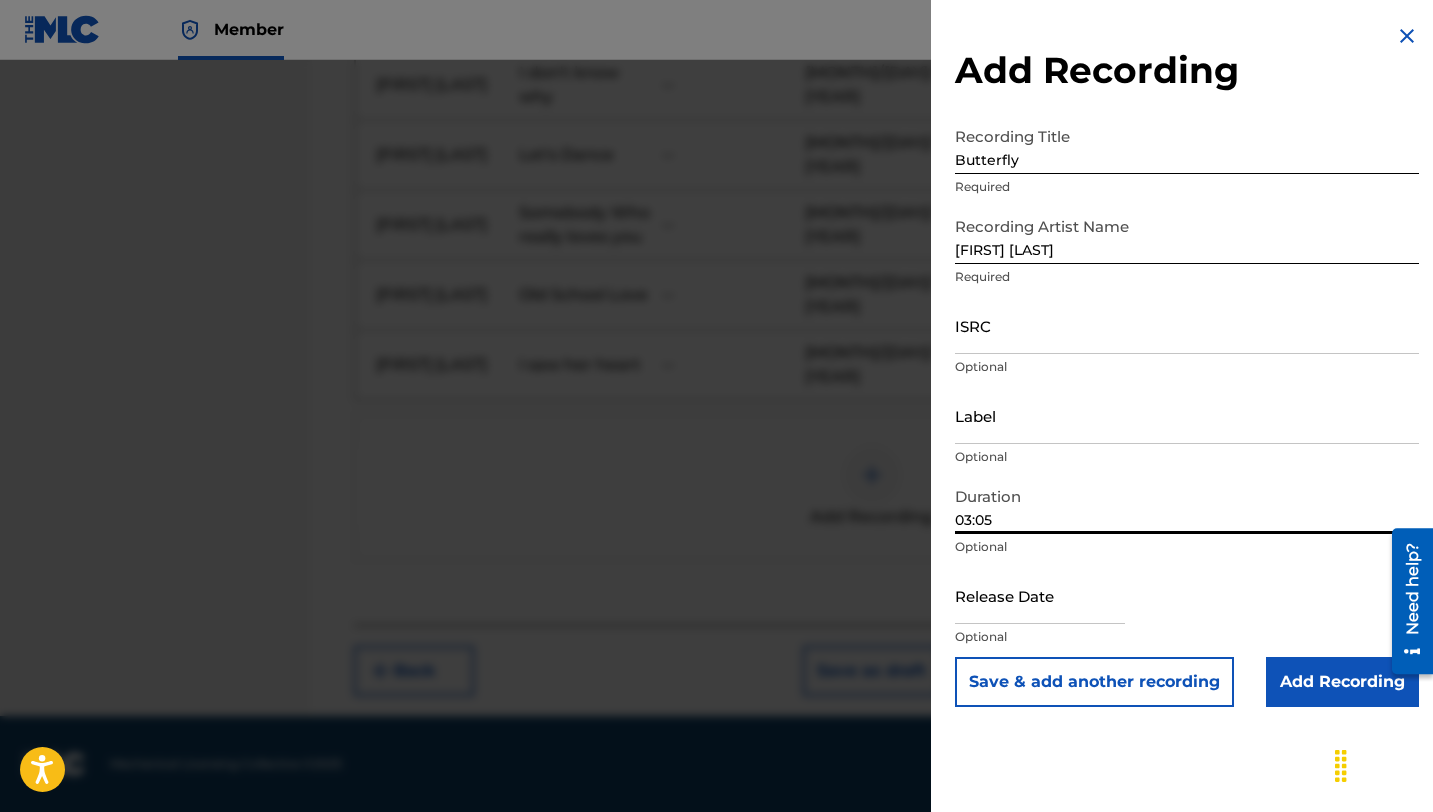 type on "03:05" 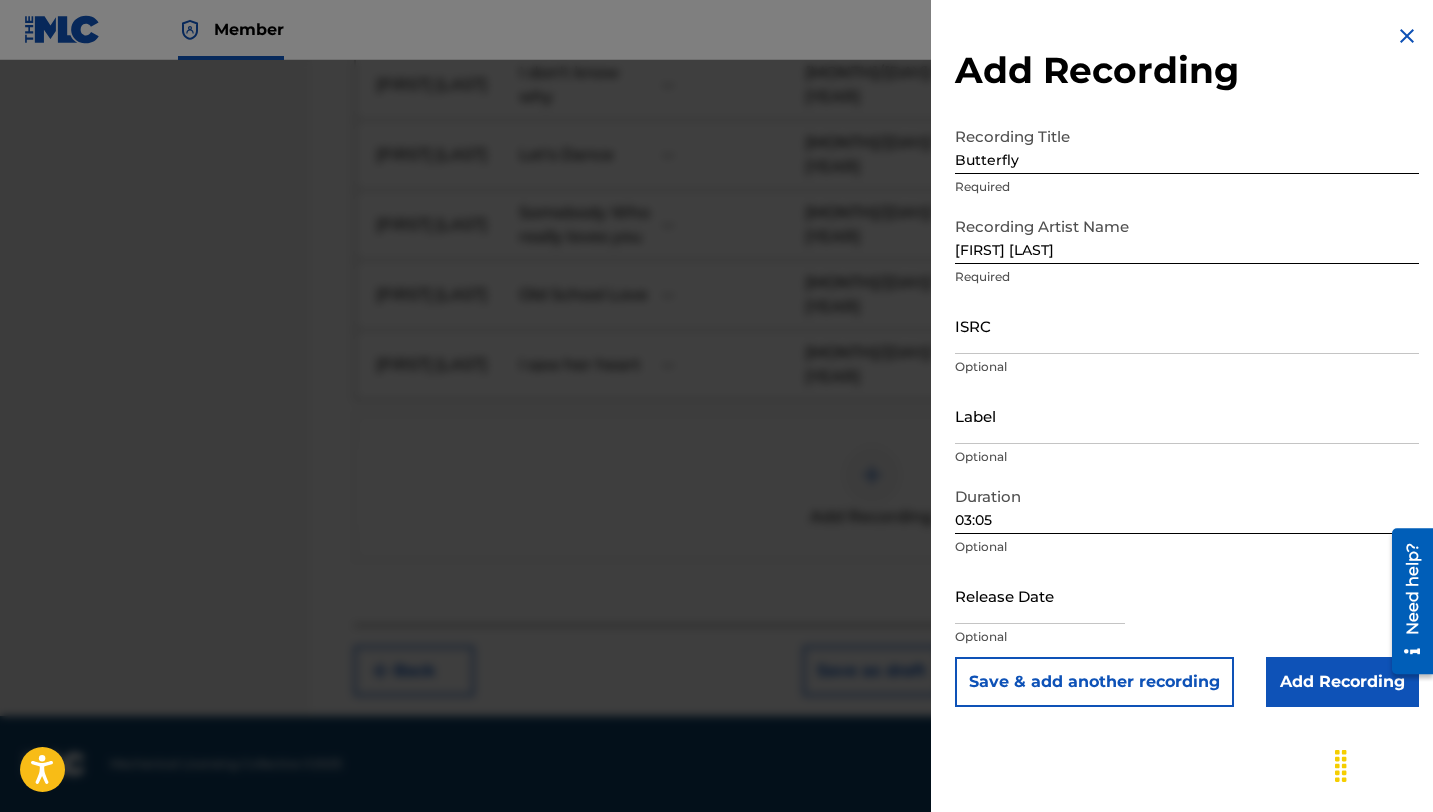 click at bounding box center [1040, 595] 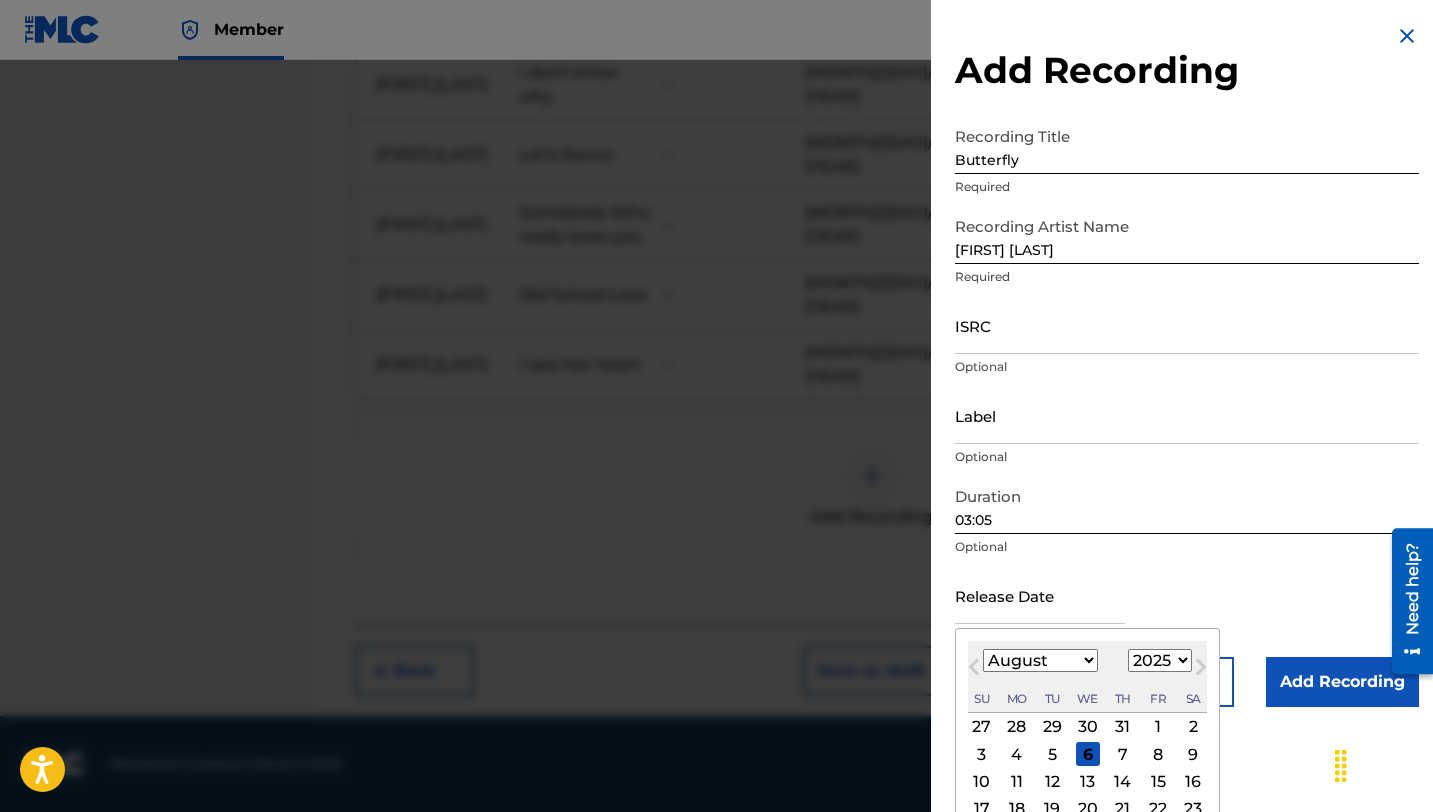 type on "[MONTH] [DAY] [YEAR]" 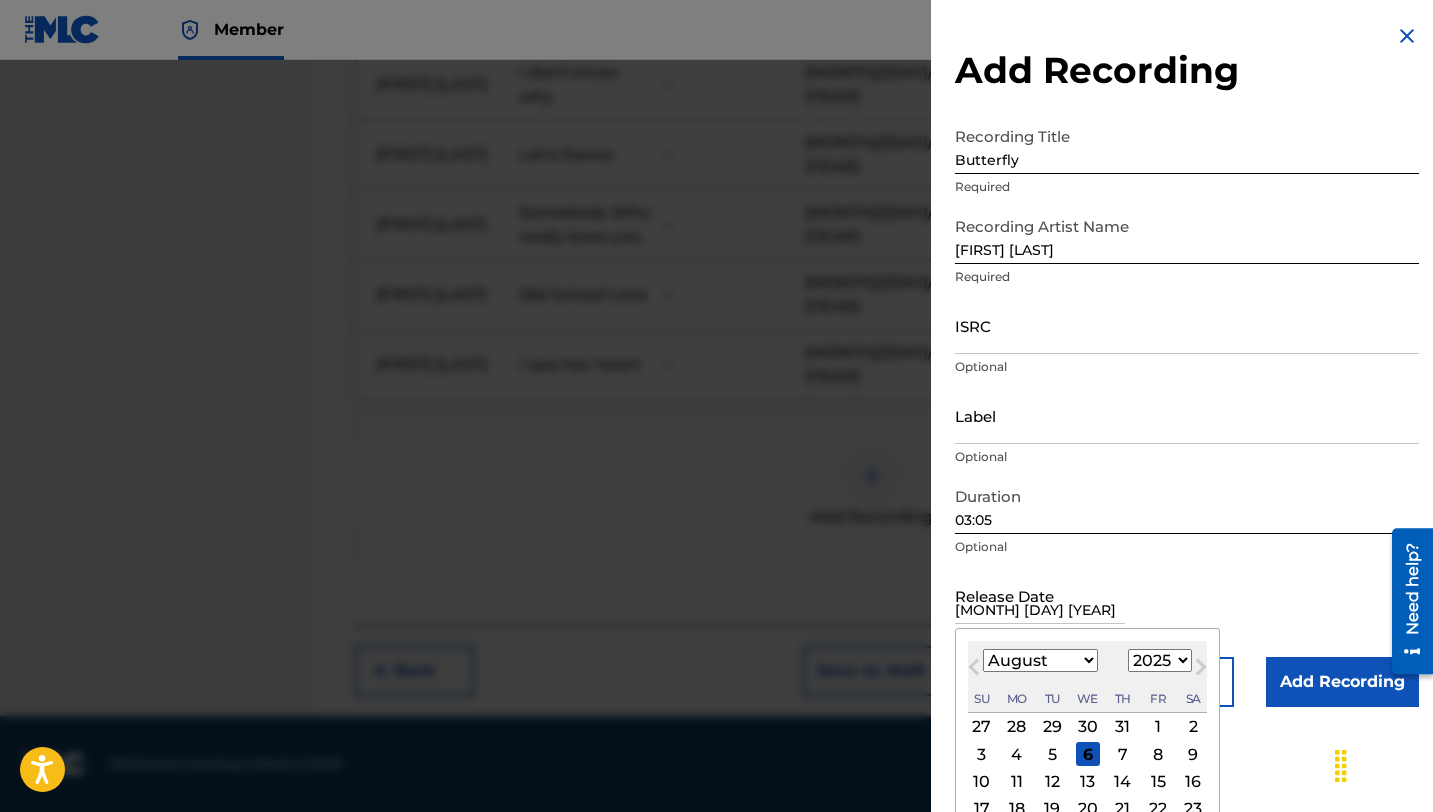 select on "8" 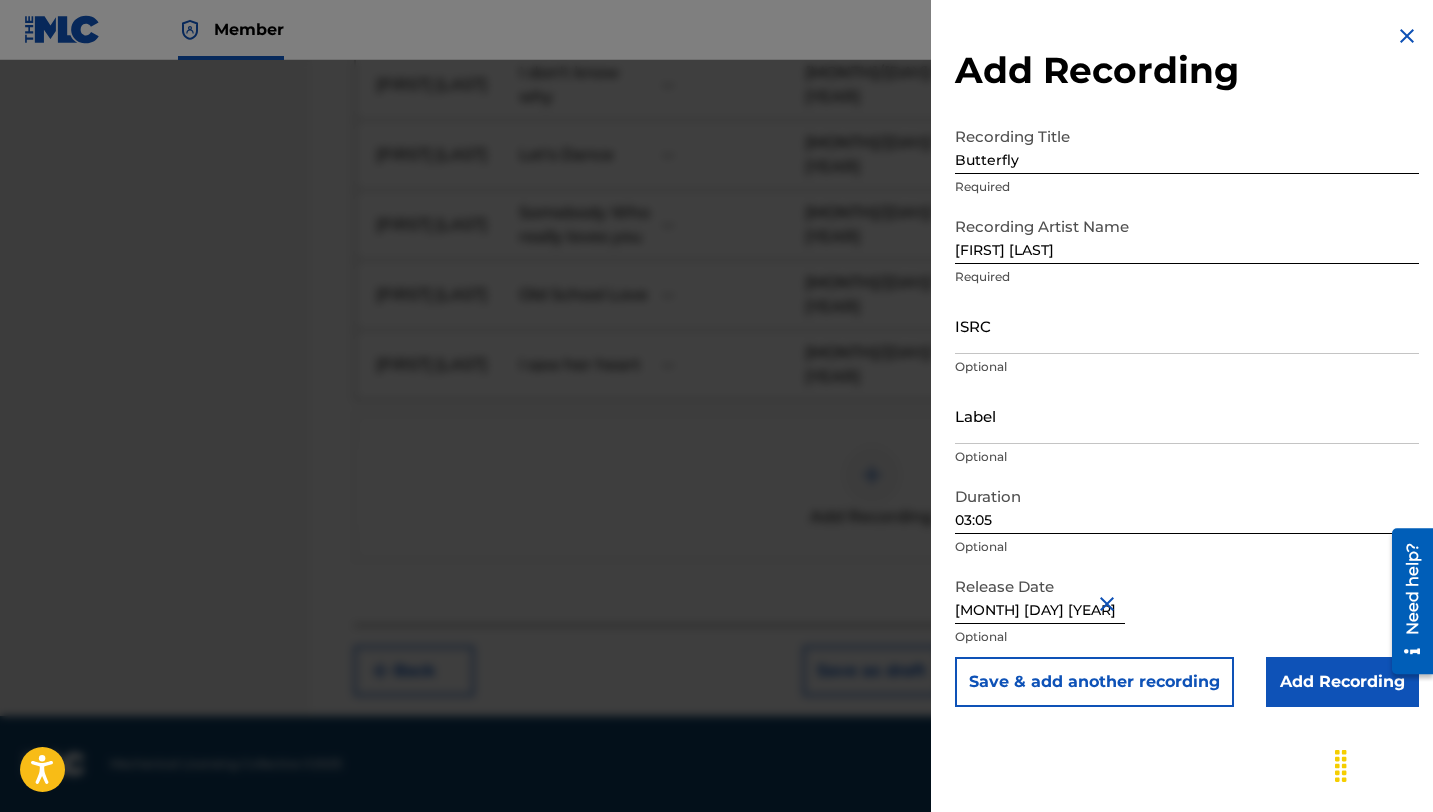 click on "Add Recording" at bounding box center [1342, 682] 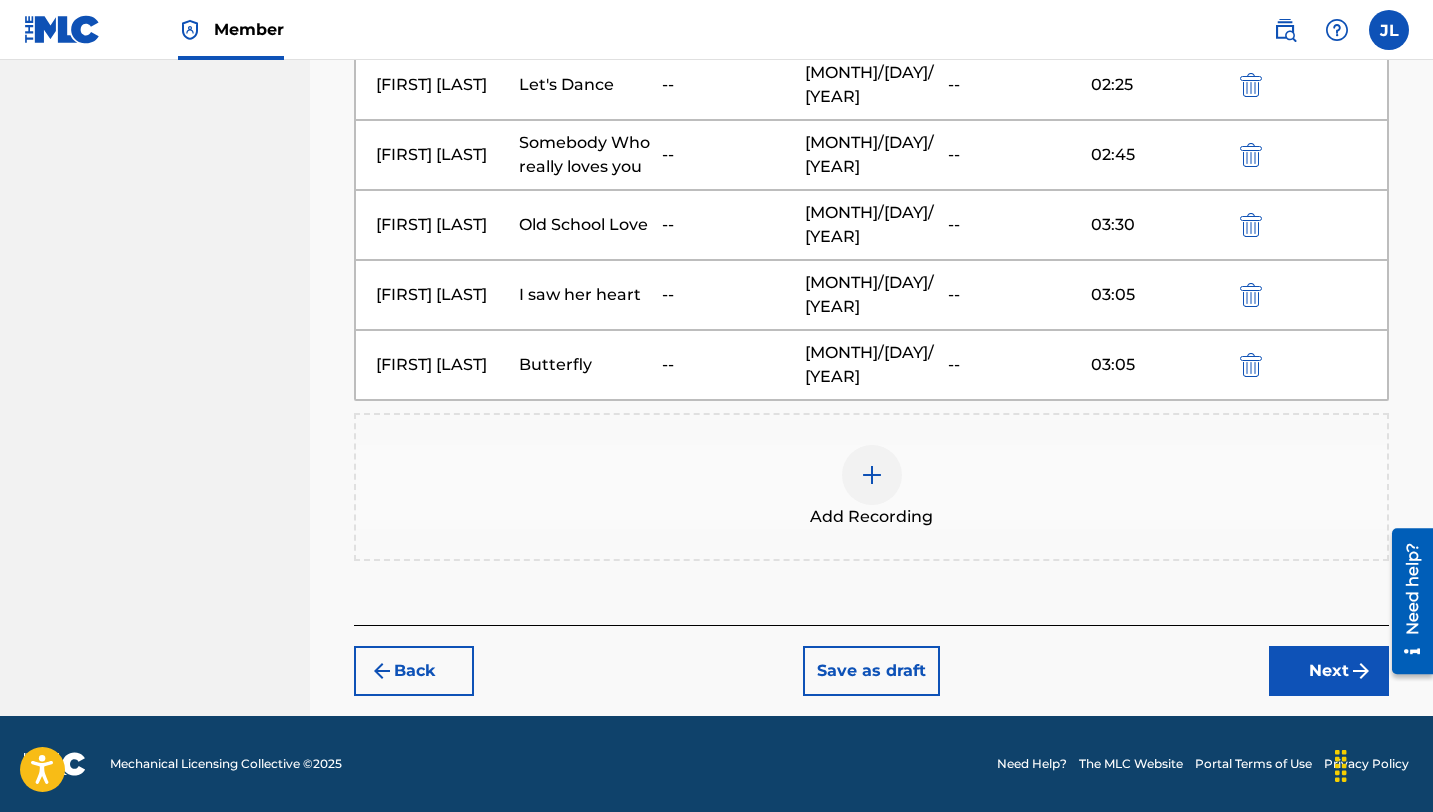 click on "Next" at bounding box center (1329, 671) 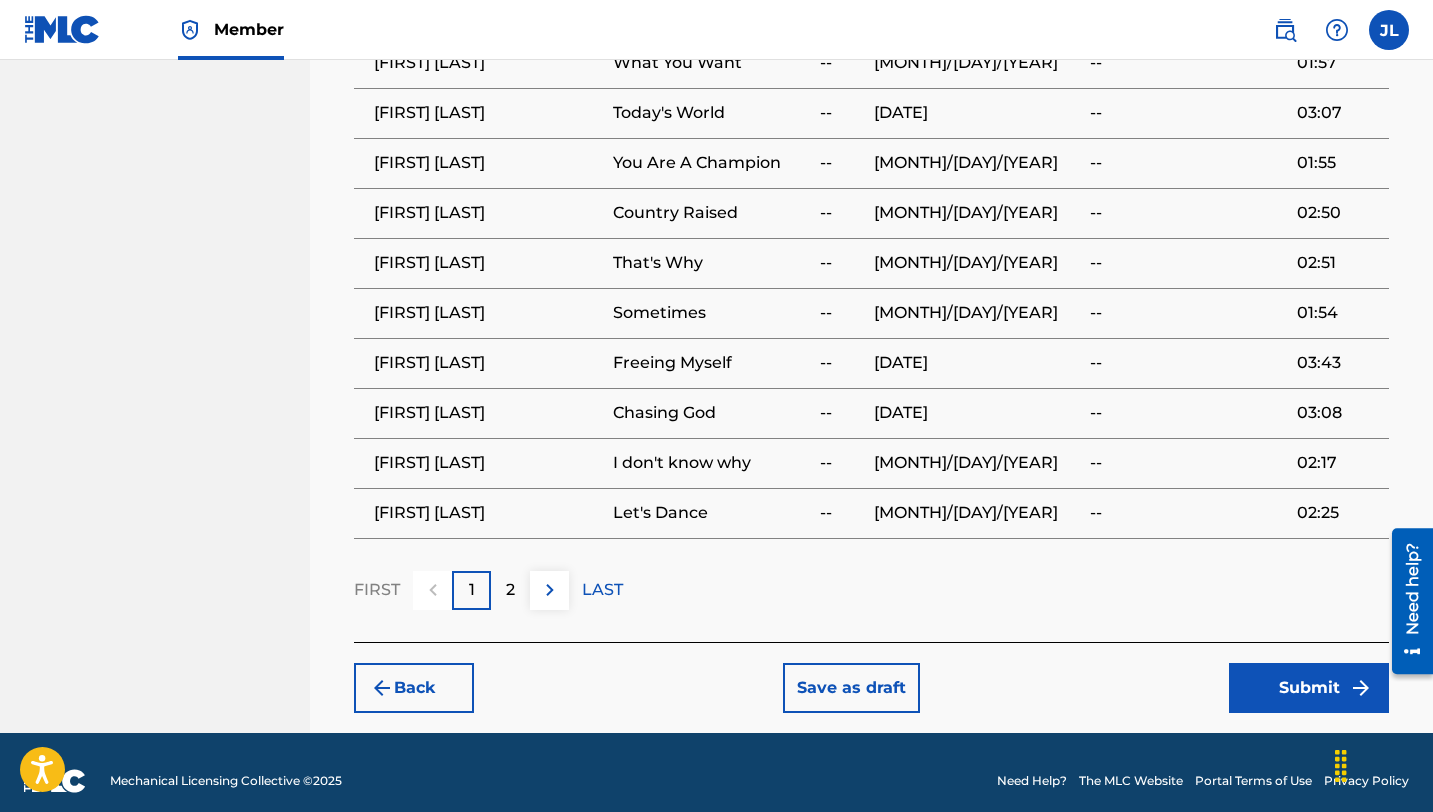scroll, scrollTop: 1466, scrollLeft: 0, axis: vertical 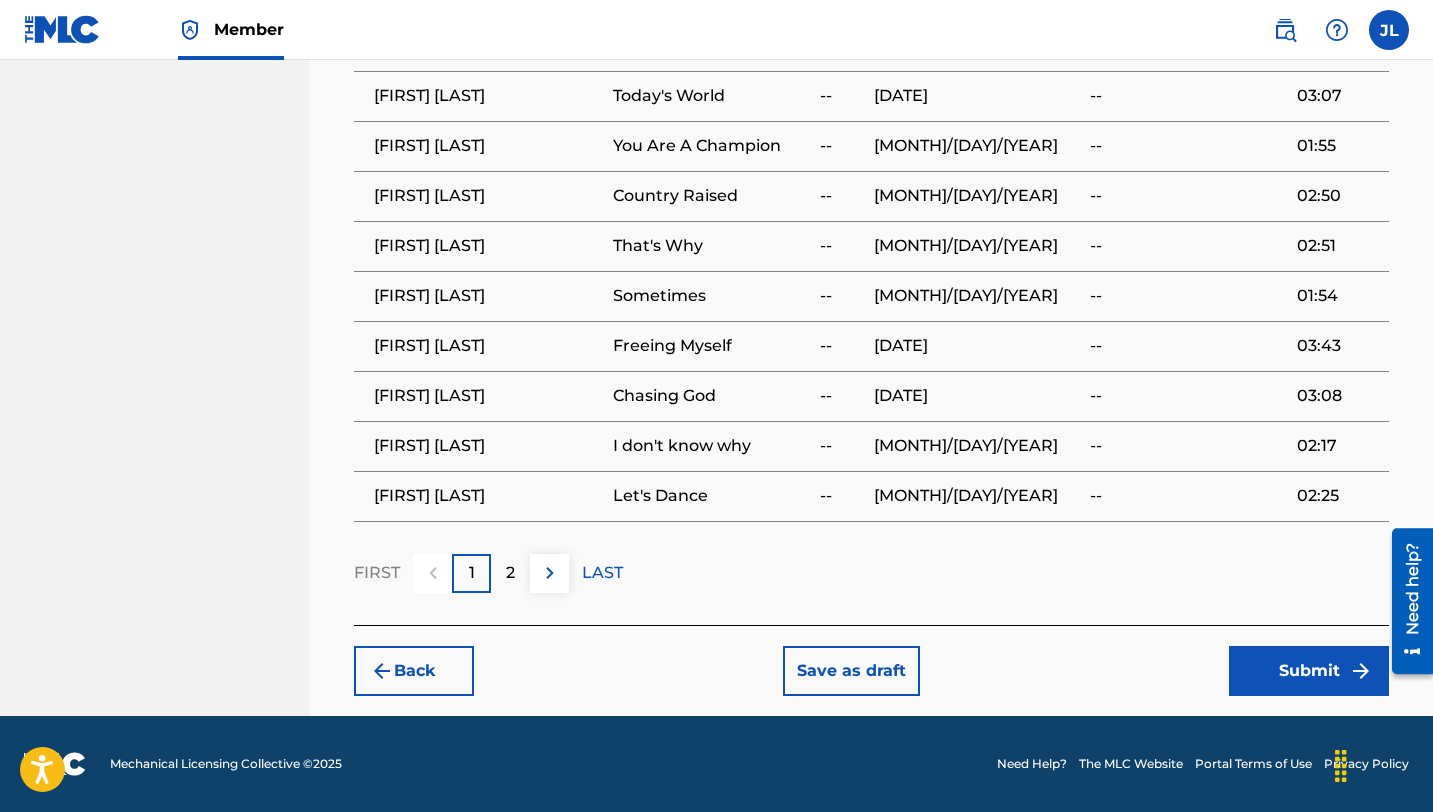 click on "Submit" at bounding box center [1309, 671] 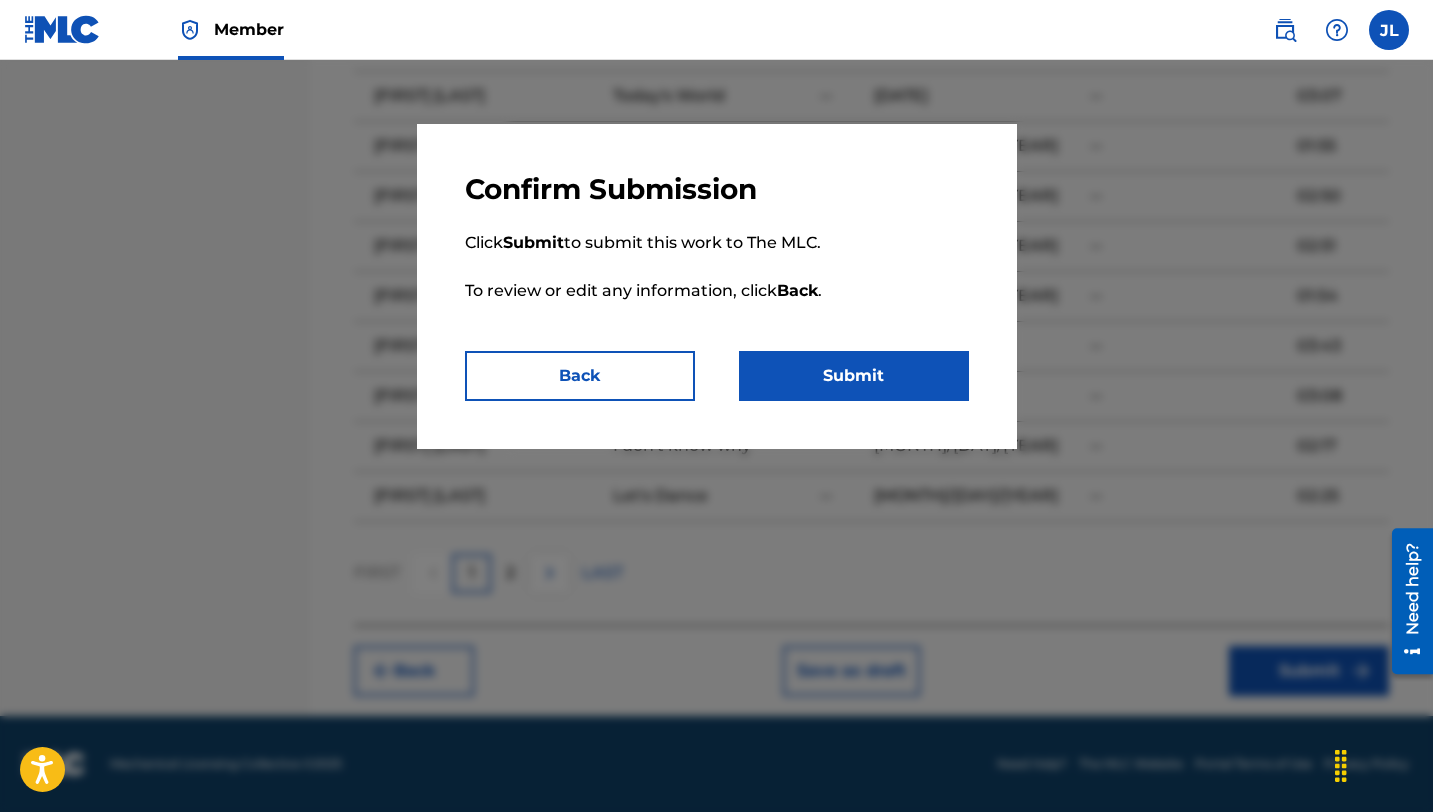 click on "Submit" at bounding box center (854, 376) 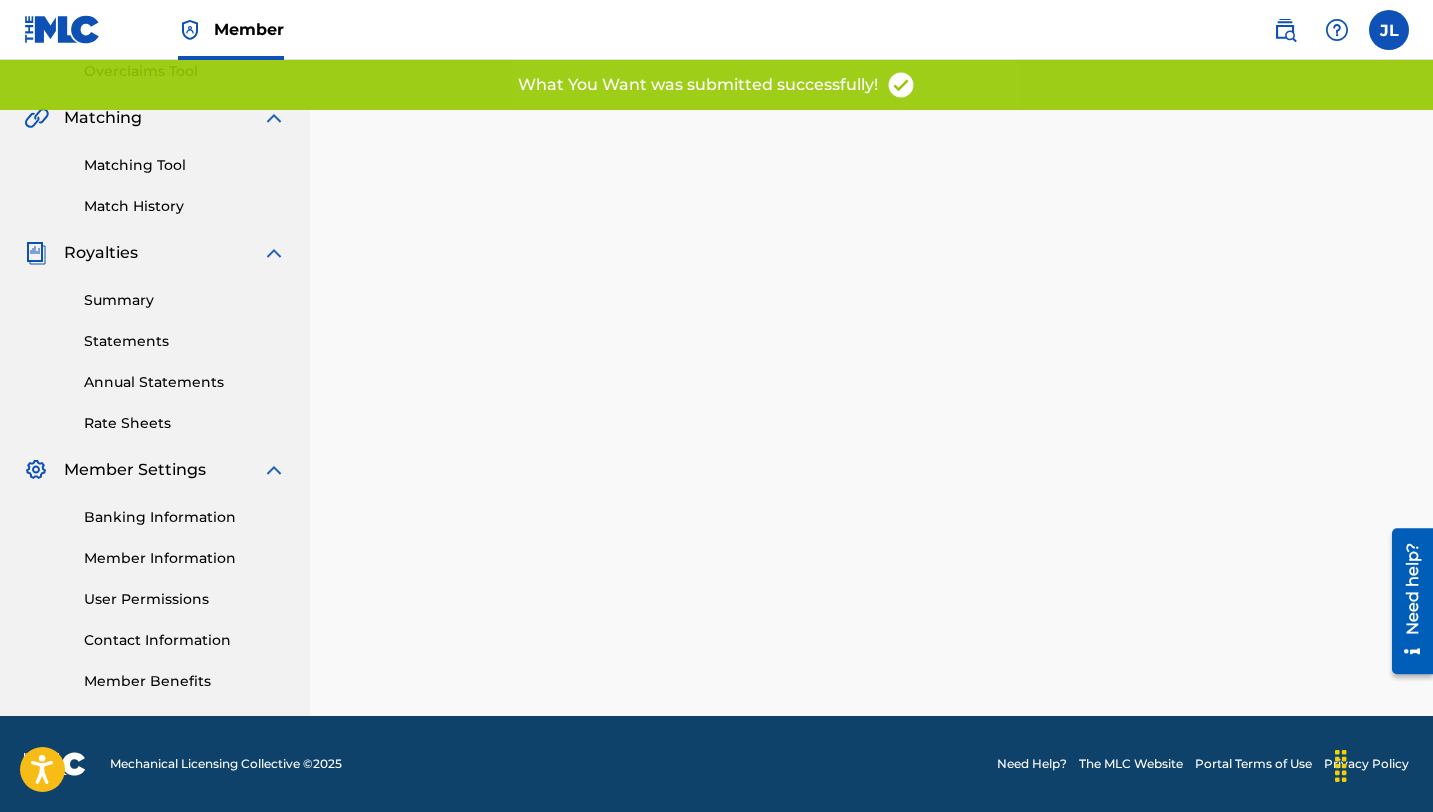 scroll, scrollTop: 0, scrollLeft: 0, axis: both 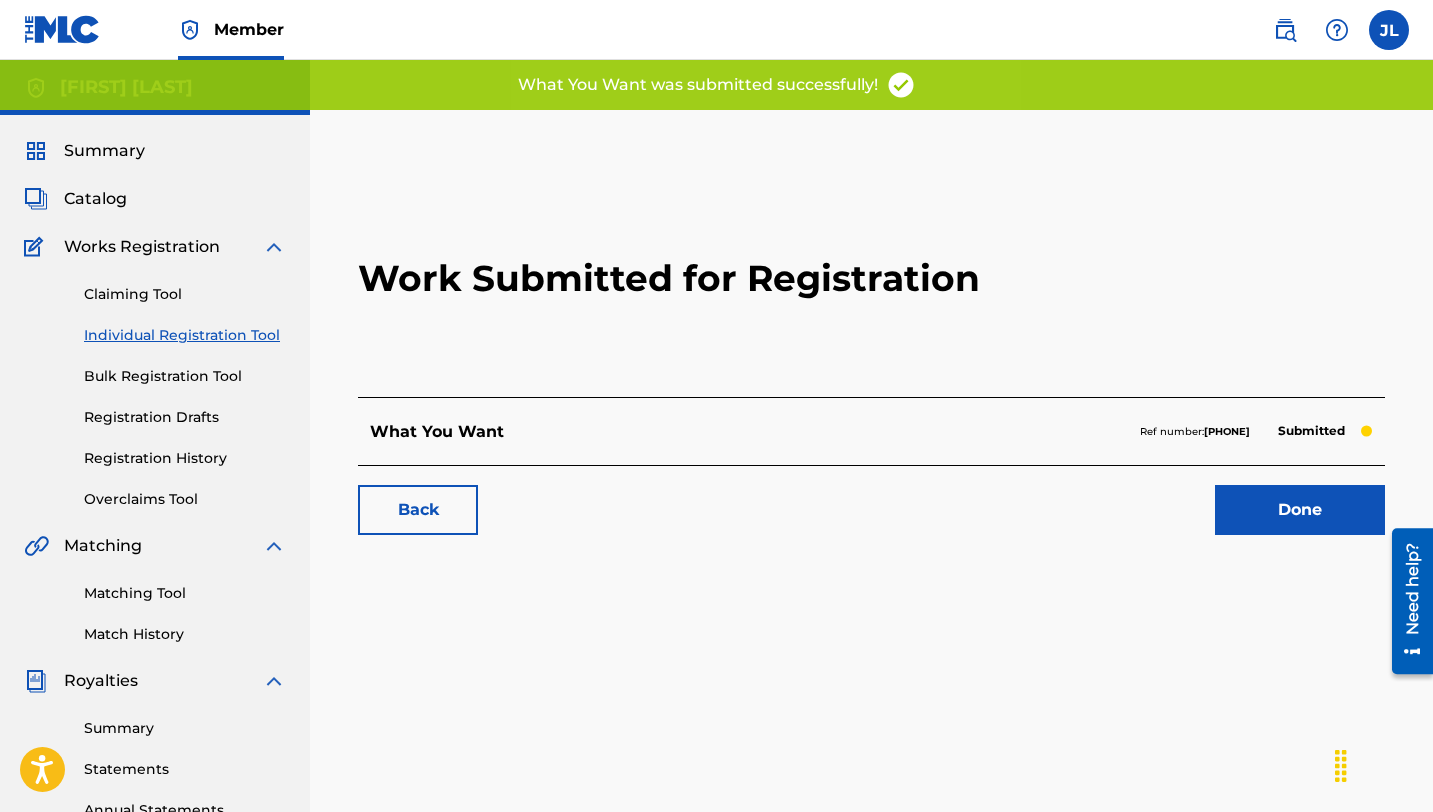 click on "Done" at bounding box center (1300, 510) 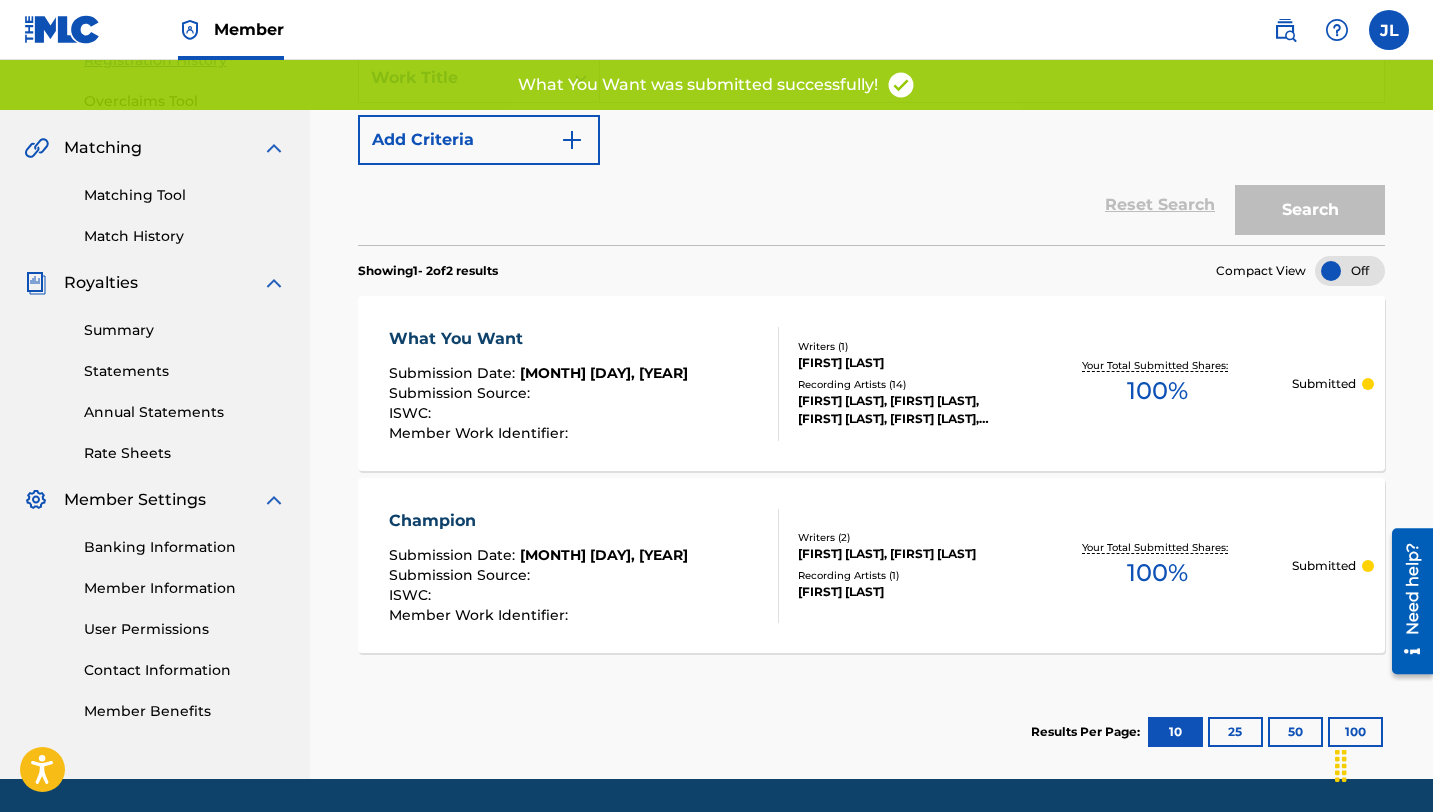 scroll, scrollTop: 461, scrollLeft: 0, axis: vertical 